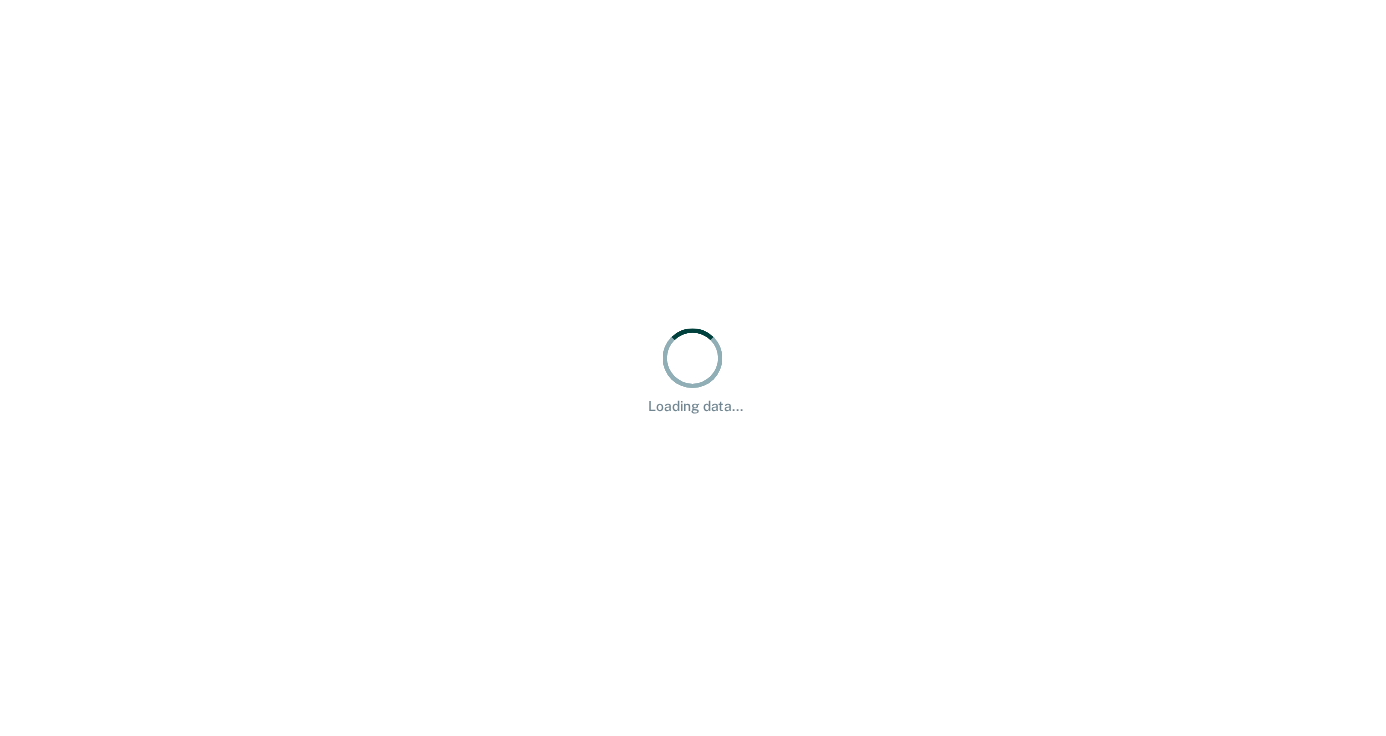 scroll, scrollTop: 0, scrollLeft: 0, axis: both 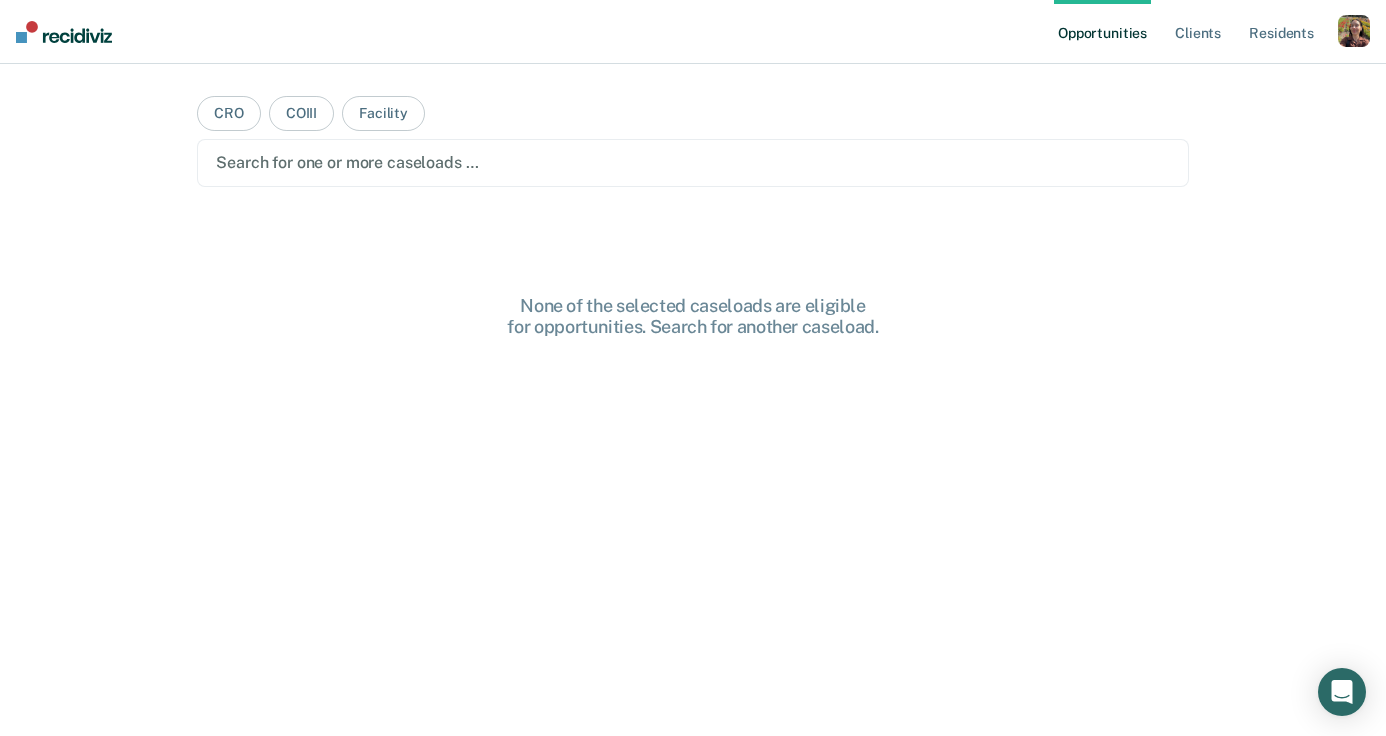 click at bounding box center (1354, 31) 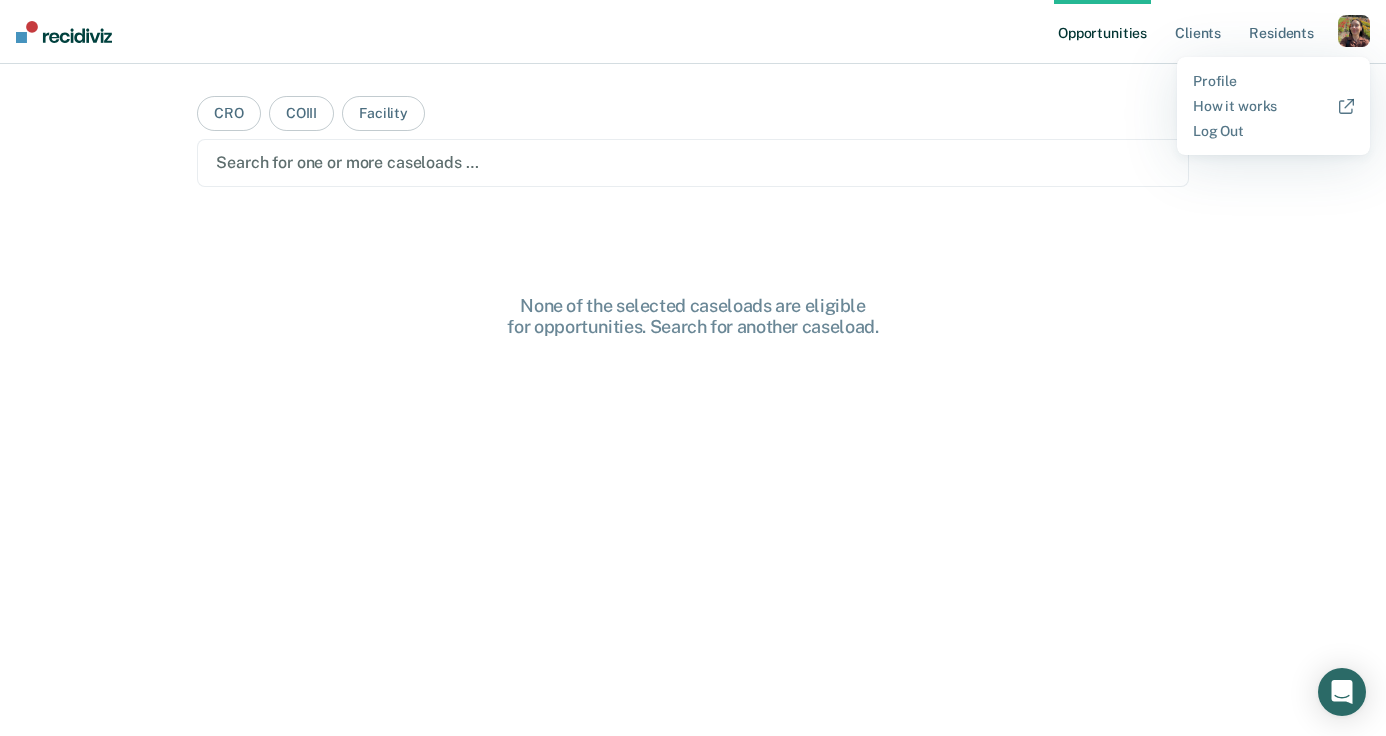 click on "Profile How it works Log Out" at bounding box center [1273, 106] 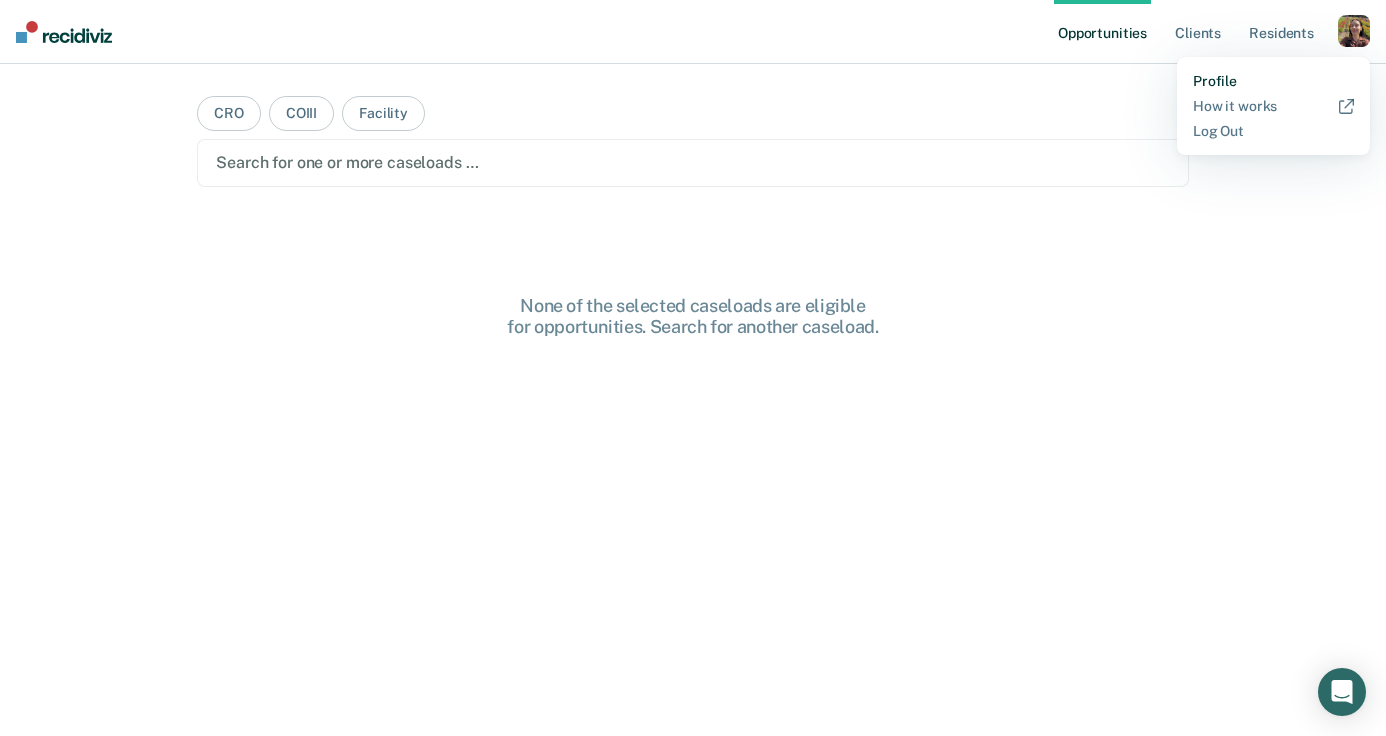click on "Profile" at bounding box center (1273, 81) 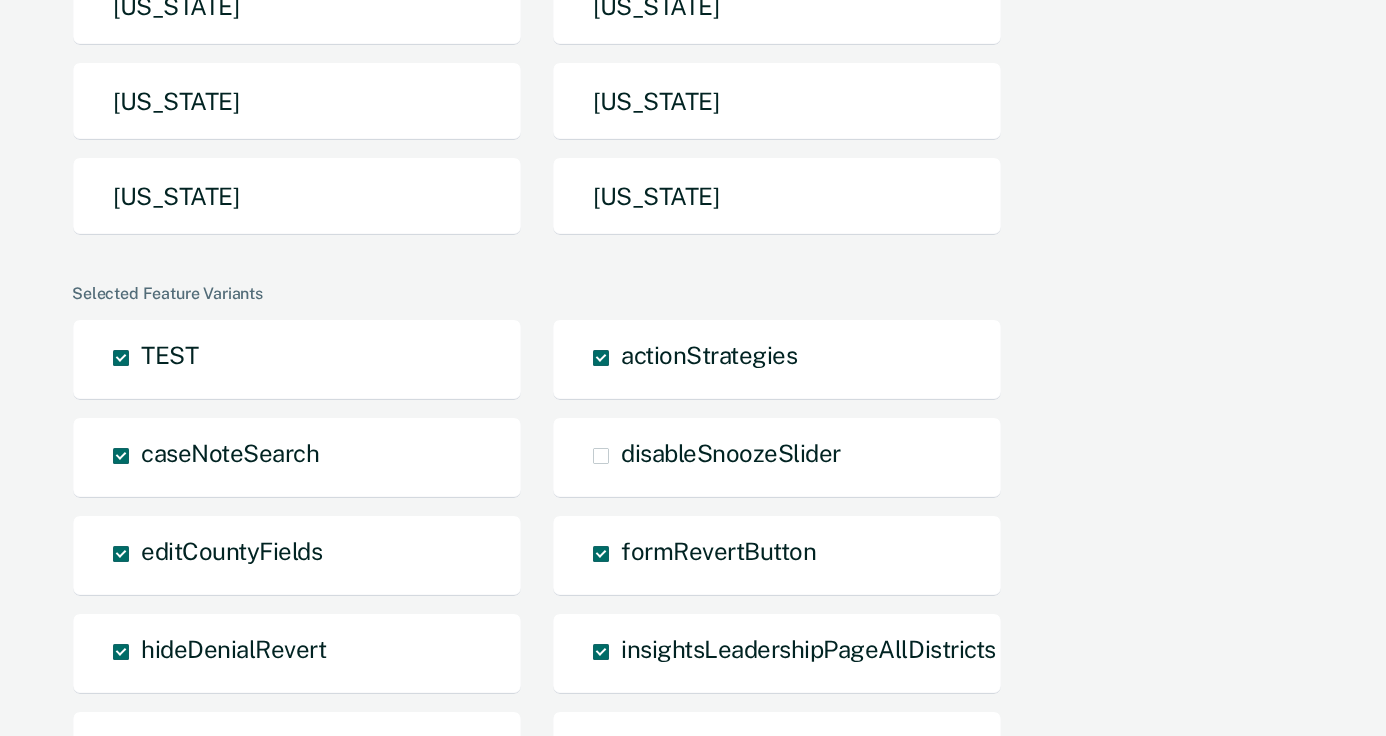 scroll, scrollTop: 519, scrollLeft: 0, axis: vertical 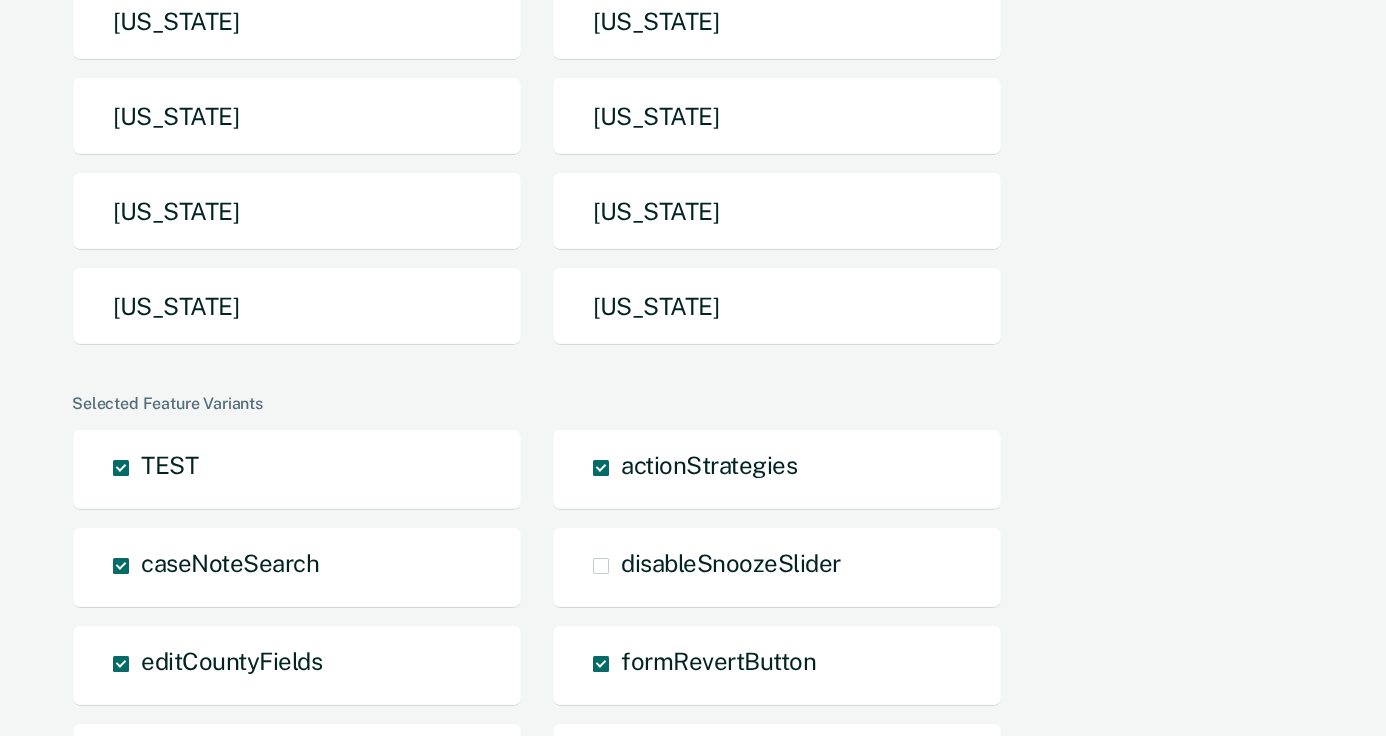 click on "[US_STATE]" at bounding box center (297, 306) 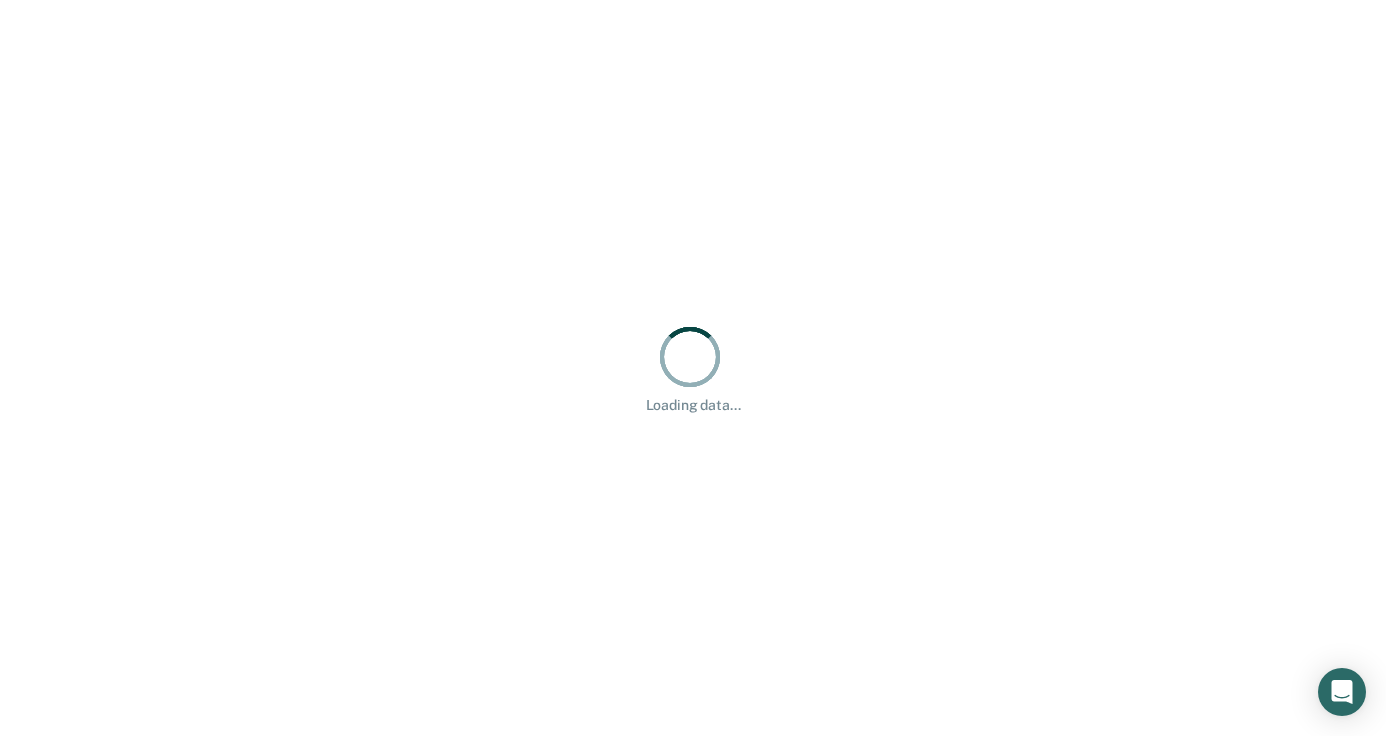 scroll, scrollTop: 0, scrollLeft: 0, axis: both 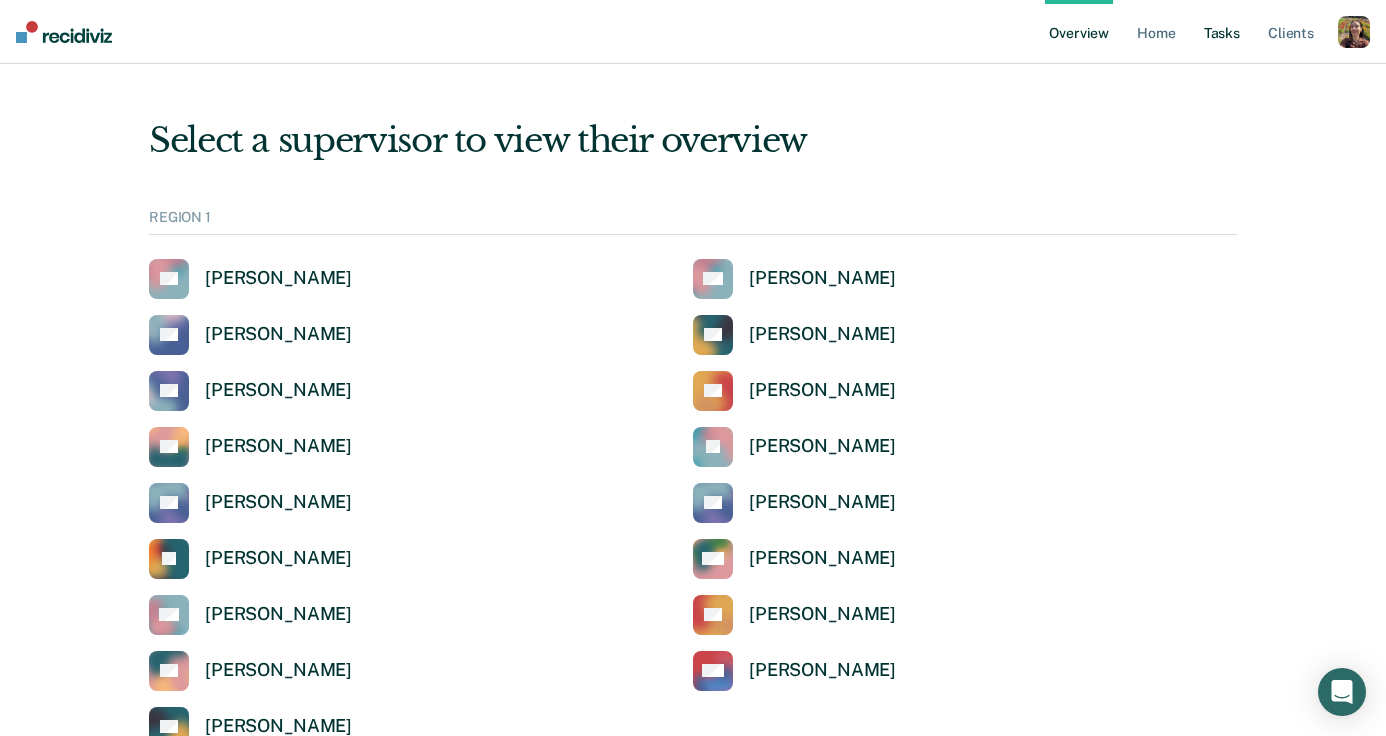 click on "Tasks" at bounding box center [1222, 32] 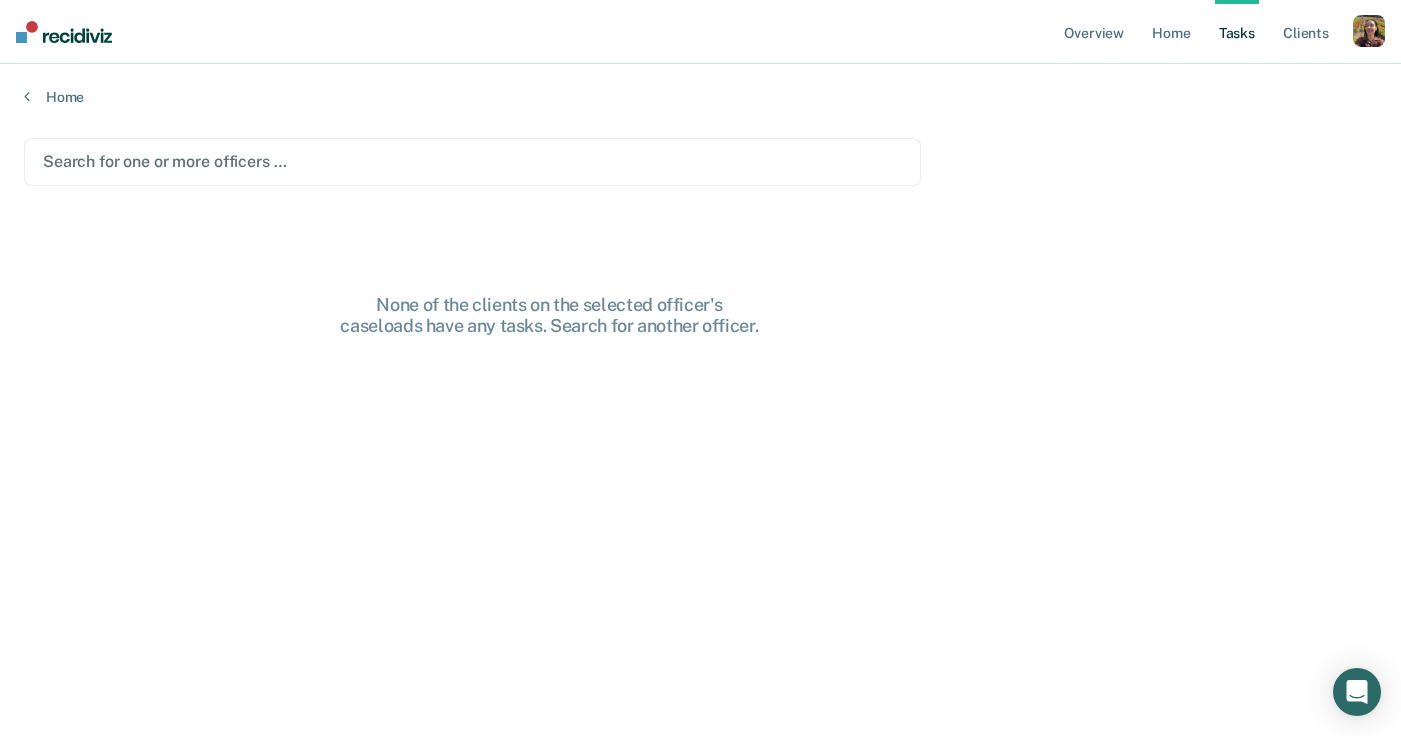 click on "Overview Home Tasks Client s" at bounding box center (1206, 32) 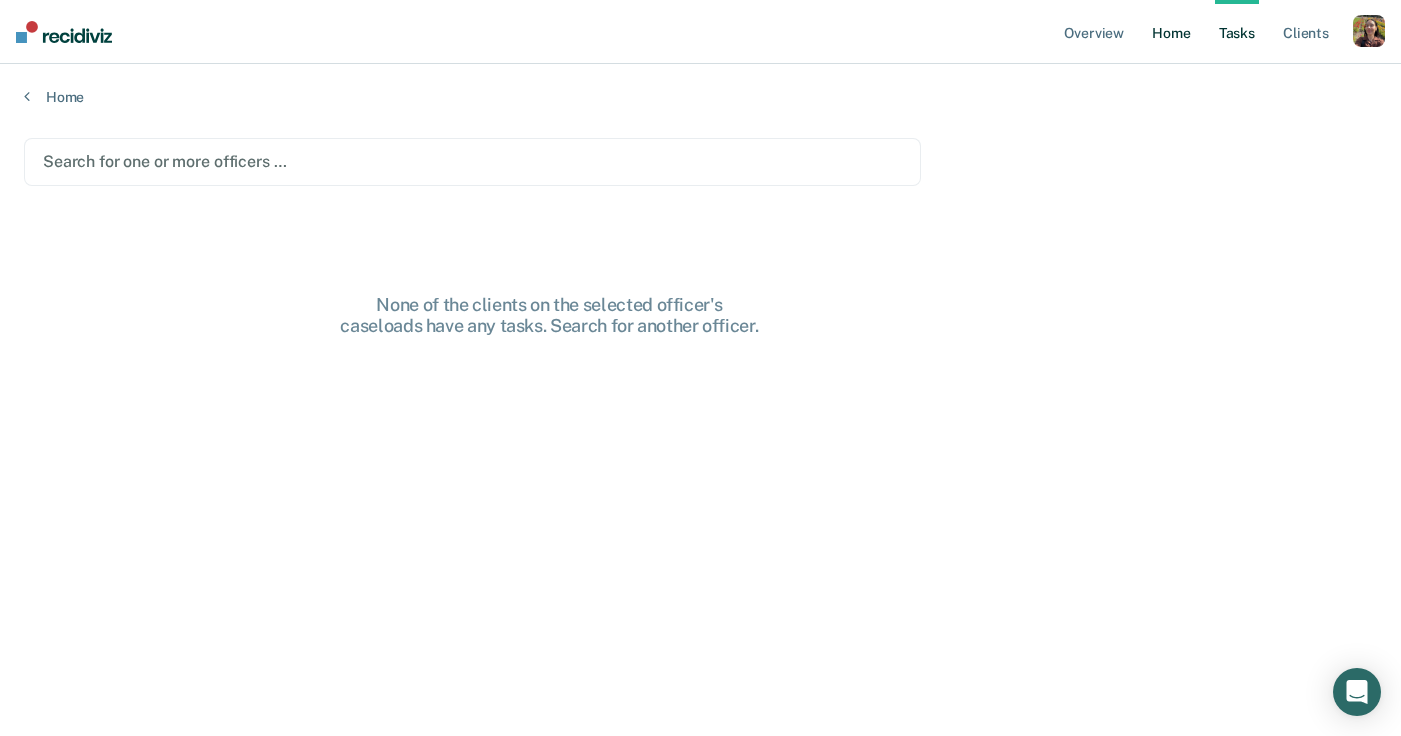 click on "Home" at bounding box center (1171, 32) 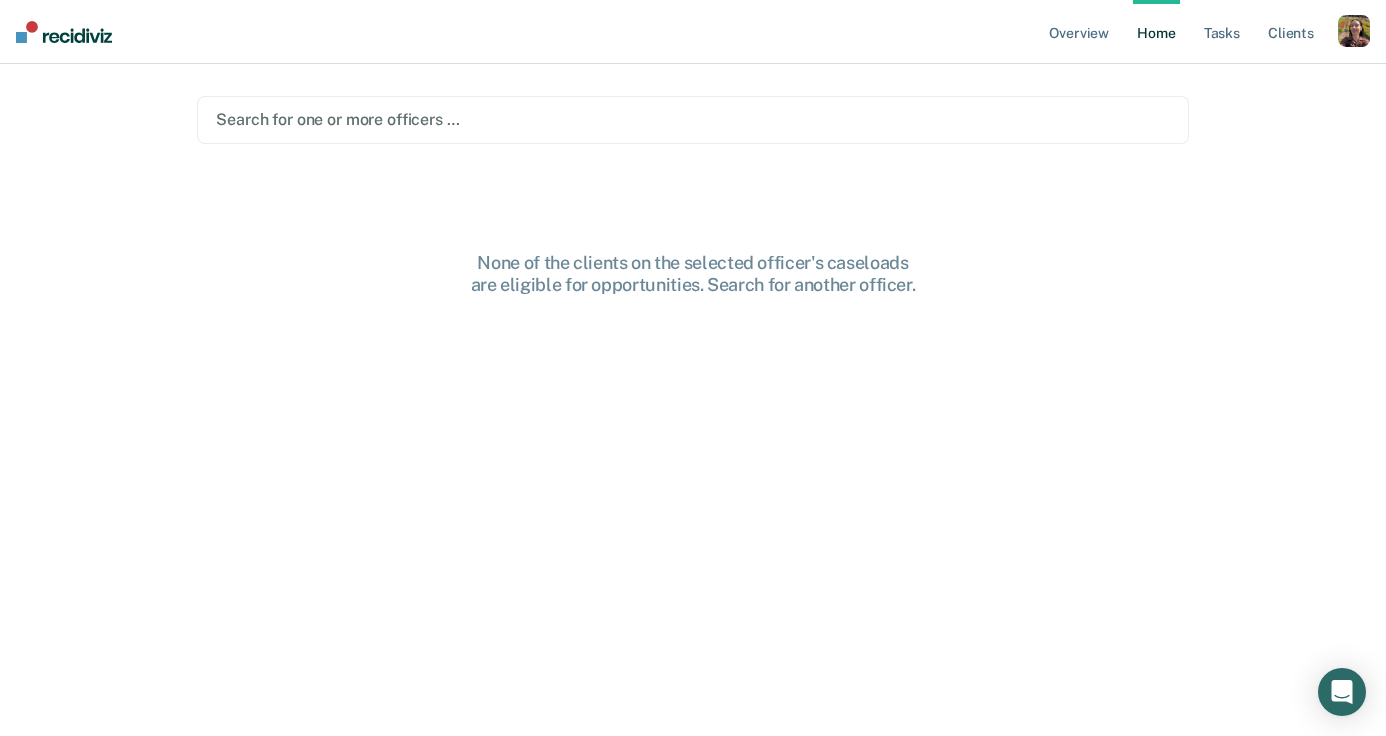 click at bounding box center [693, 119] 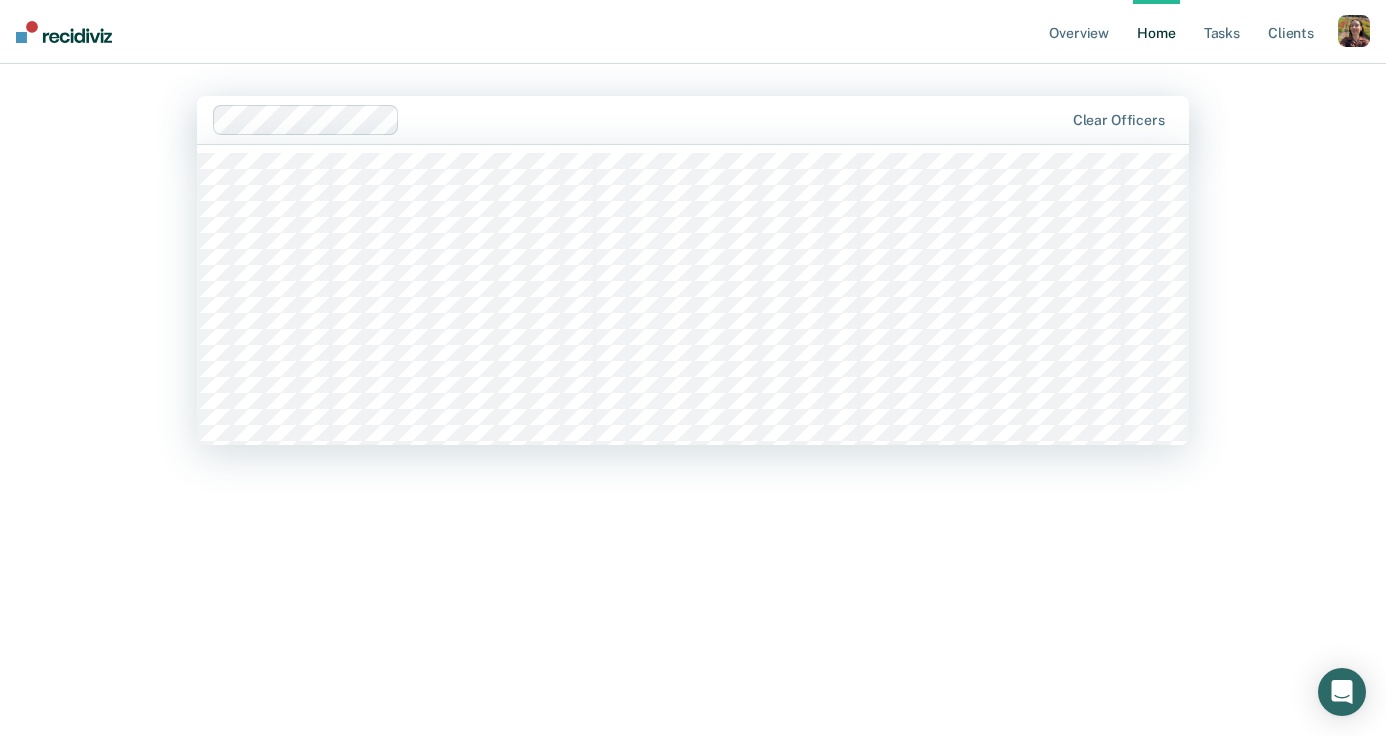 click on "Clear   officers" at bounding box center (693, 120) 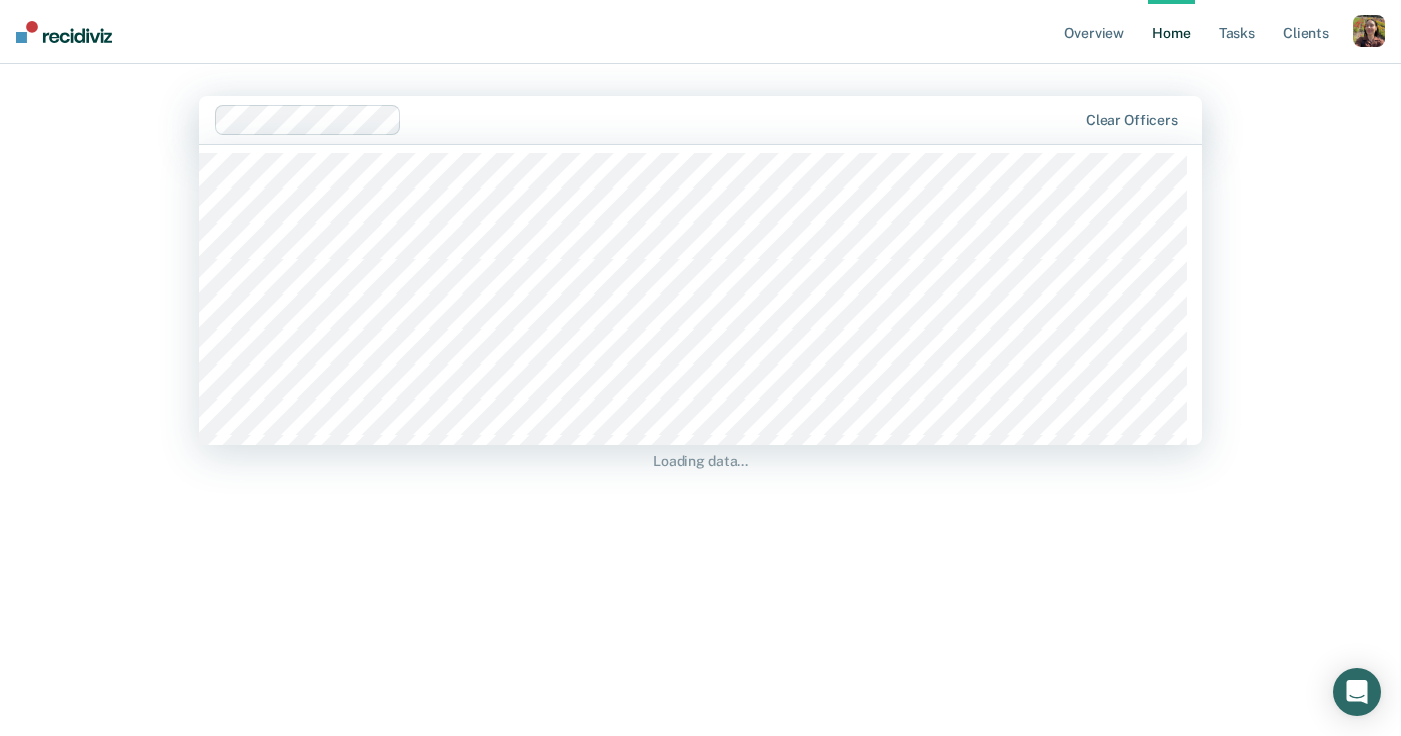 scroll, scrollTop: 968, scrollLeft: 0, axis: vertical 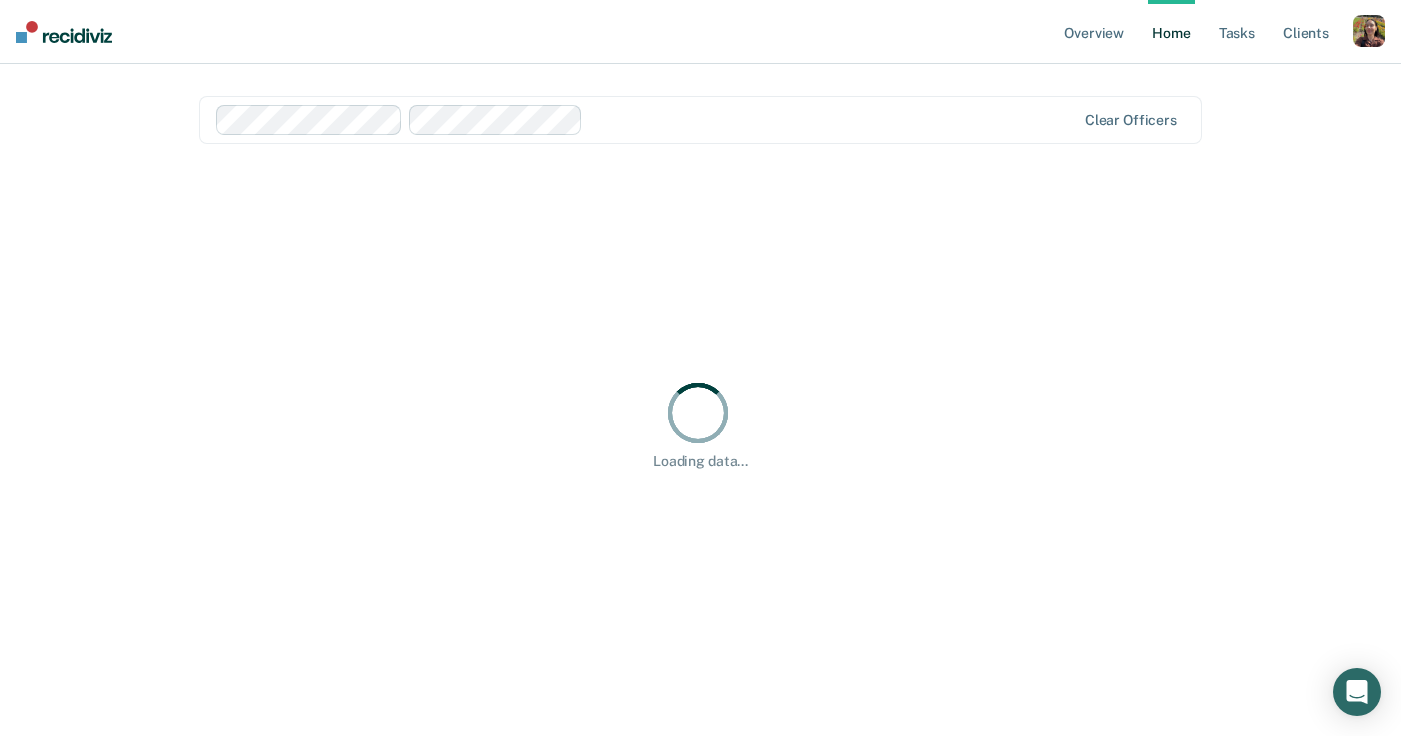 click at bounding box center [833, 119] 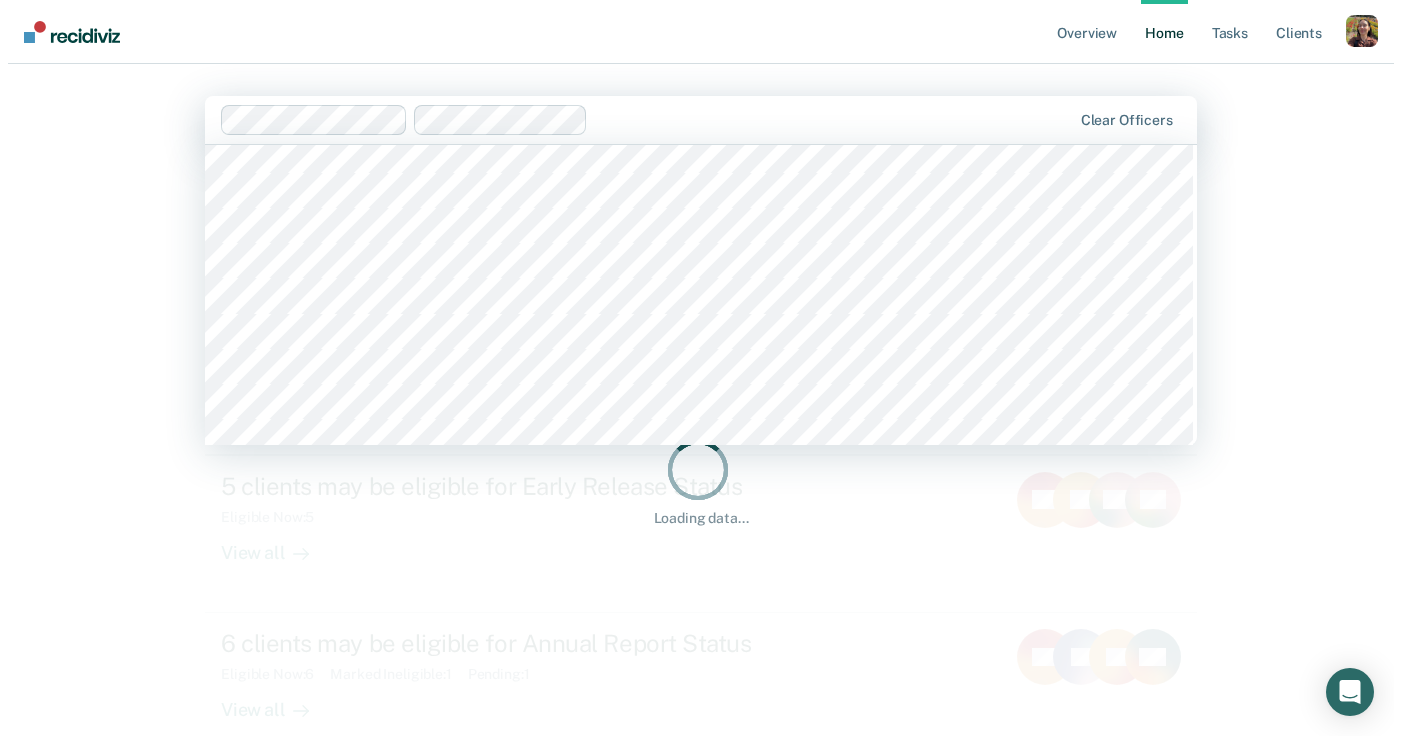 scroll, scrollTop: 2687, scrollLeft: 0, axis: vertical 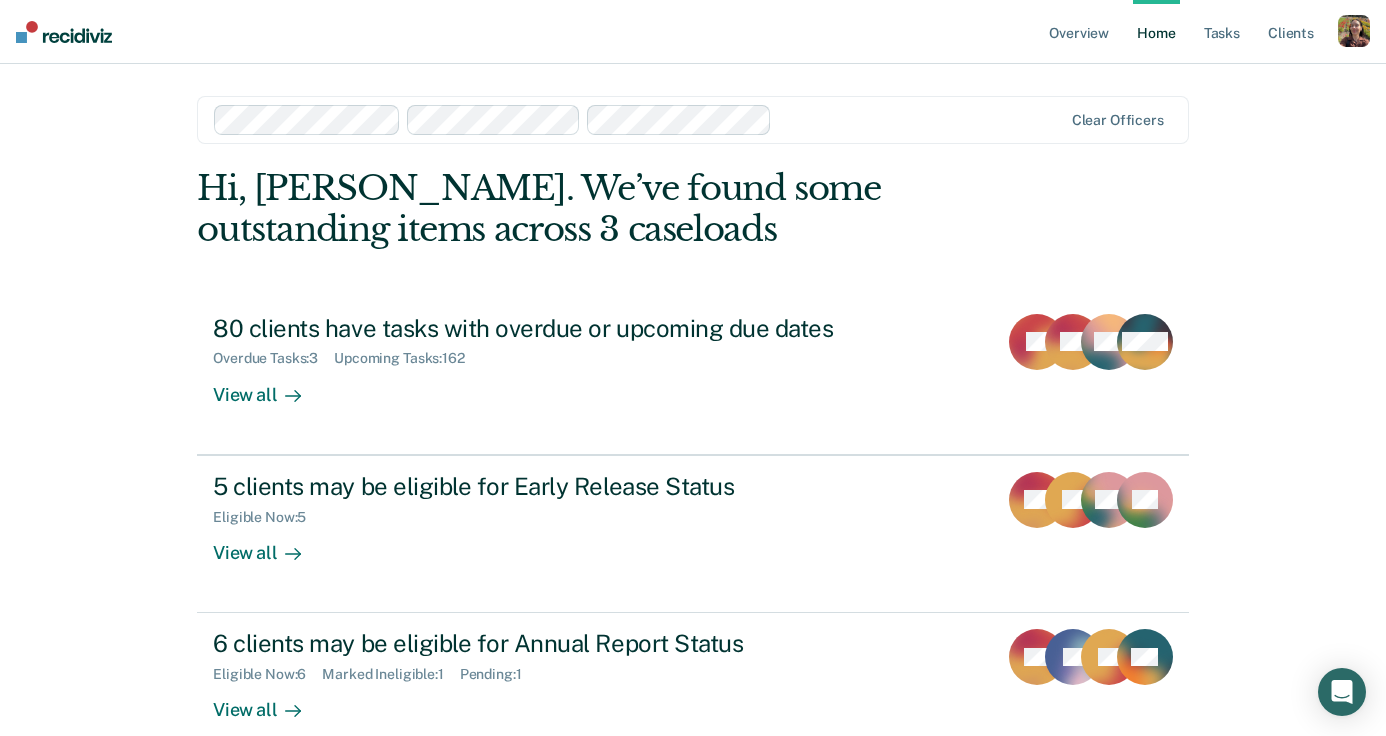 click at bounding box center [921, 119] 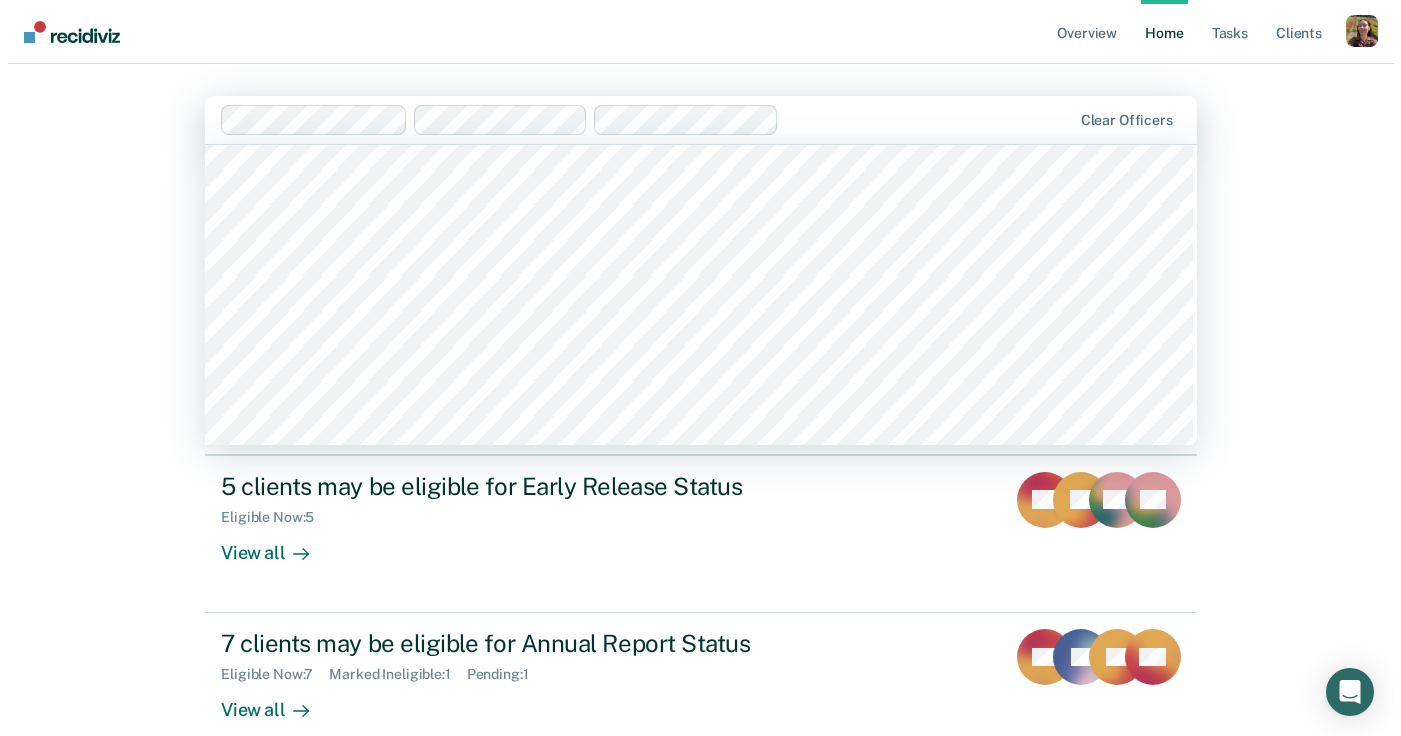 scroll, scrollTop: 6249, scrollLeft: 0, axis: vertical 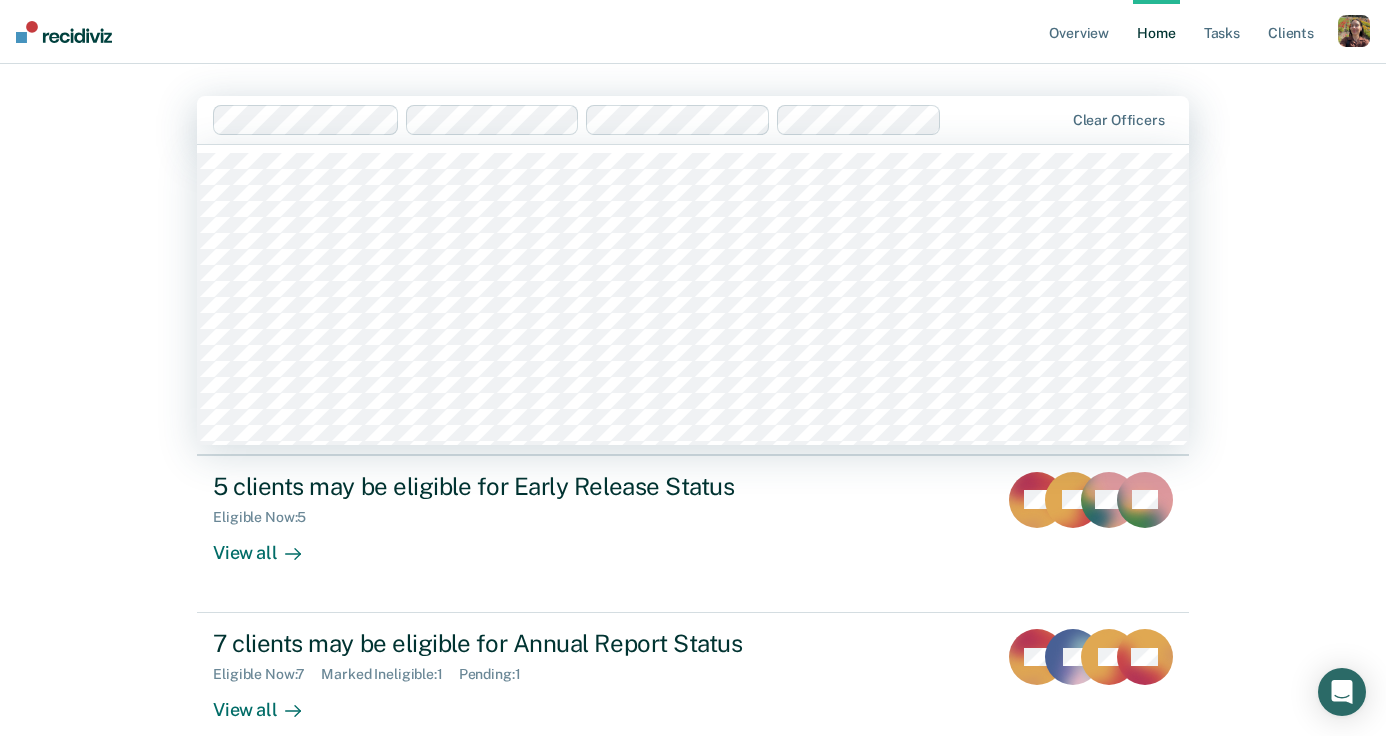 click at bounding box center [1006, 119] 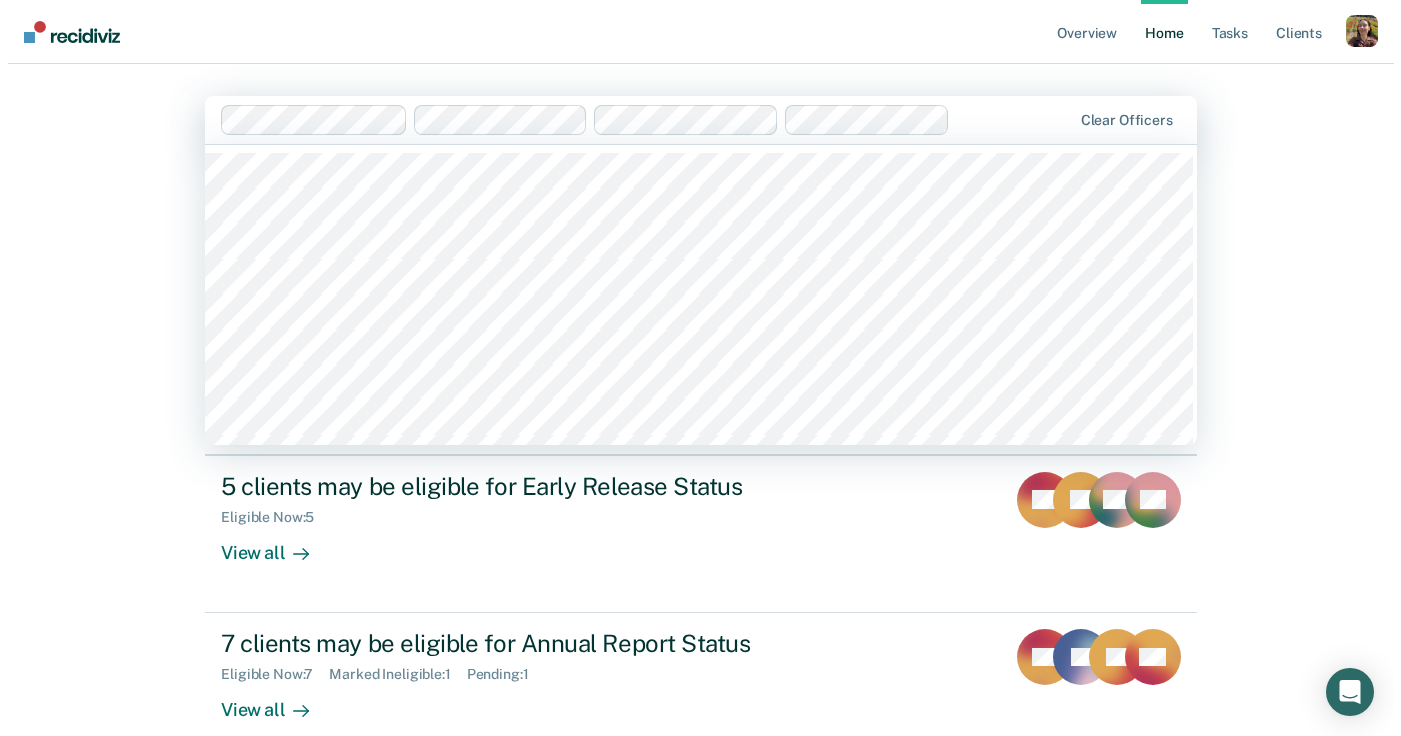 scroll, scrollTop: 0, scrollLeft: 0, axis: both 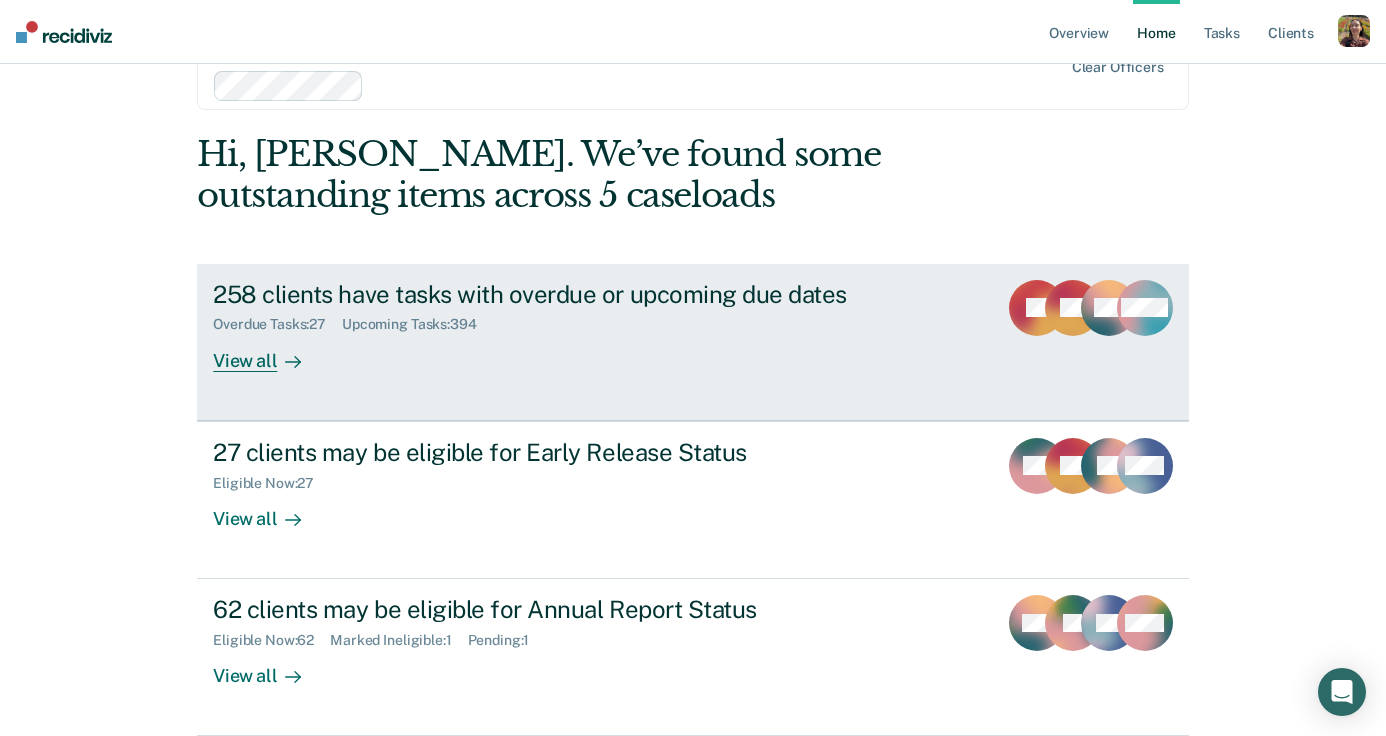 click on "View all" at bounding box center [269, 352] 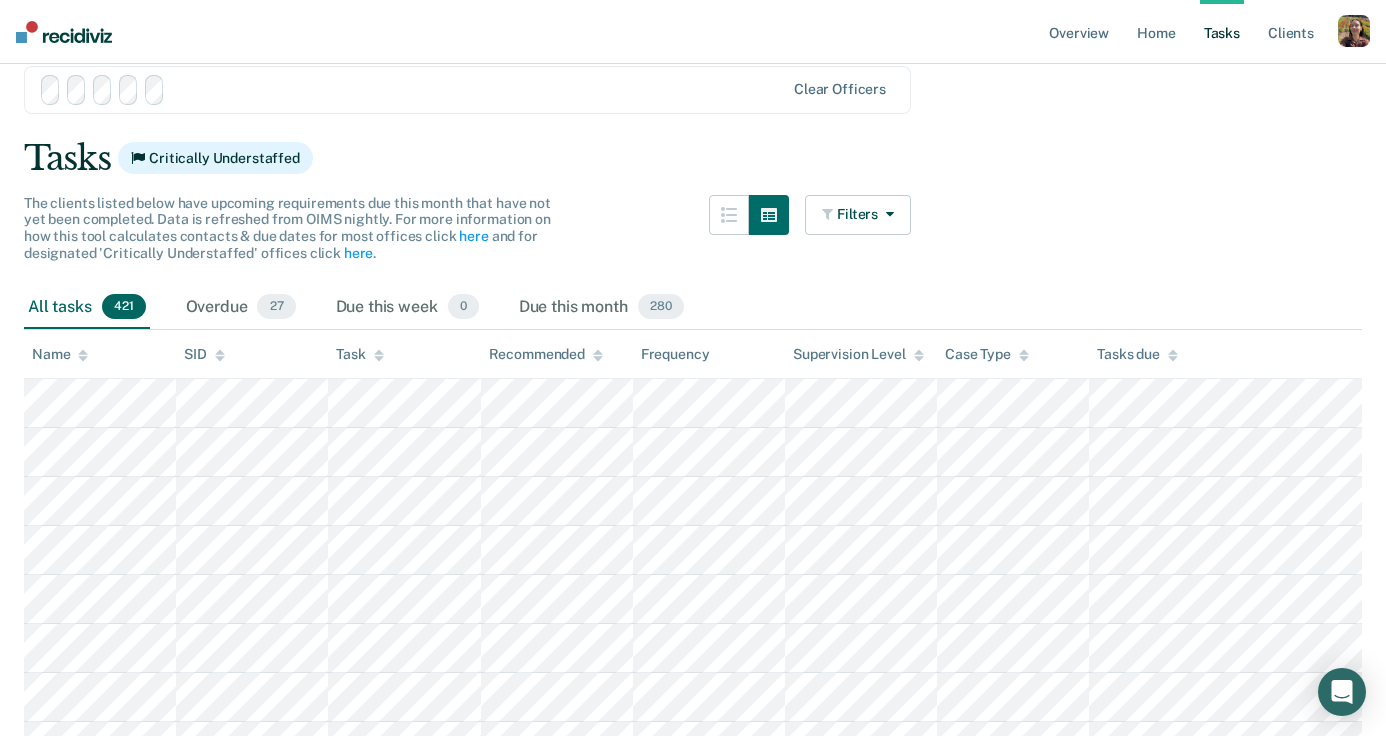 scroll, scrollTop: 0, scrollLeft: 0, axis: both 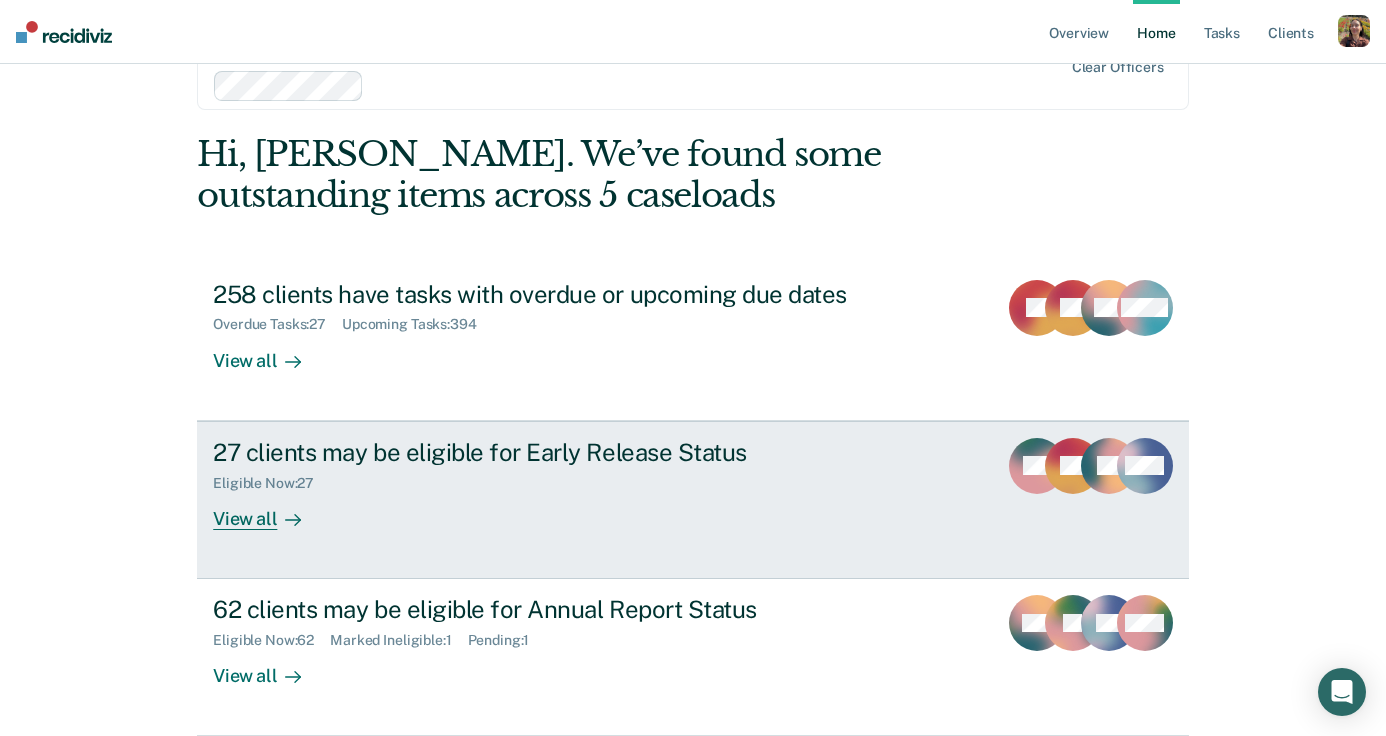 click on "View all" at bounding box center (269, 510) 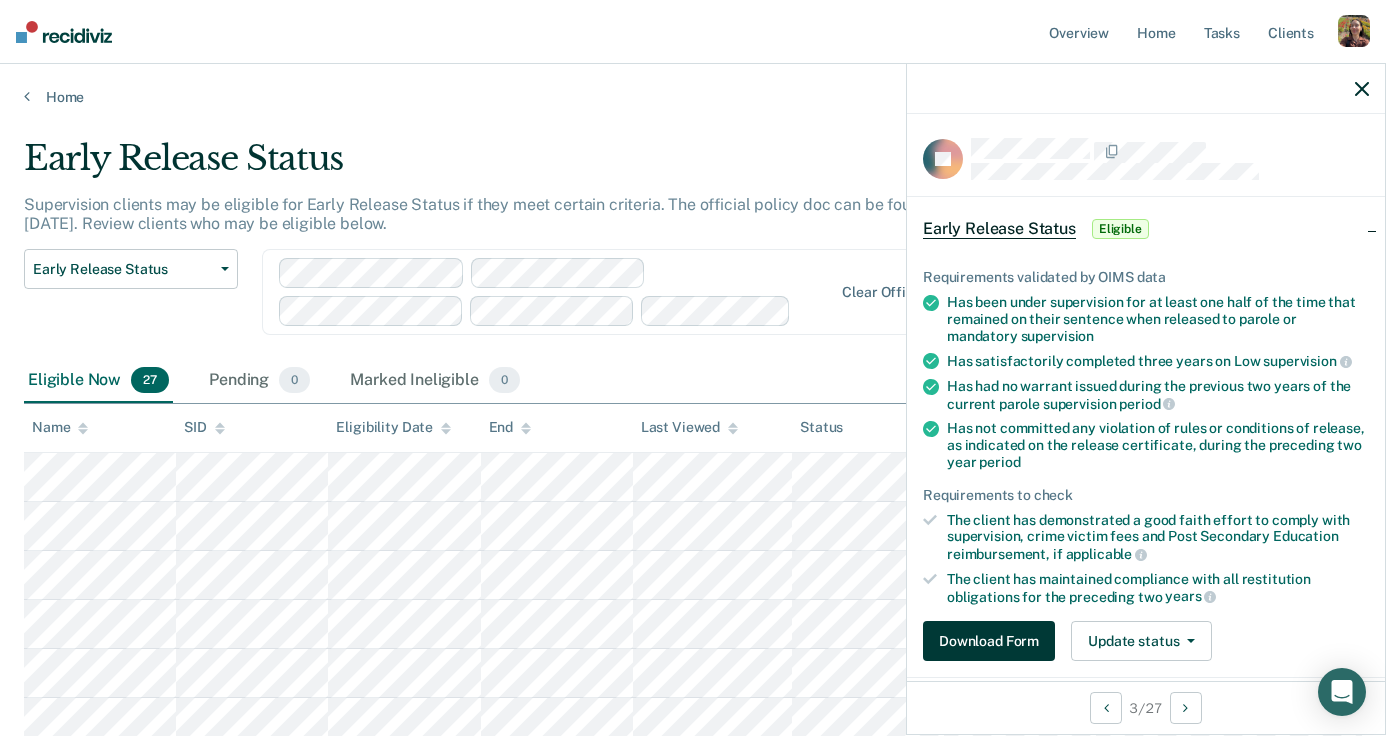 click on "Download Form" at bounding box center [989, 641] 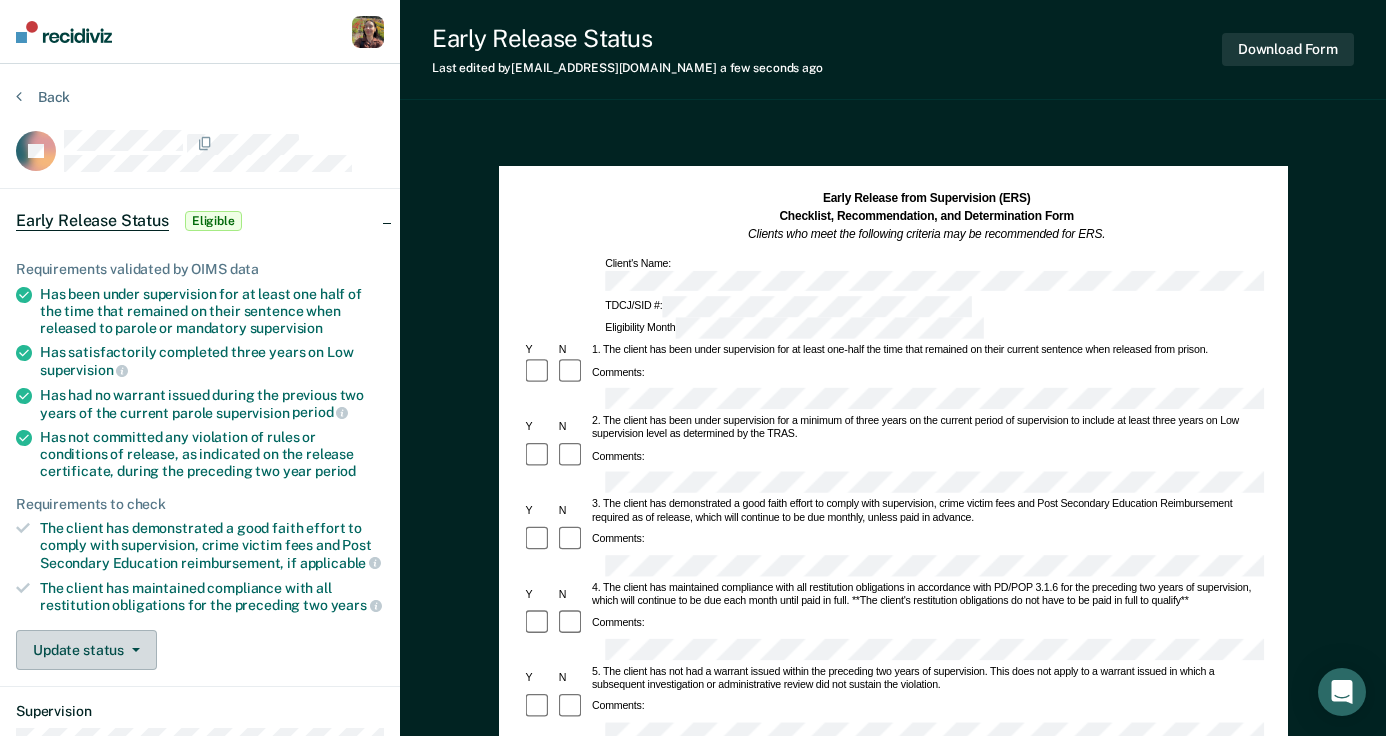 click on "Update status" at bounding box center [86, 650] 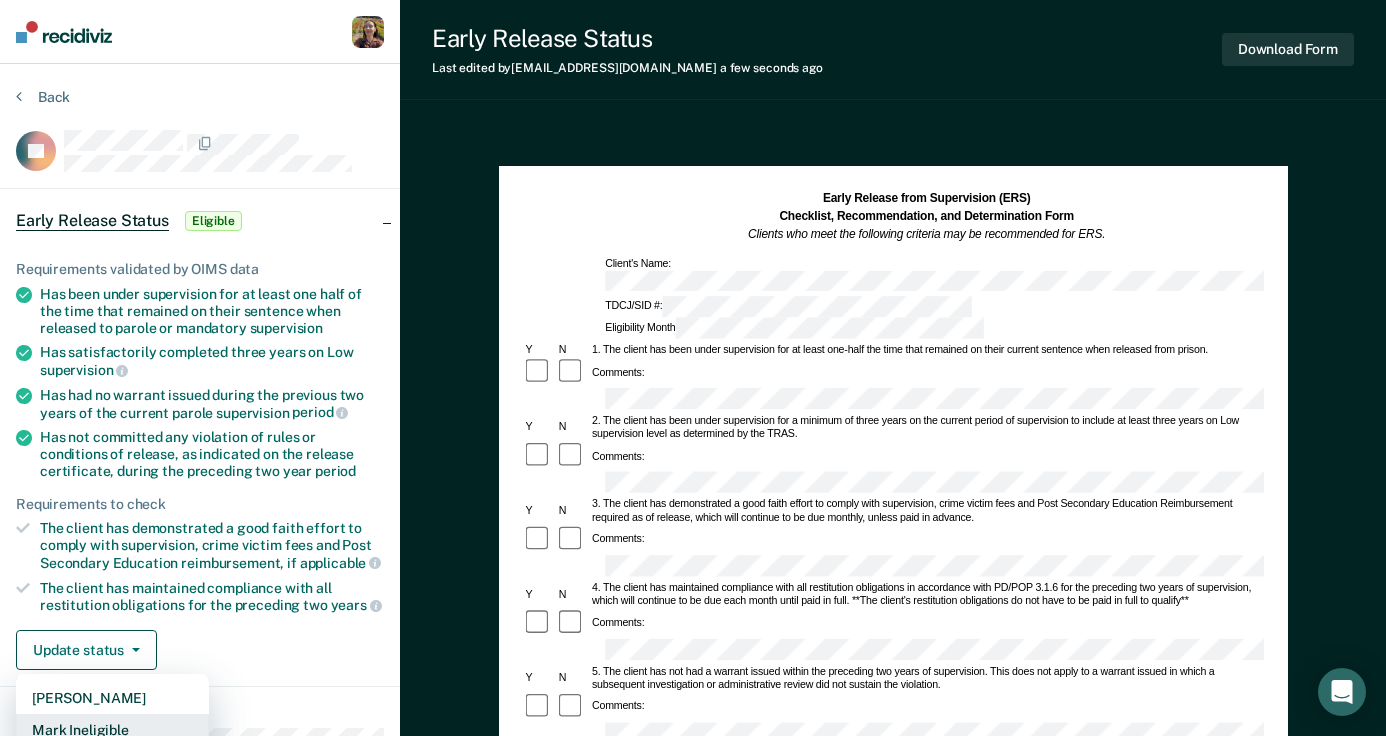 scroll, scrollTop: 4, scrollLeft: 0, axis: vertical 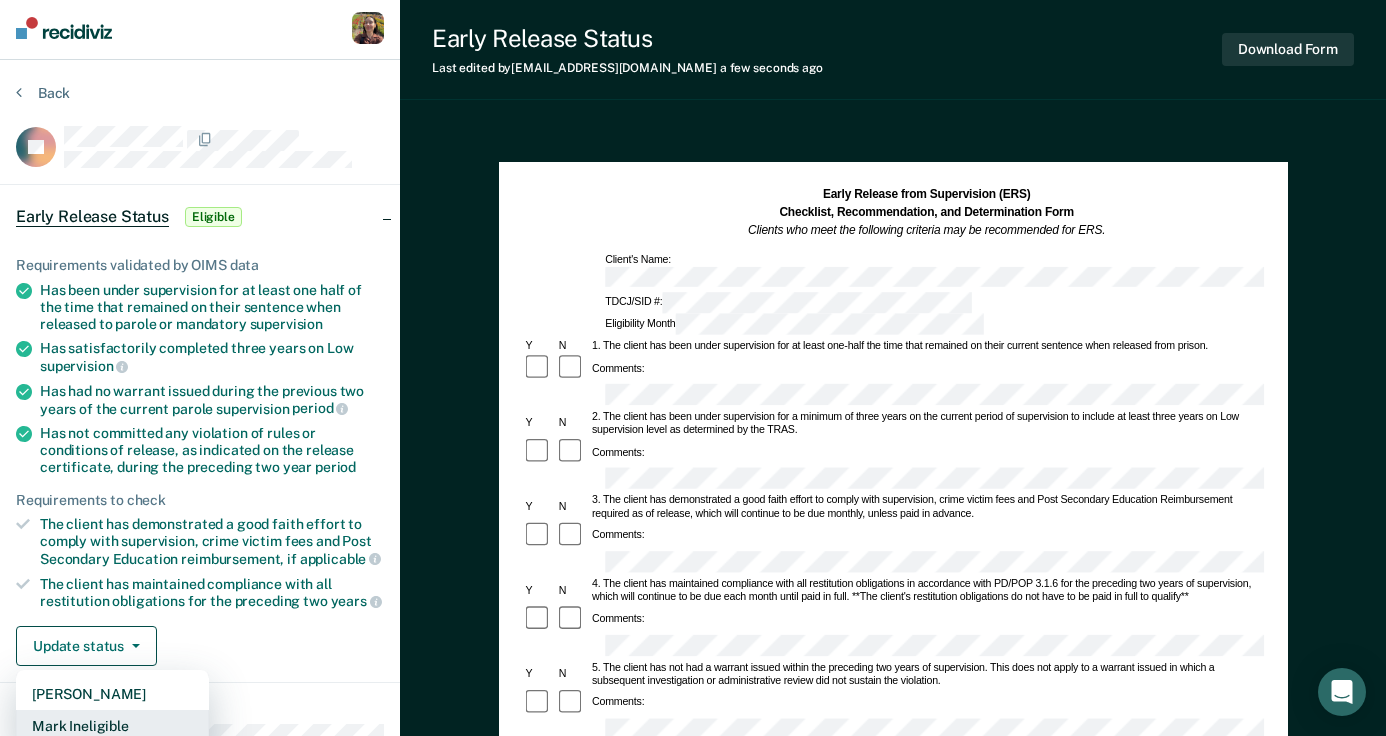 click on "Mark Ineligible" at bounding box center [112, 726] 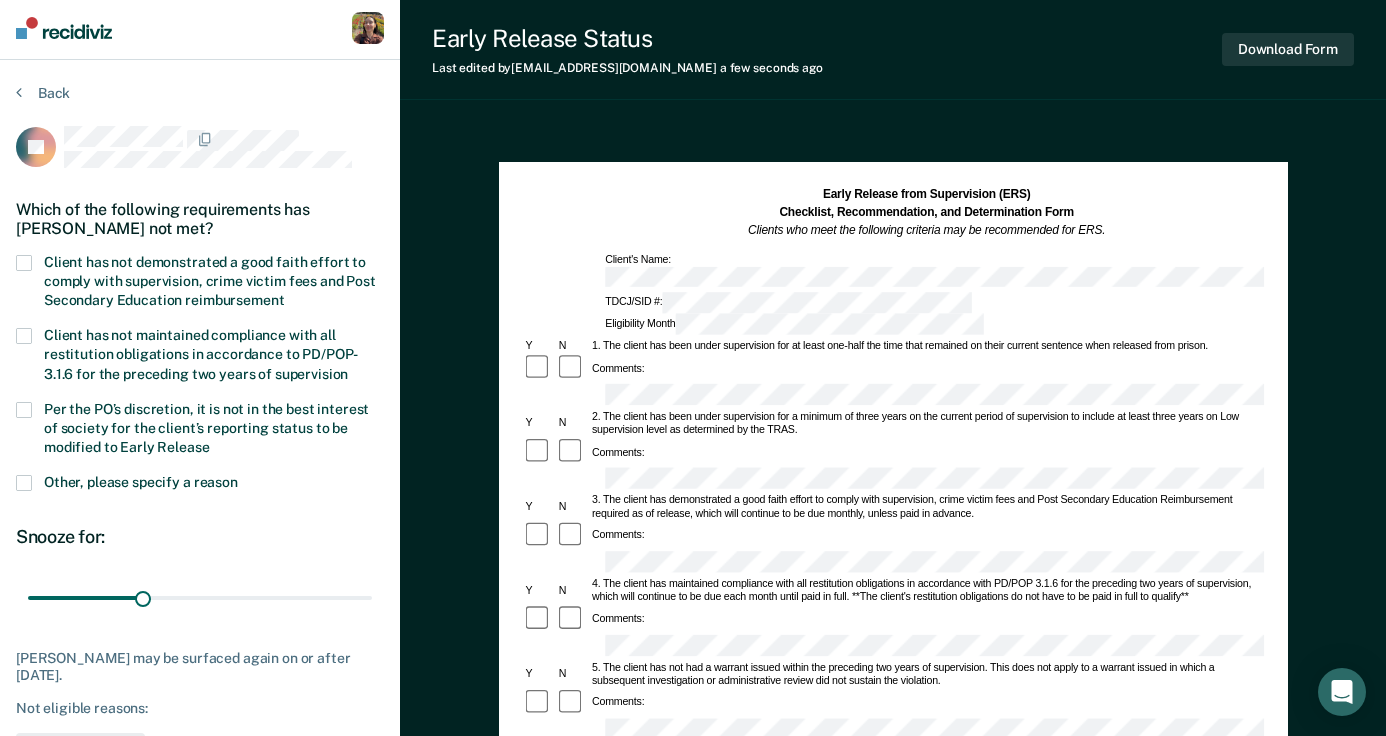 click on "Client has not demonstrated a good faith effort to comply with supervision, crime victim fees and Post Secondary Education reimbursement" at bounding box center [210, 281] 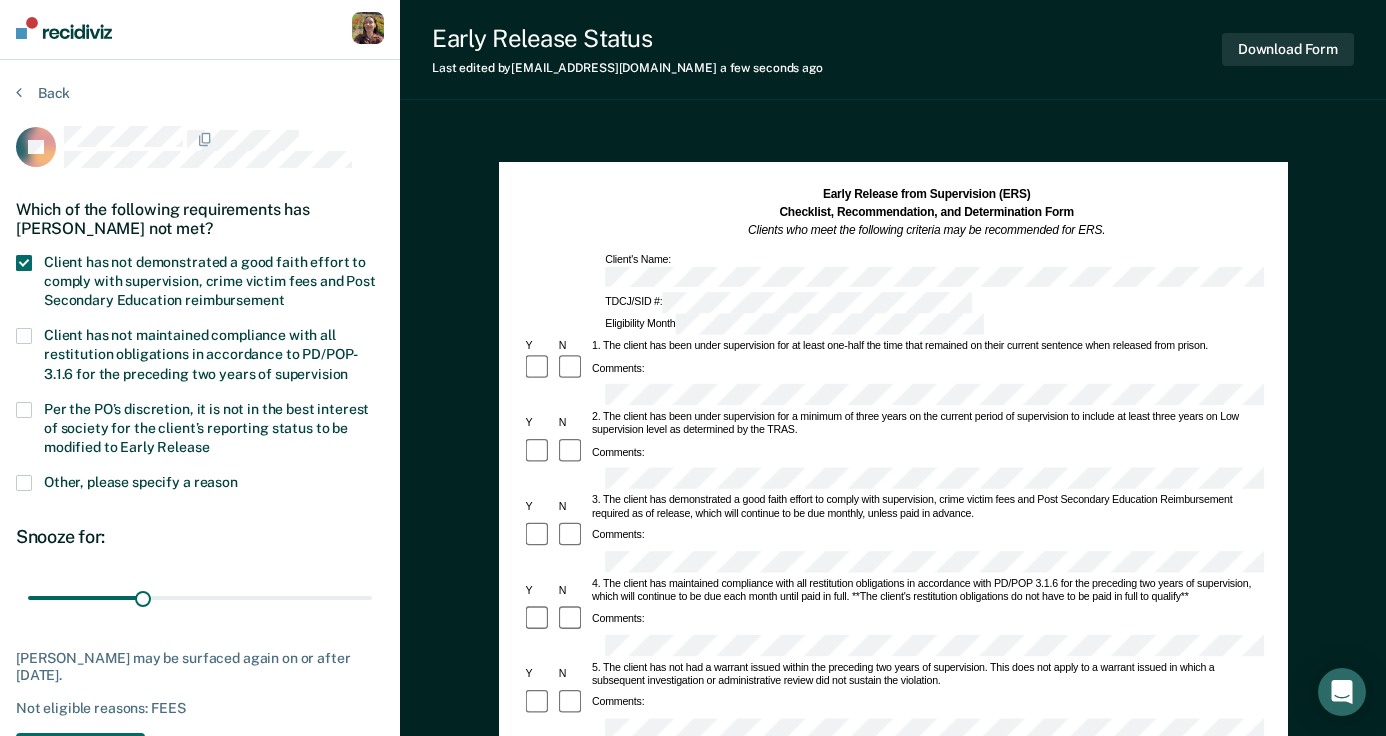 scroll, scrollTop: 417, scrollLeft: 0, axis: vertical 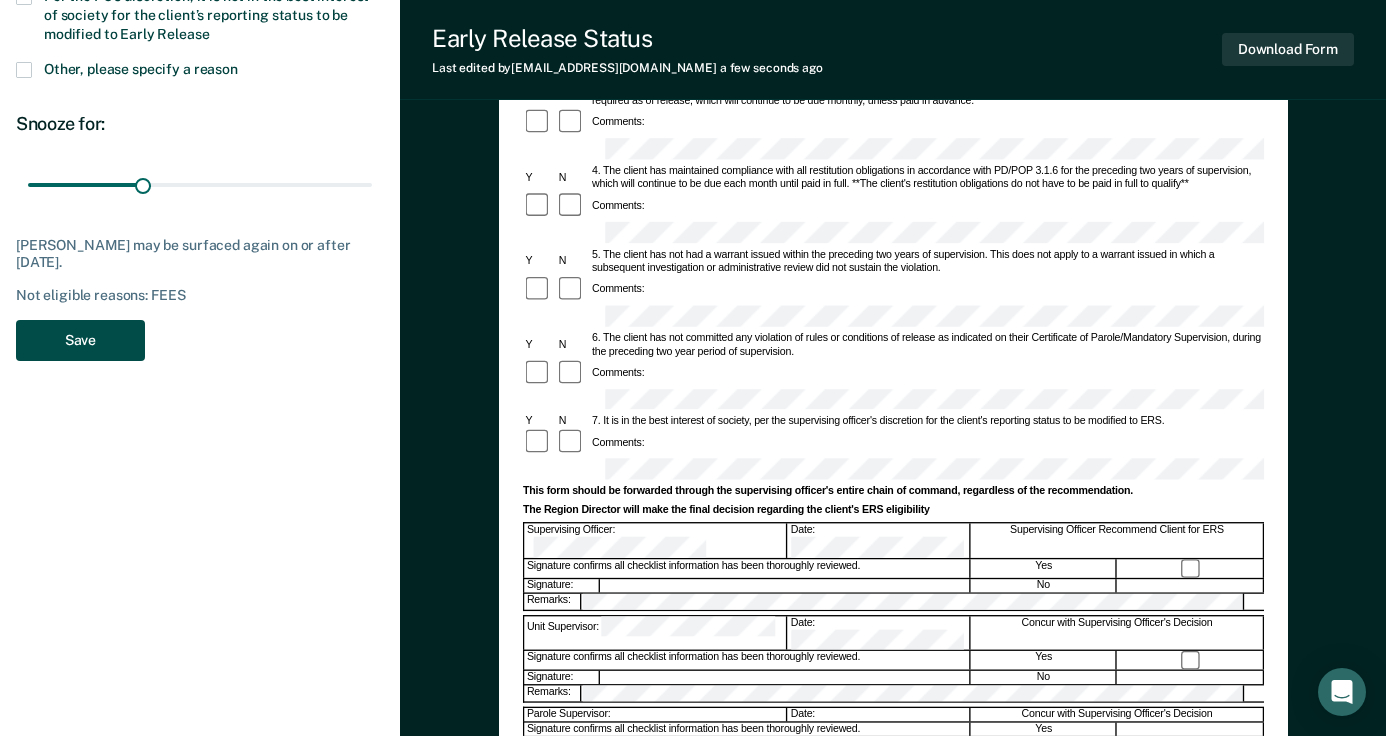 click on "Save" at bounding box center [80, 340] 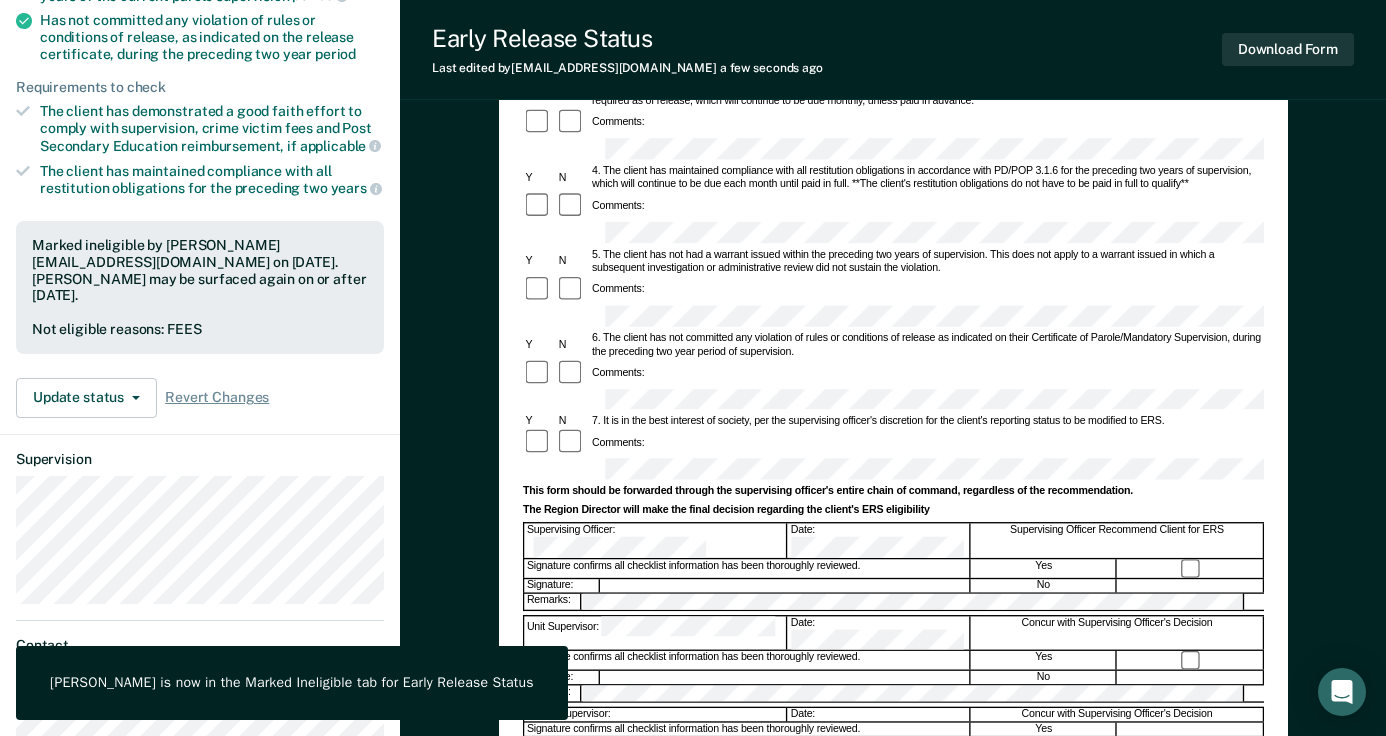 scroll, scrollTop: 0, scrollLeft: 0, axis: both 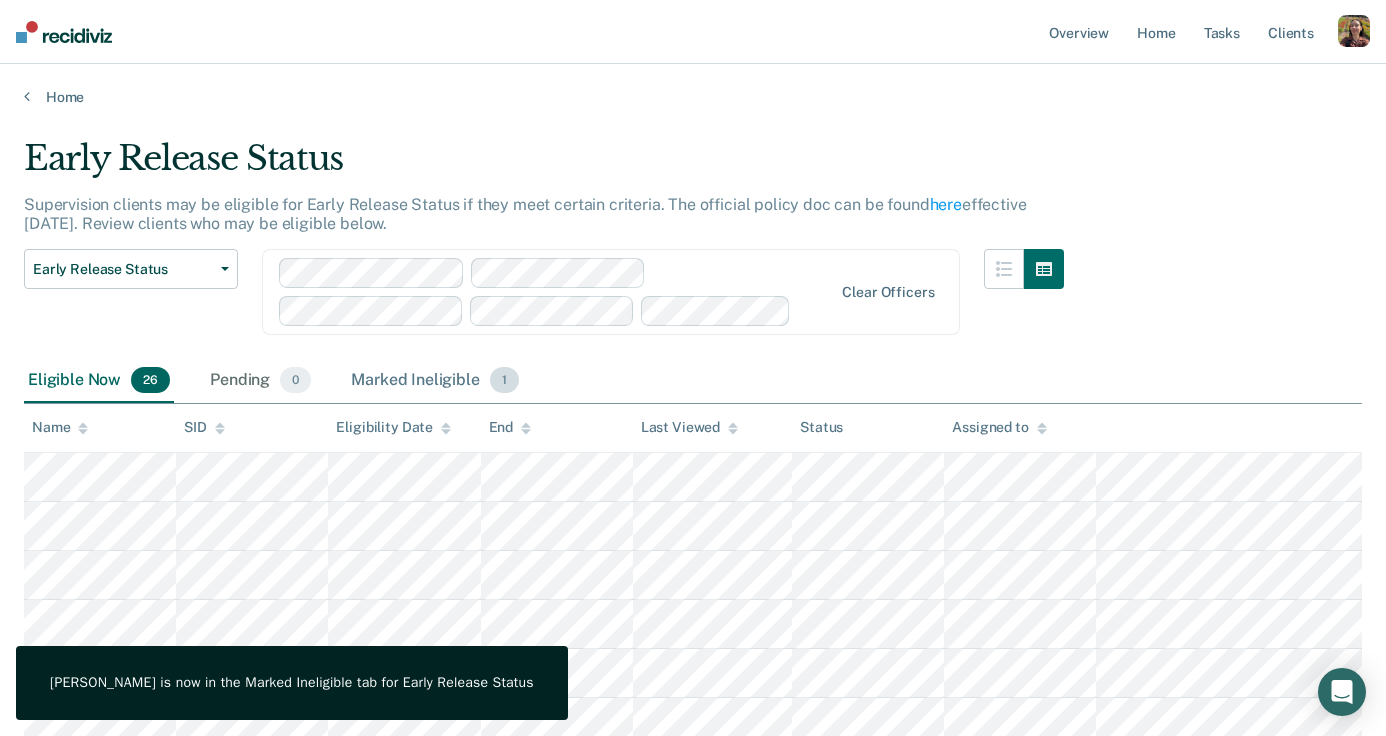 click on "Marked Ineligible 1" at bounding box center [435, 381] 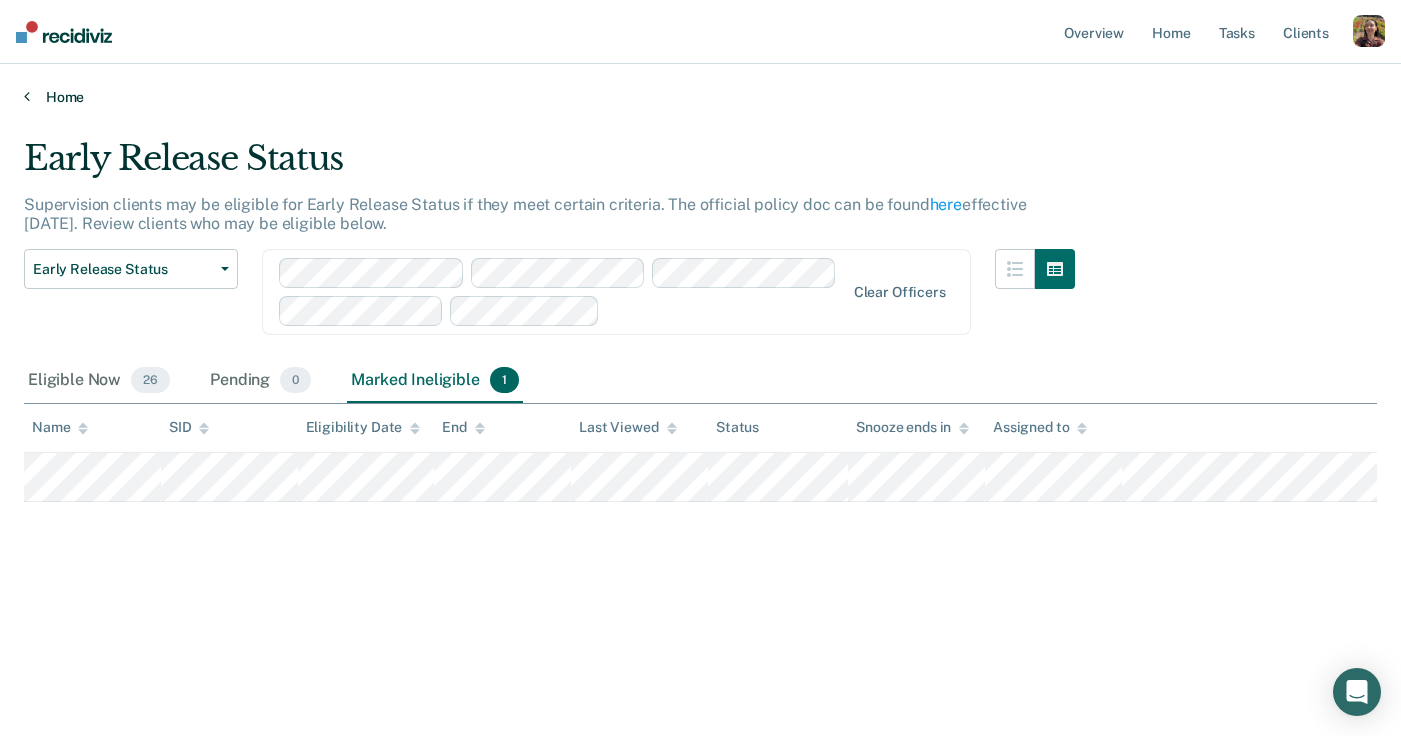 click on "Home" at bounding box center [700, 97] 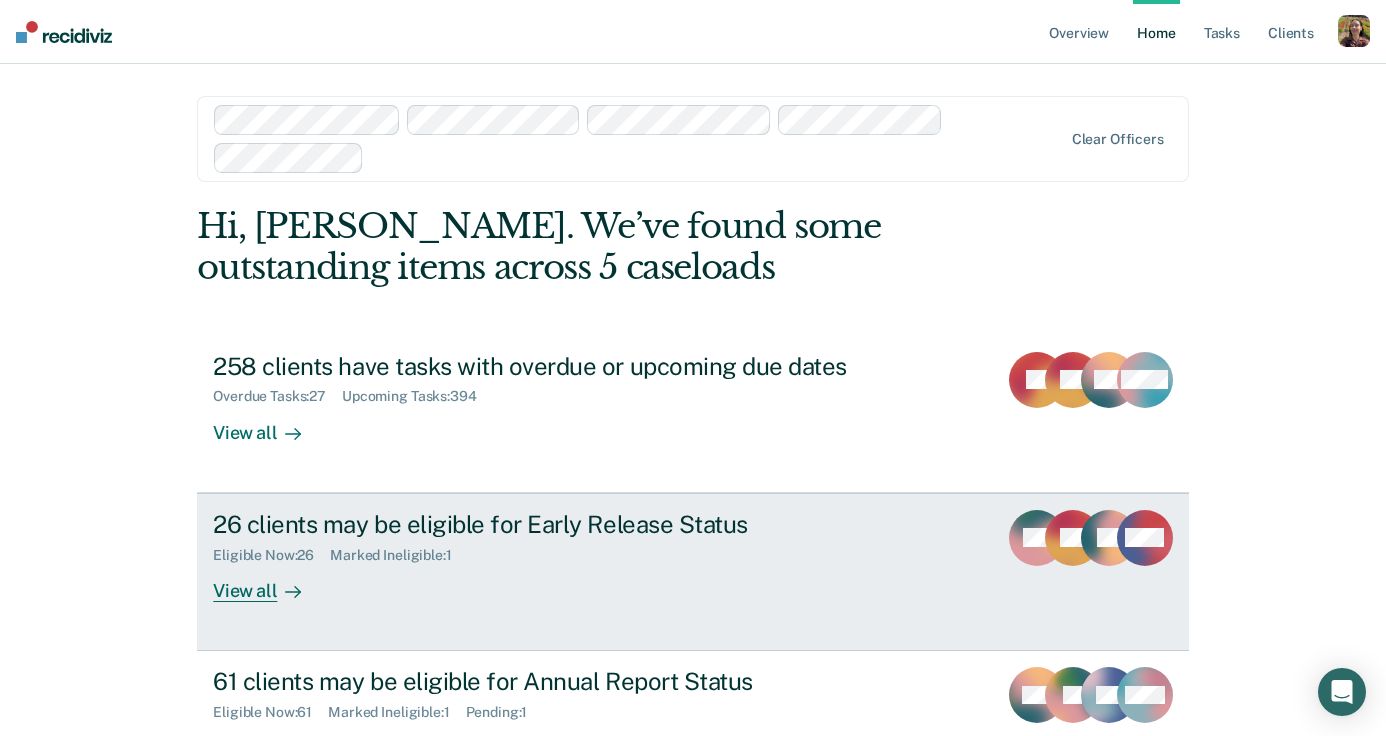 scroll, scrollTop: 152, scrollLeft: 0, axis: vertical 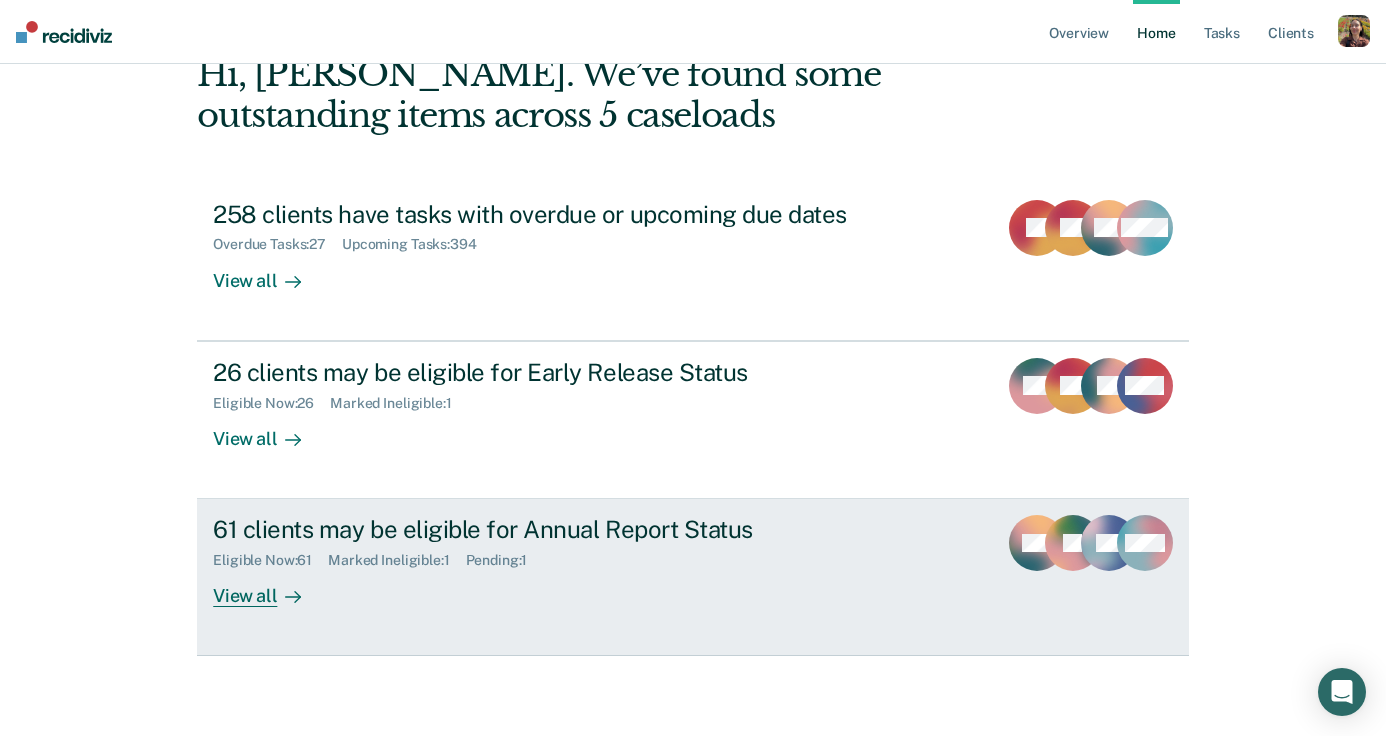 click on "61 clients may be eligible for Annual Report Status Eligible Now :  61 Marked Ineligible :  1 Pending :  1 View all" at bounding box center [588, 561] 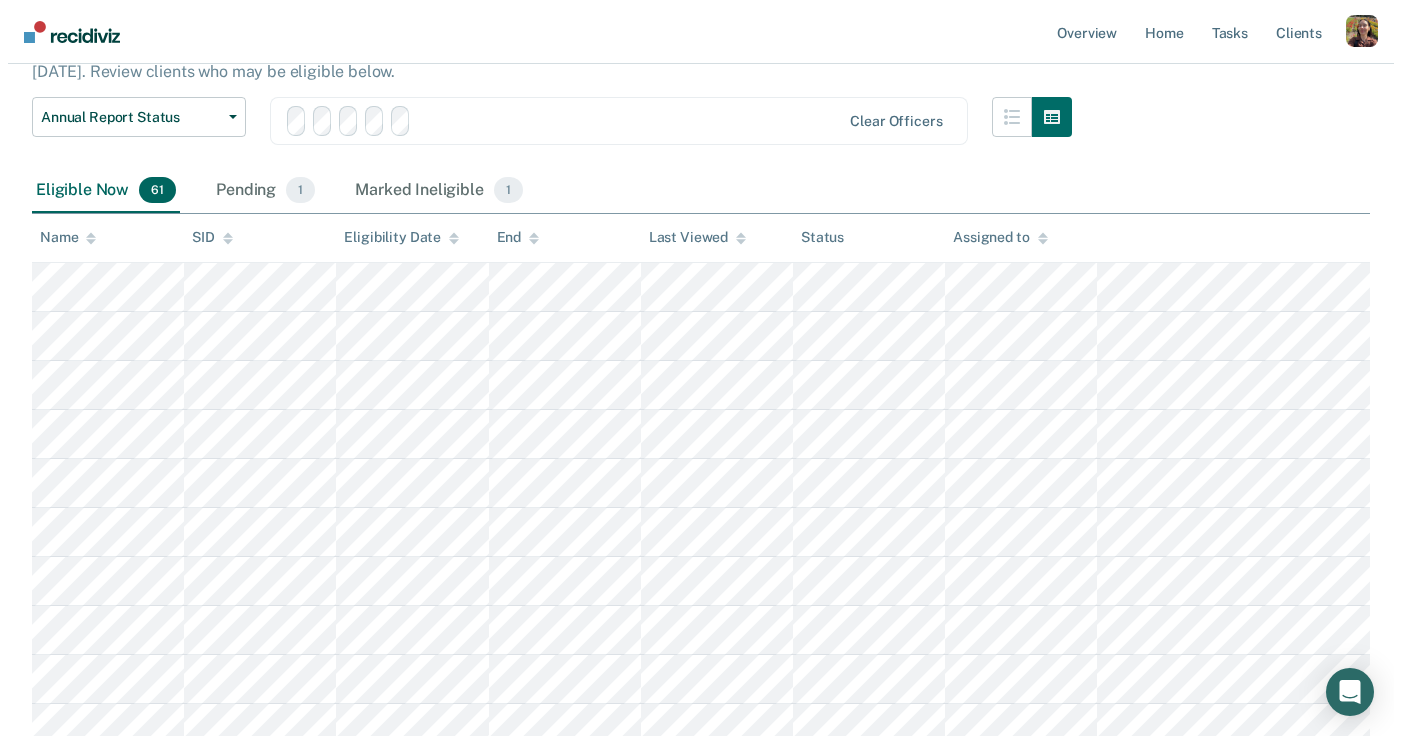 scroll, scrollTop: 0, scrollLeft: 0, axis: both 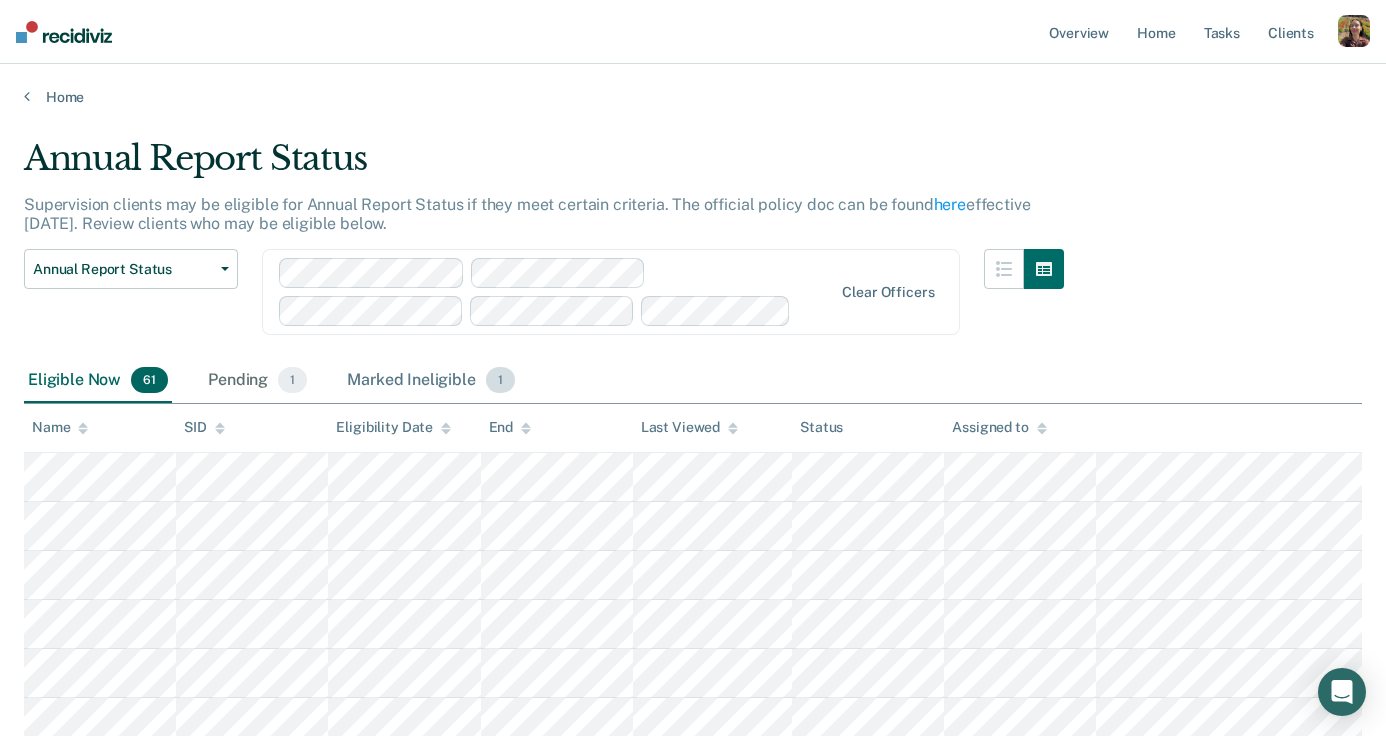 click on "Marked Ineligible 1" at bounding box center [431, 381] 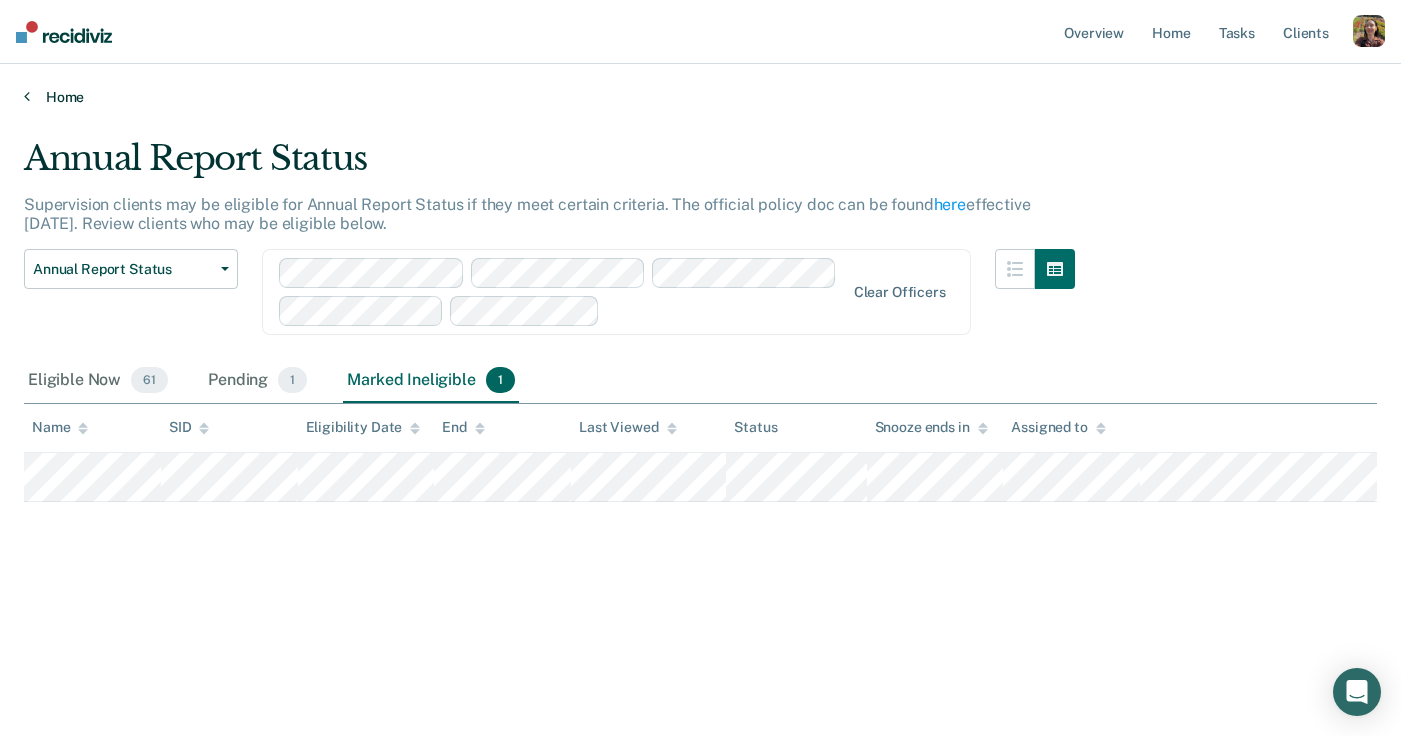 click on "Home" at bounding box center [700, 97] 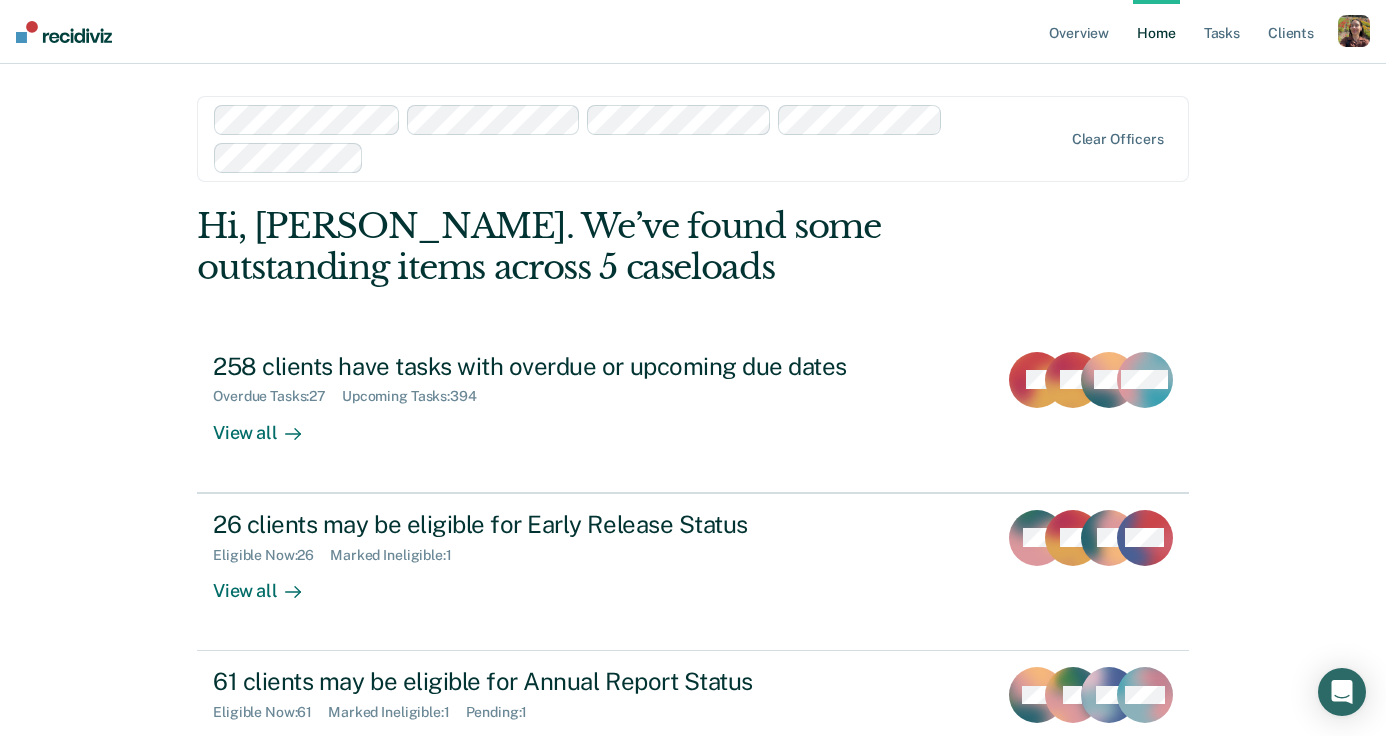 click on "Home" at bounding box center (1156, 32) 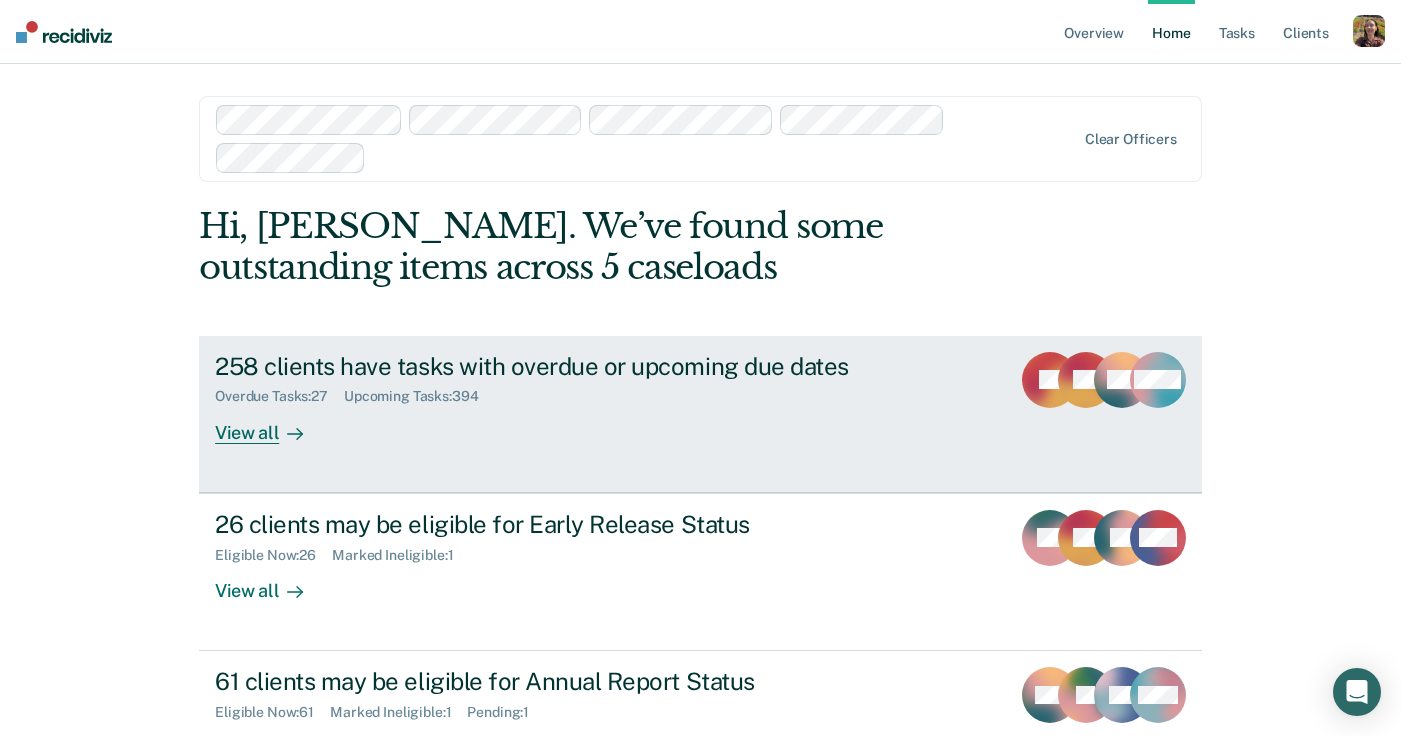 scroll, scrollTop: 152, scrollLeft: 0, axis: vertical 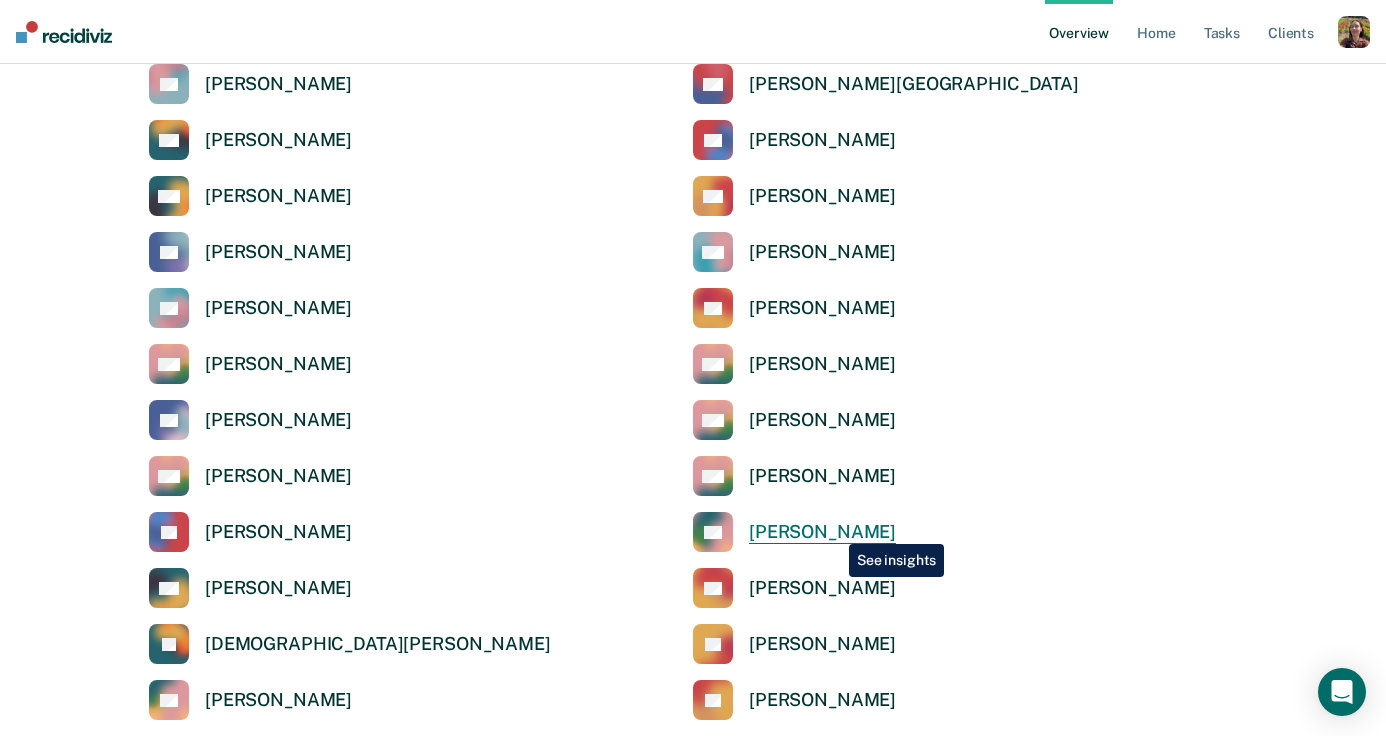 click on "[PERSON_NAME]" at bounding box center [822, 532] 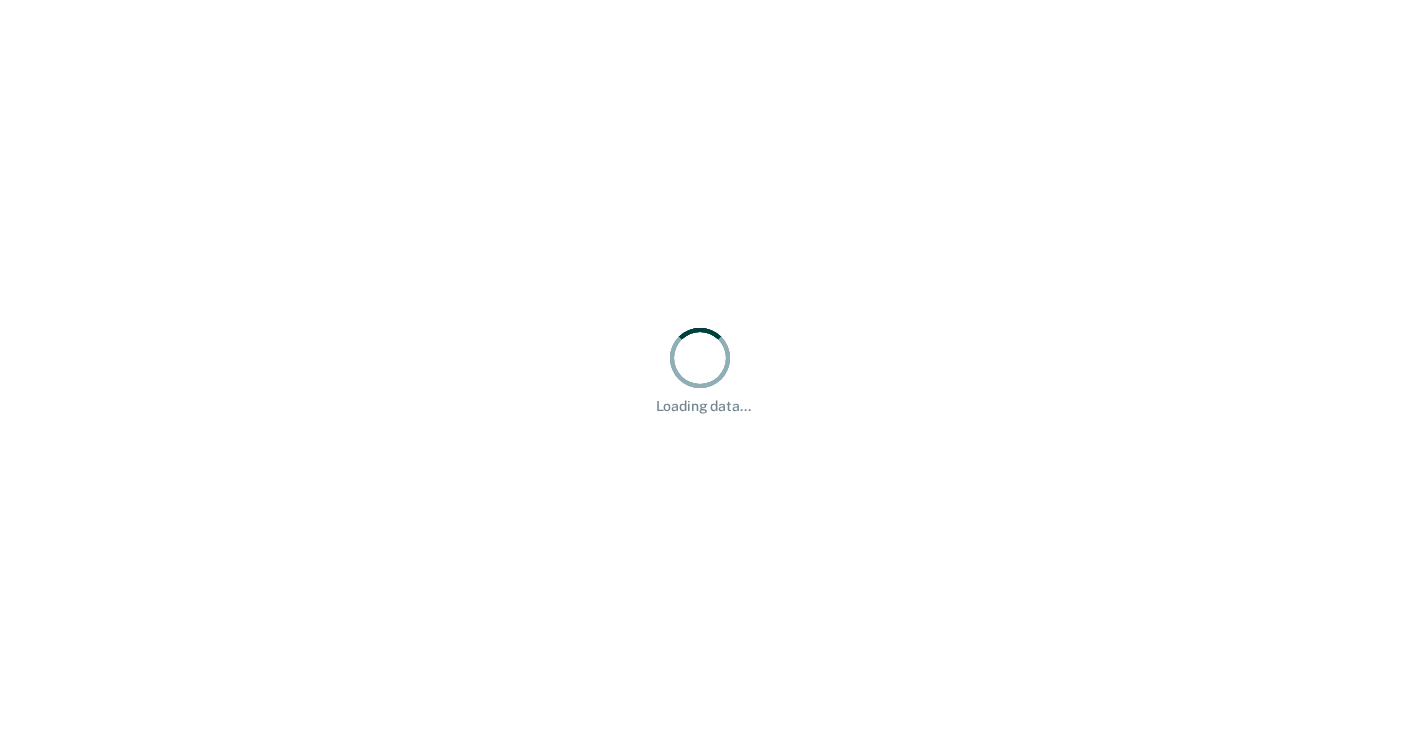 scroll, scrollTop: 0, scrollLeft: 0, axis: both 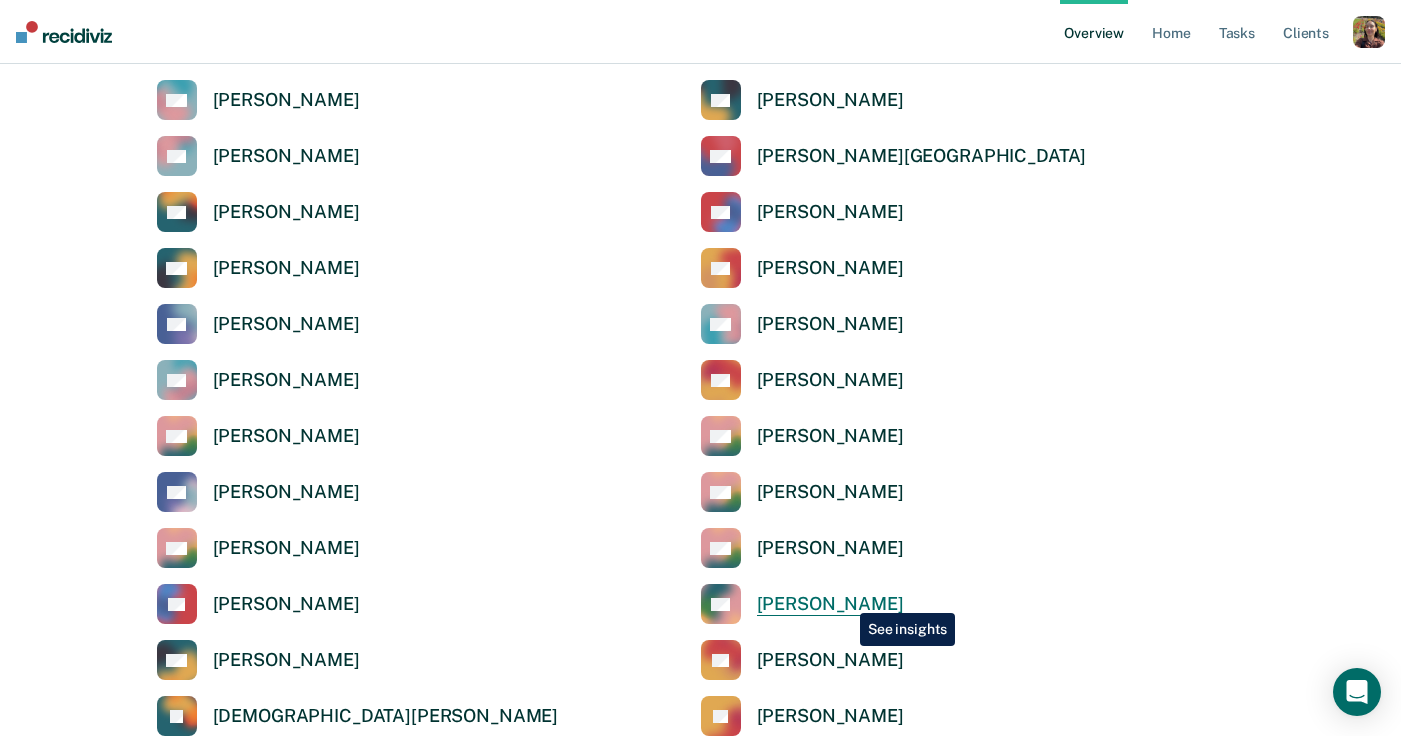 click on "[PERSON_NAME]" at bounding box center (830, 604) 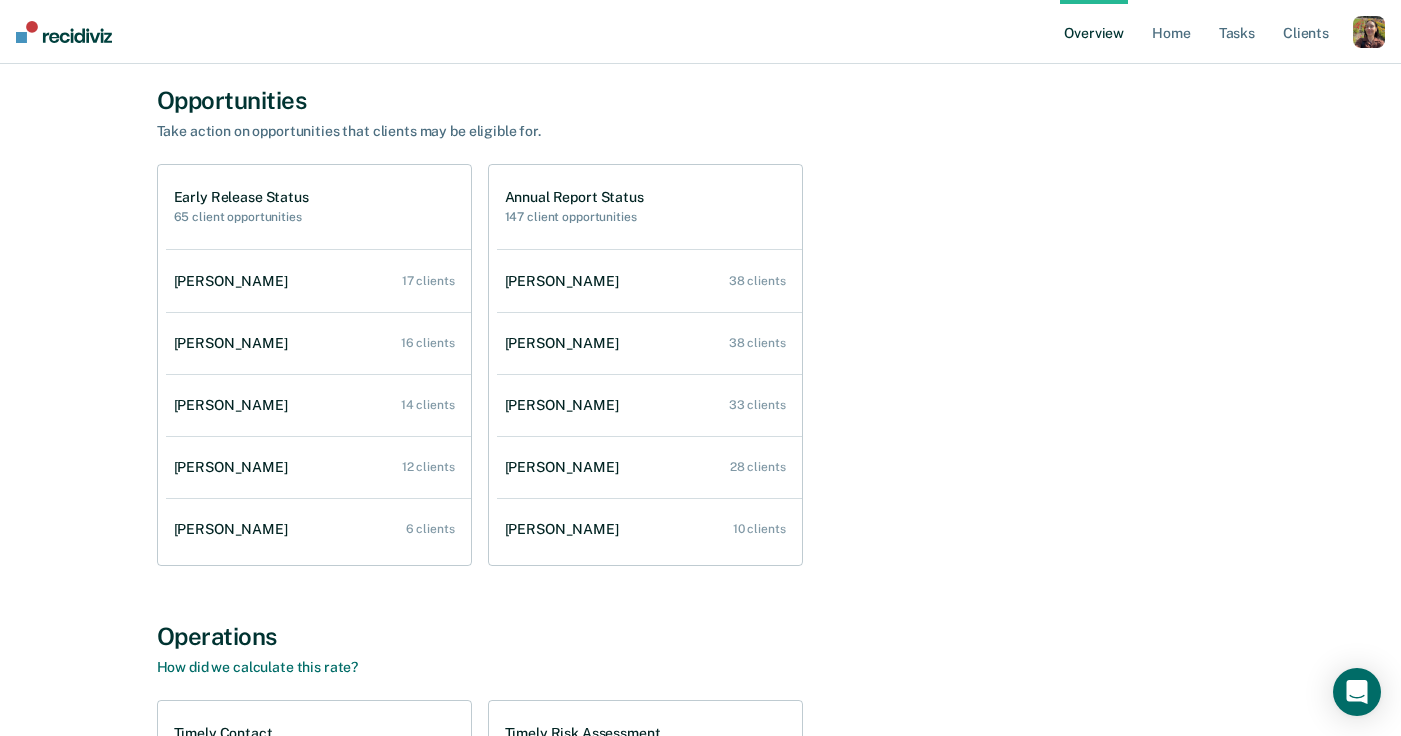 scroll, scrollTop: 162, scrollLeft: 0, axis: vertical 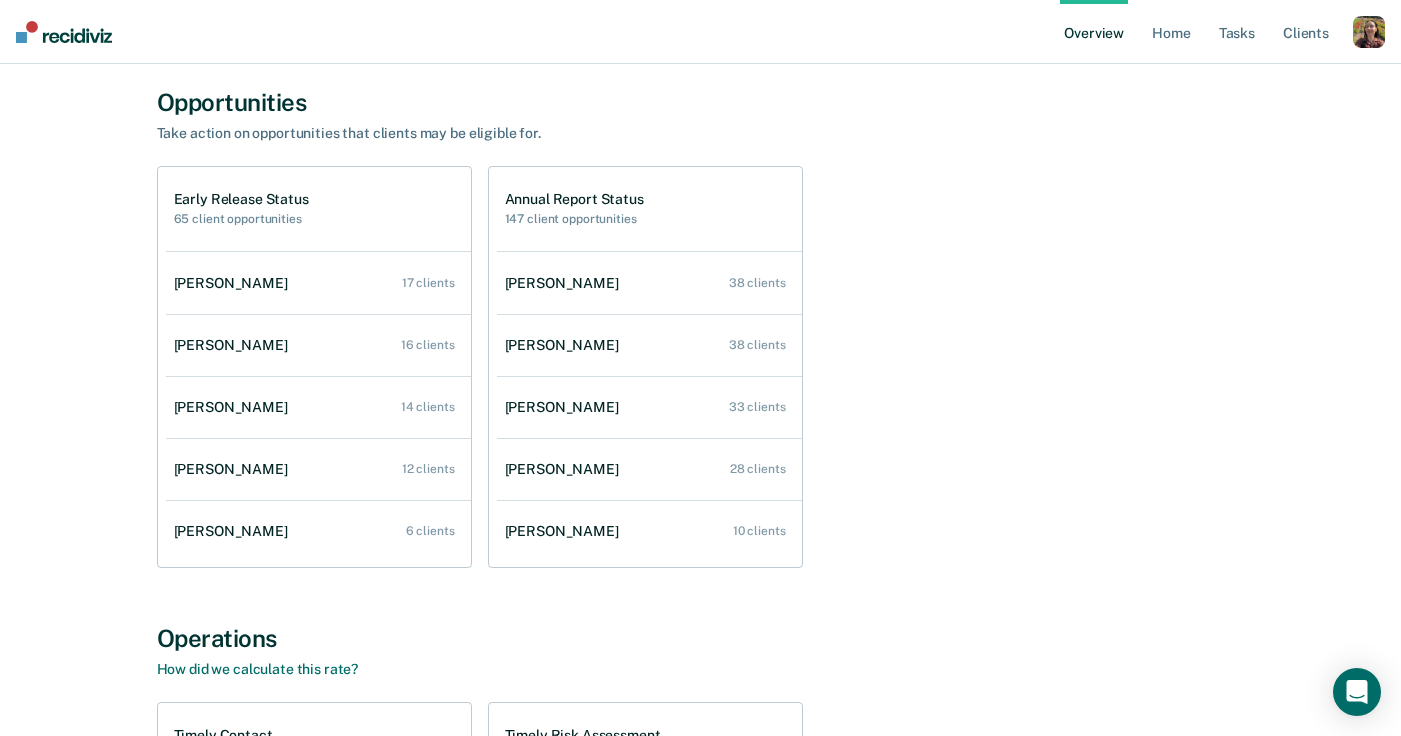 click on "Annual Report Status 147 client opportunities" at bounding box center [649, 209] 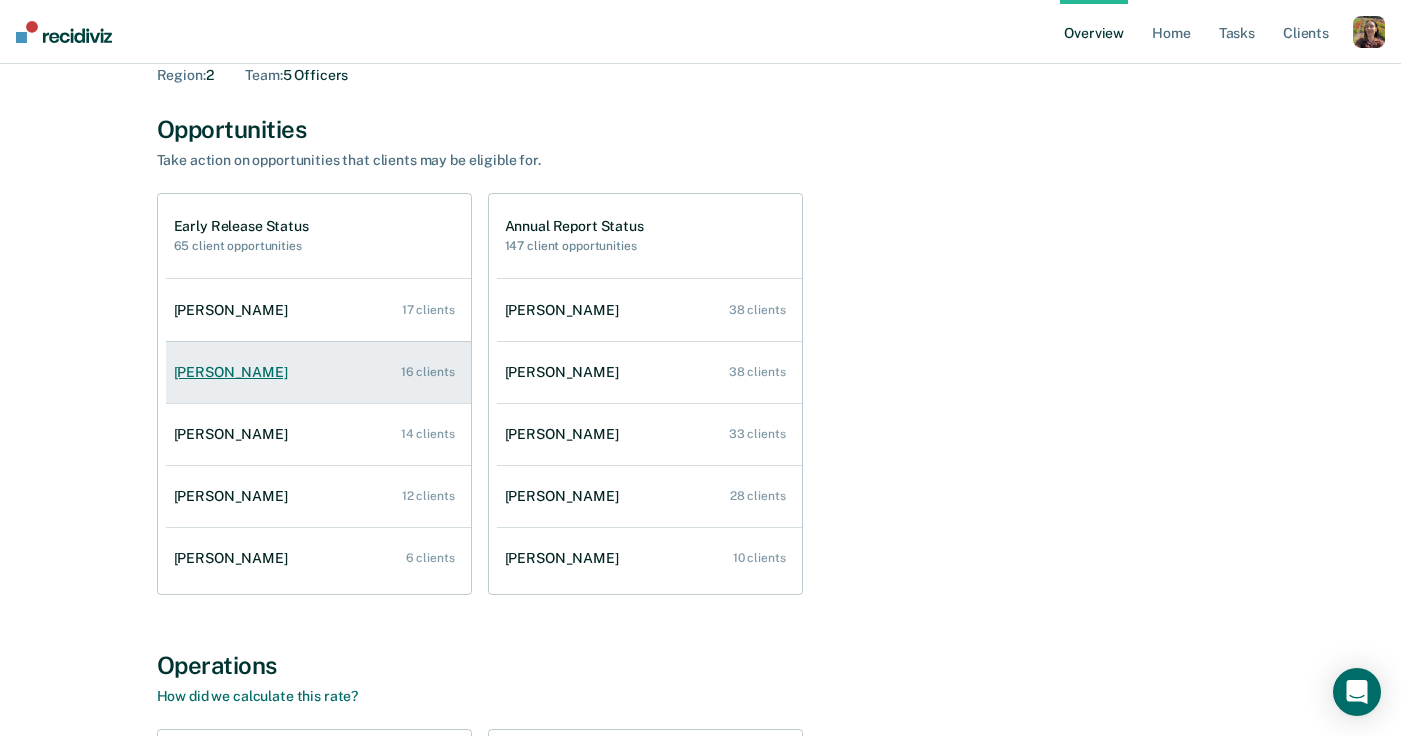 scroll, scrollTop: 134, scrollLeft: 0, axis: vertical 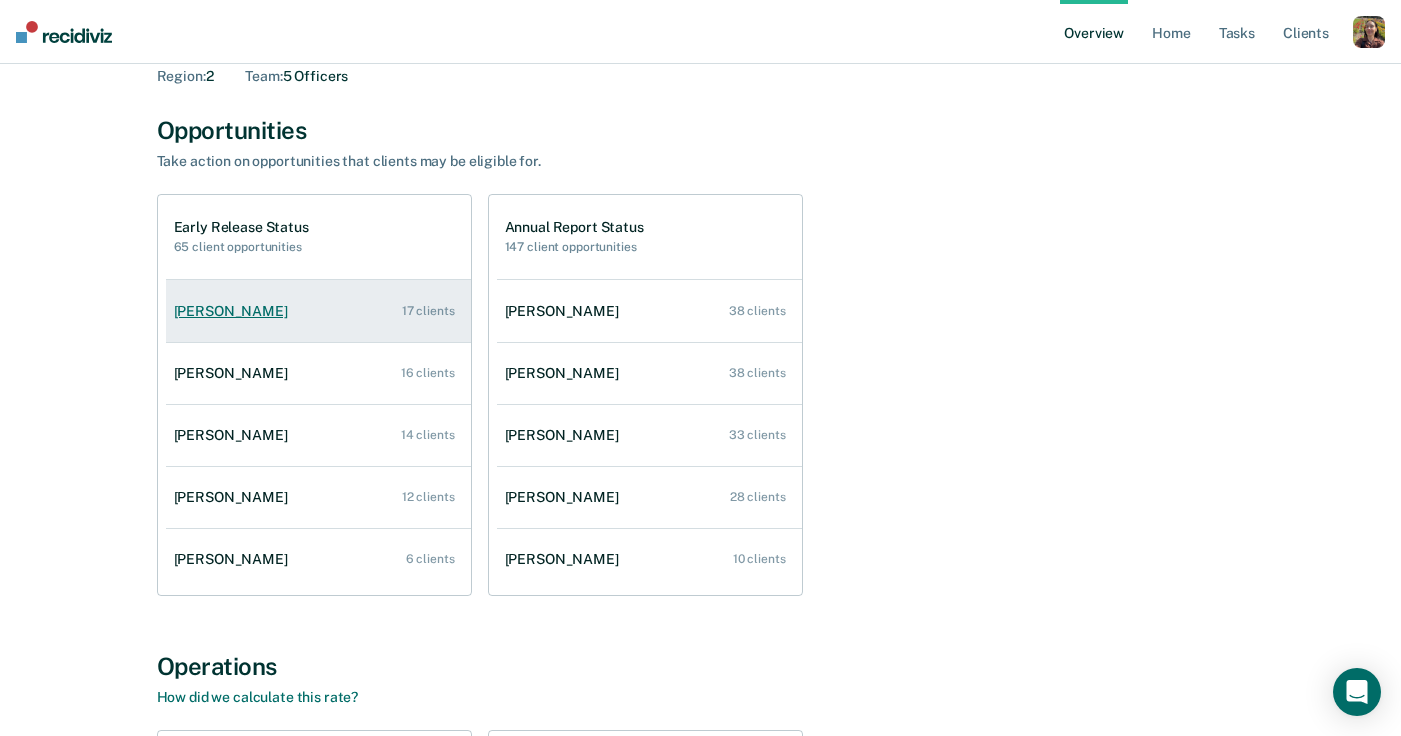 click on "Nathalie Bujold" at bounding box center (235, 311) 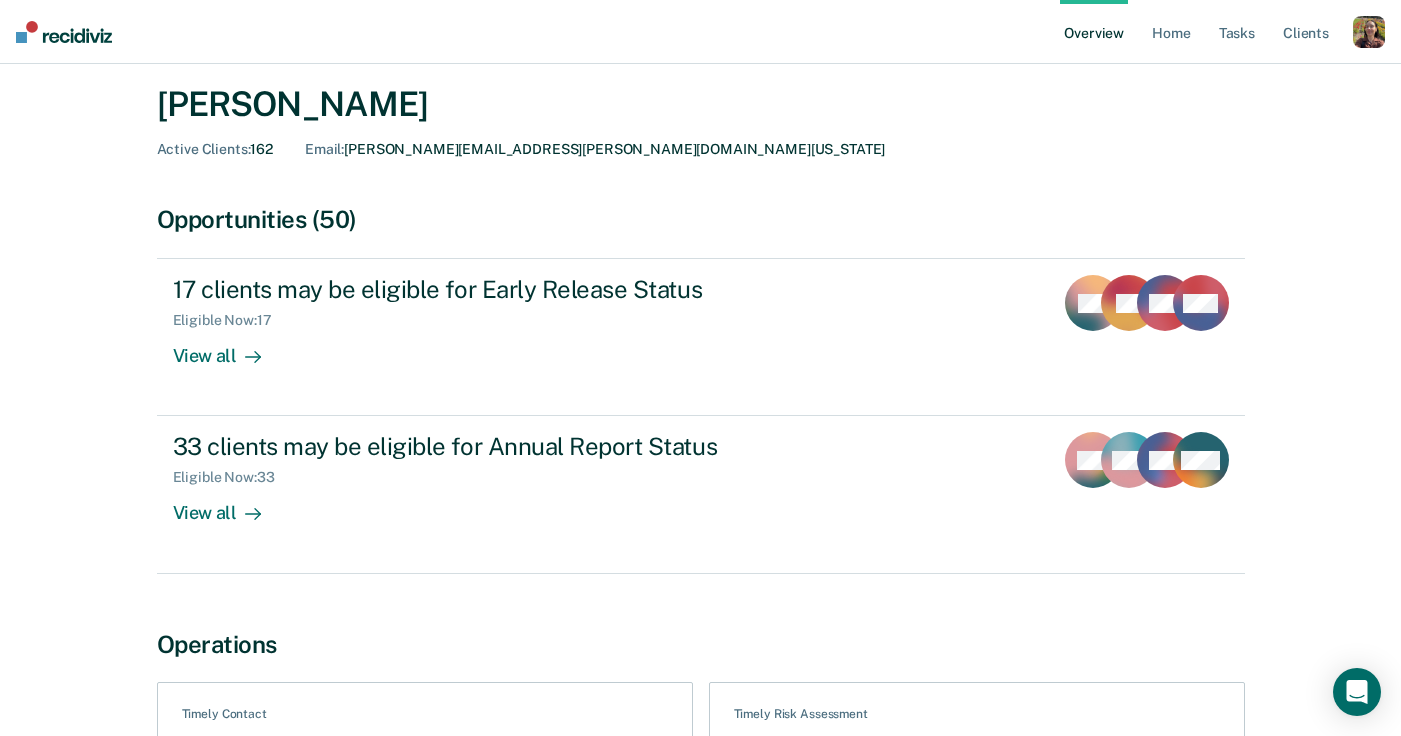 scroll, scrollTop: 60, scrollLeft: 0, axis: vertical 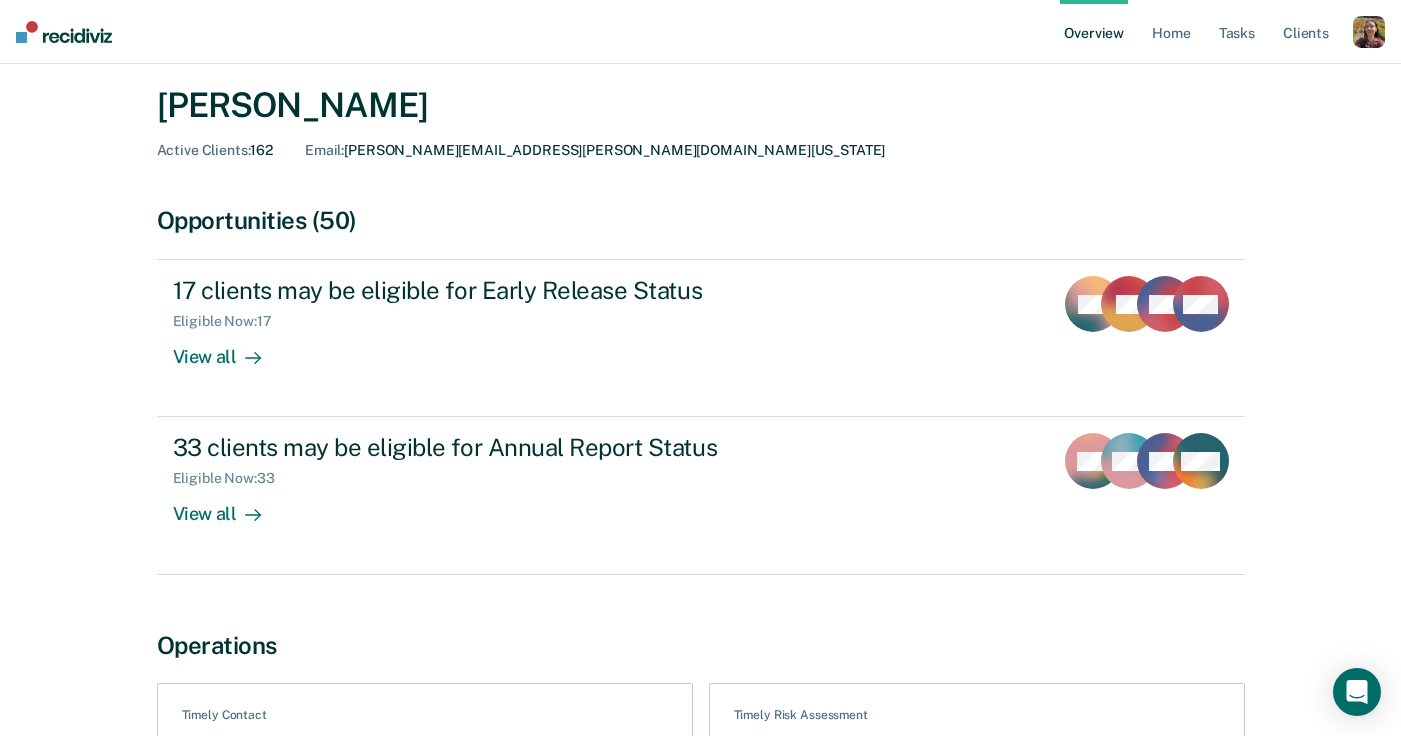 drag, startPoint x: 414, startPoint y: 118, endPoint x: 148, endPoint y: 122, distance: 266.03006 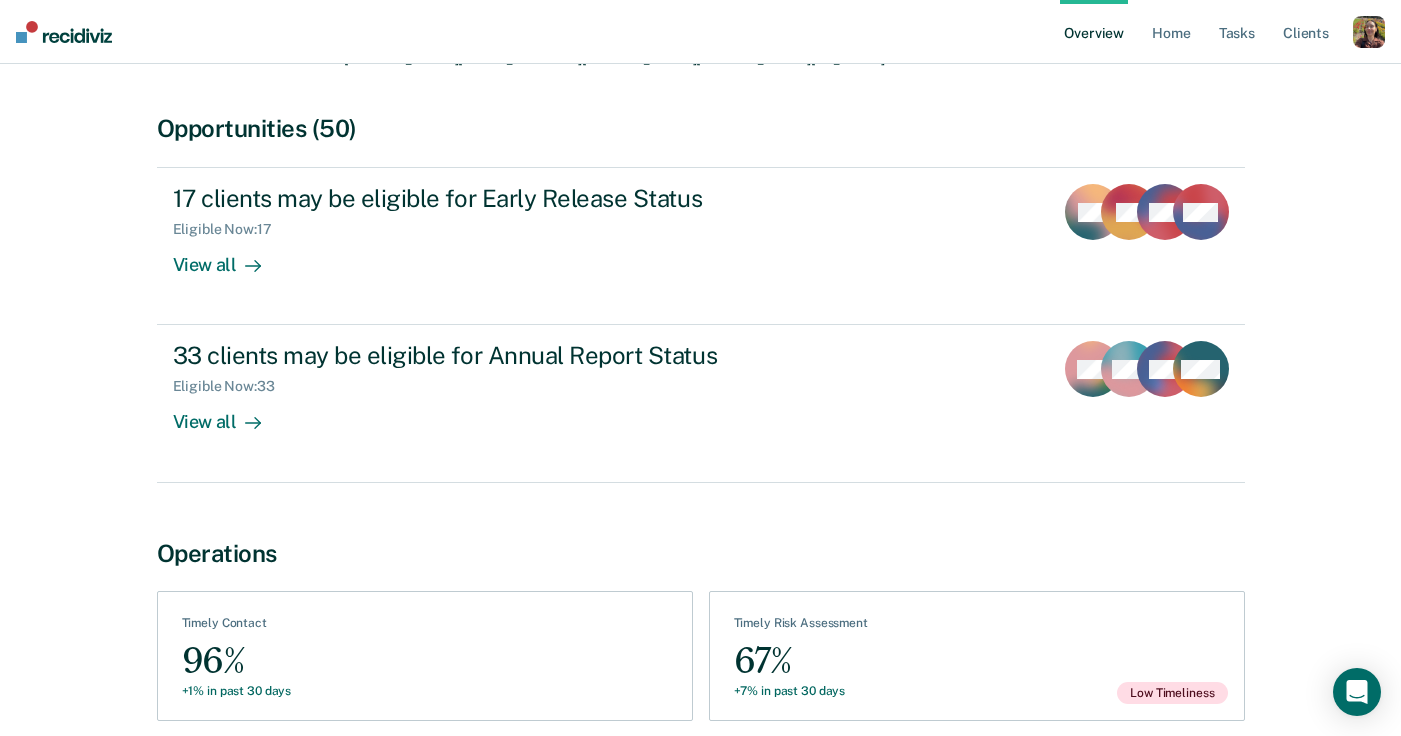 scroll, scrollTop: 149, scrollLeft: 0, axis: vertical 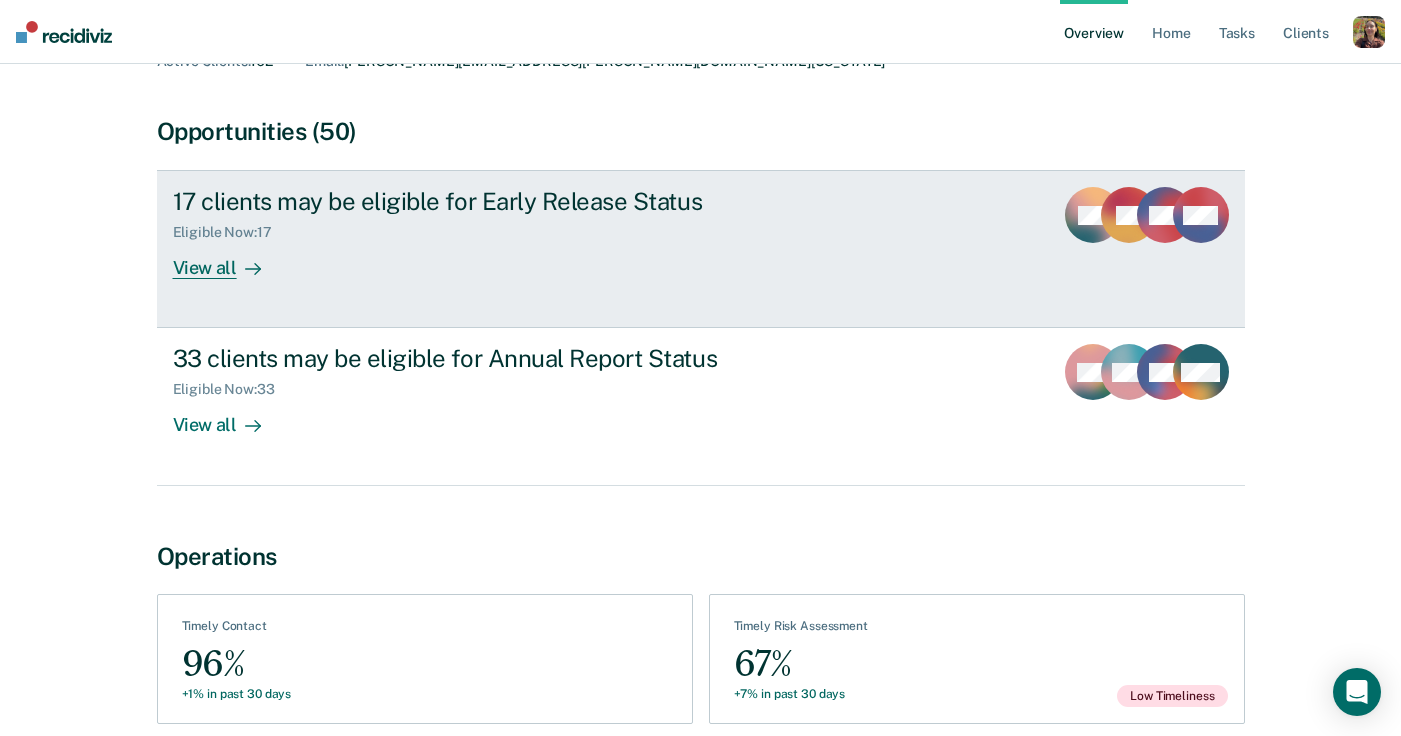 click on "View all" at bounding box center [229, 260] 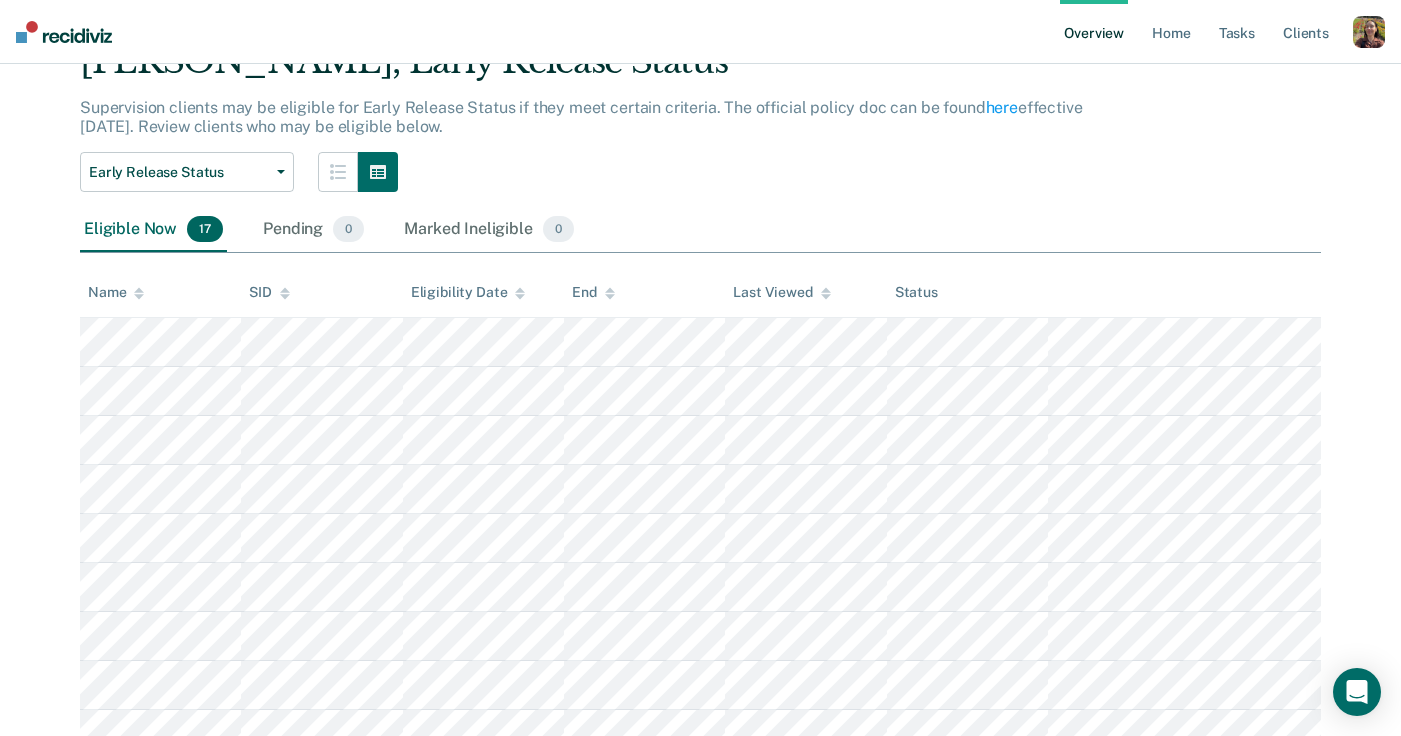 scroll, scrollTop: 0, scrollLeft: 0, axis: both 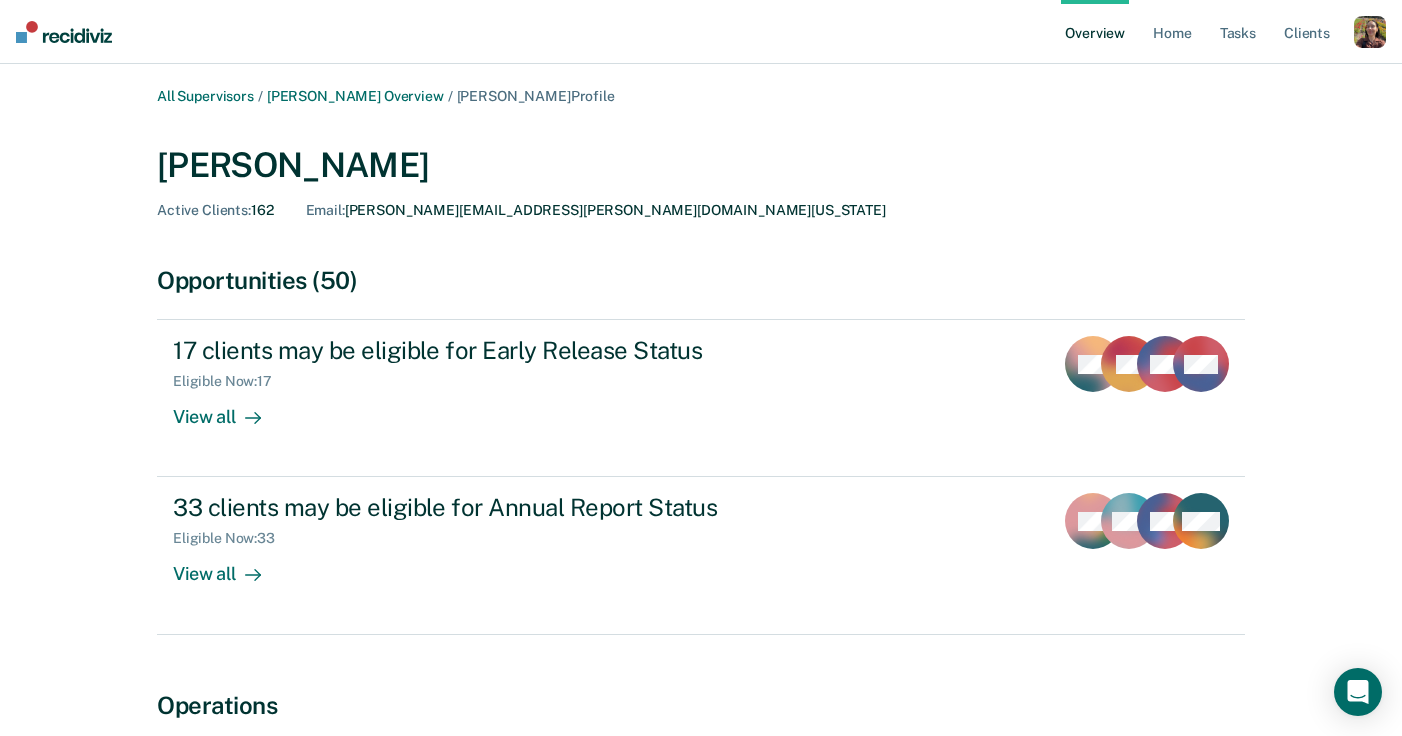 click at bounding box center (1370, 32) 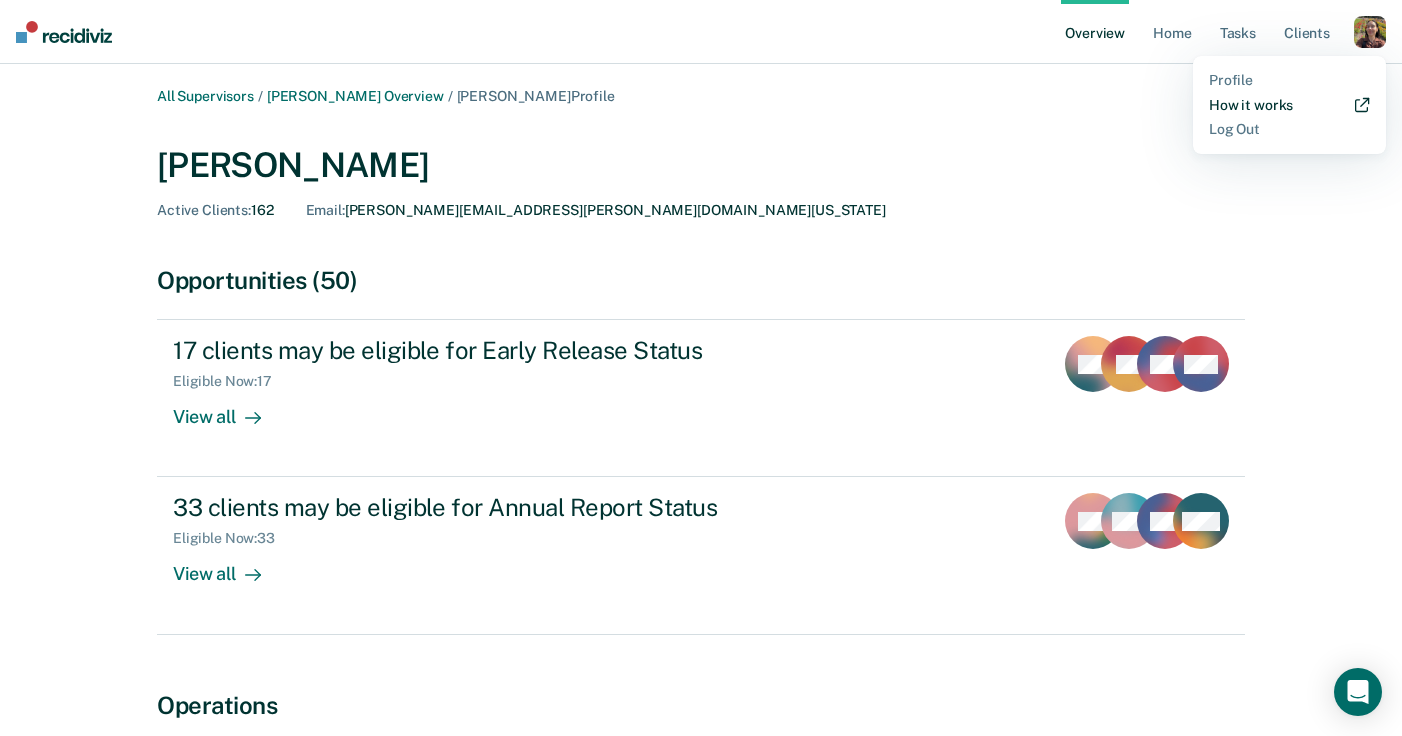 click on "How it works" at bounding box center (1289, 105) 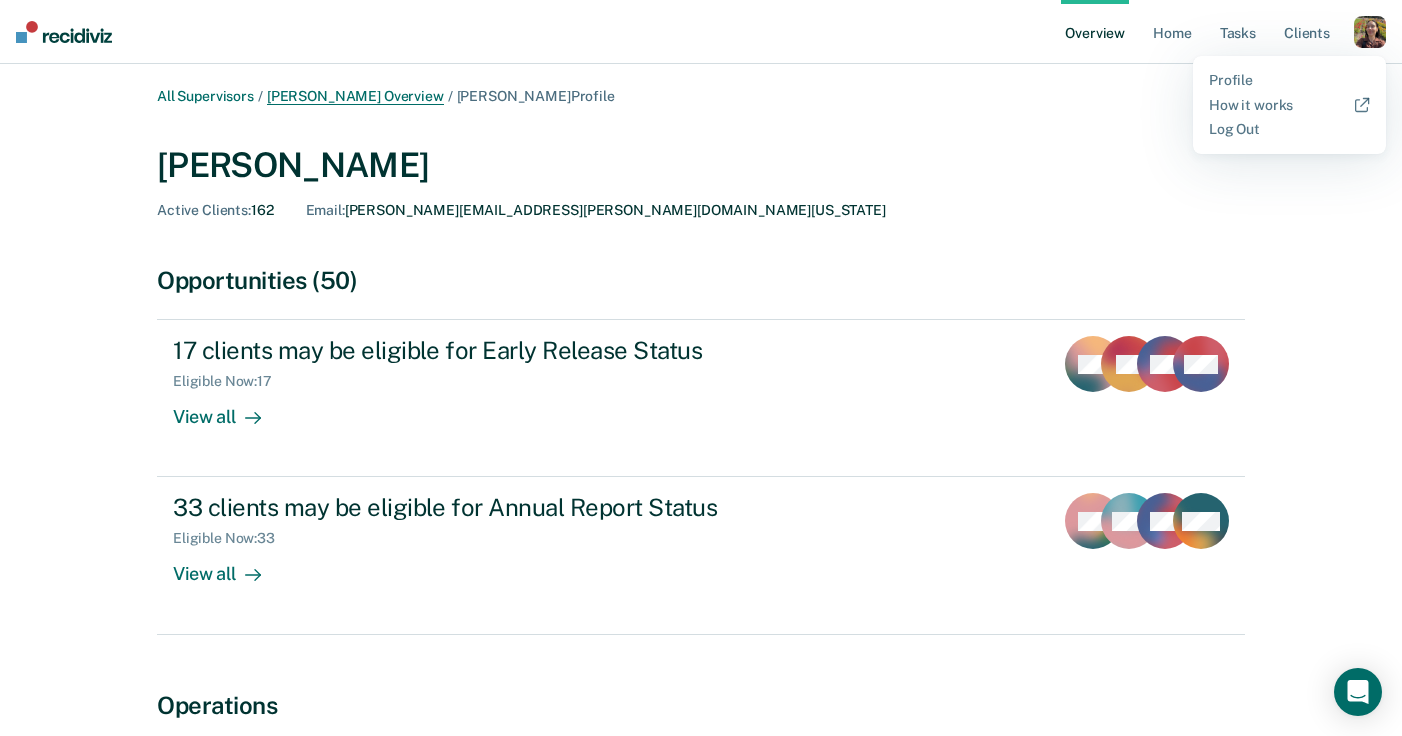 click on "Gordon Brown Overview" at bounding box center [355, 96] 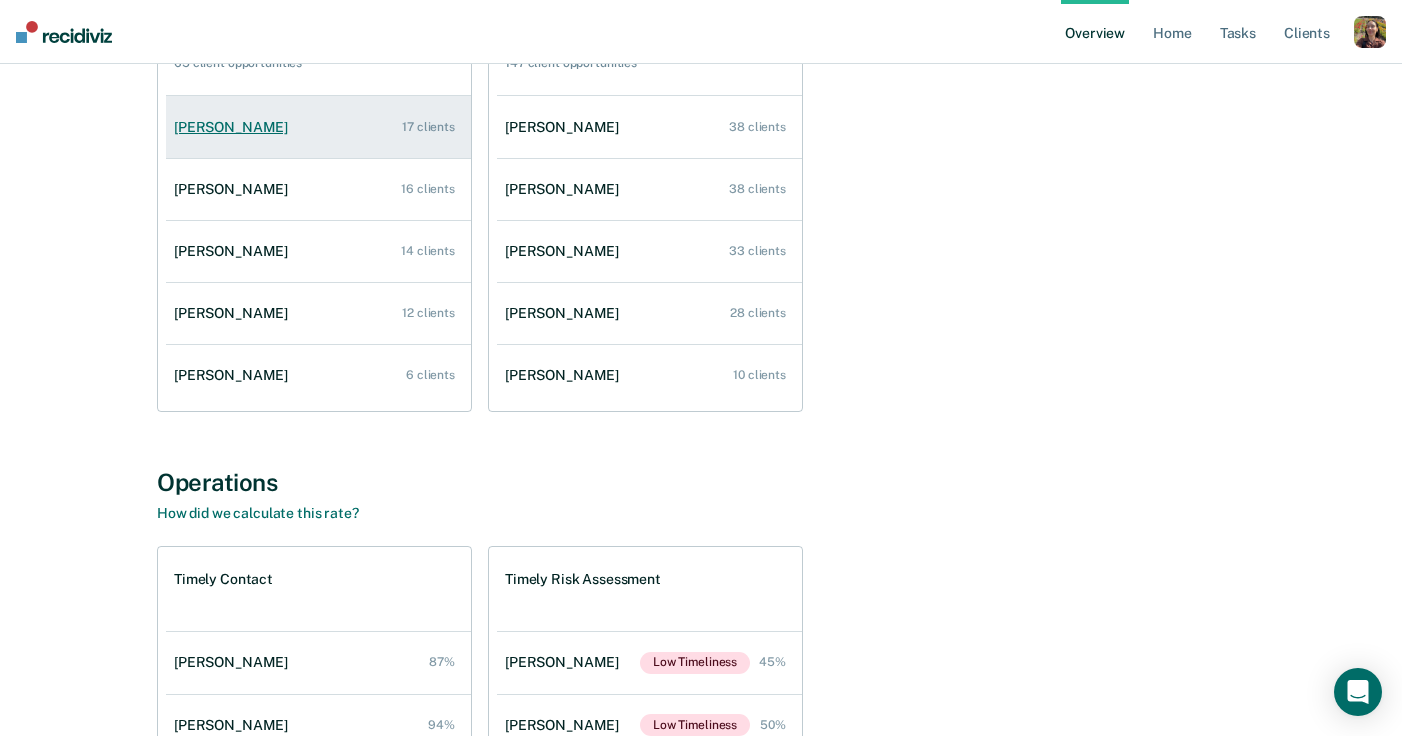 scroll, scrollTop: 317, scrollLeft: 0, axis: vertical 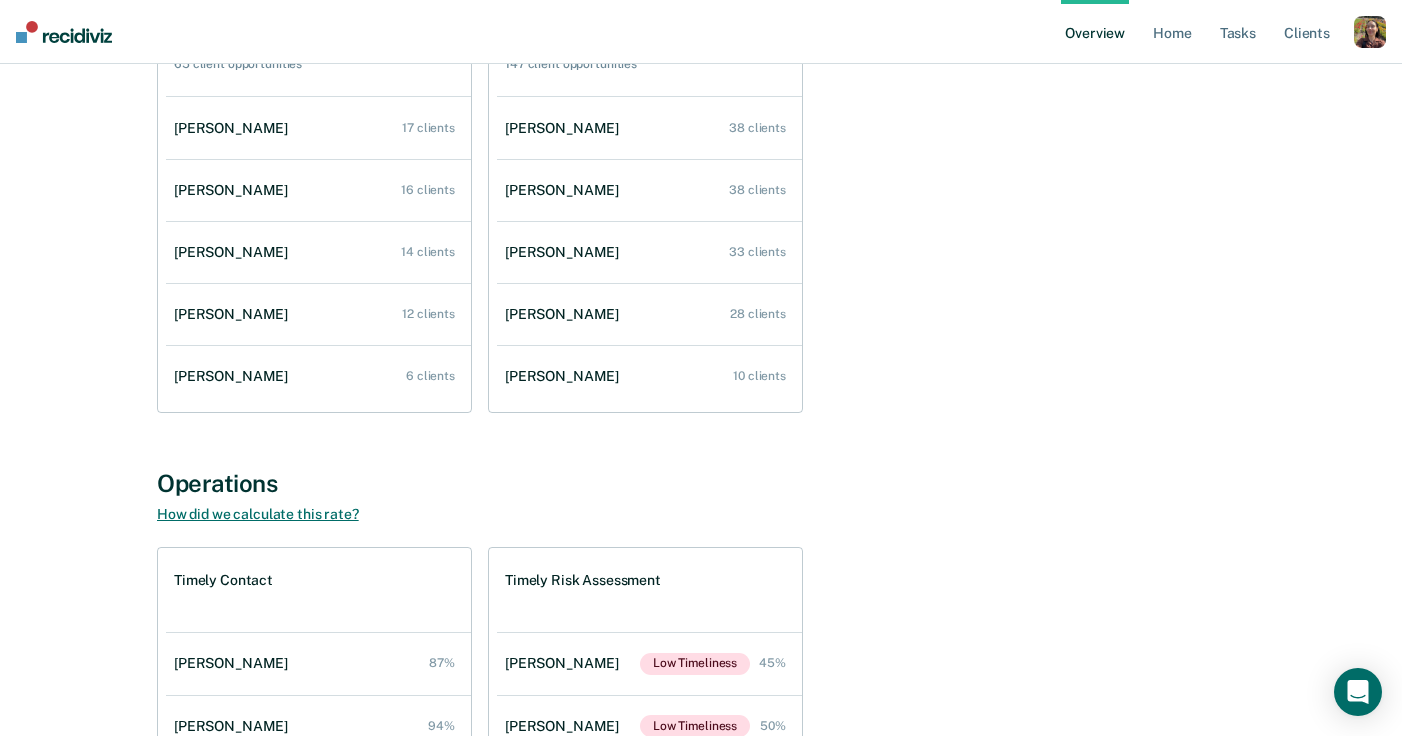 click on "How did we calculate this rate?" at bounding box center (258, 514) 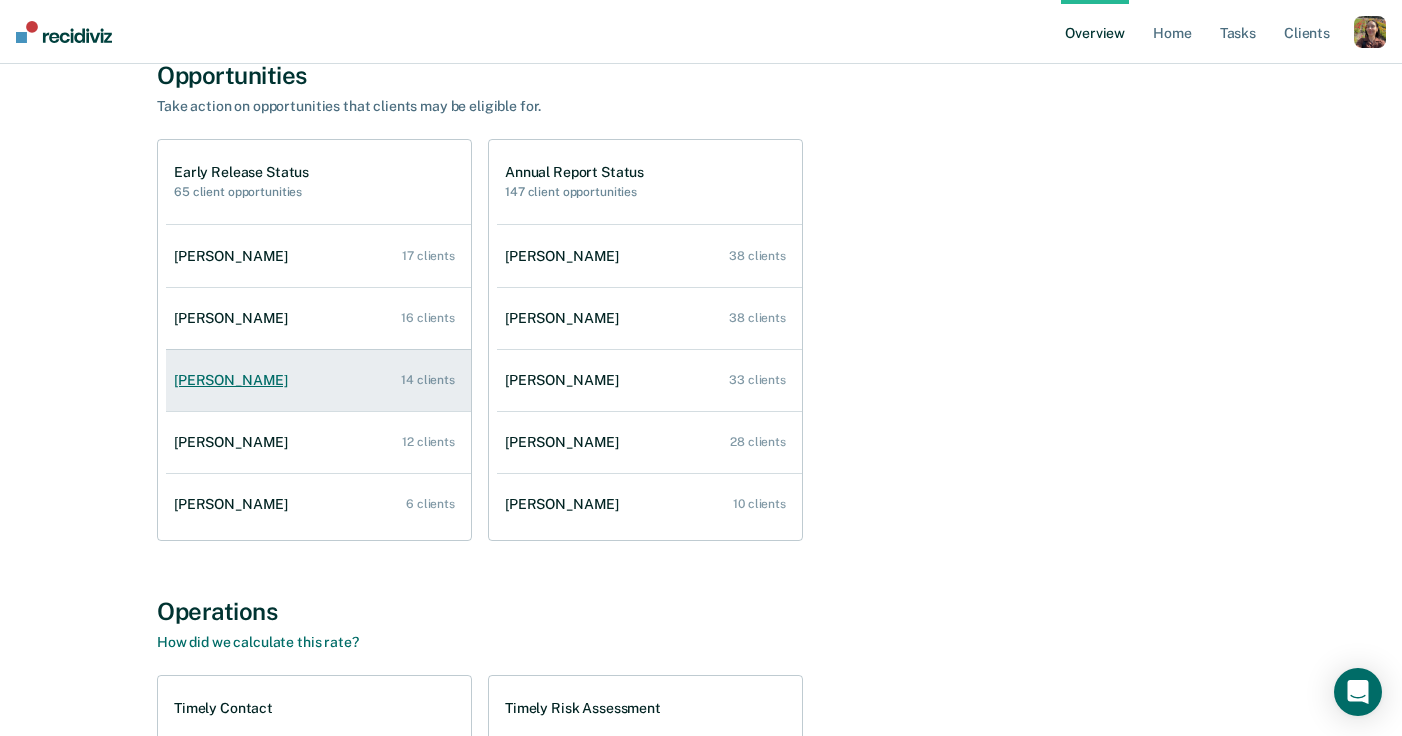 scroll, scrollTop: 180, scrollLeft: 0, axis: vertical 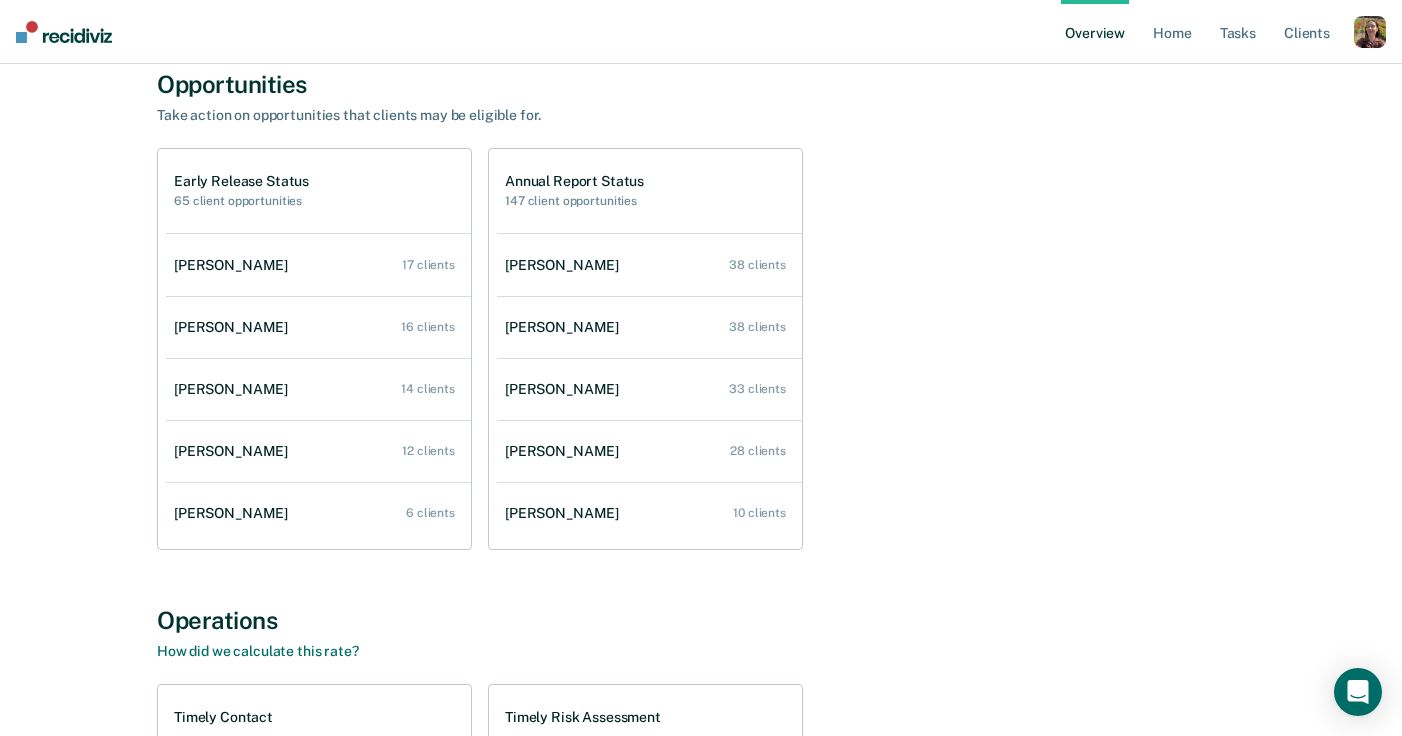click on "Overview Home Tasks Client s Profile How it works Log Out" at bounding box center (1223, 32) 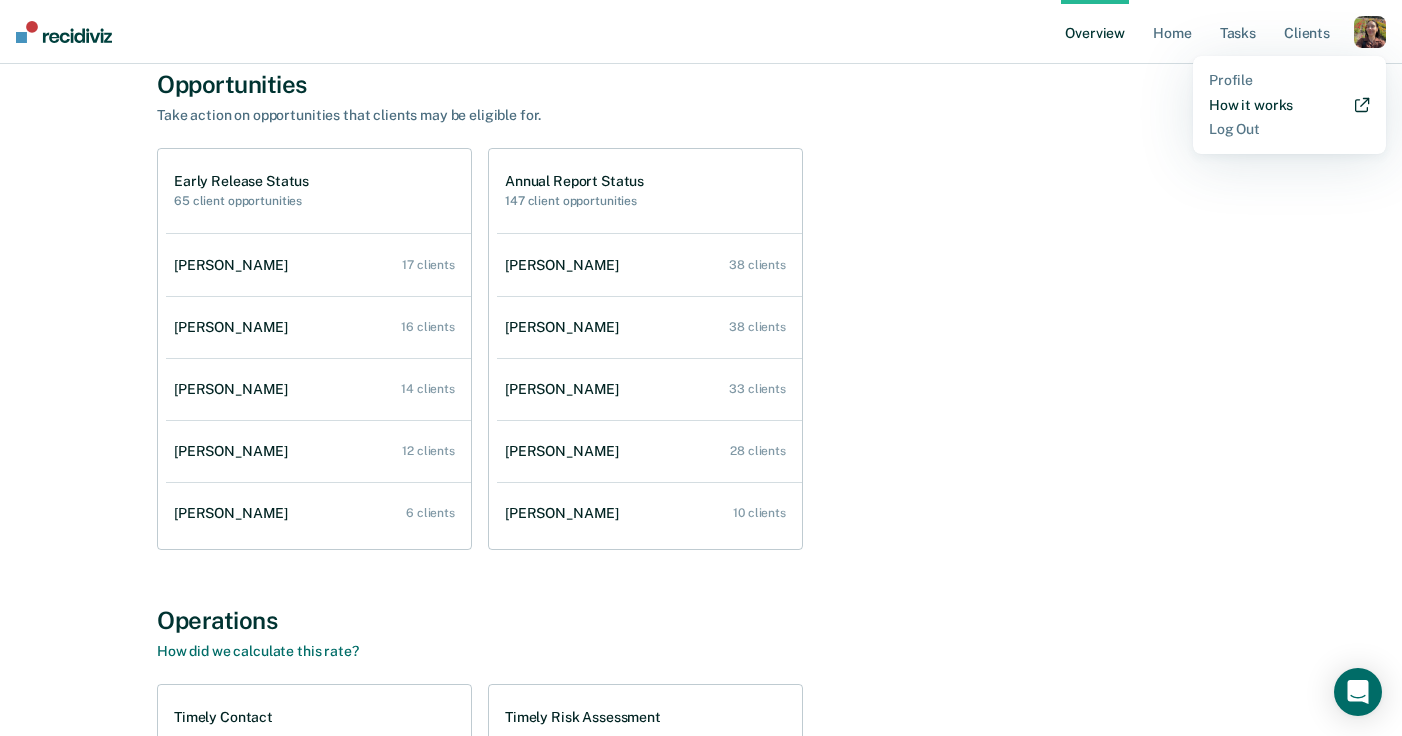 click on "How it works" at bounding box center [1289, 105] 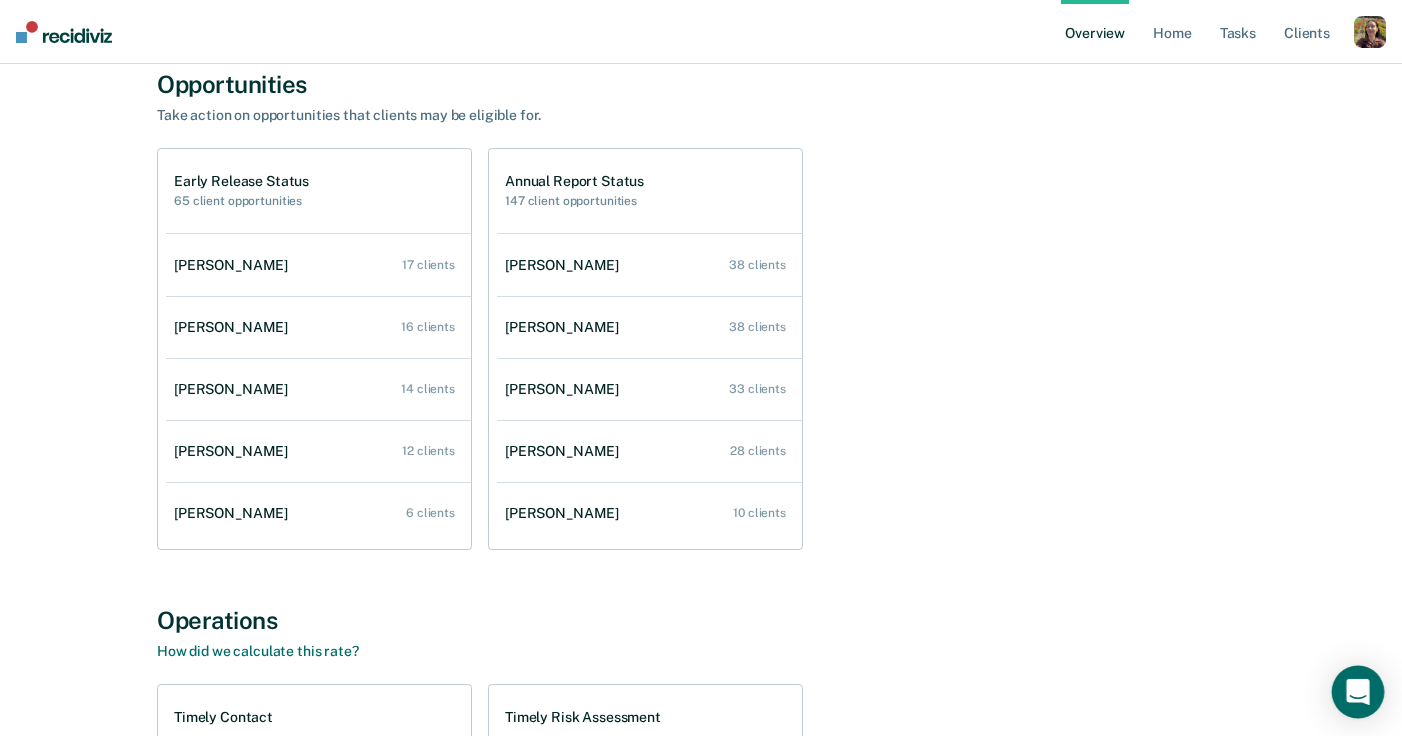 click at bounding box center (1358, 692) 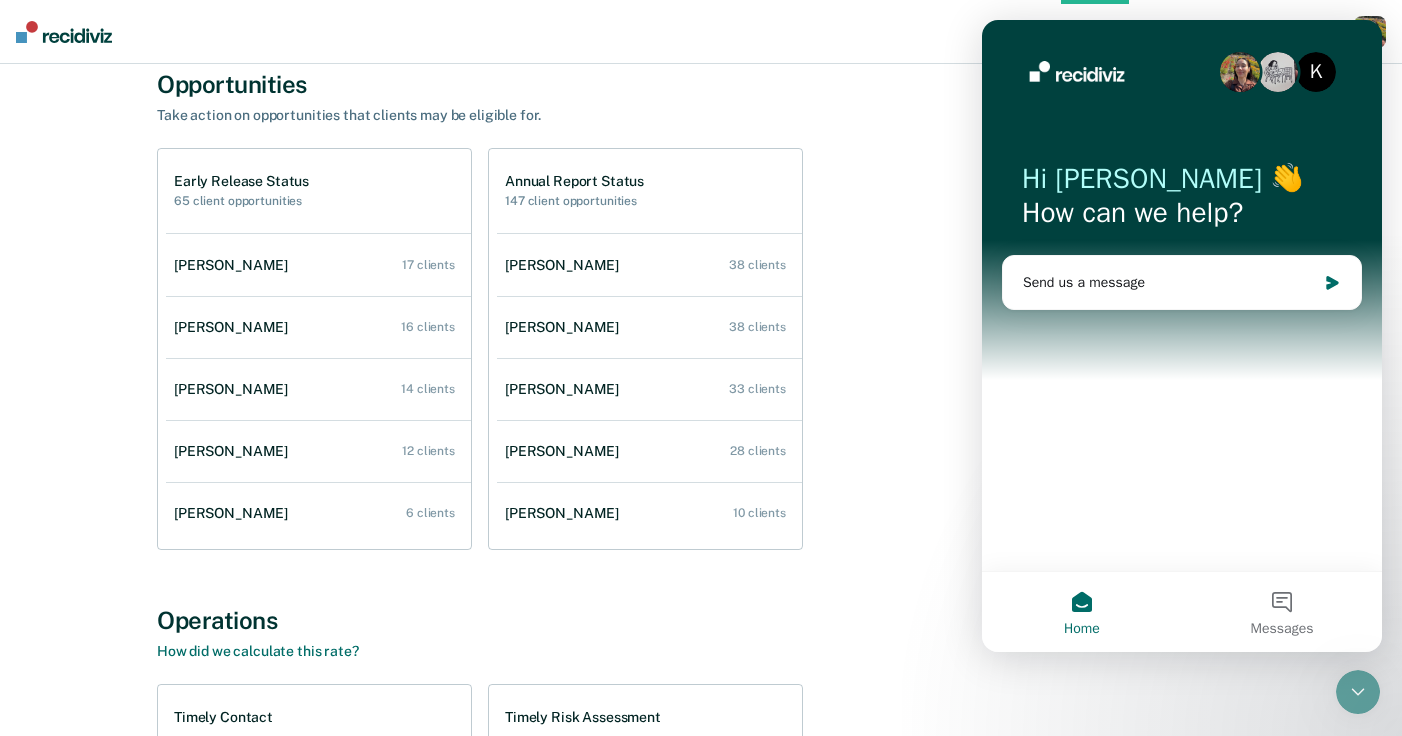 scroll, scrollTop: 0, scrollLeft: 0, axis: both 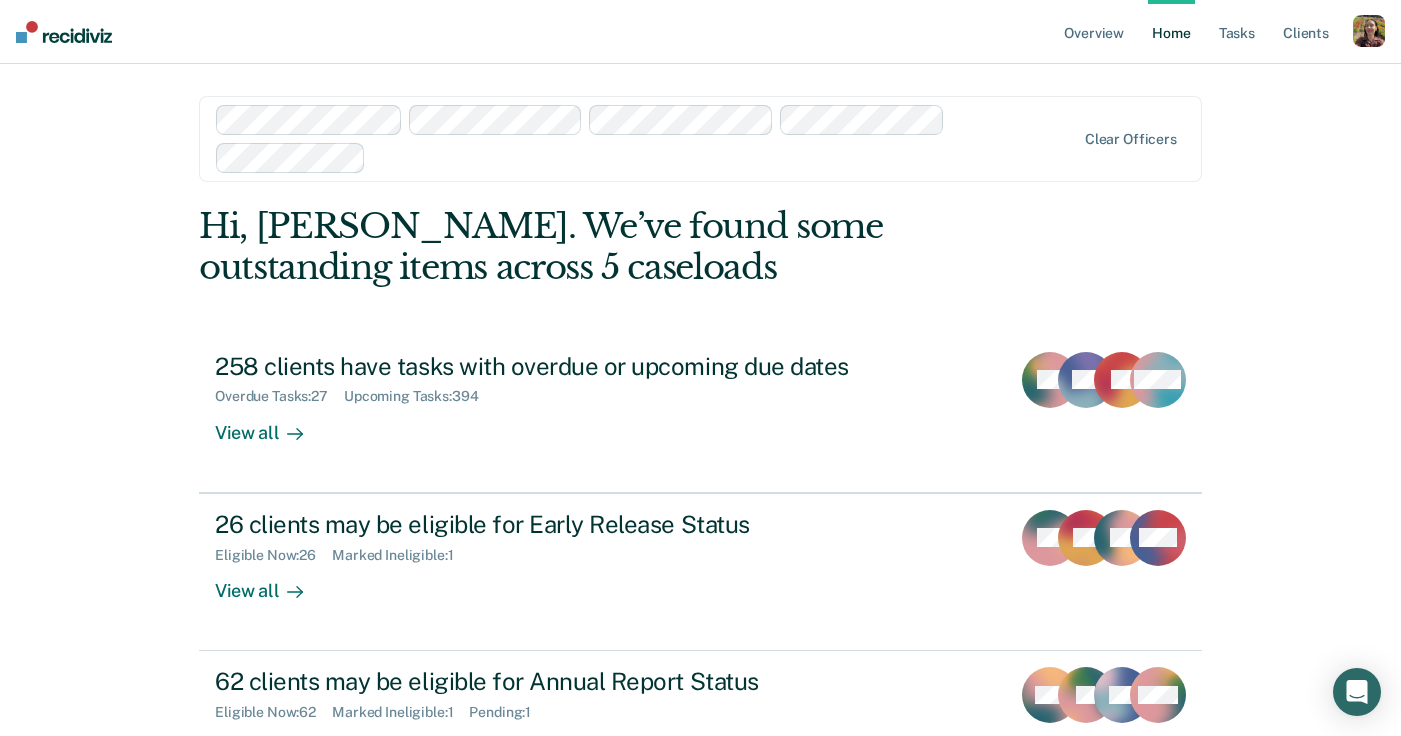 click on "Clear   officers" at bounding box center (700, 139) 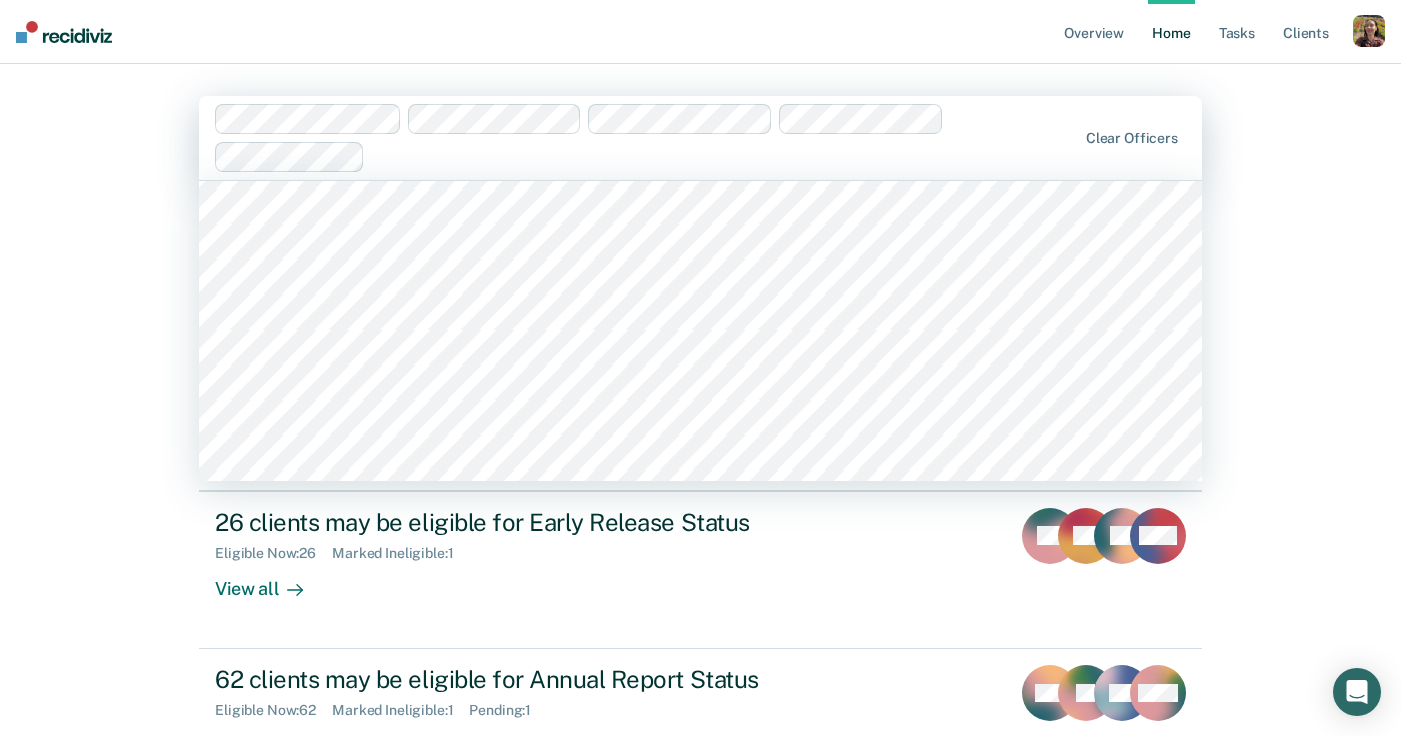scroll, scrollTop: 2748, scrollLeft: 0, axis: vertical 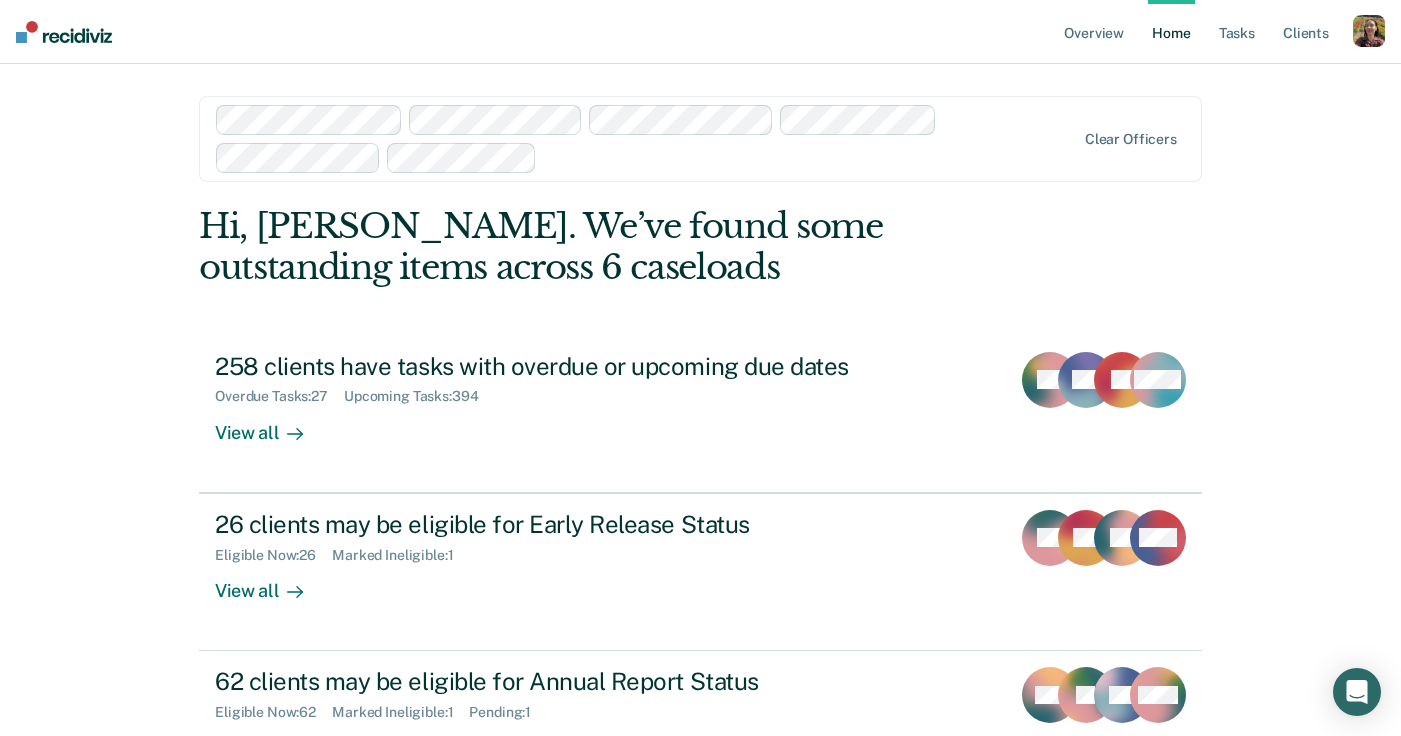 click at bounding box center (810, 157) 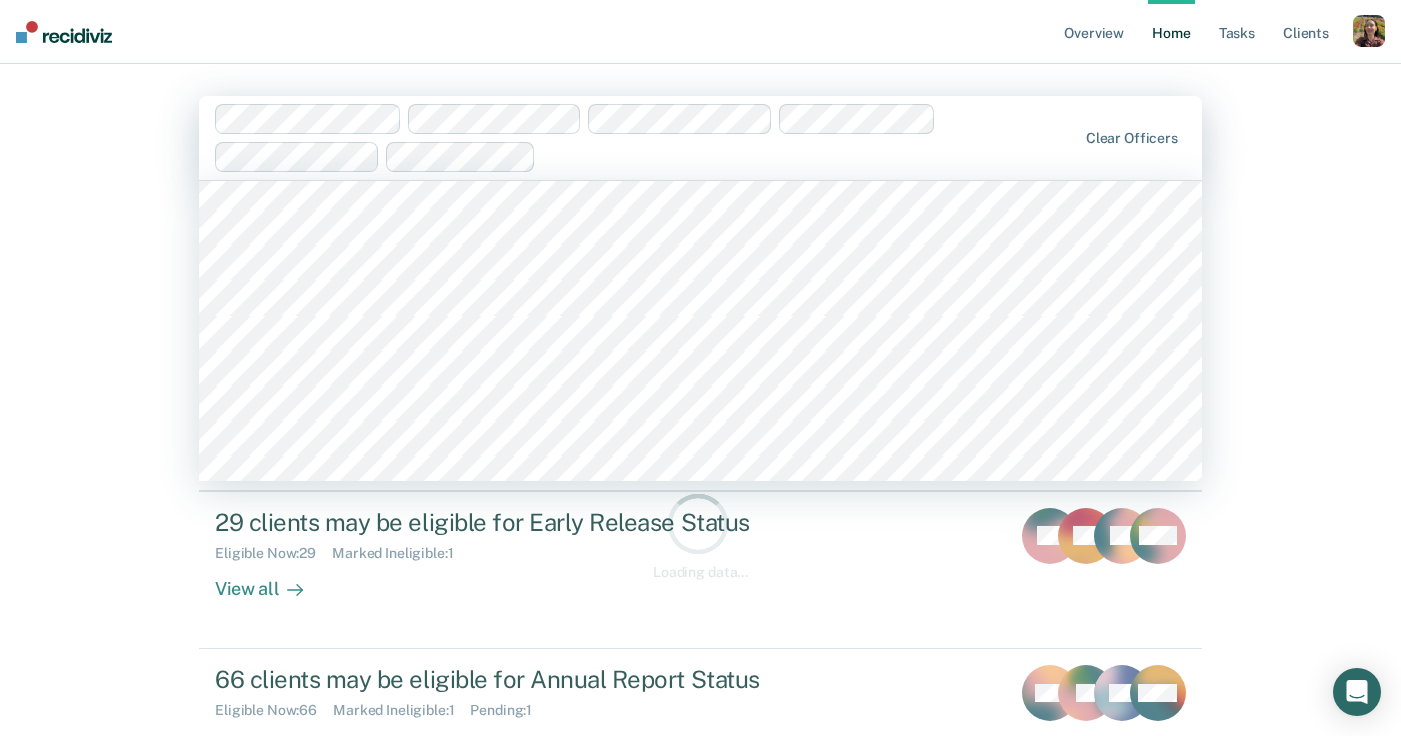 scroll, scrollTop: 4016, scrollLeft: 0, axis: vertical 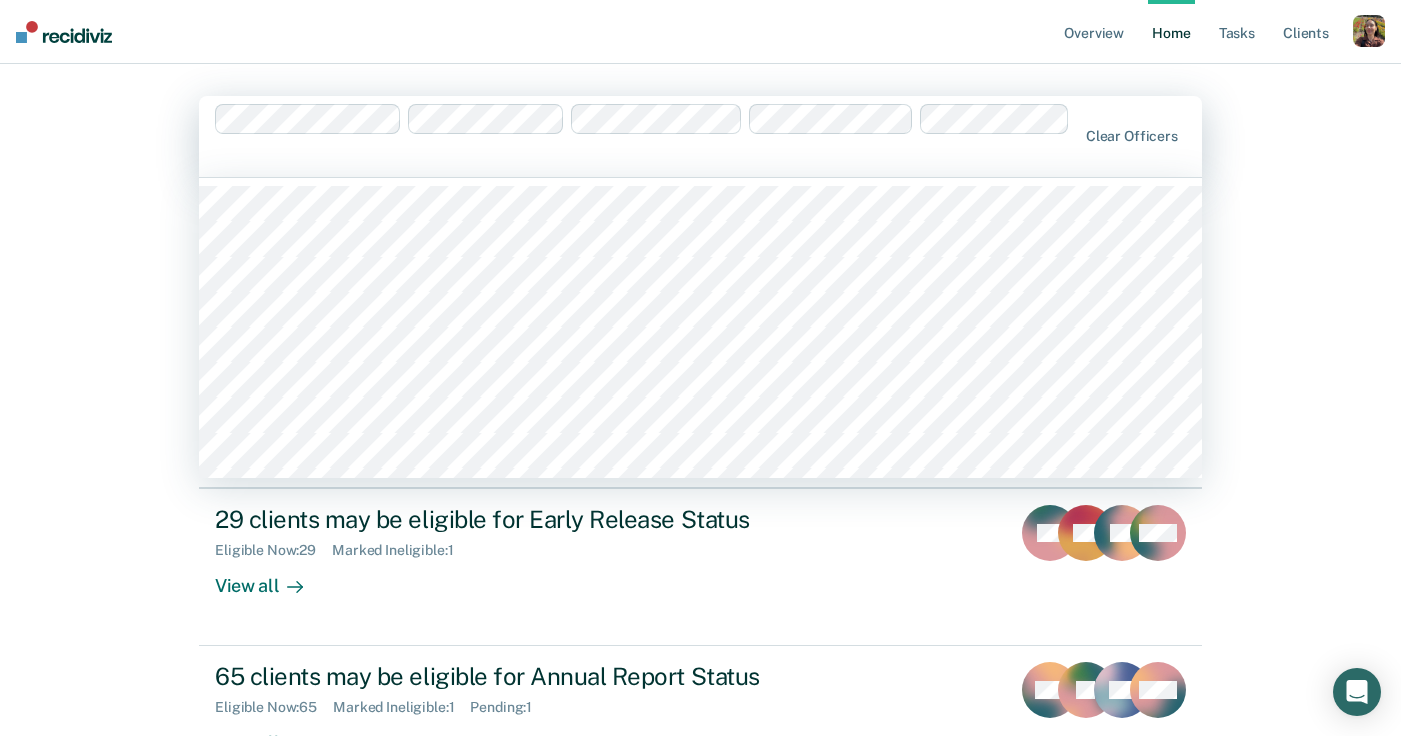 click at bounding box center [646, 155] 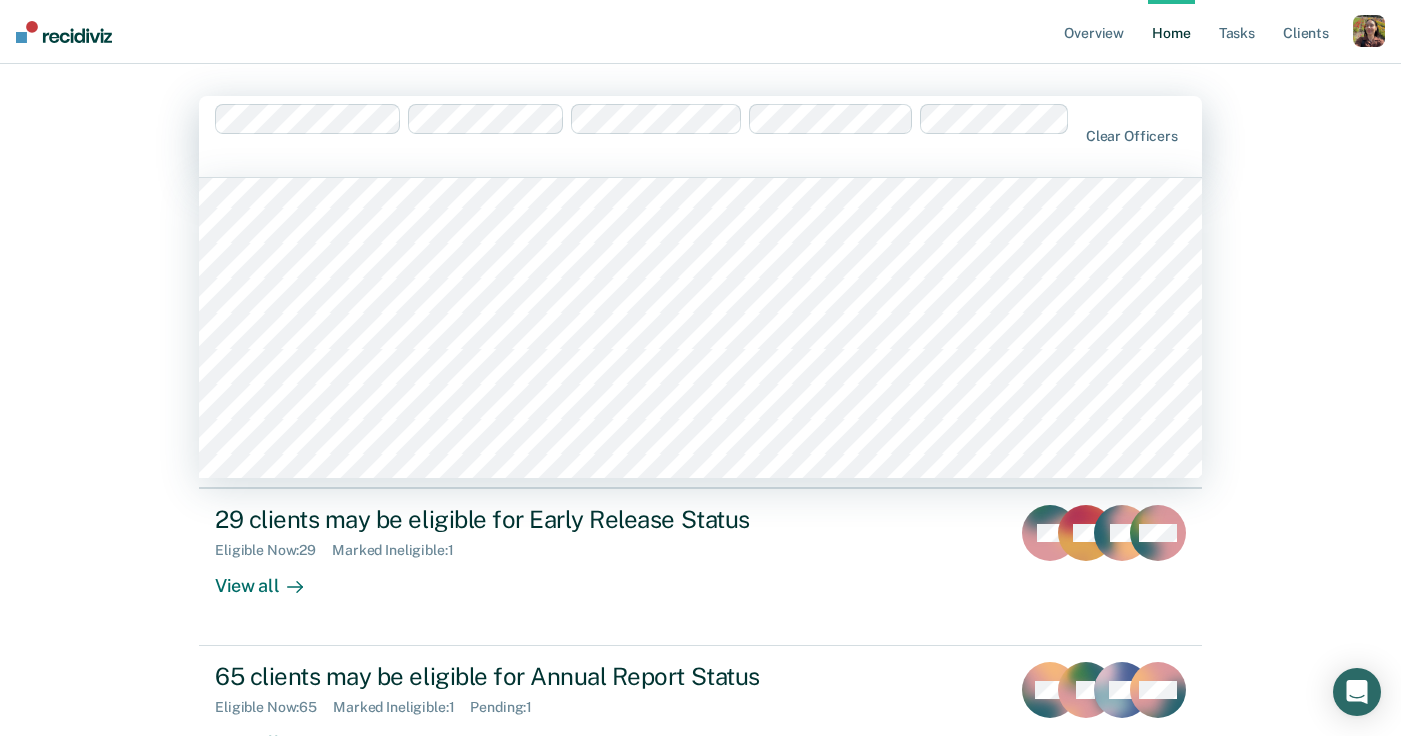 scroll, scrollTop: 8186, scrollLeft: 0, axis: vertical 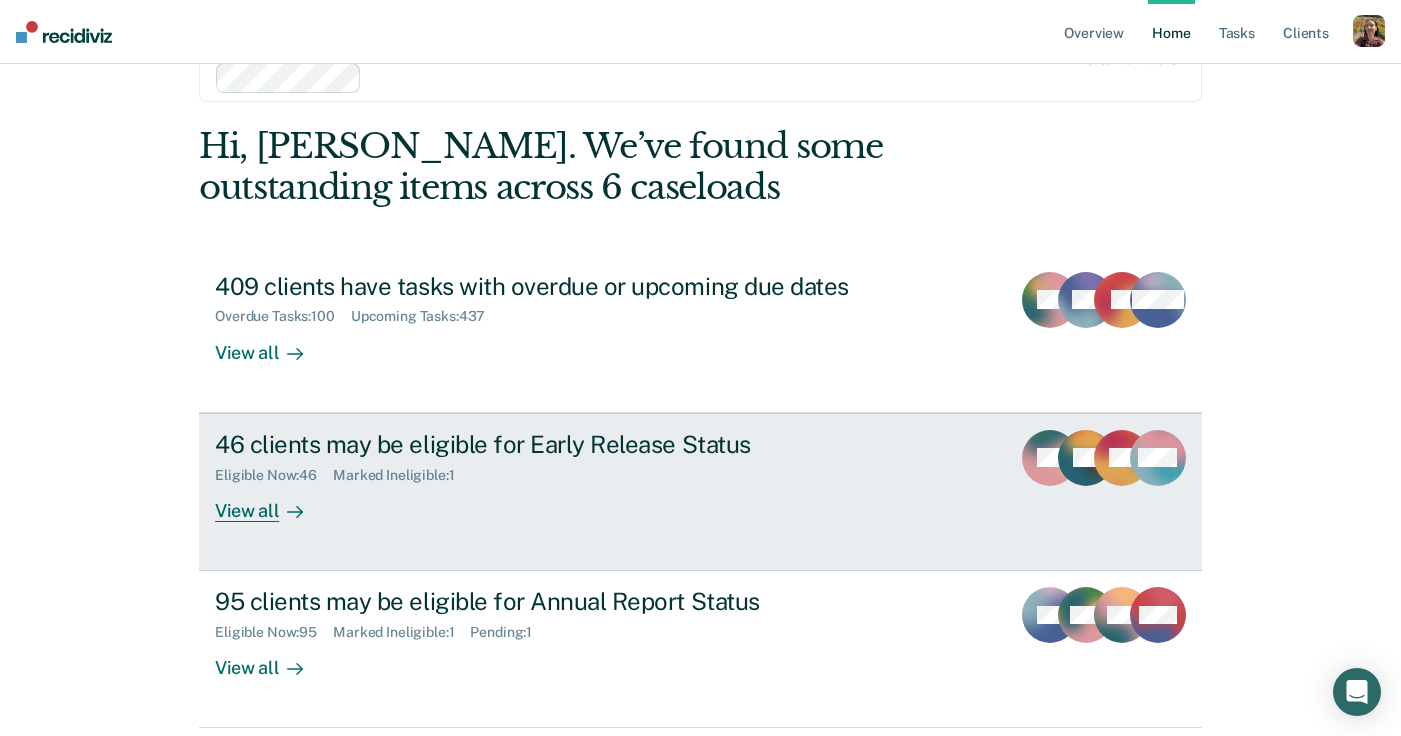 click on "View all" at bounding box center [271, 502] 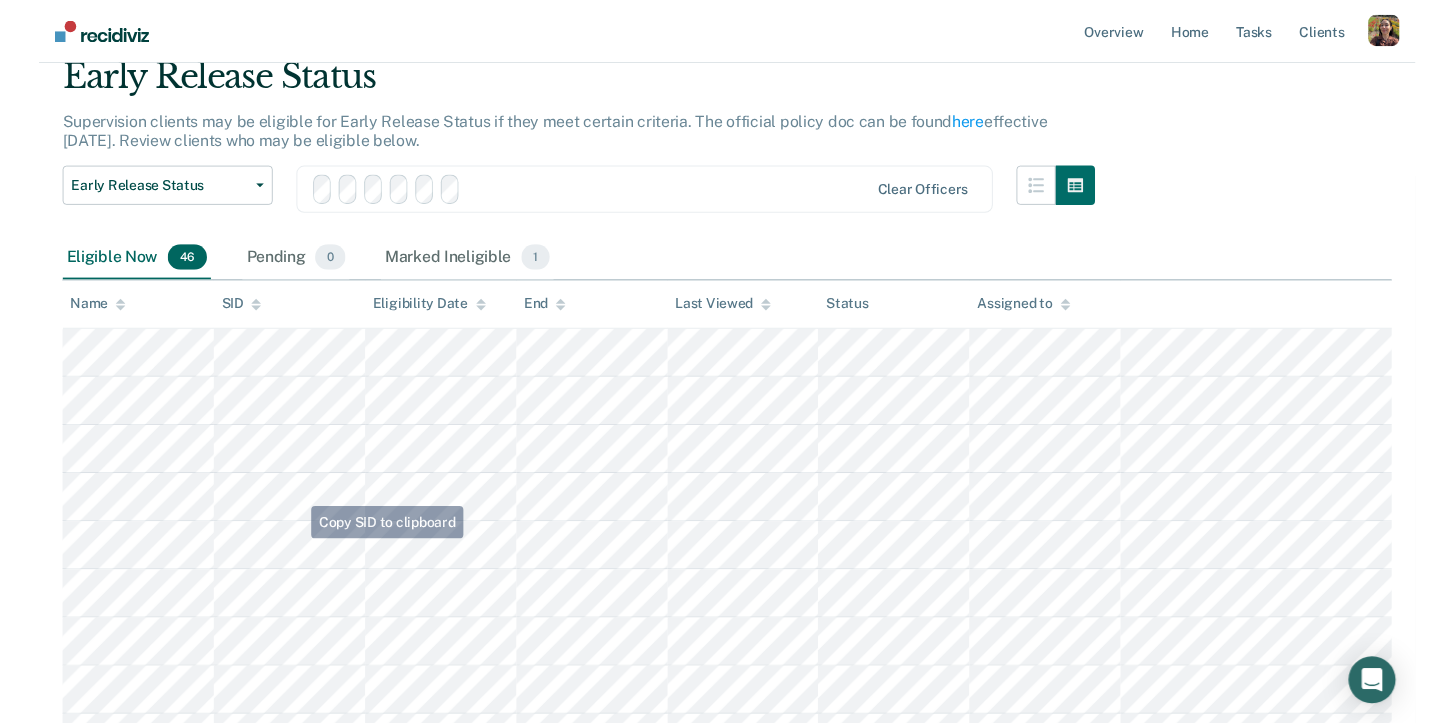 scroll, scrollTop: 0, scrollLeft: 0, axis: both 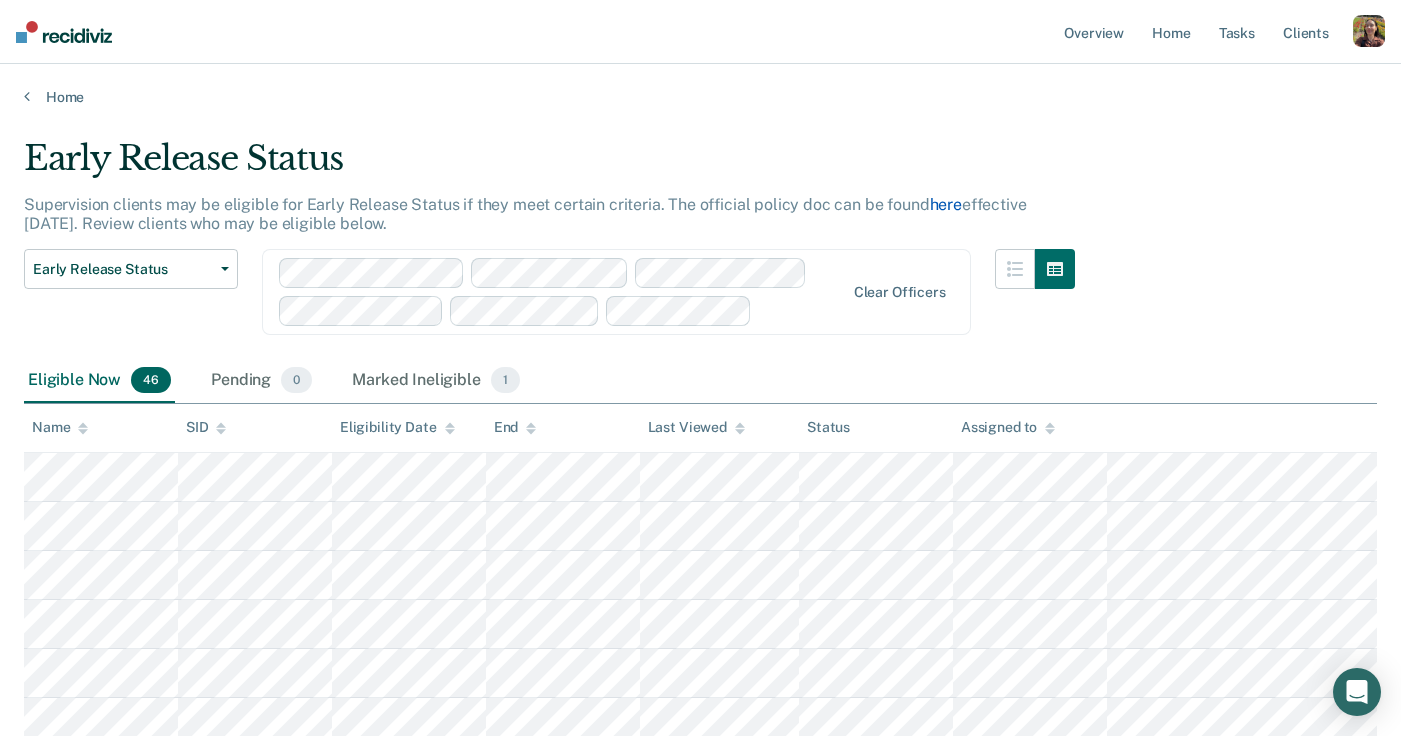 click on "here" at bounding box center (946, 204) 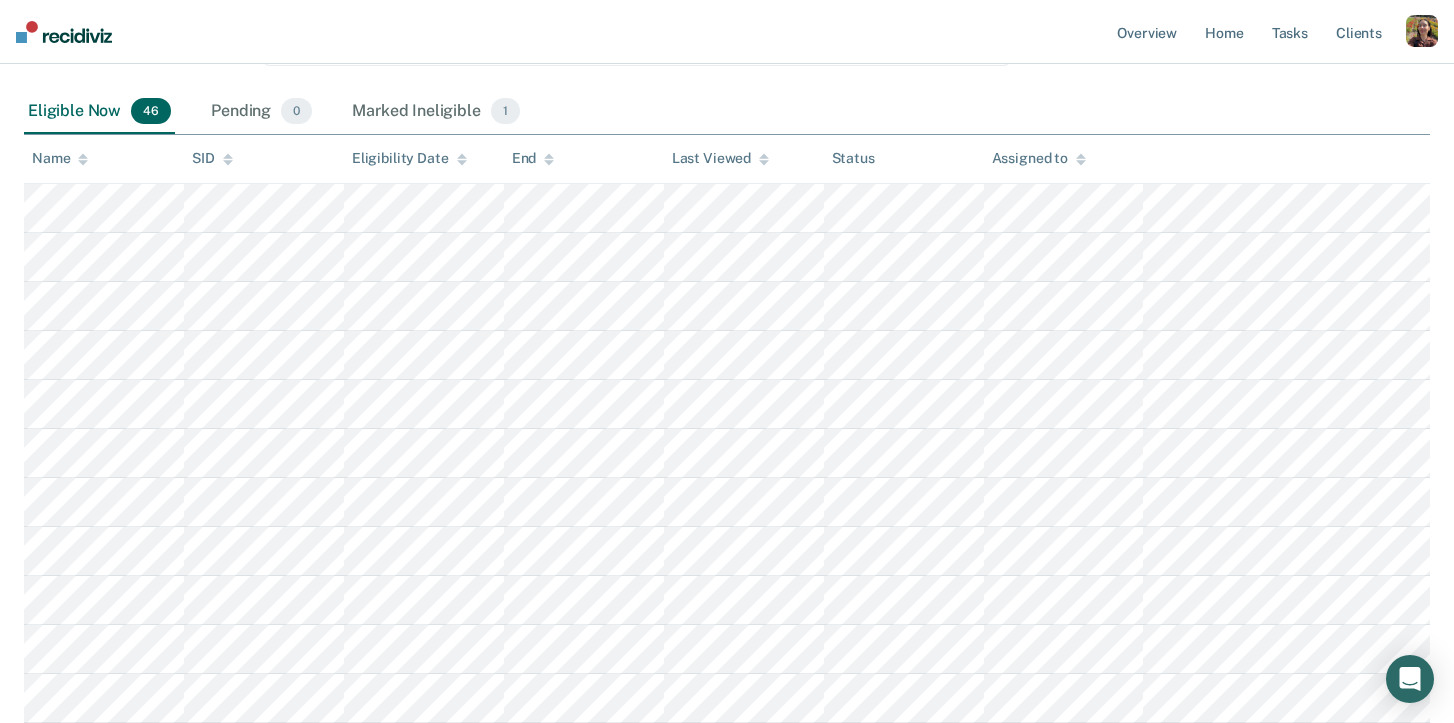 scroll, scrollTop: 265, scrollLeft: 0, axis: vertical 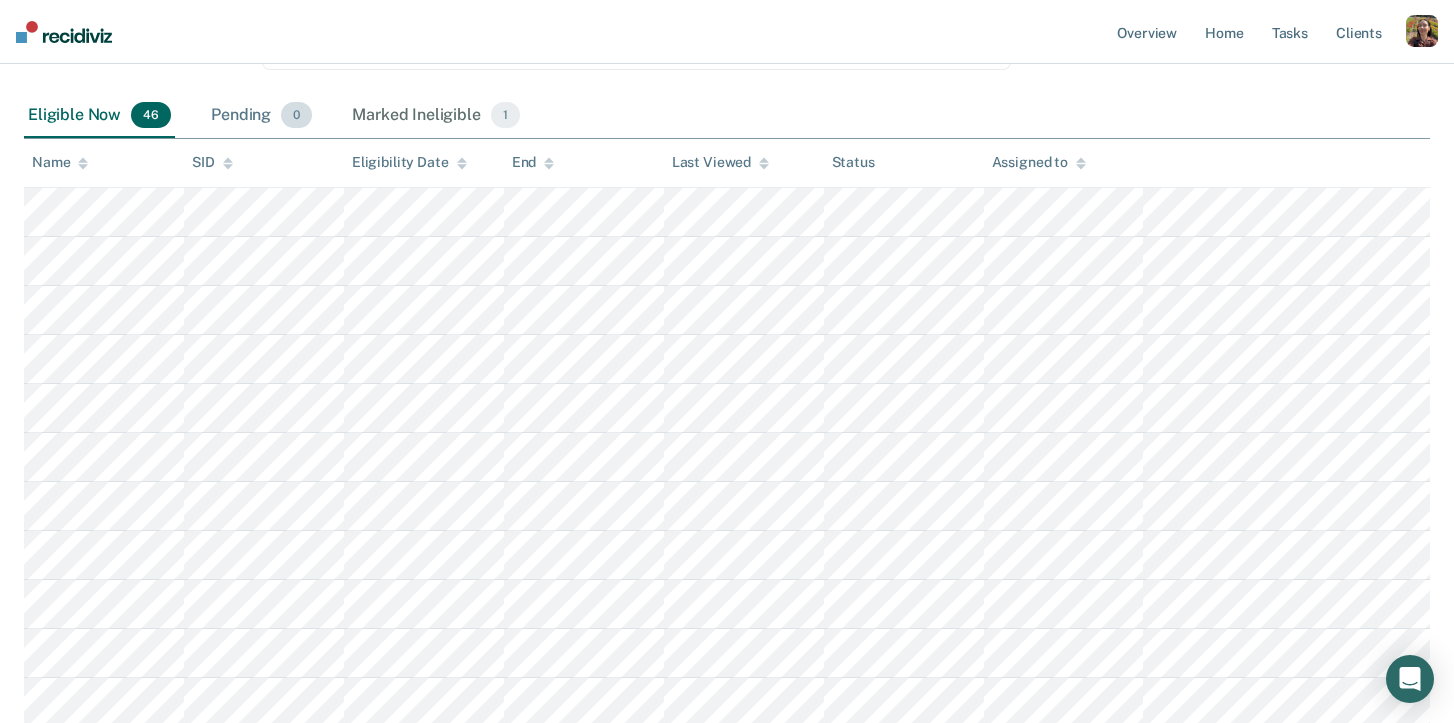 click on "Pending 0" at bounding box center (261, 116) 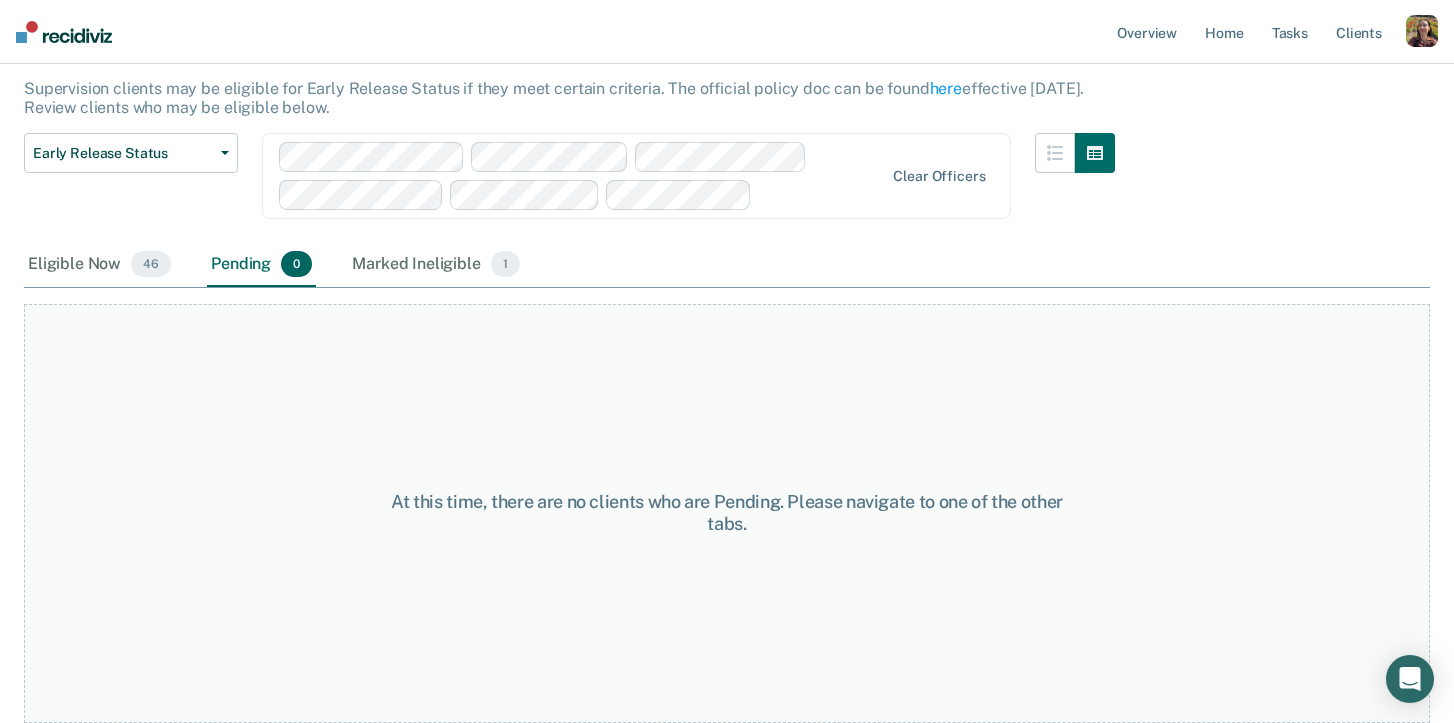 scroll, scrollTop: 114, scrollLeft: 0, axis: vertical 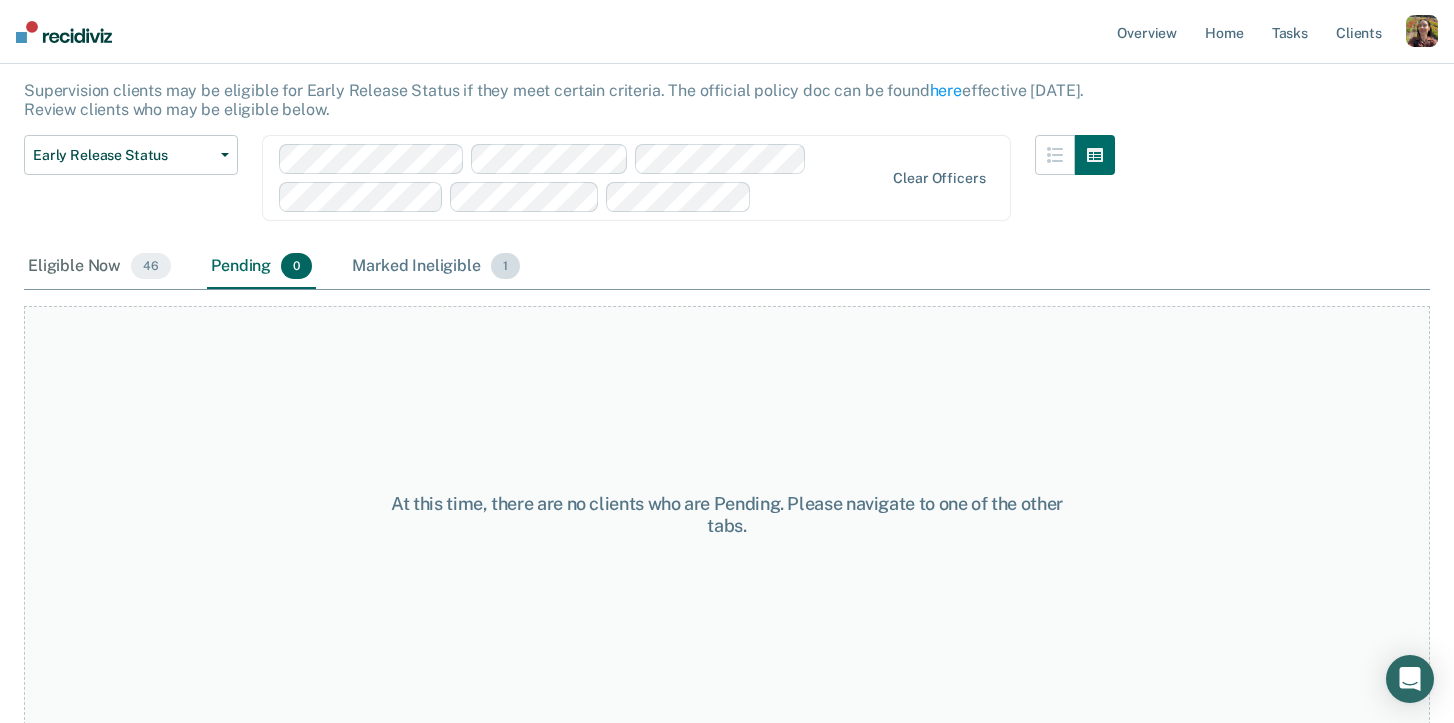 click on "Marked Ineligible 1" at bounding box center [436, 267] 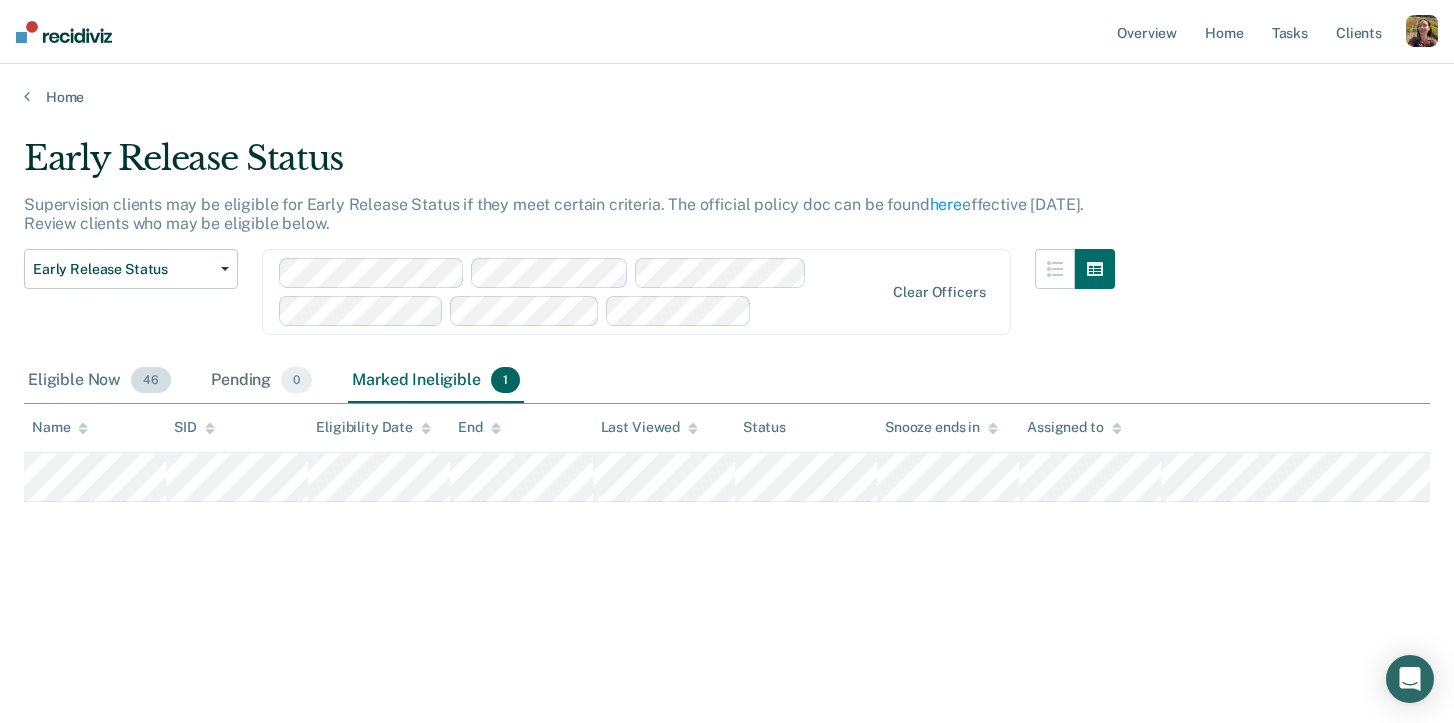 click on "Eligible Now 46" at bounding box center (99, 381) 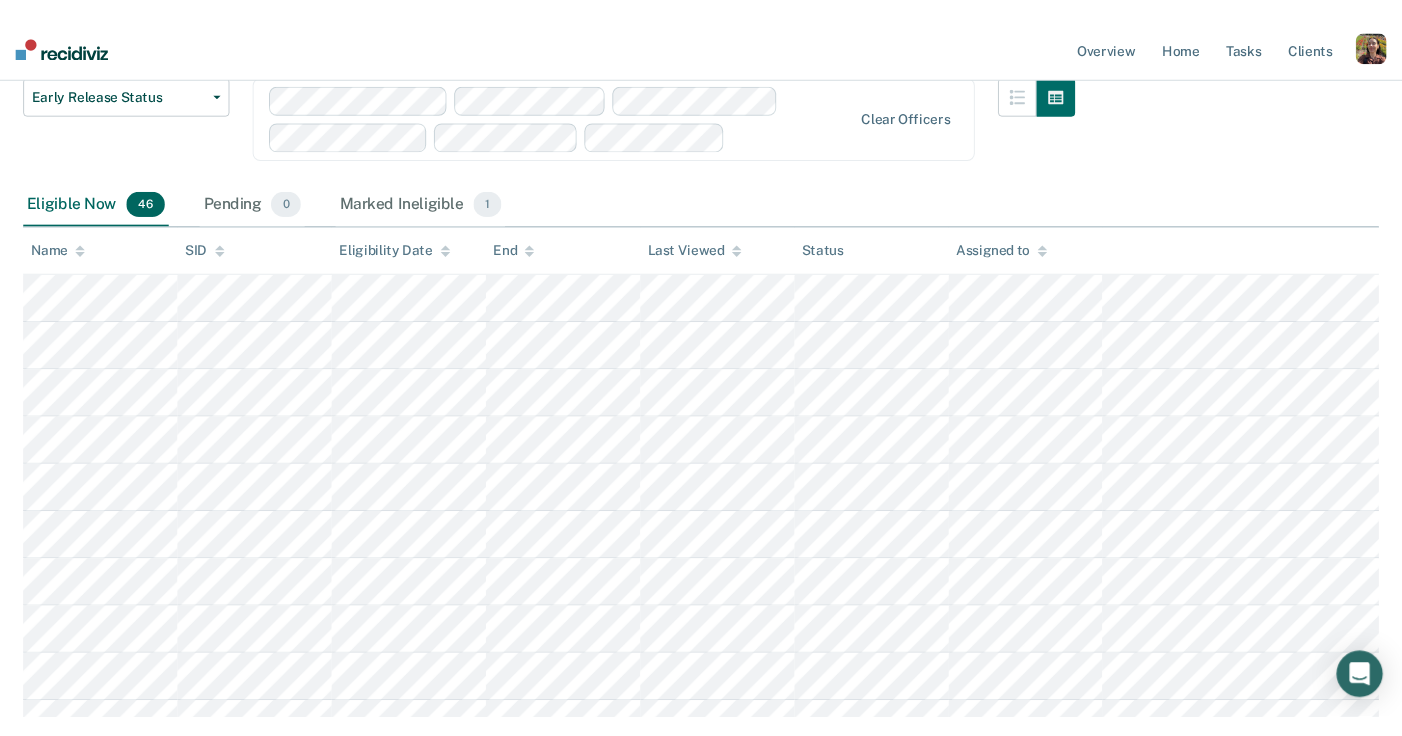 scroll, scrollTop: 186, scrollLeft: 0, axis: vertical 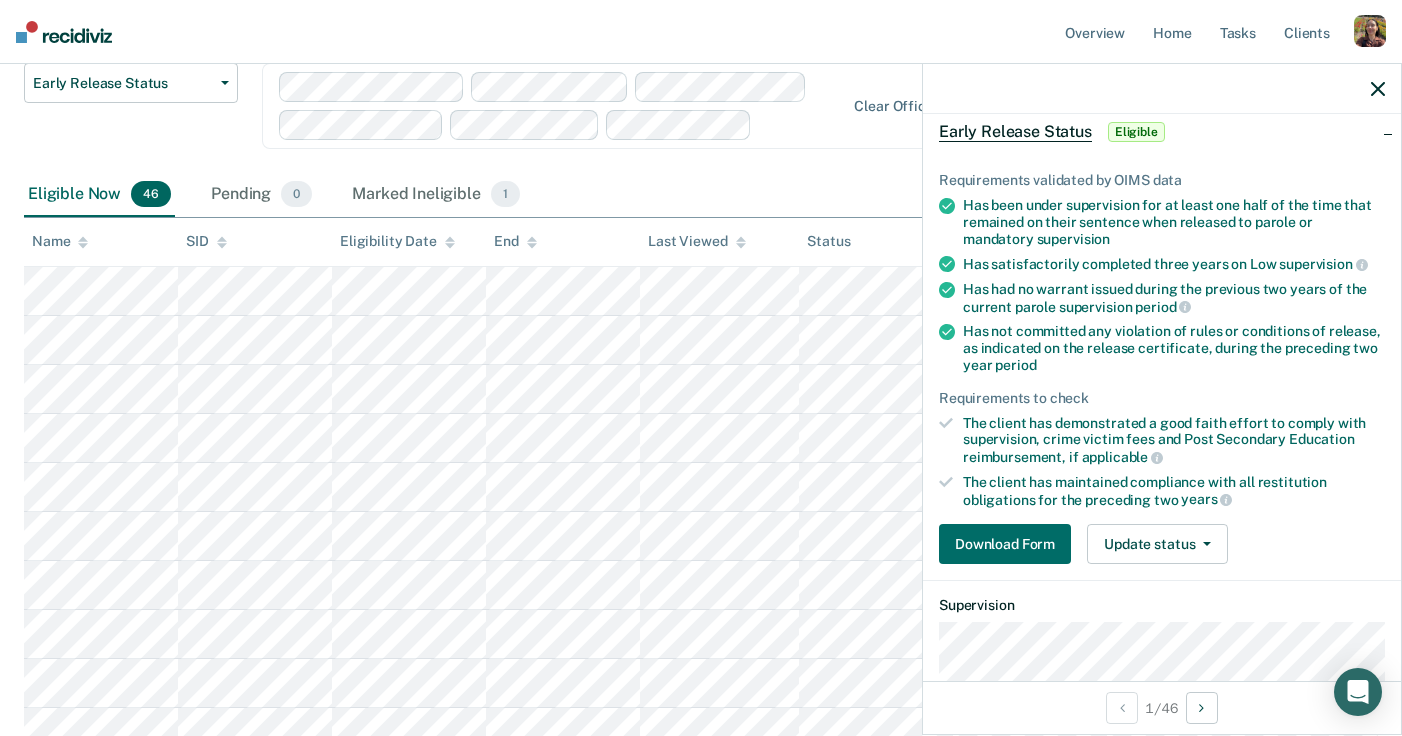 drag, startPoint x: 953, startPoint y: 420, endPoint x: 937, endPoint y: 422, distance: 16.124516 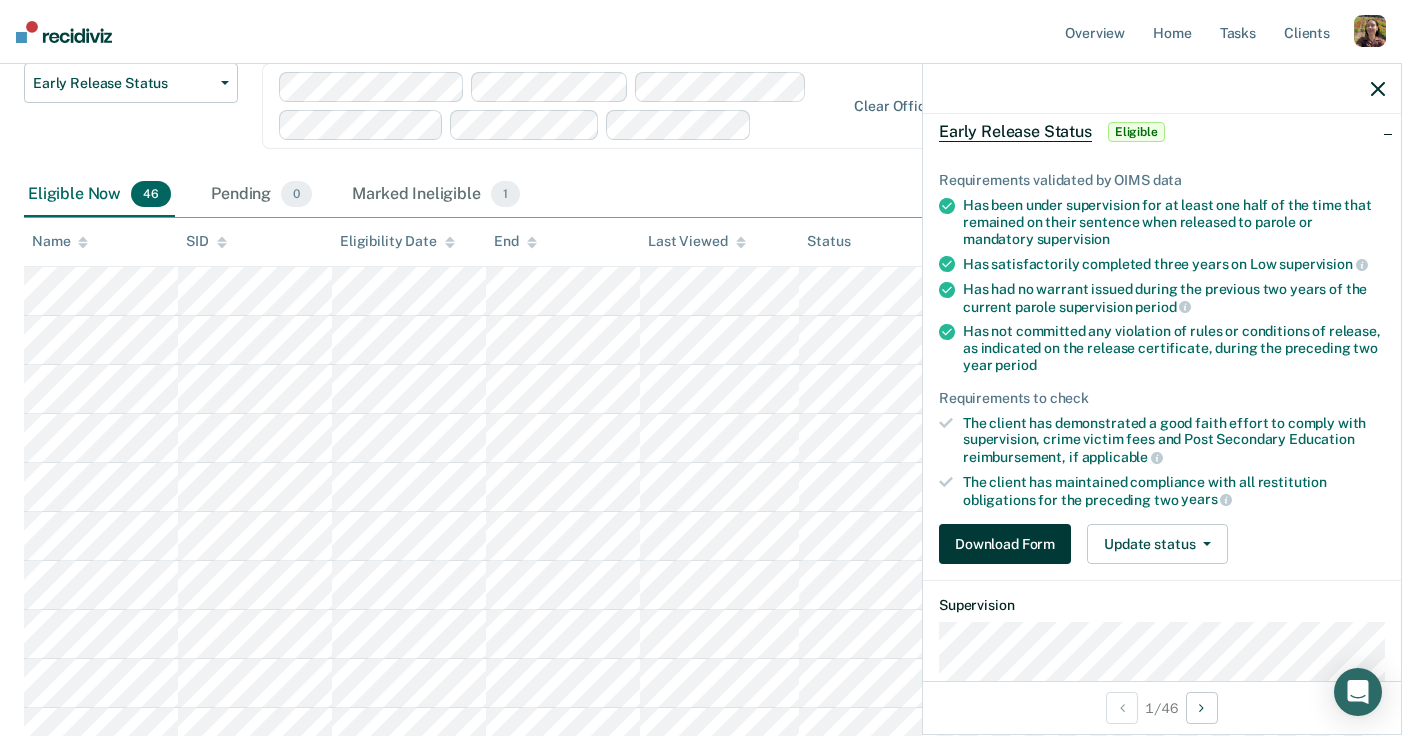 click on "Download Form" at bounding box center (1005, 544) 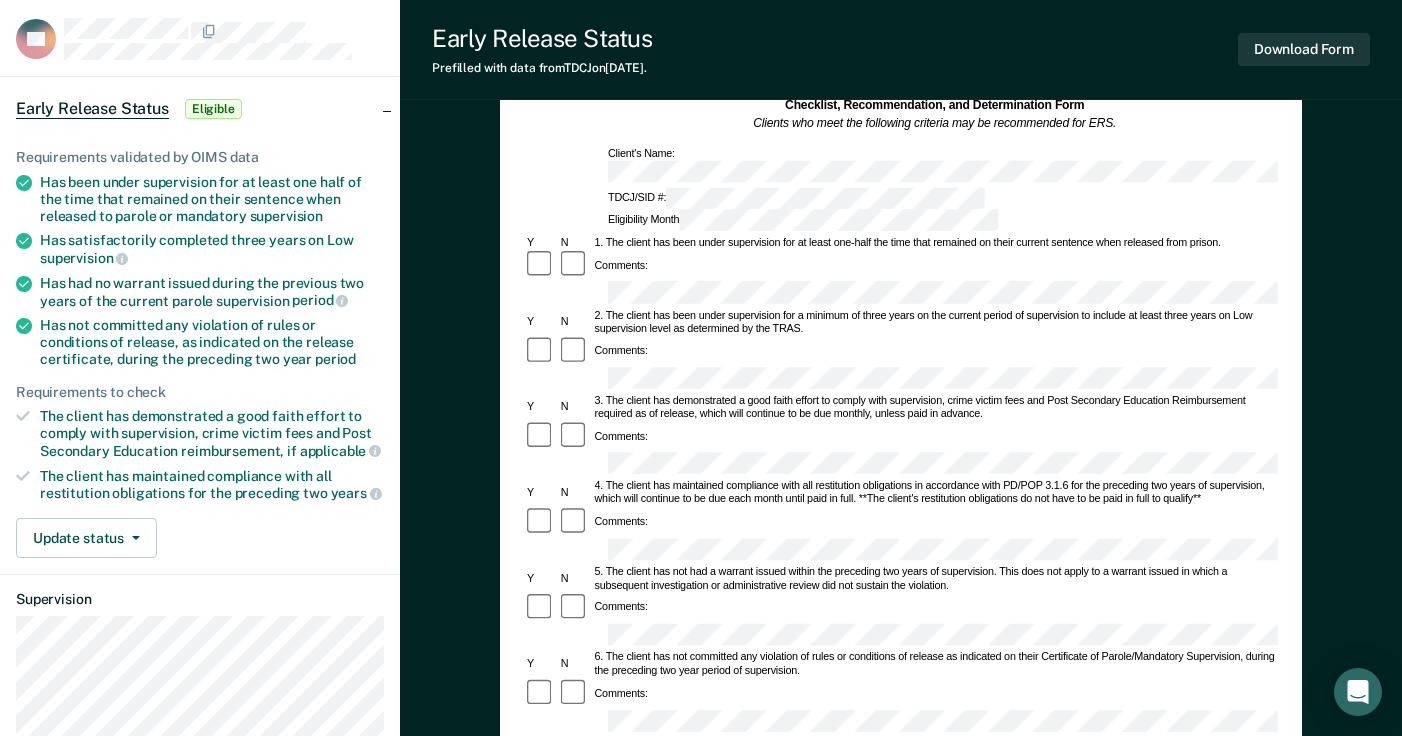 scroll, scrollTop: 110, scrollLeft: 0, axis: vertical 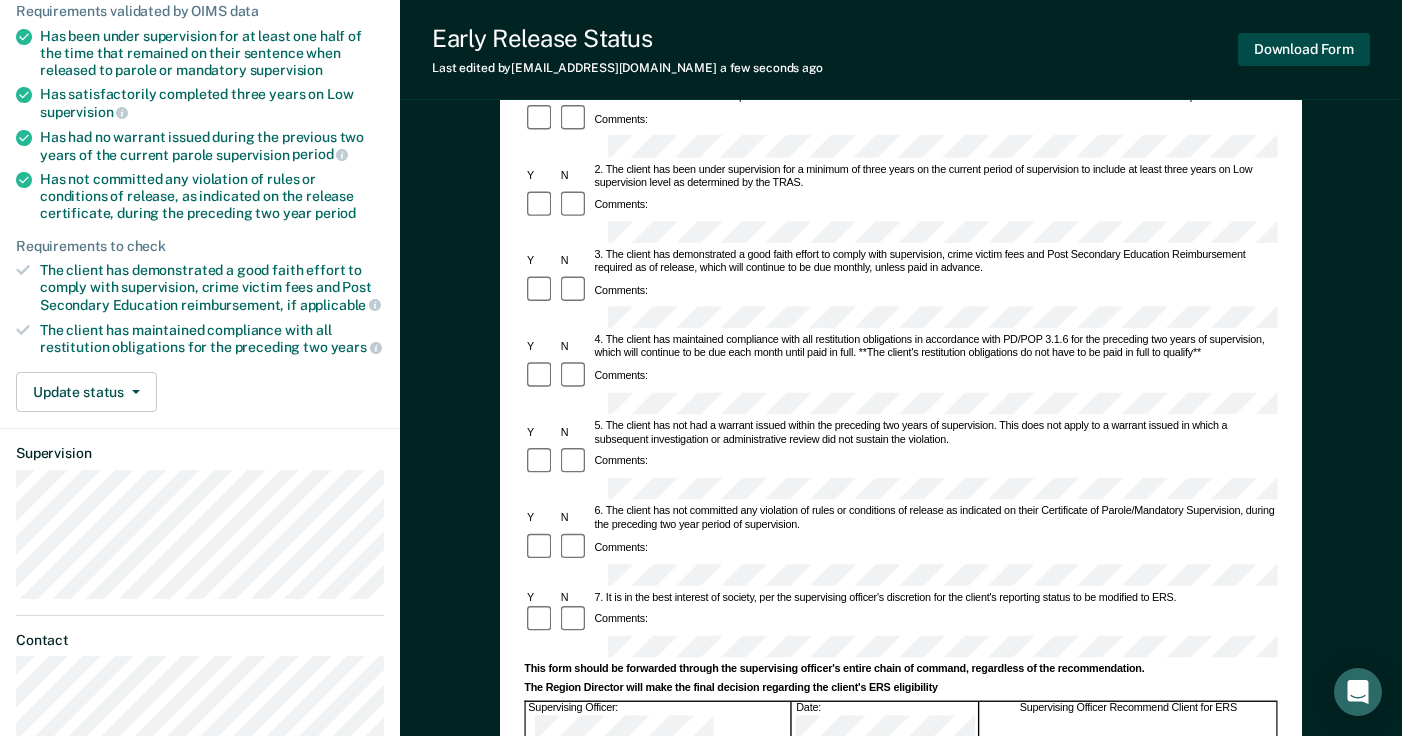 click on "Download Form" at bounding box center (1304, 49) 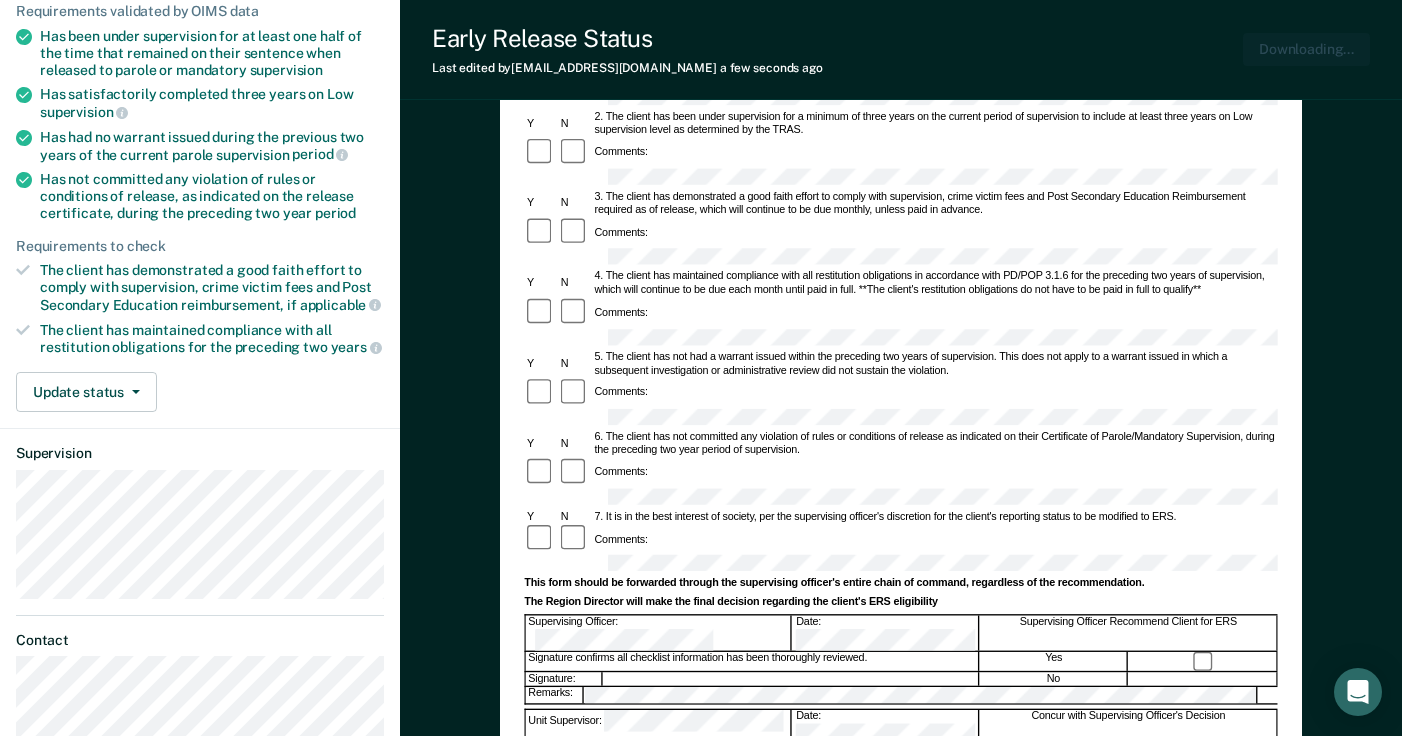 scroll, scrollTop: 0, scrollLeft: 0, axis: both 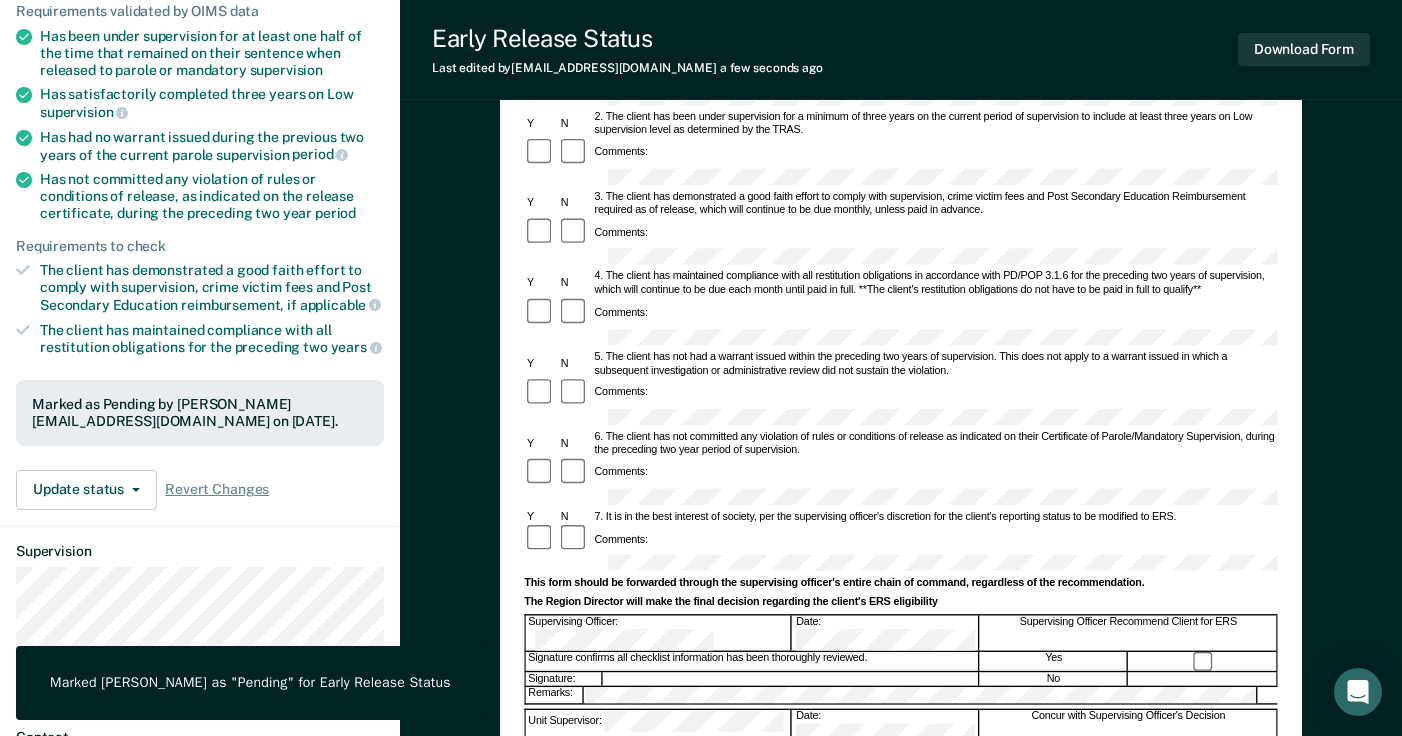 click on "Early Release Status Last edited by  raj@recidiviz.org   a few seconds ago Download Form" at bounding box center (901, 50) 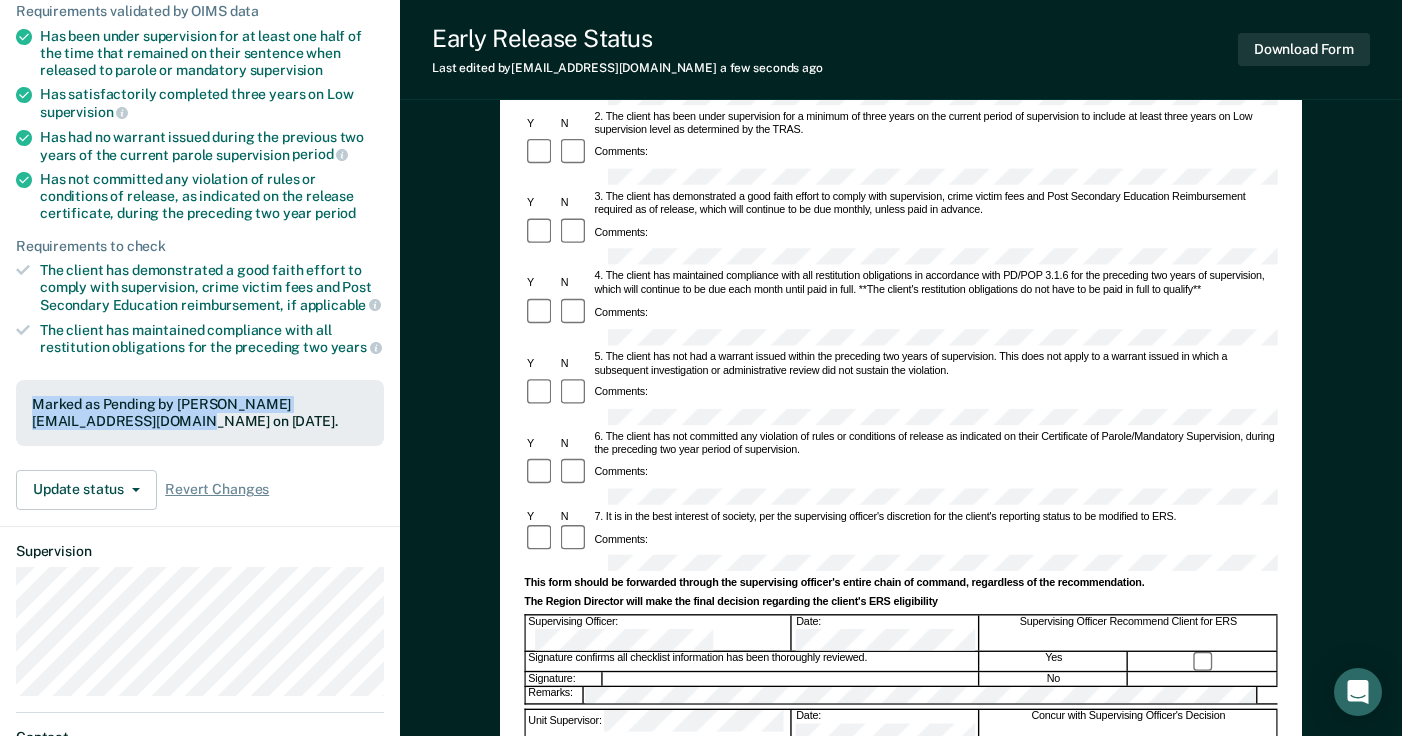 drag, startPoint x: 87, startPoint y: 419, endPoint x: 20, endPoint y: 397, distance: 70.5195 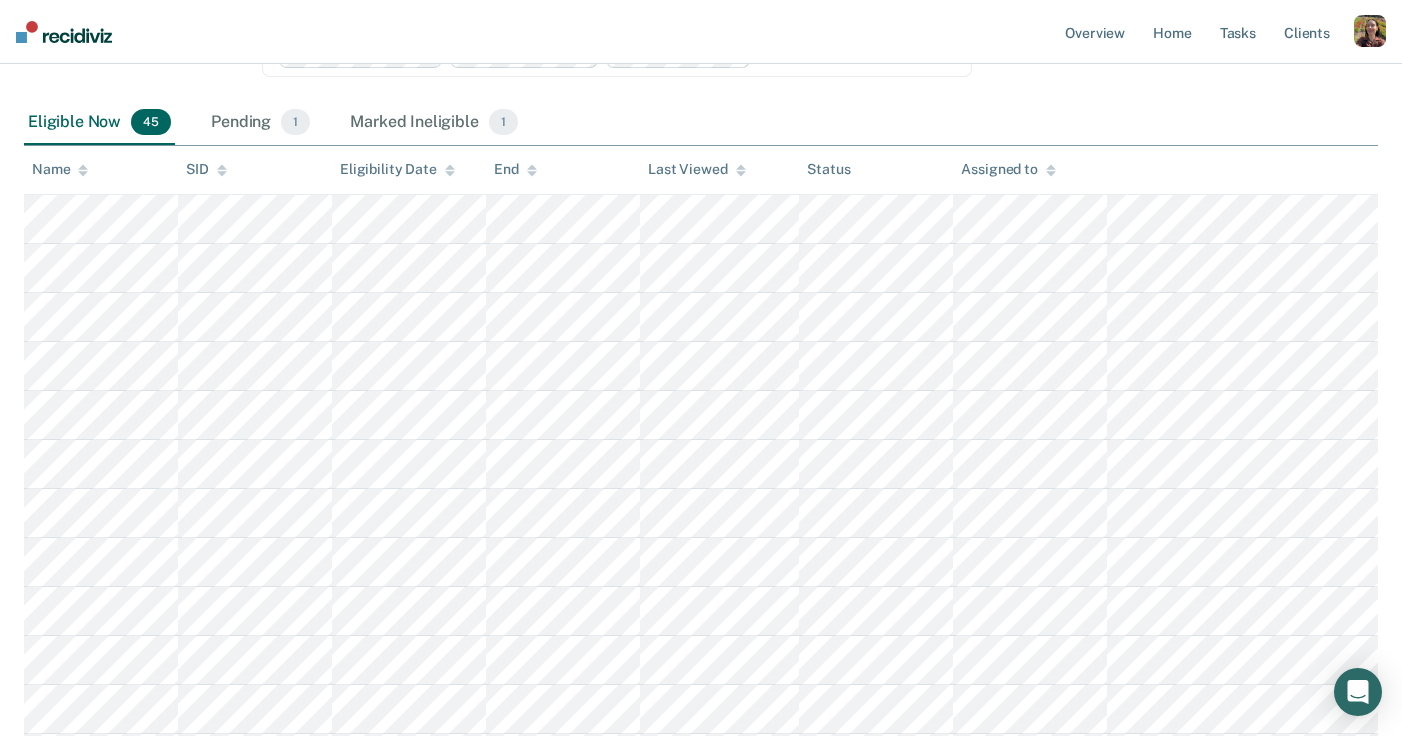 scroll, scrollTop: 186, scrollLeft: 0, axis: vertical 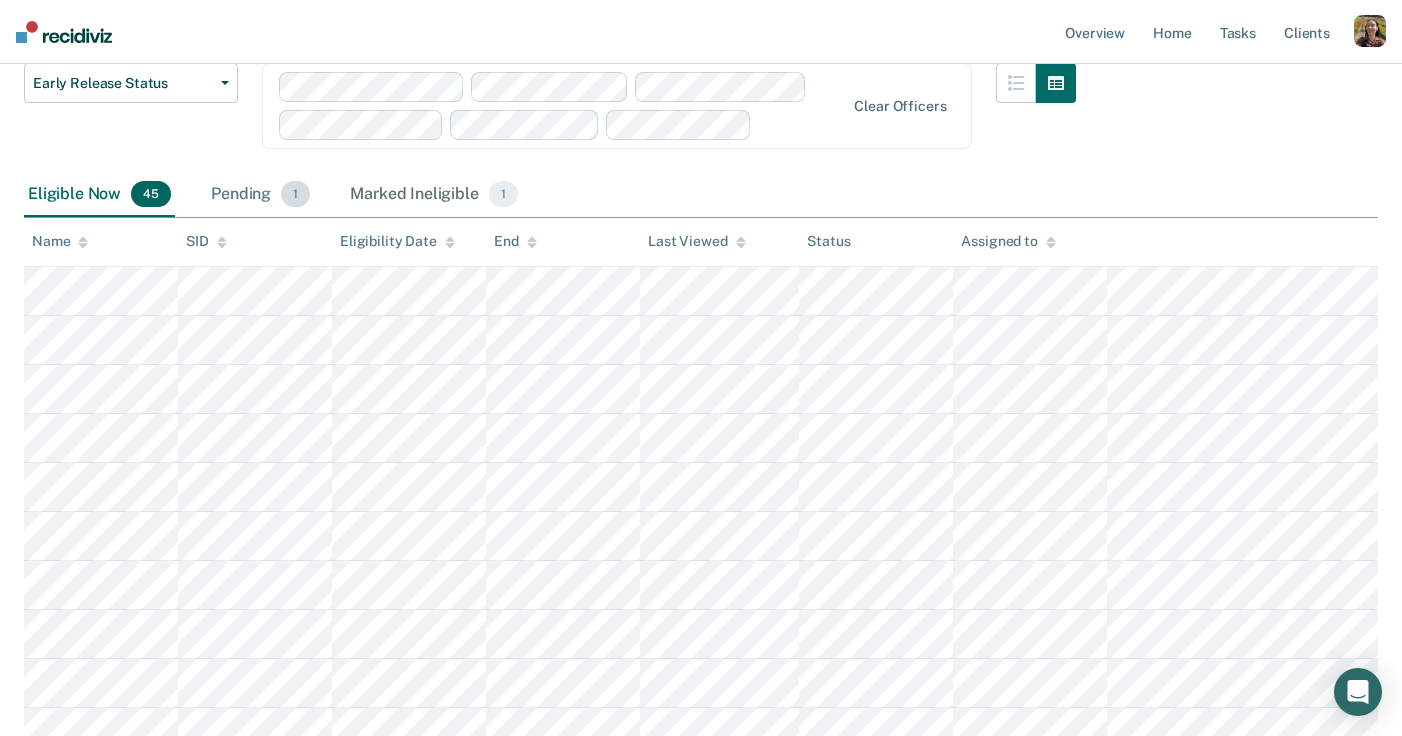 click on "Pending 1" at bounding box center [260, 195] 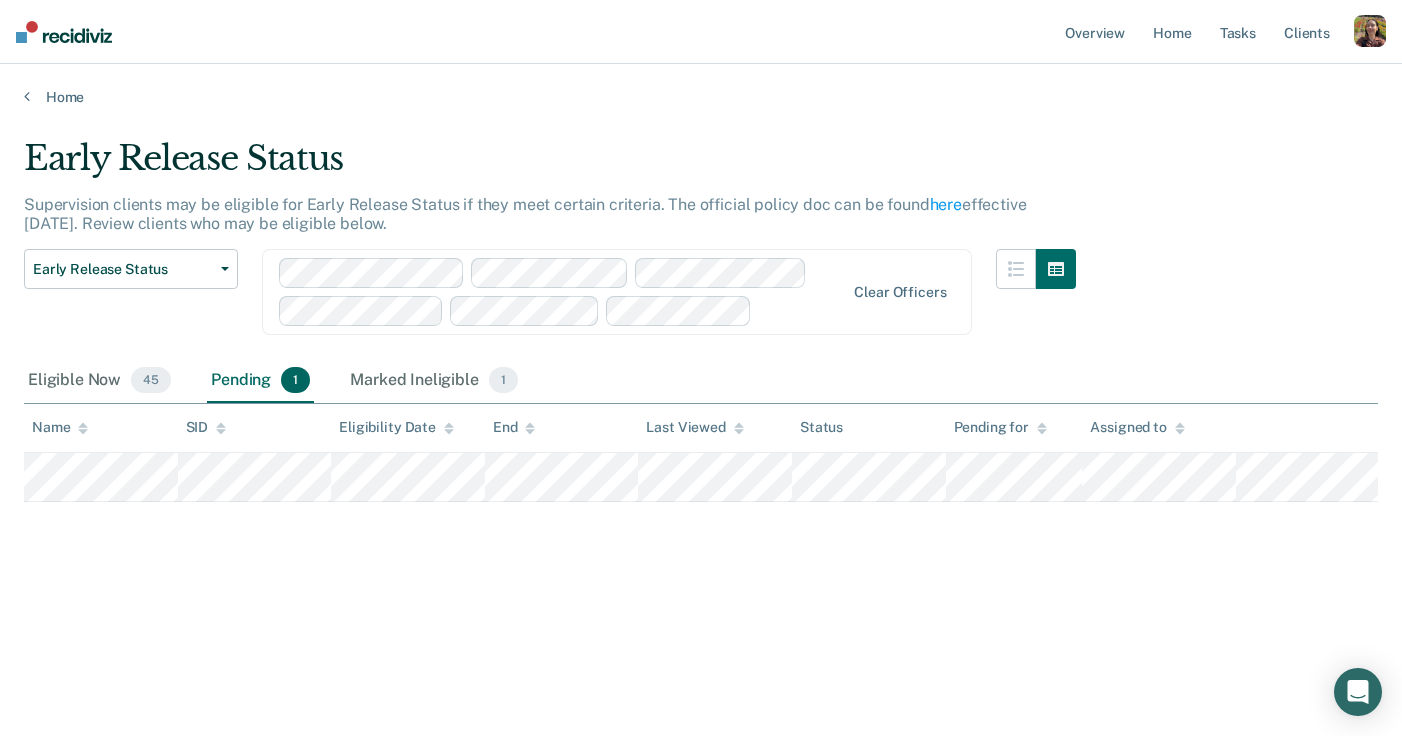 scroll, scrollTop: 0, scrollLeft: 0, axis: both 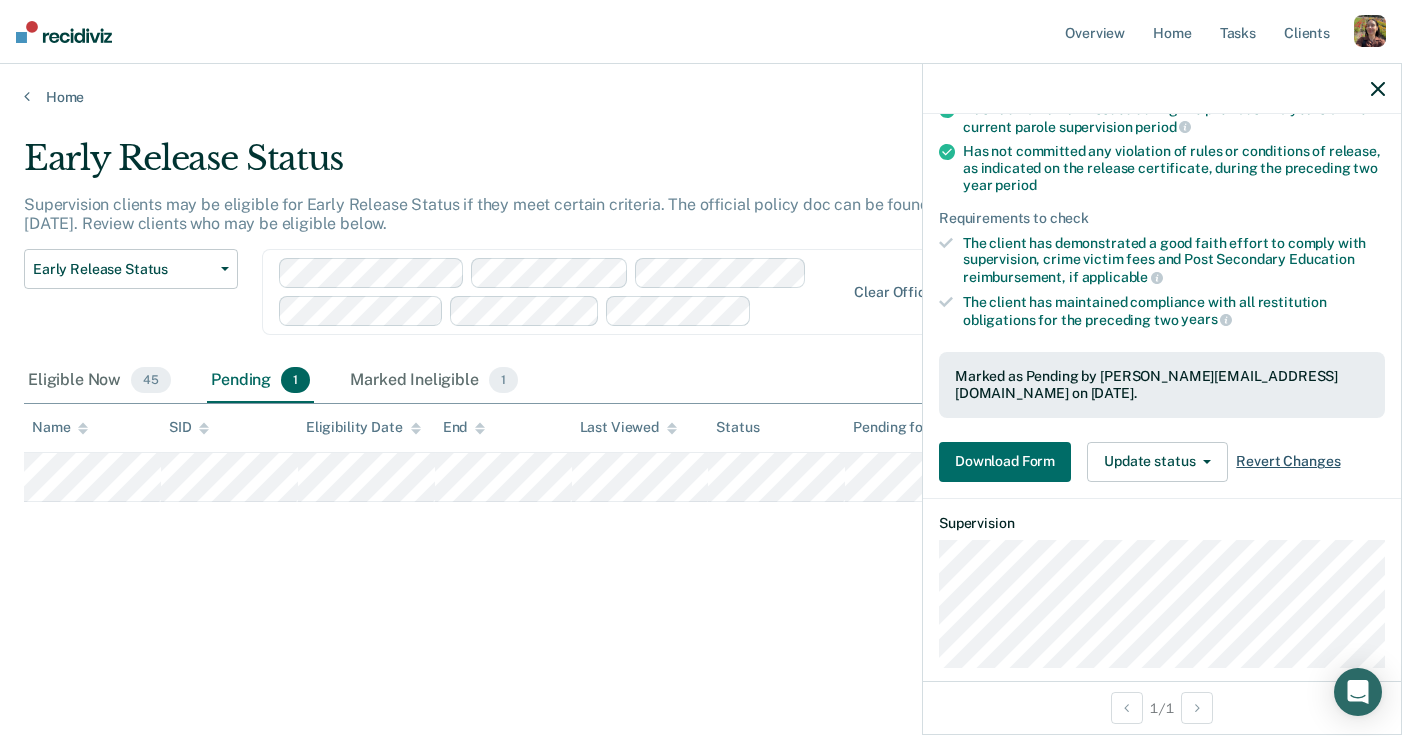 click on "Revert Changes" at bounding box center [1288, 461] 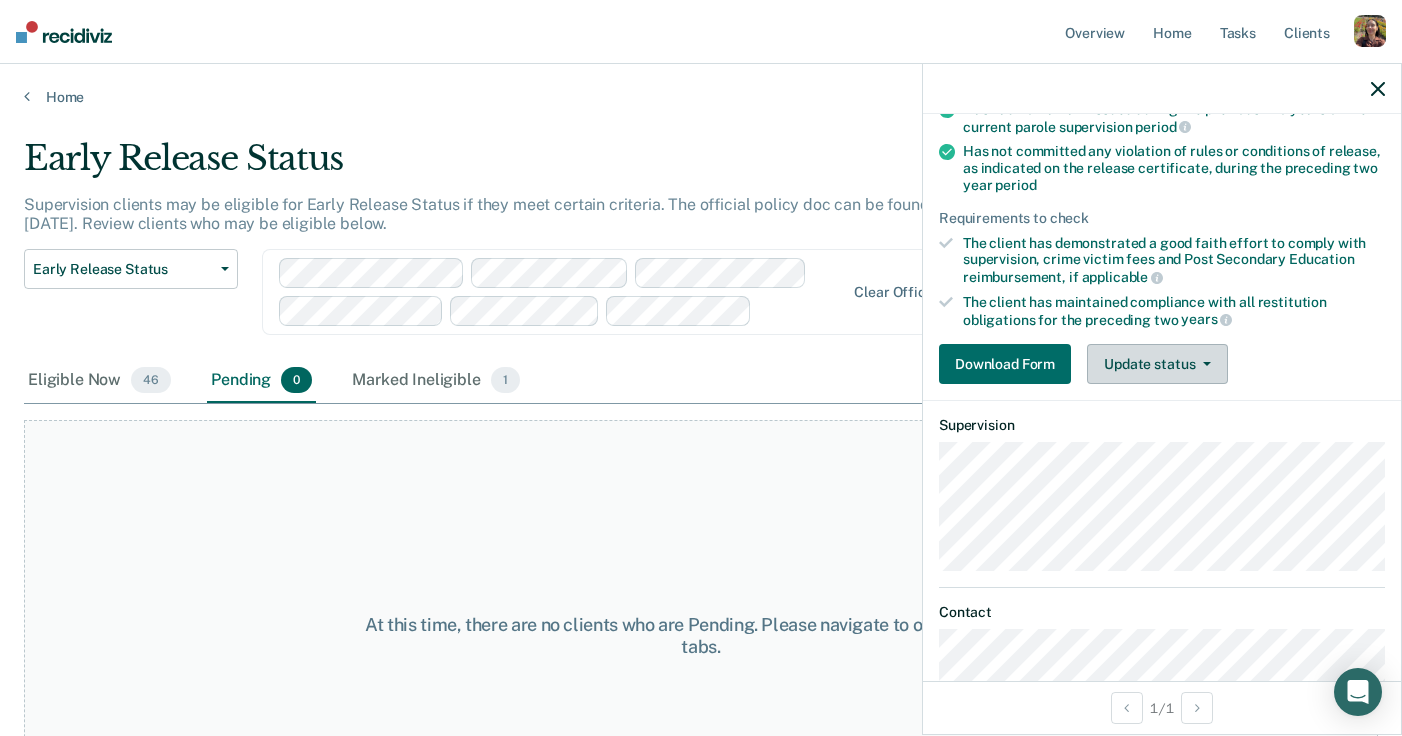 click on "Update status" at bounding box center (1157, 364) 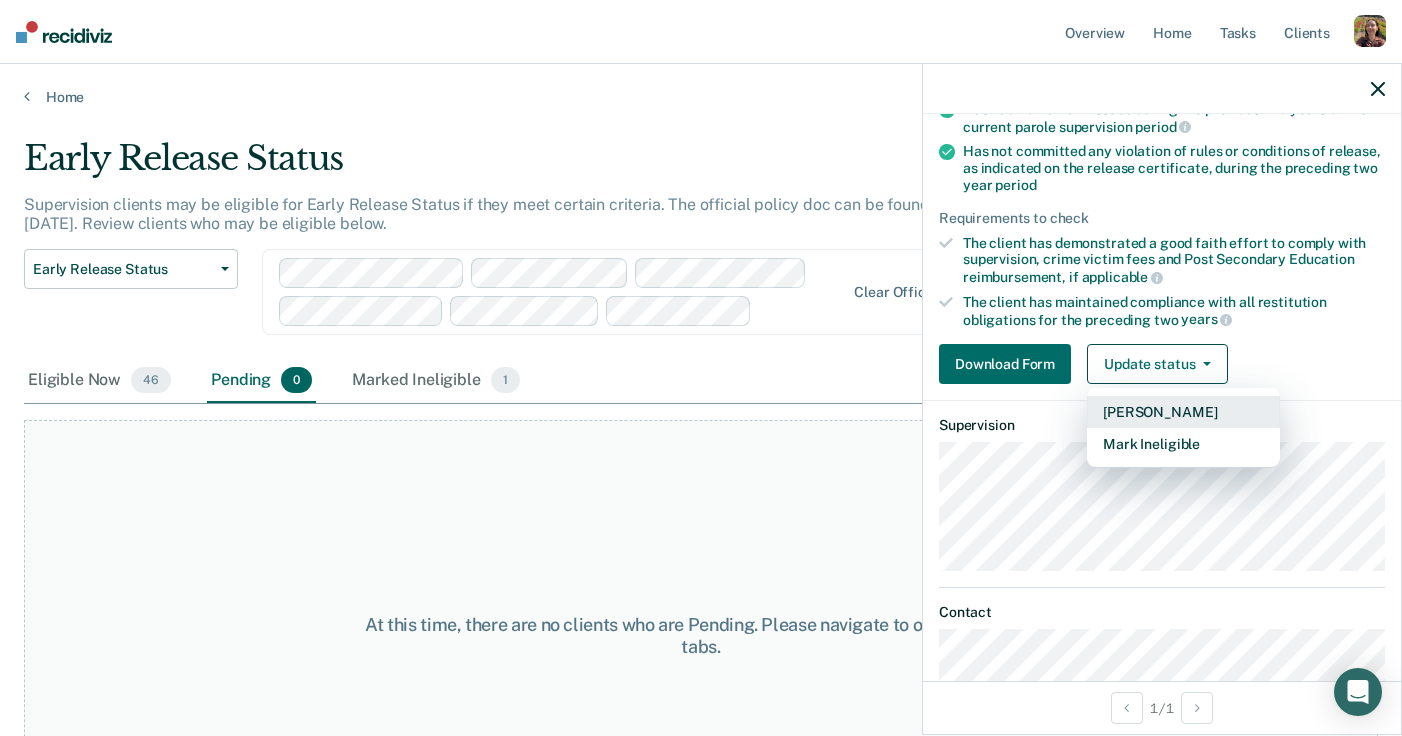 click on "Mark Pending" at bounding box center [1183, 412] 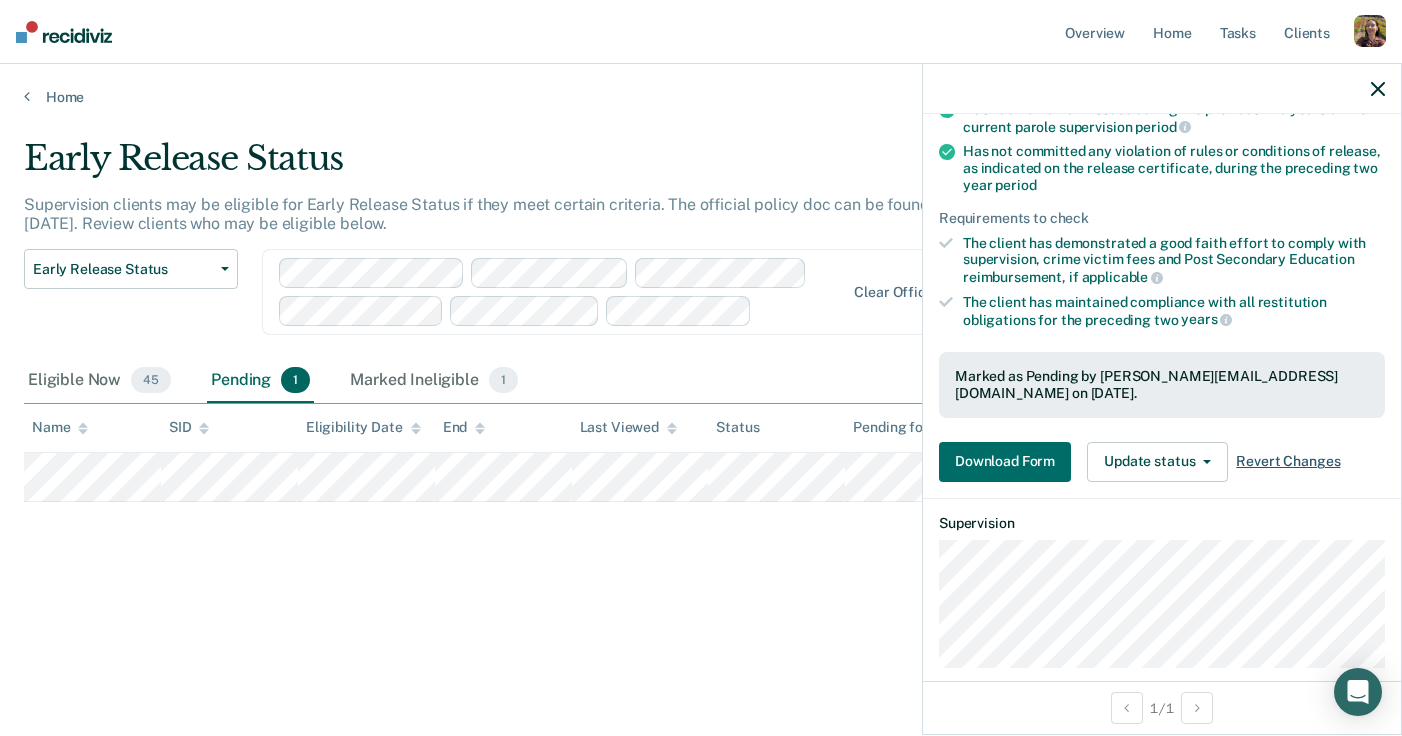 click on "Revert Changes" at bounding box center (1288, 461) 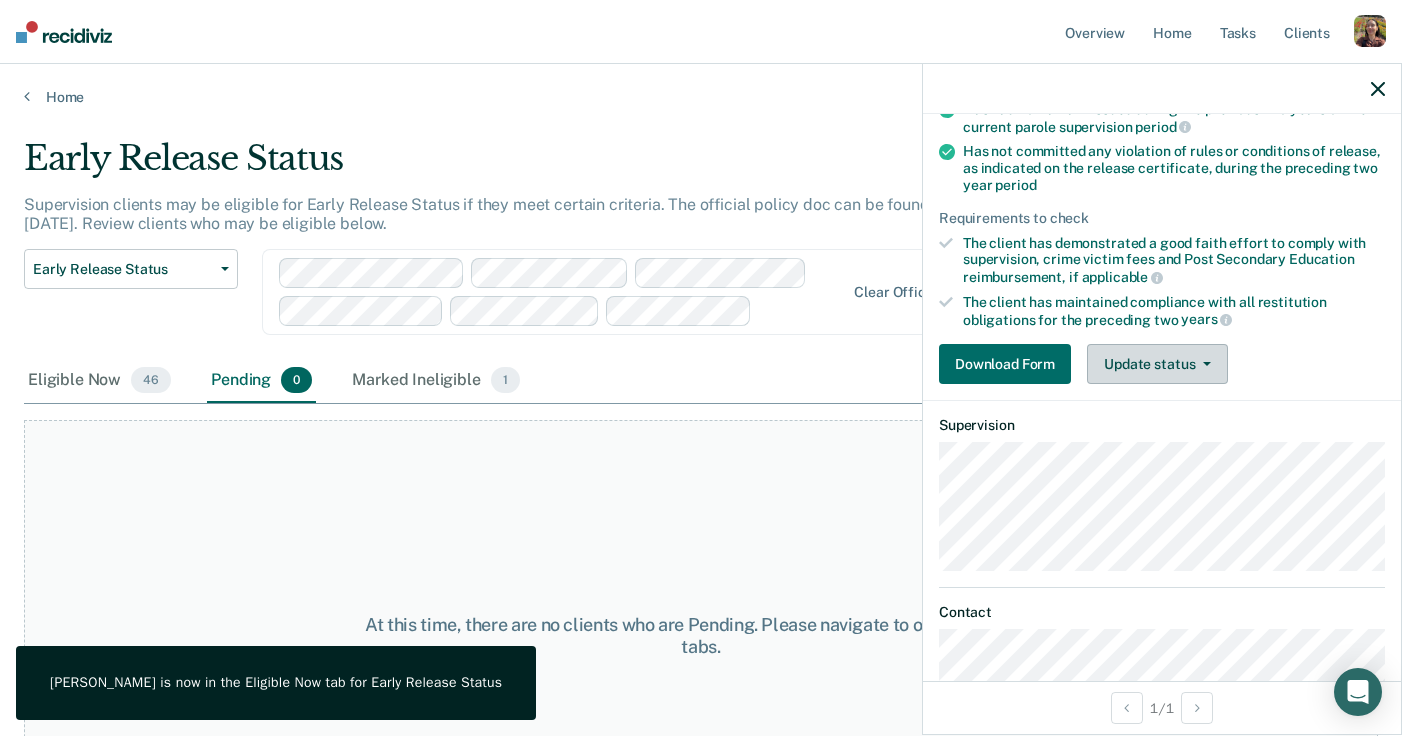 click on "Update status" at bounding box center (1157, 364) 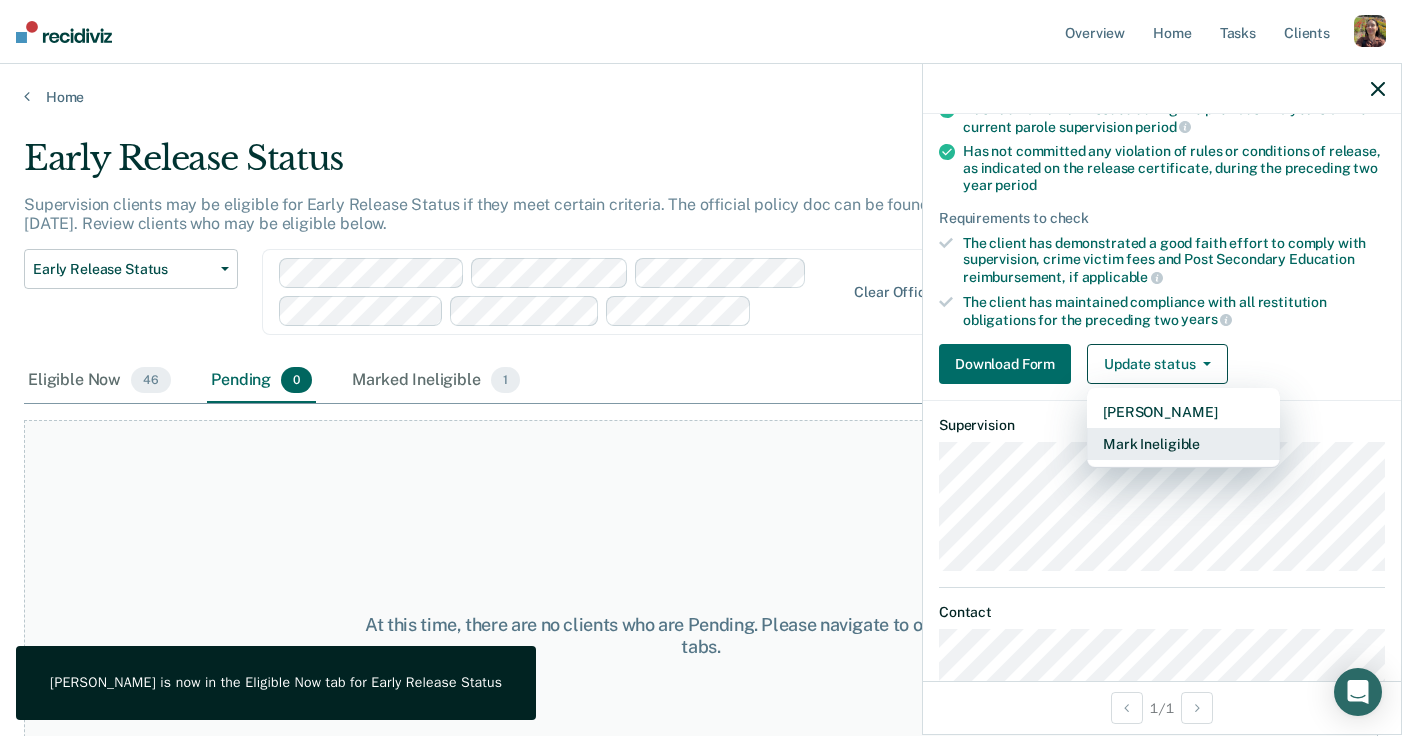 click on "Mark Ineligible" at bounding box center [1183, 444] 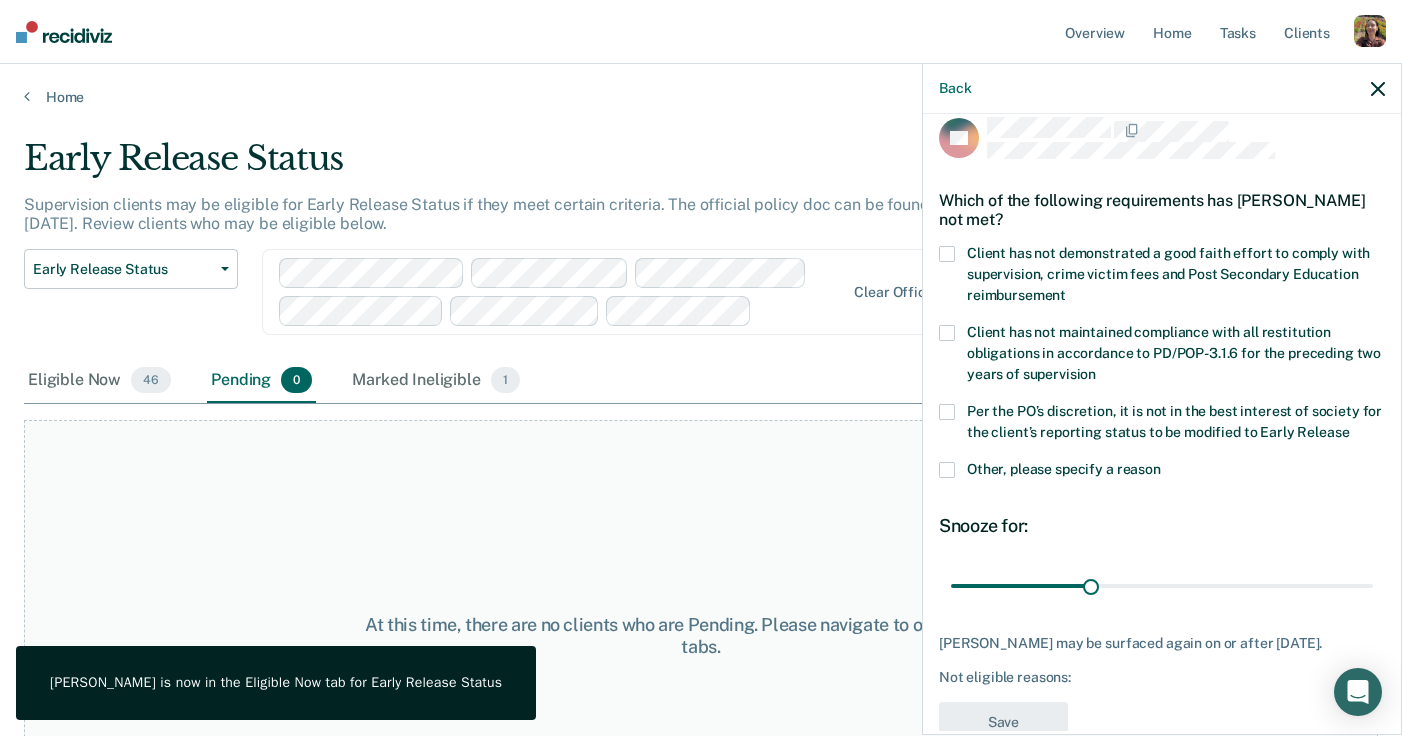 scroll, scrollTop: 0, scrollLeft: 0, axis: both 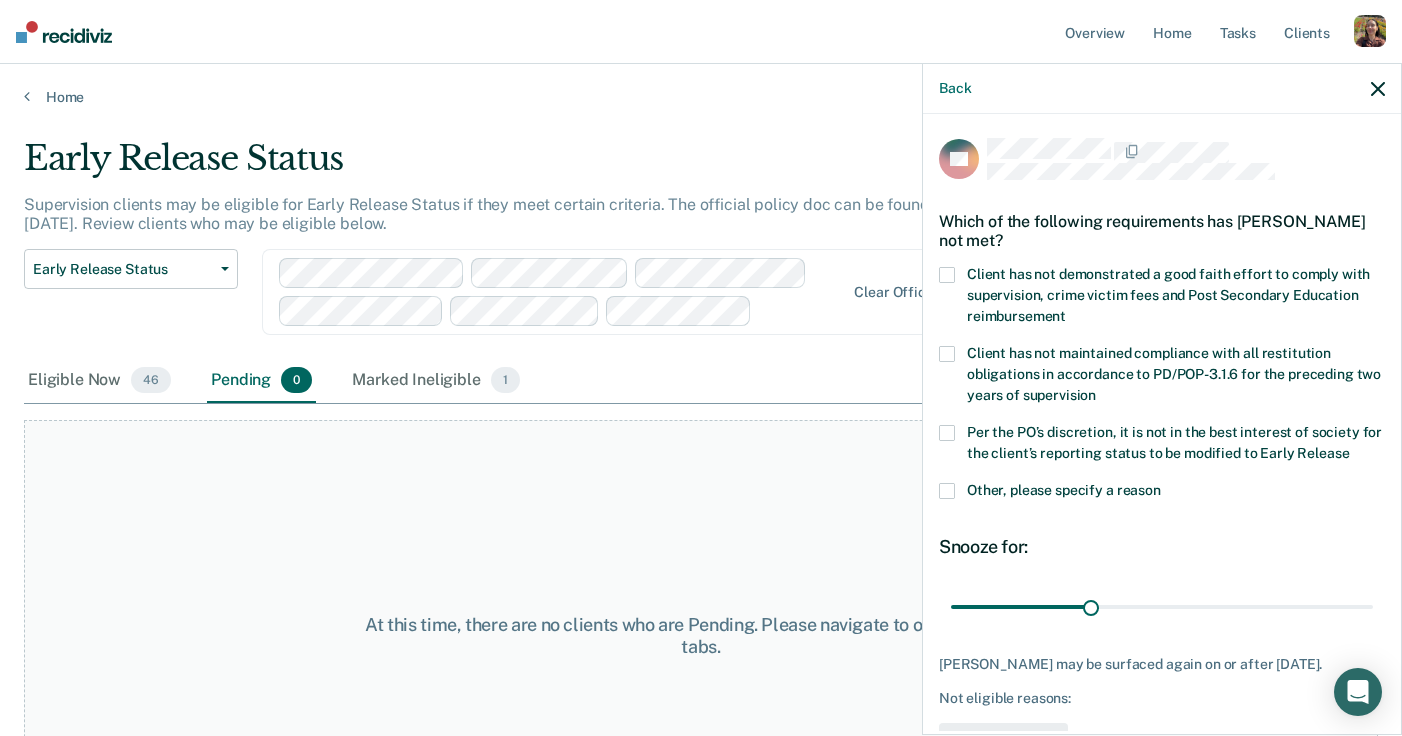 click on "Client has not demonstrated a good faith effort to comply with supervision, crime victim fees and Post Secondary Education reimbursement" at bounding box center (1162, 298) 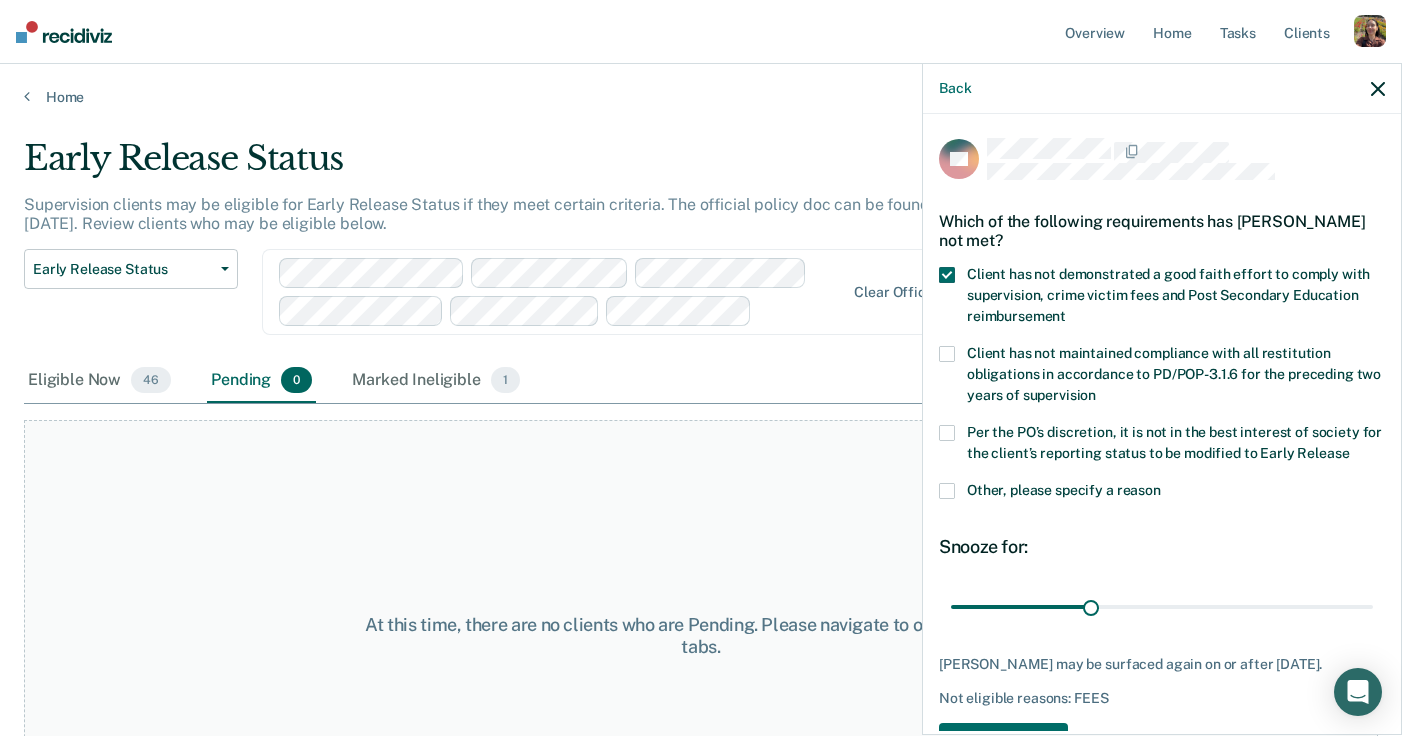 click on "Client has not maintained compliance with all restitution obligations in accordance to PD/POP-3.1.6 for the preceding two years of supervision" at bounding box center [1174, 374] 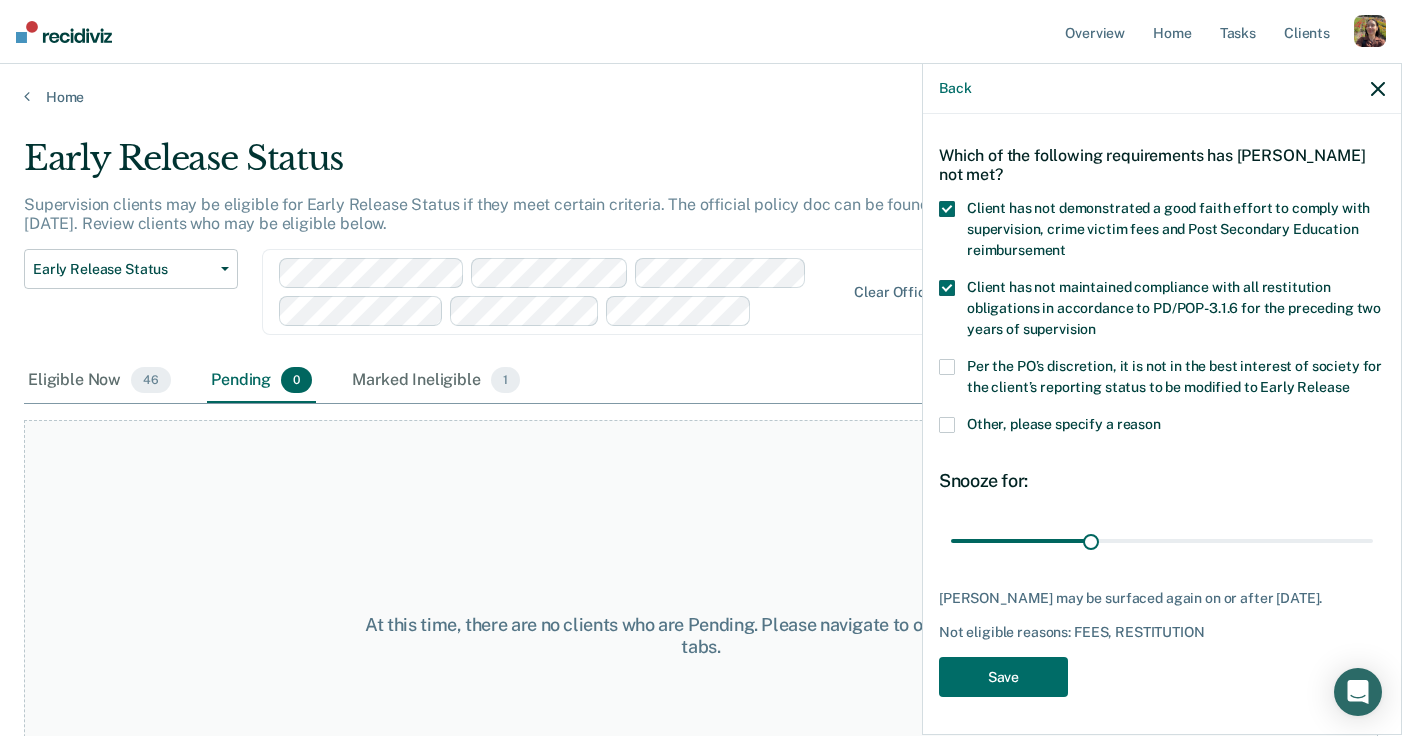 scroll, scrollTop: 59, scrollLeft: 0, axis: vertical 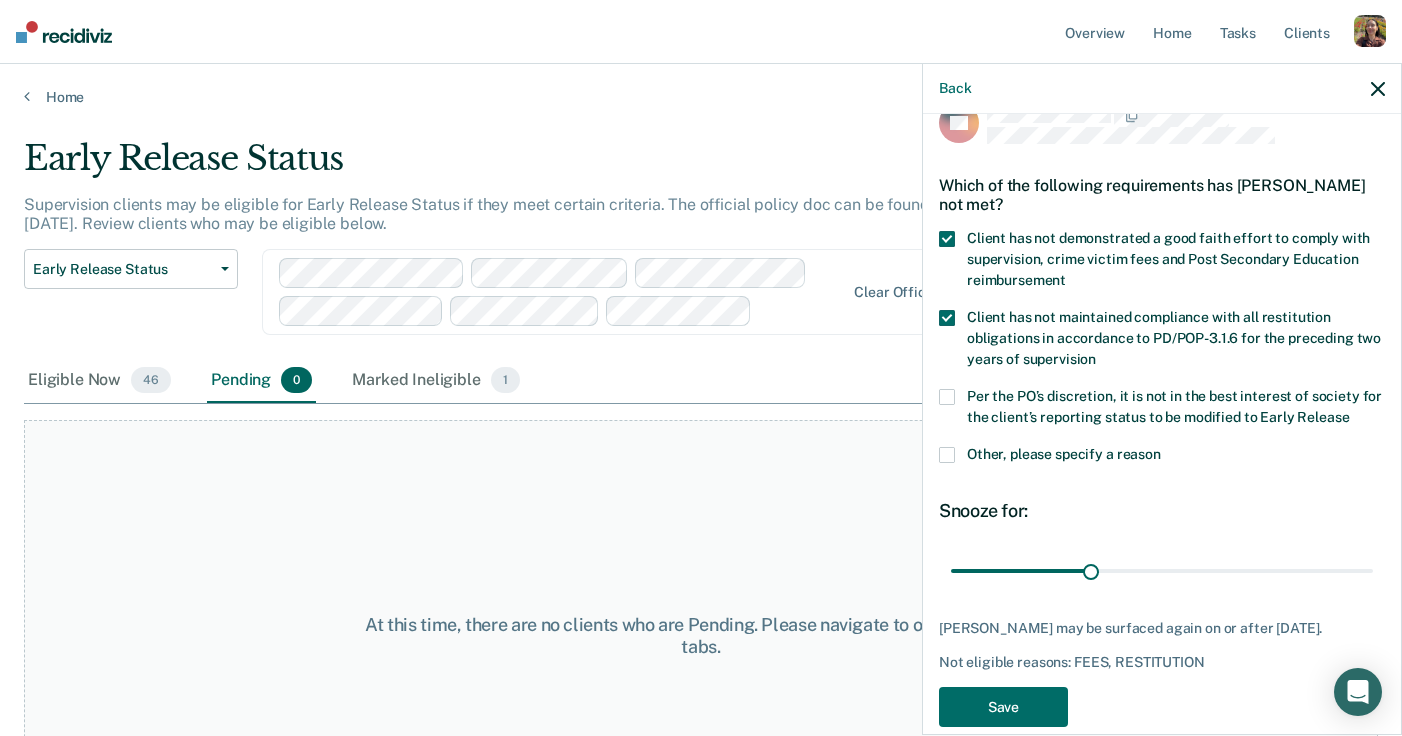 click on "Other, please specify a reason" at bounding box center [1064, 454] 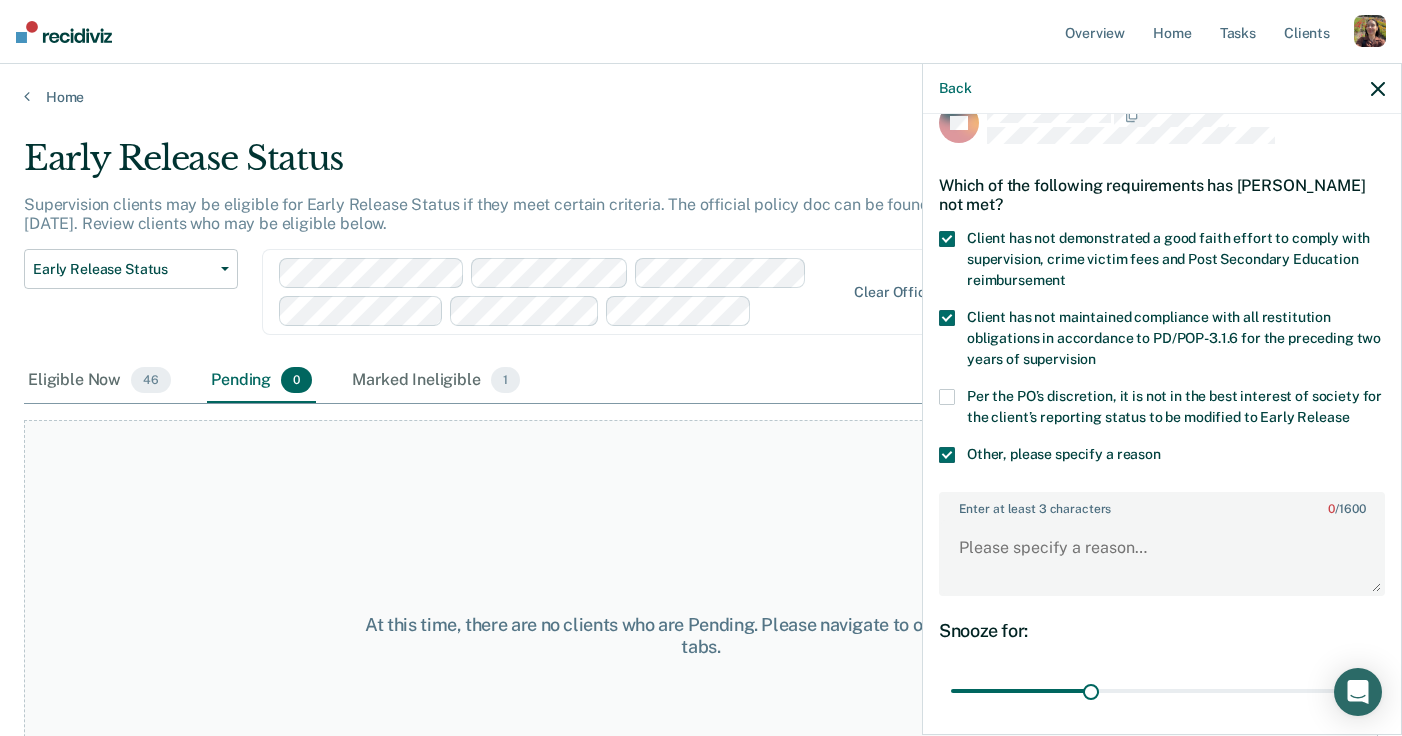 click on "Back" at bounding box center (1162, 89) 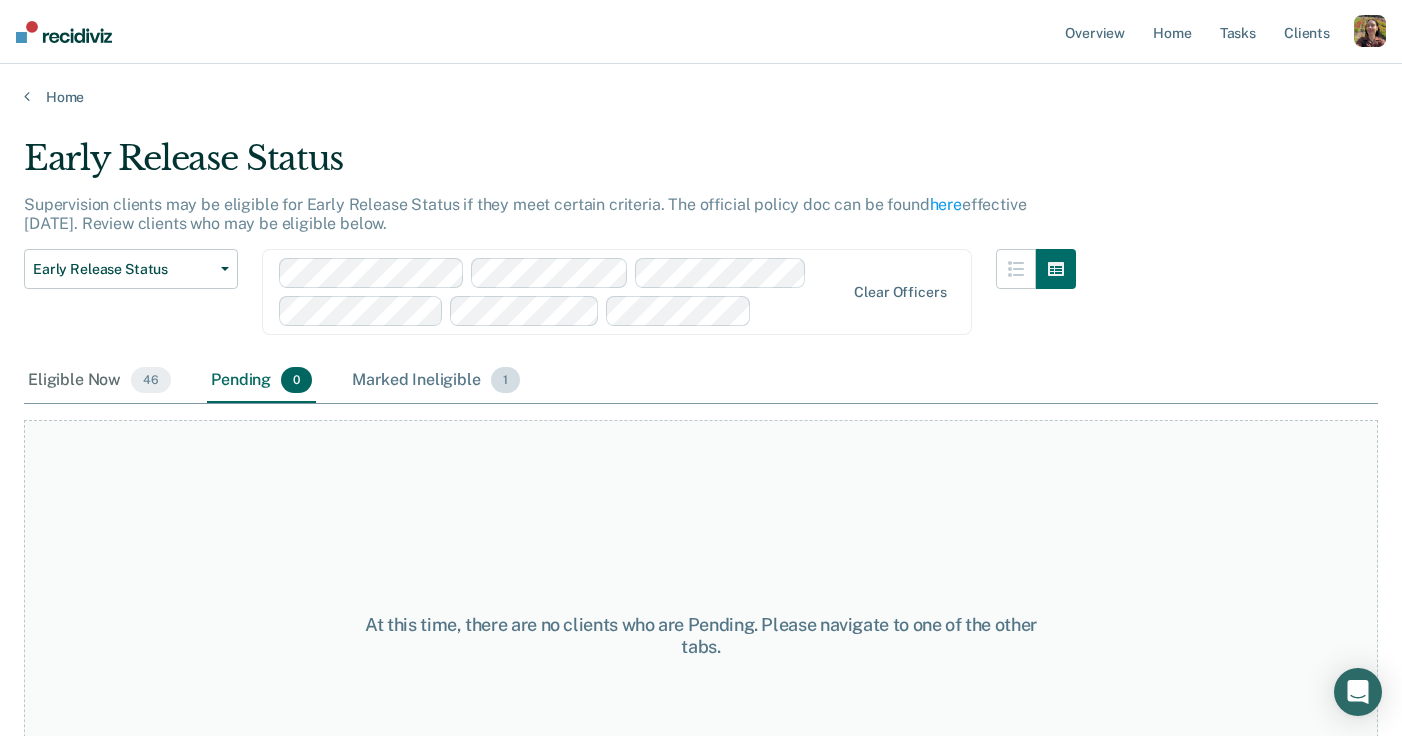 click on "Marked Ineligible 1" at bounding box center (436, 381) 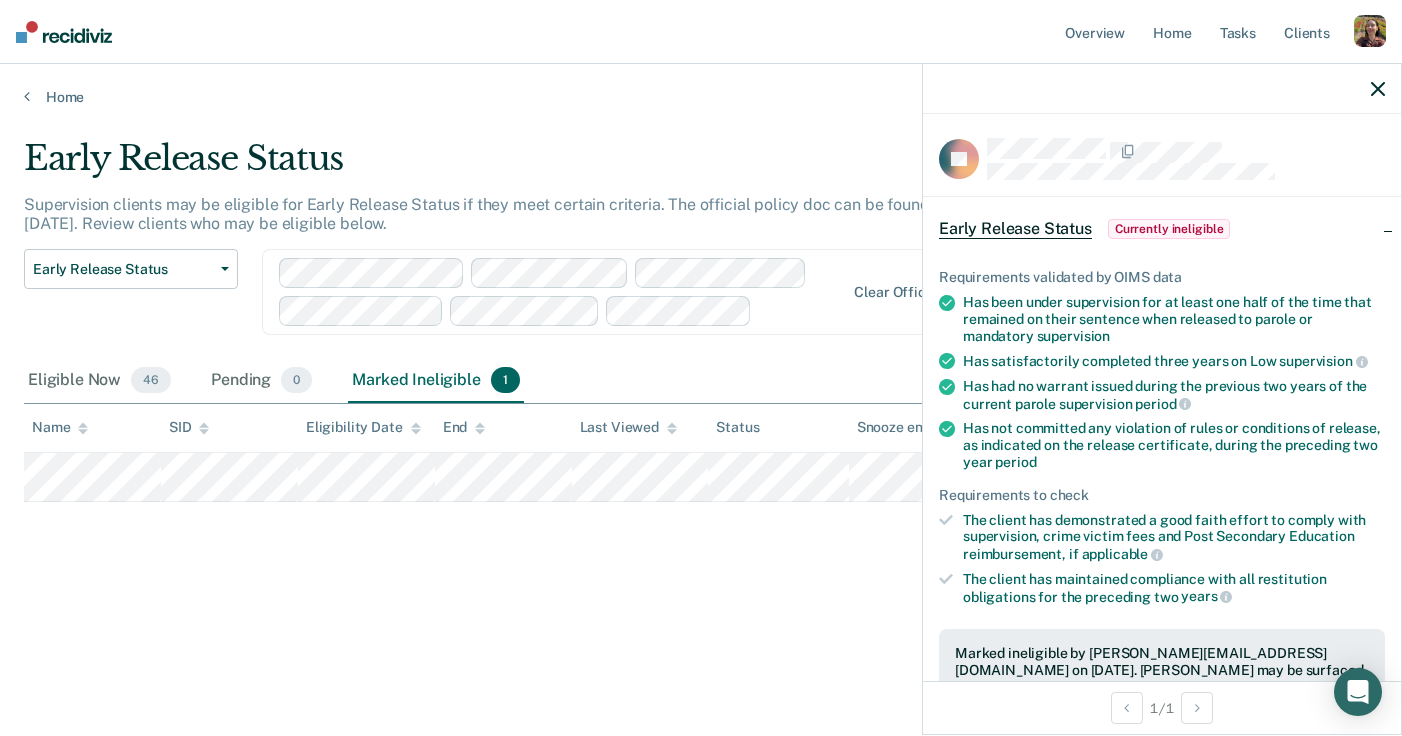 scroll, scrollTop: 203, scrollLeft: 0, axis: vertical 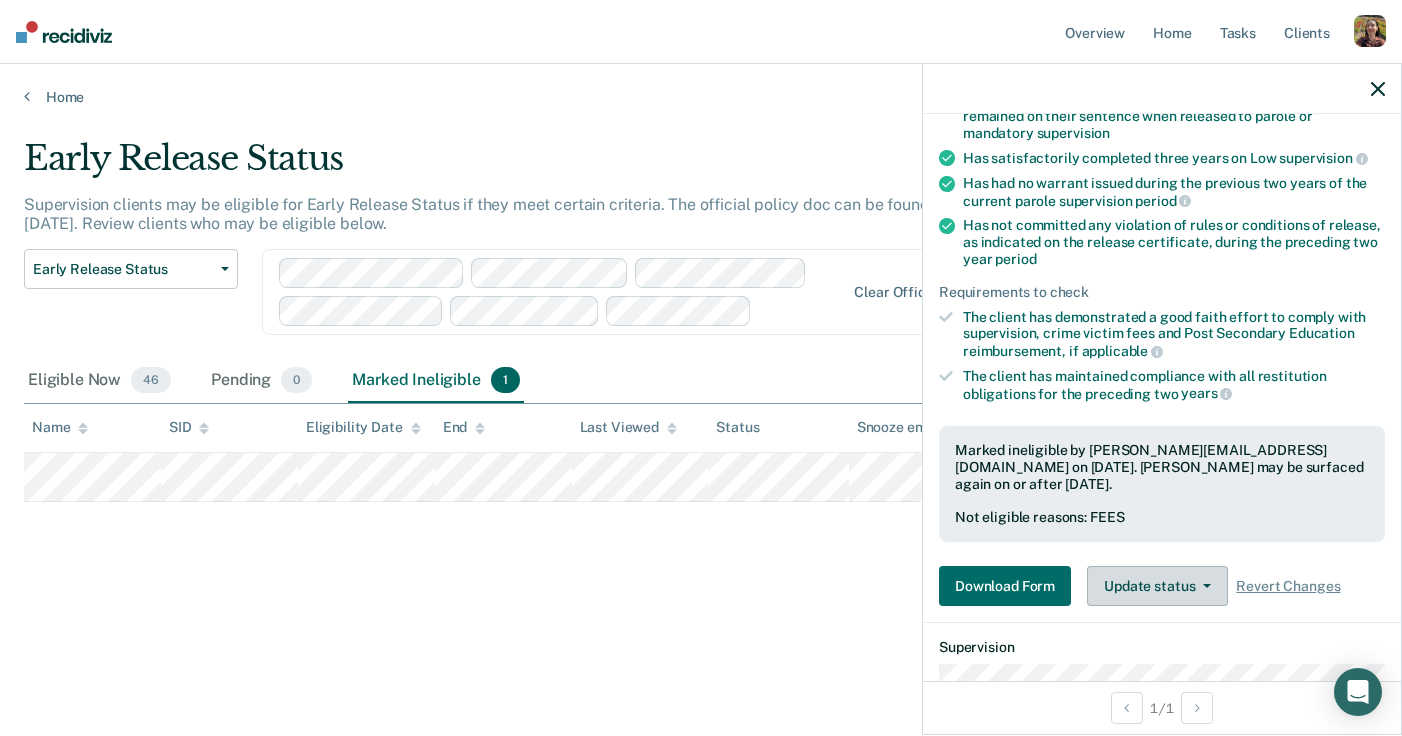 click on "Update status" at bounding box center [1157, 586] 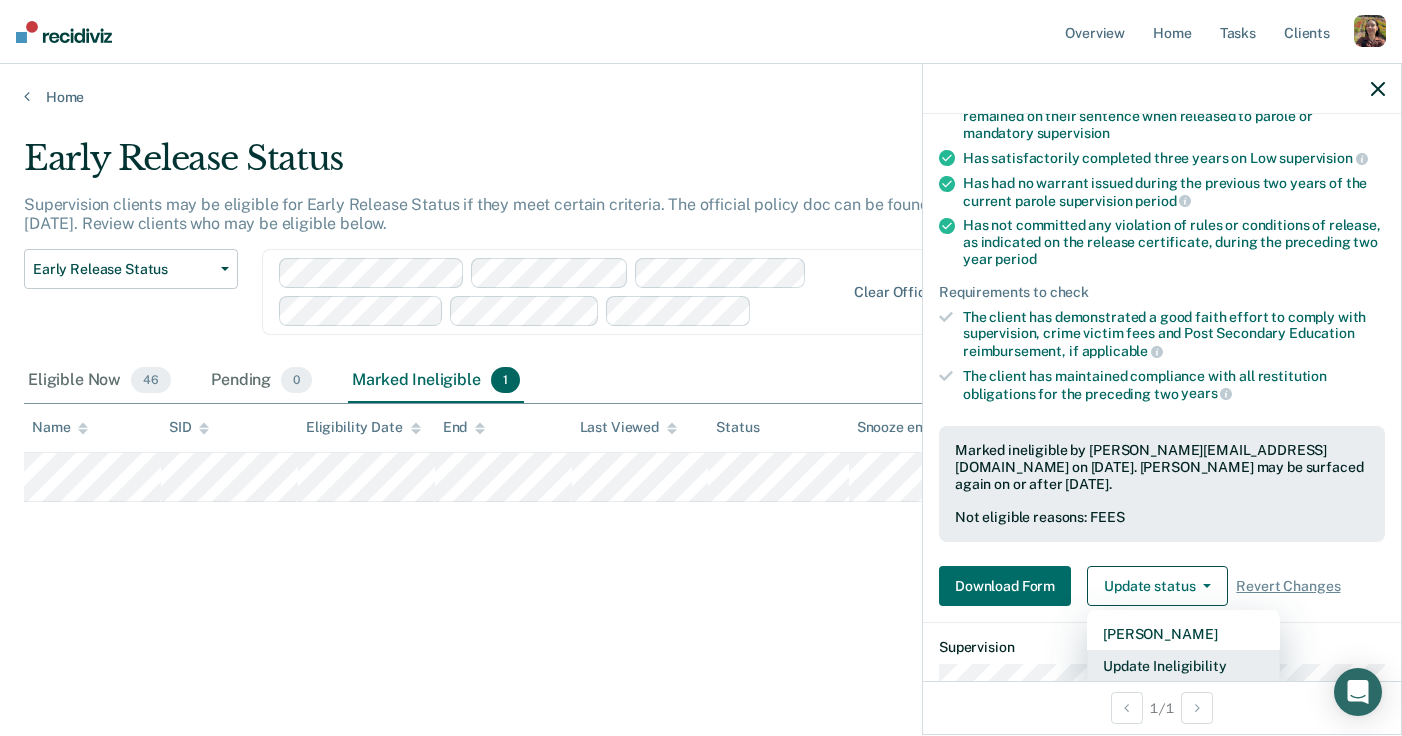 click on "Update Ineligibility" at bounding box center (1183, 666) 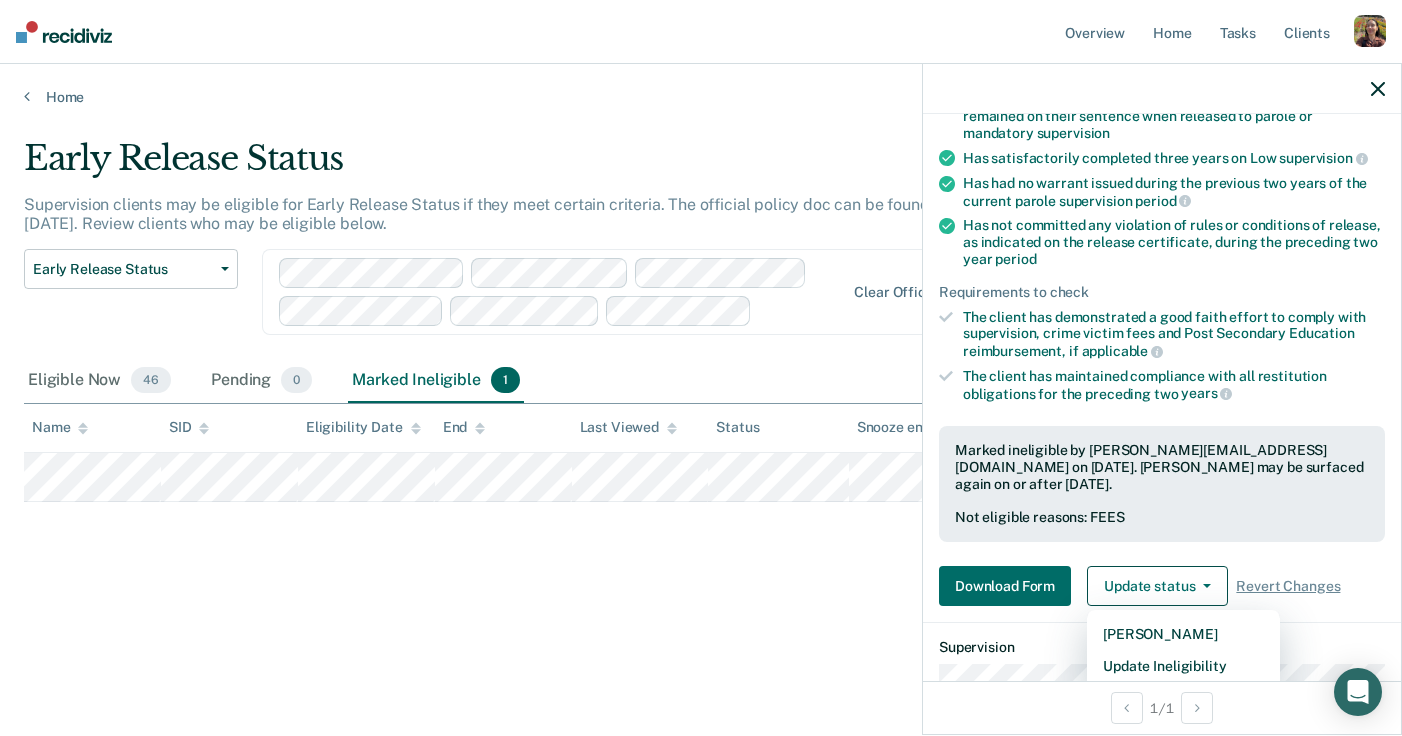scroll, scrollTop: 66, scrollLeft: 0, axis: vertical 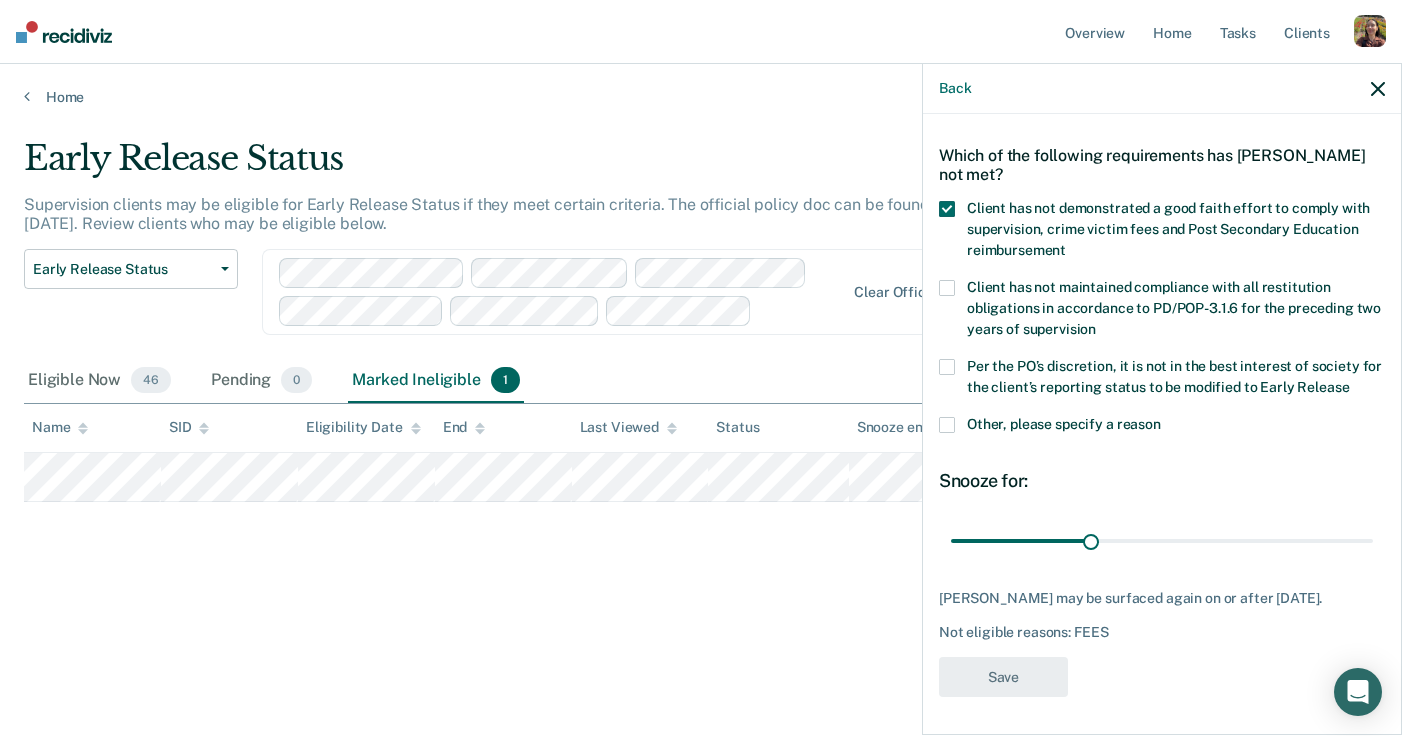 click at bounding box center [947, 425] 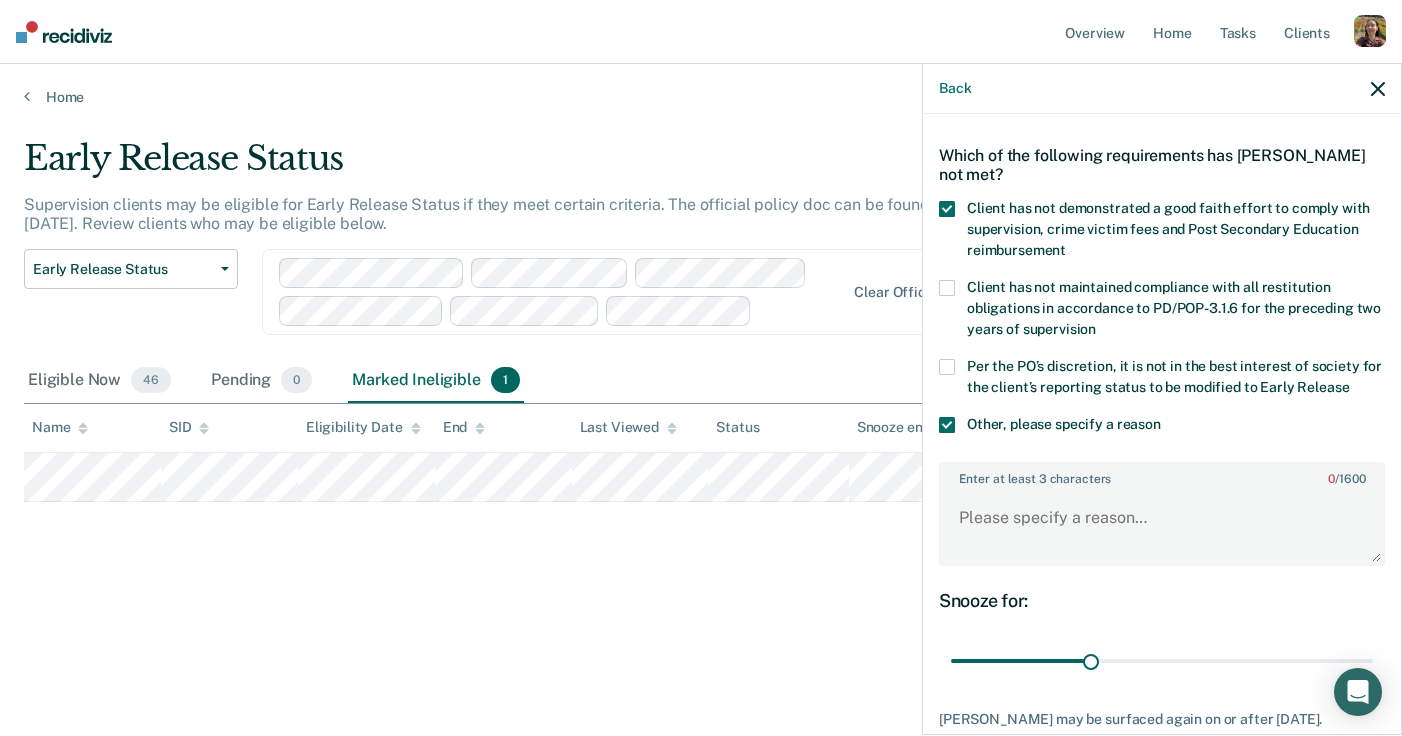 click on "Client has not demonstrated a good faith effort to comply with supervision, crime victim fees and Post Secondary Education reimbursement" at bounding box center (1168, 229) 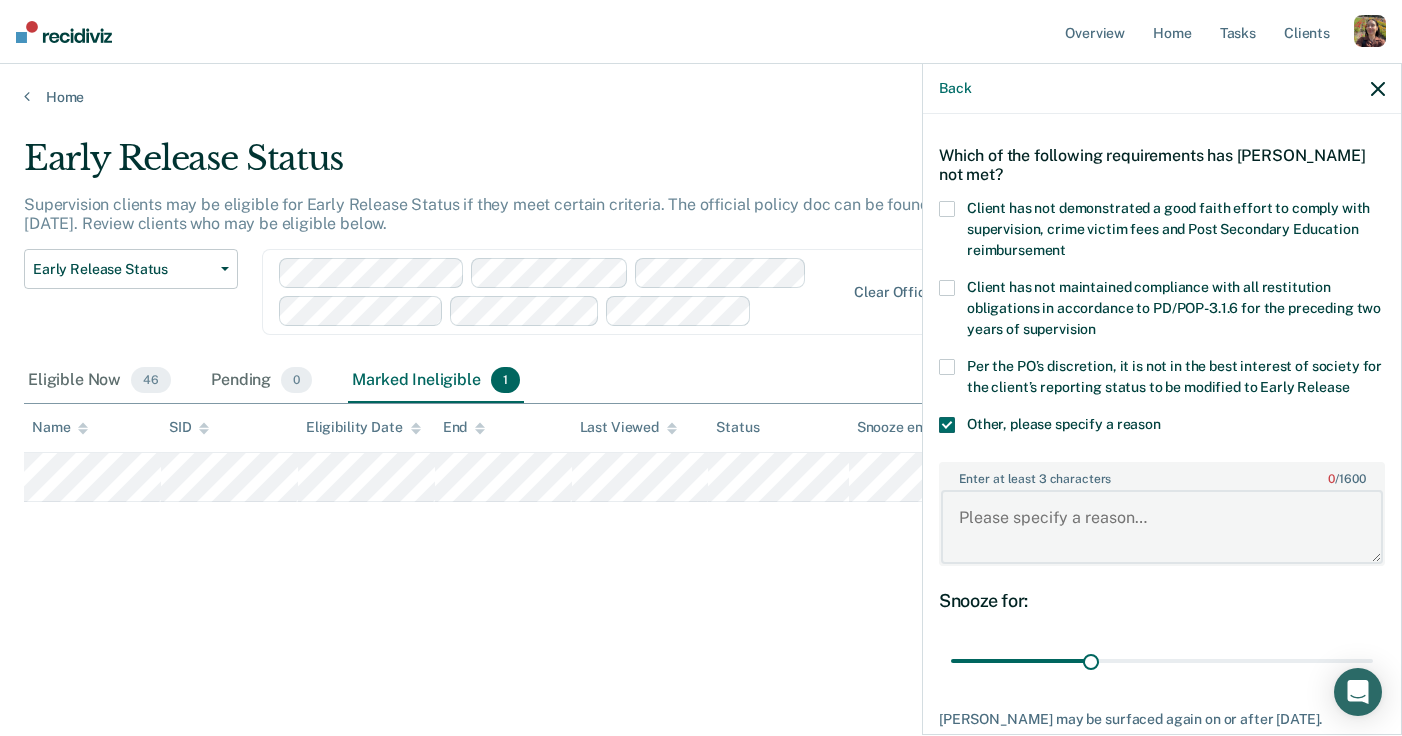 click on "Enter at least 3 characters 0  /  1600" at bounding box center (1162, 527) 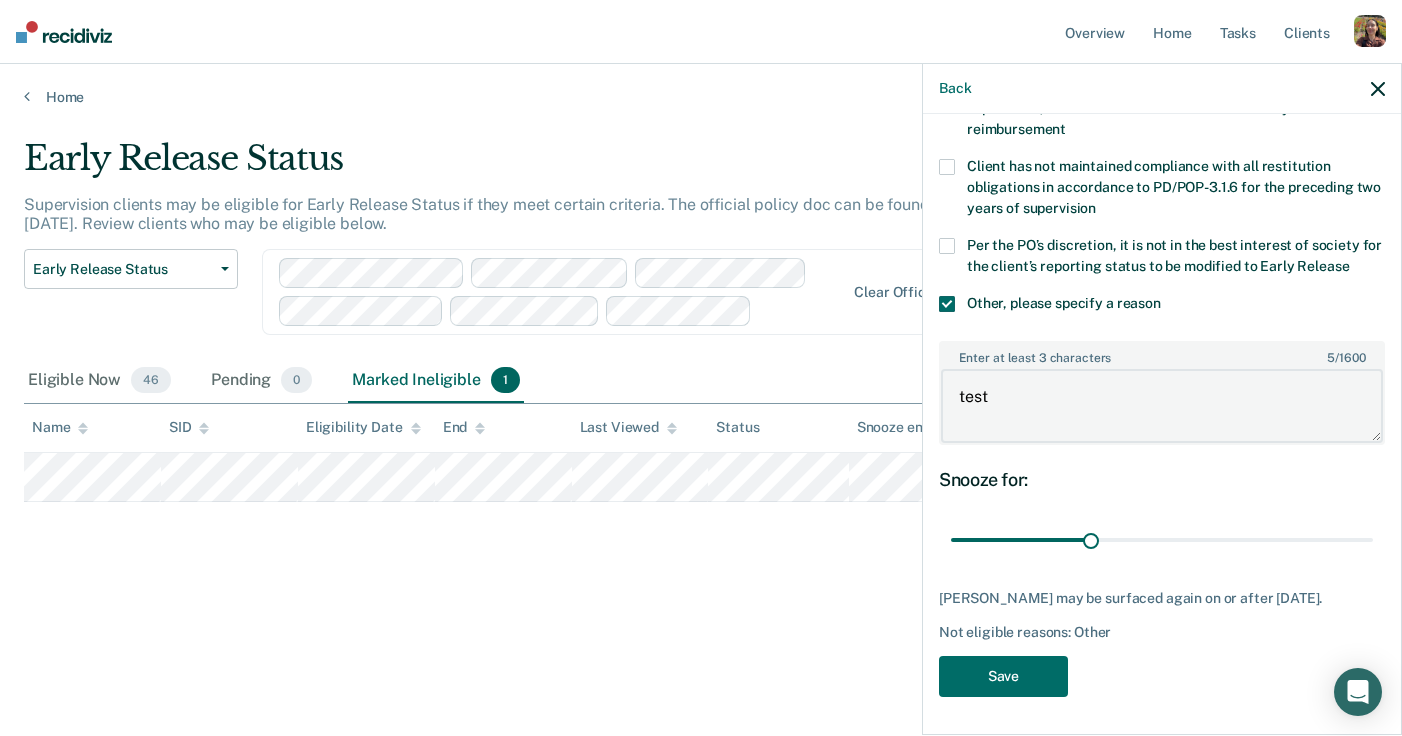 scroll, scrollTop: 178, scrollLeft: 0, axis: vertical 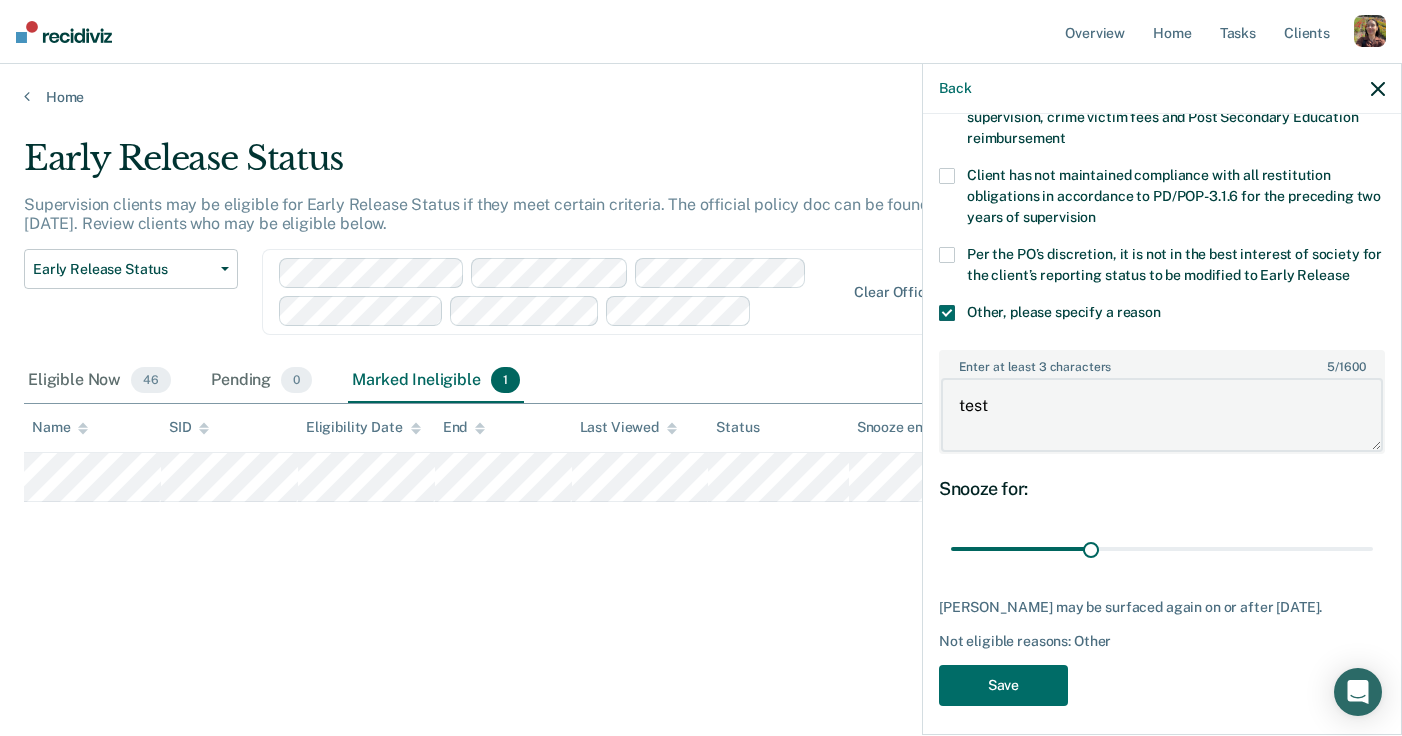 type on "test" 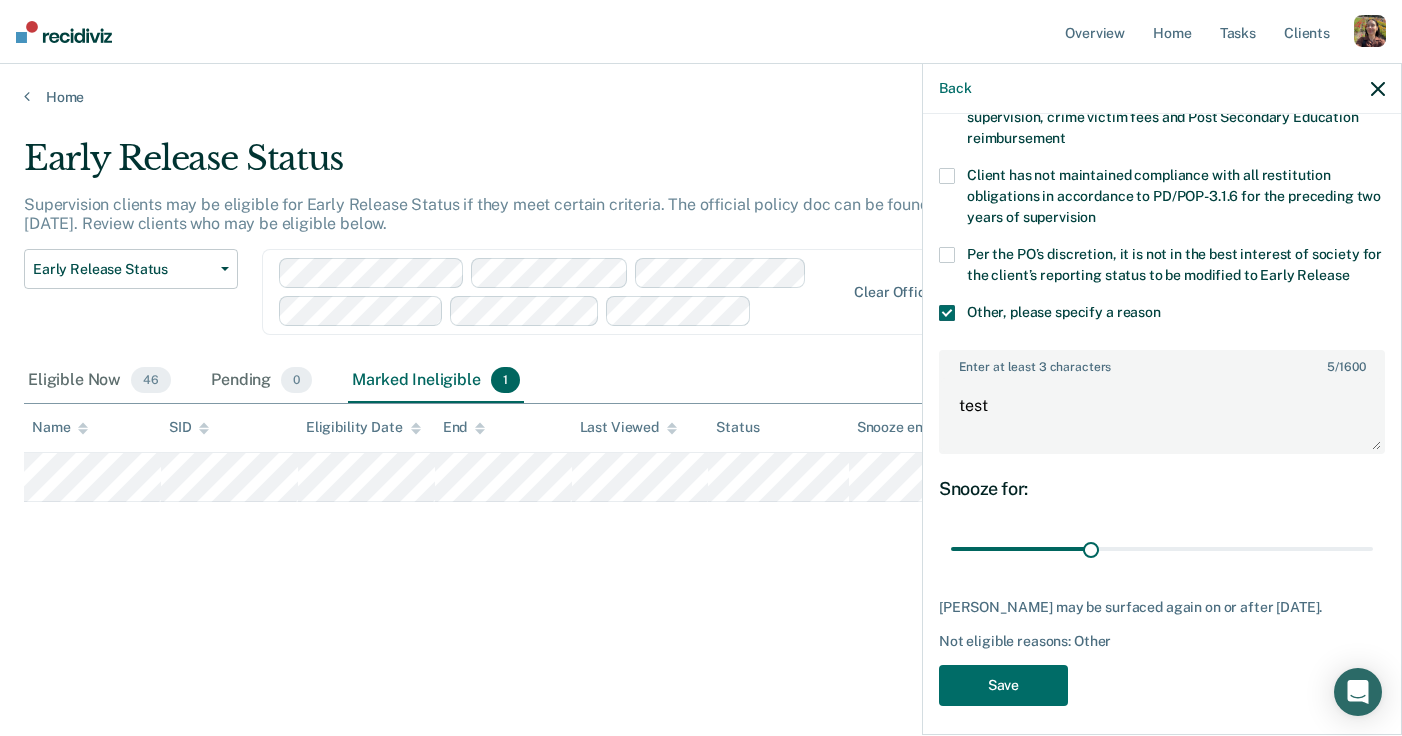 click on "Client has not maintained compliance with all restitution obligations in accordance to PD/POP-3.1.6 for the preceding two years of supervision" at bounding box center (1174, 196) 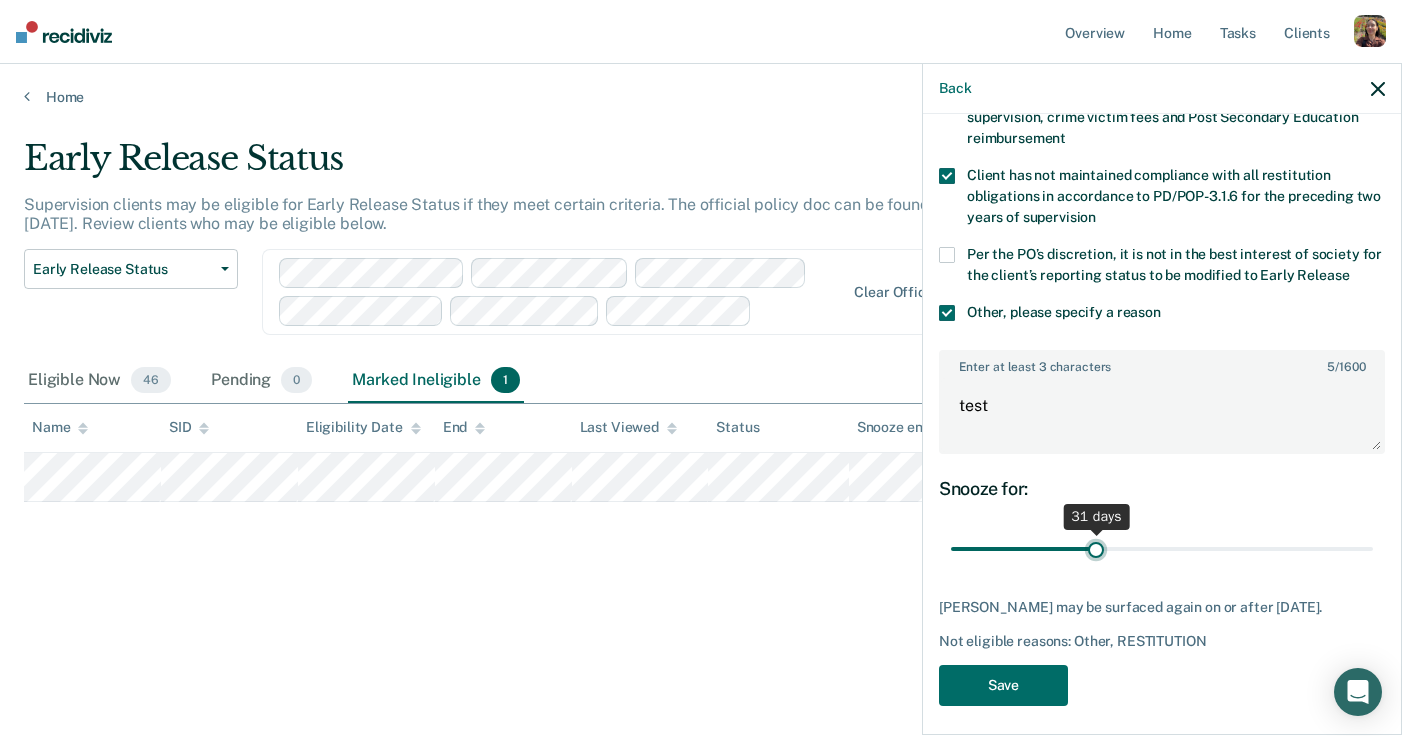 click at bounding box center (1162, 549) 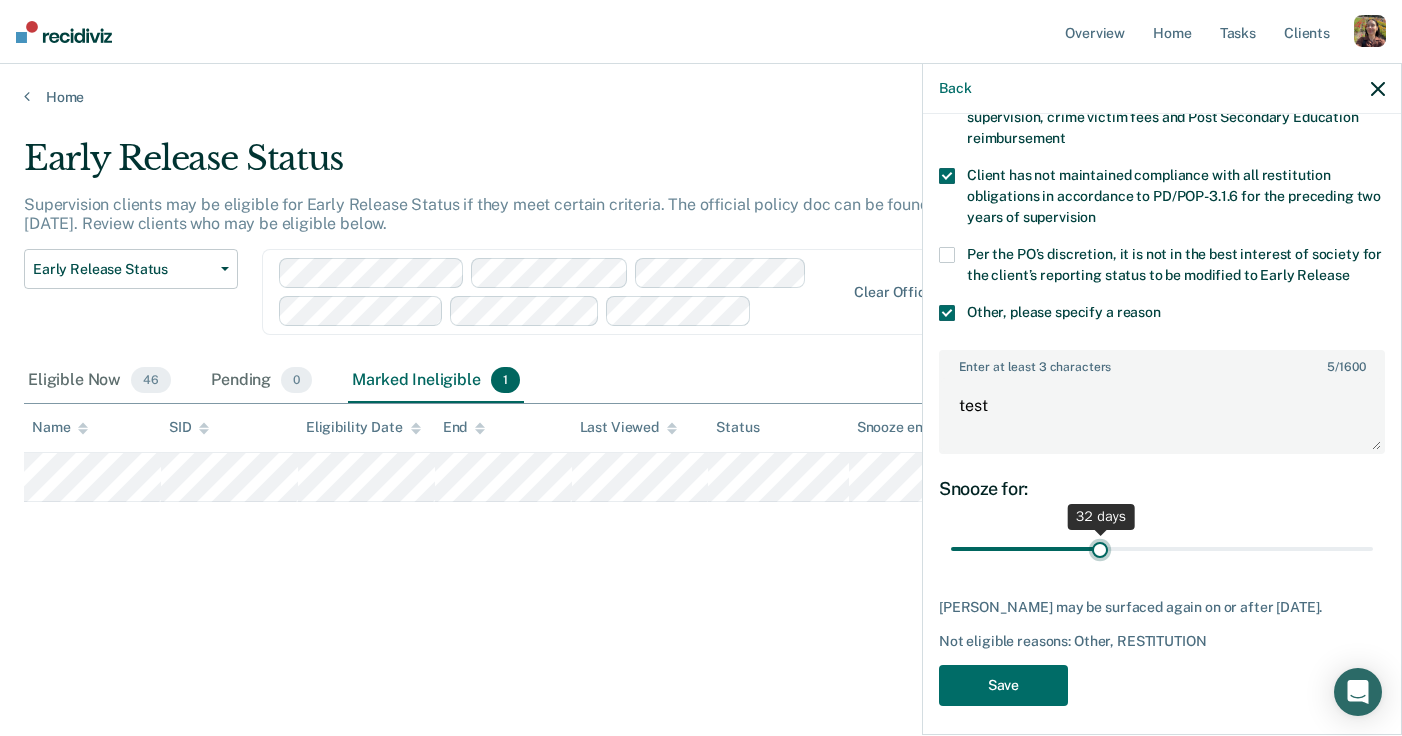 click at bounding box center [1162, 549] 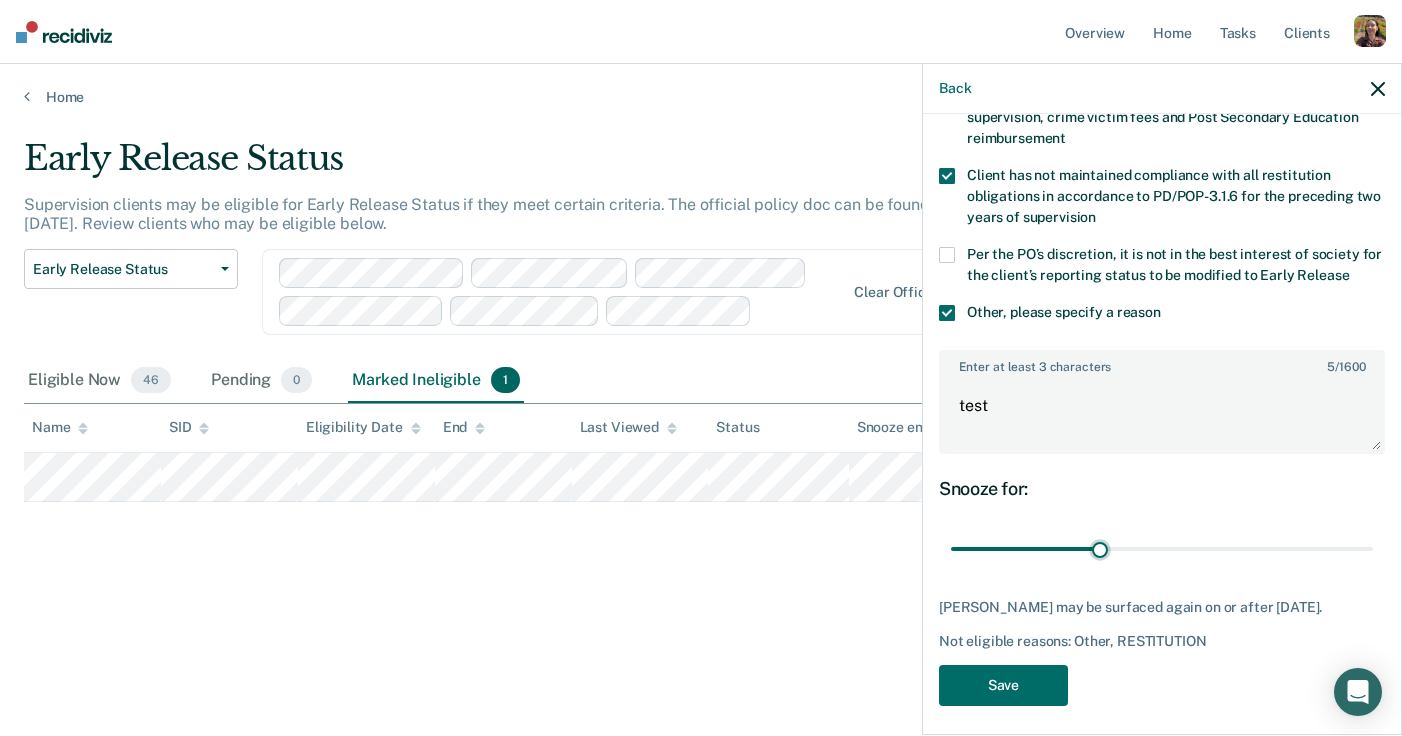 drag, startPoint x: 941, startPoint y: 604, endPoint x: 1274, endPoint y: 628, distance: 333.86374 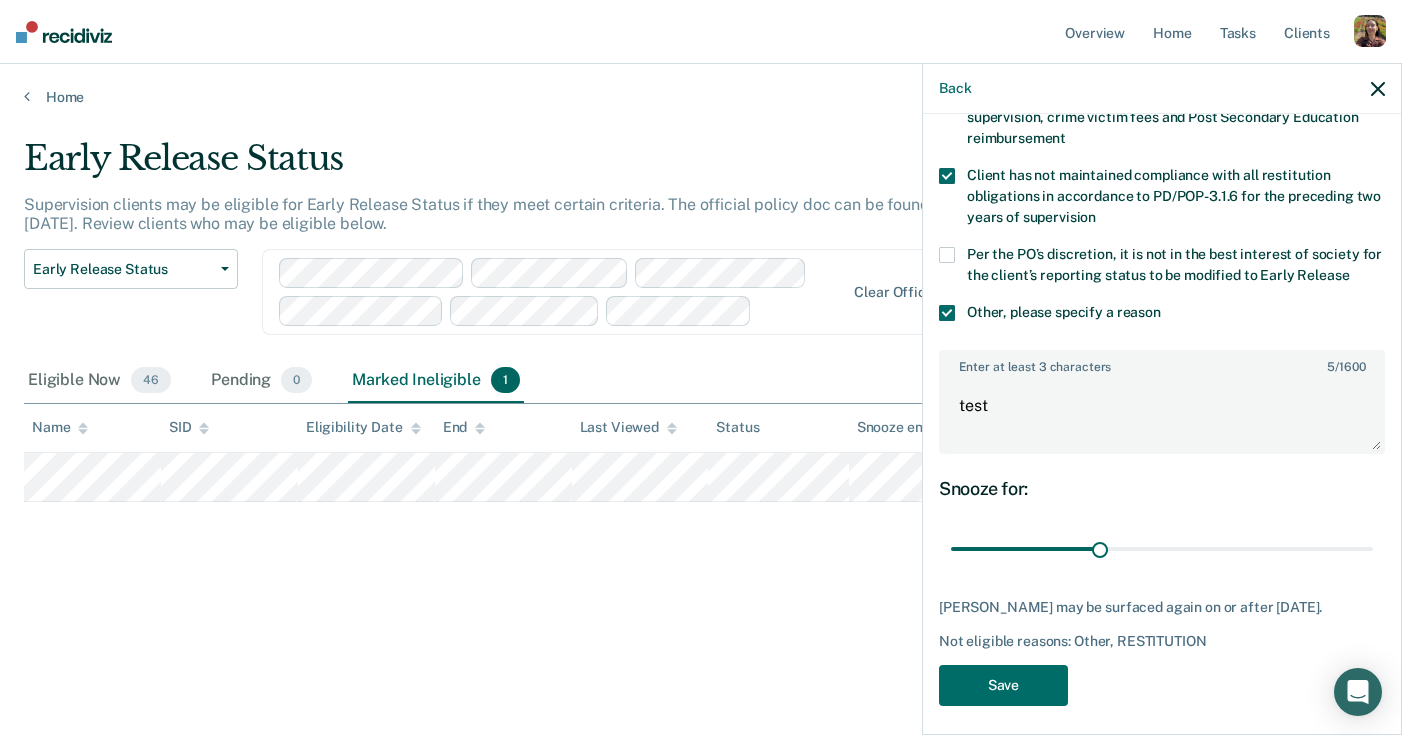click on "Leon Crawford may be surfaced again on or after August 16, 2025. Not eligible reasons: Other, RESTITUTION" at bounding box center (1162, 624) 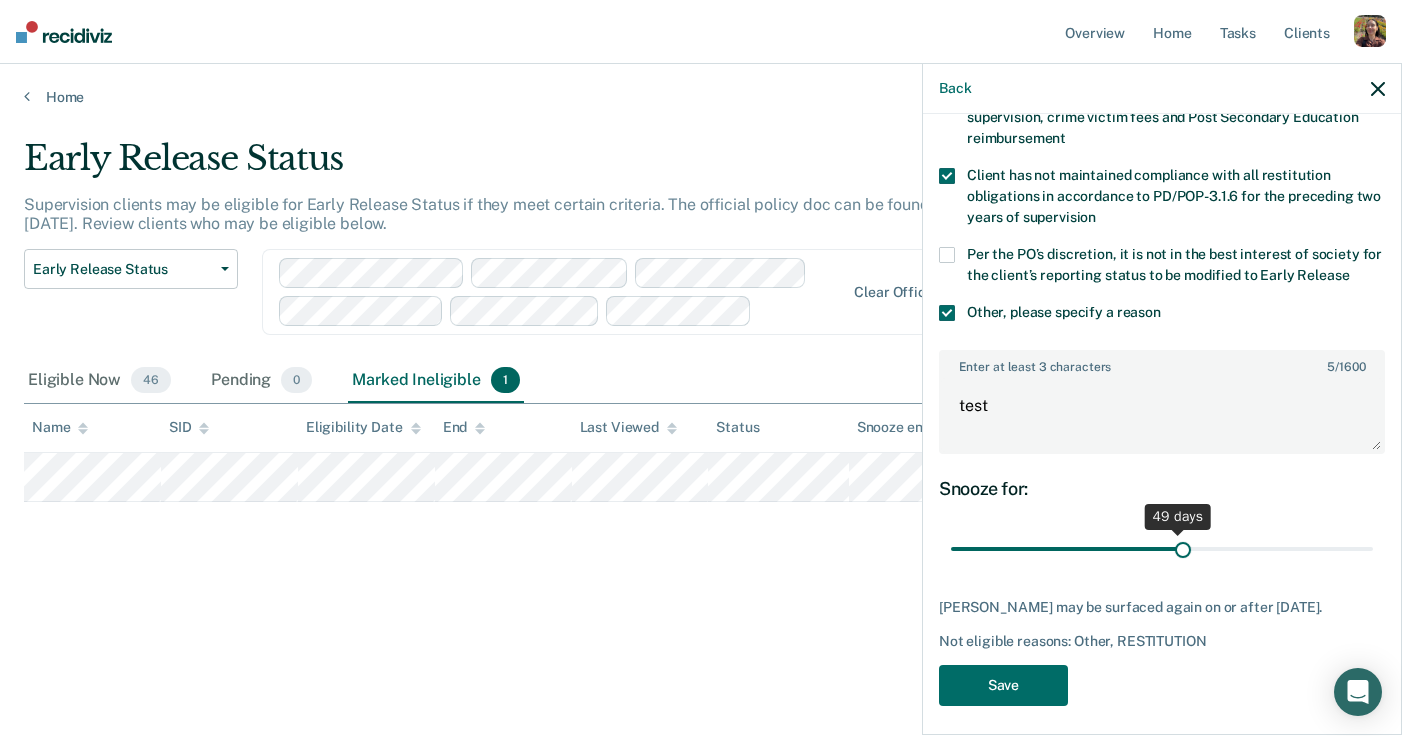 drag, startPoint x: 1092, startPoint y: 548, endPoint x: 1181, endPoint y: 562, distance: 90.0944 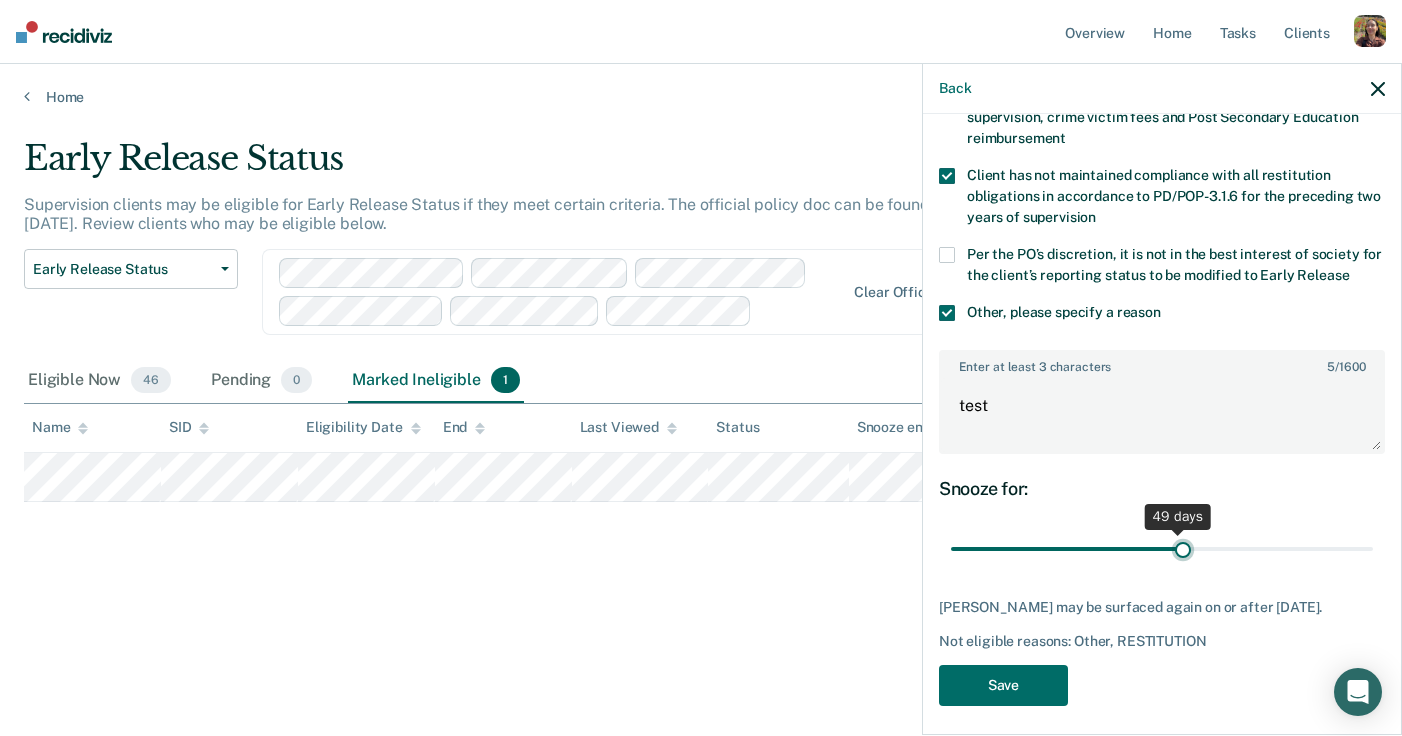 type on "50" 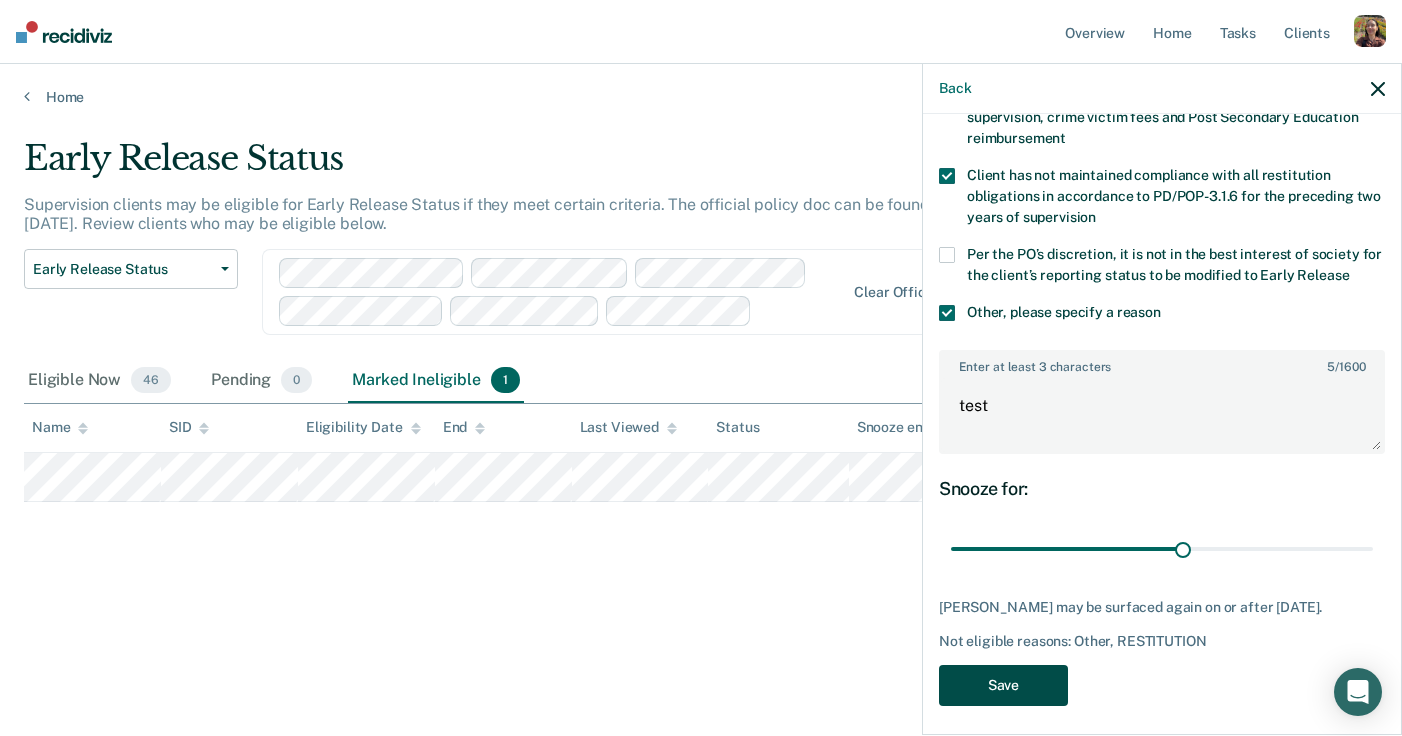 click on "Save" at bounding box center (1003, 685) 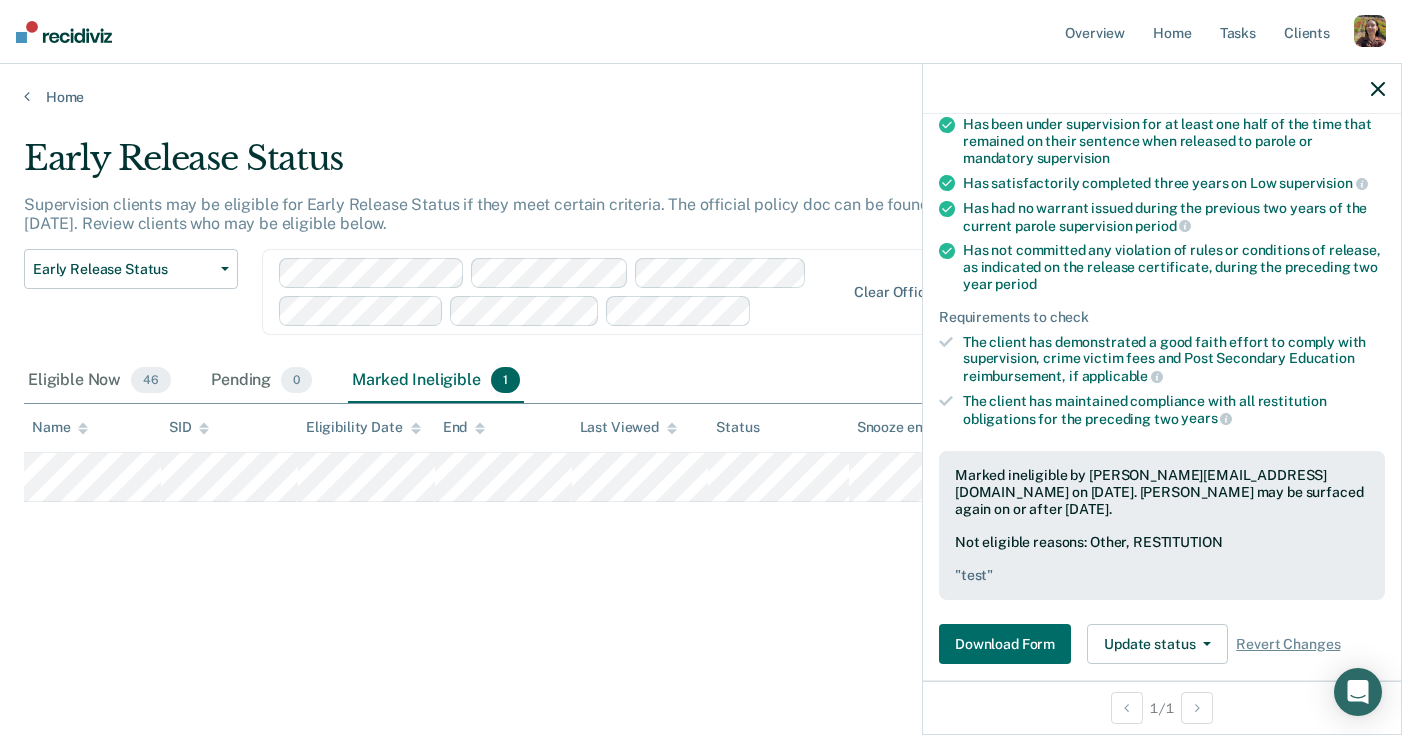 click 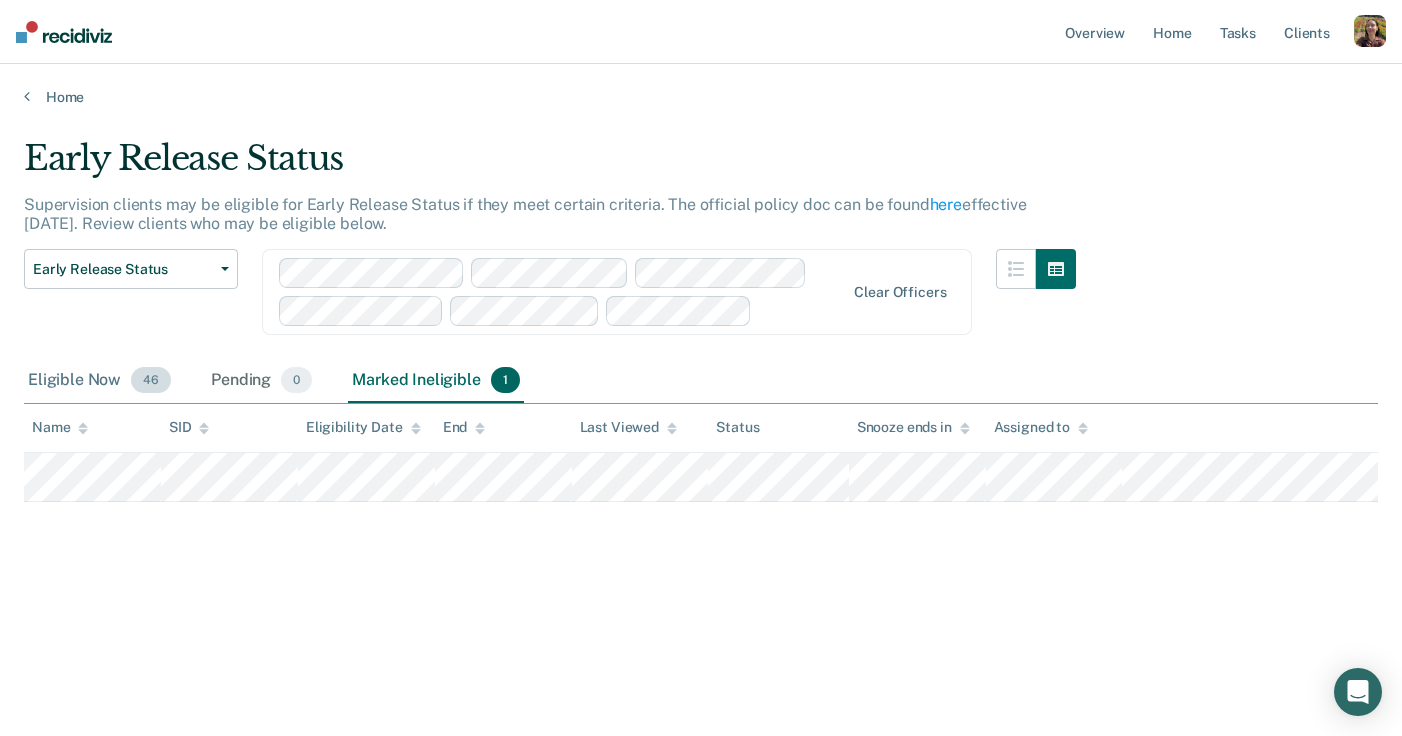 click on "Eligible Now 46" at bounding box center (99, 381) 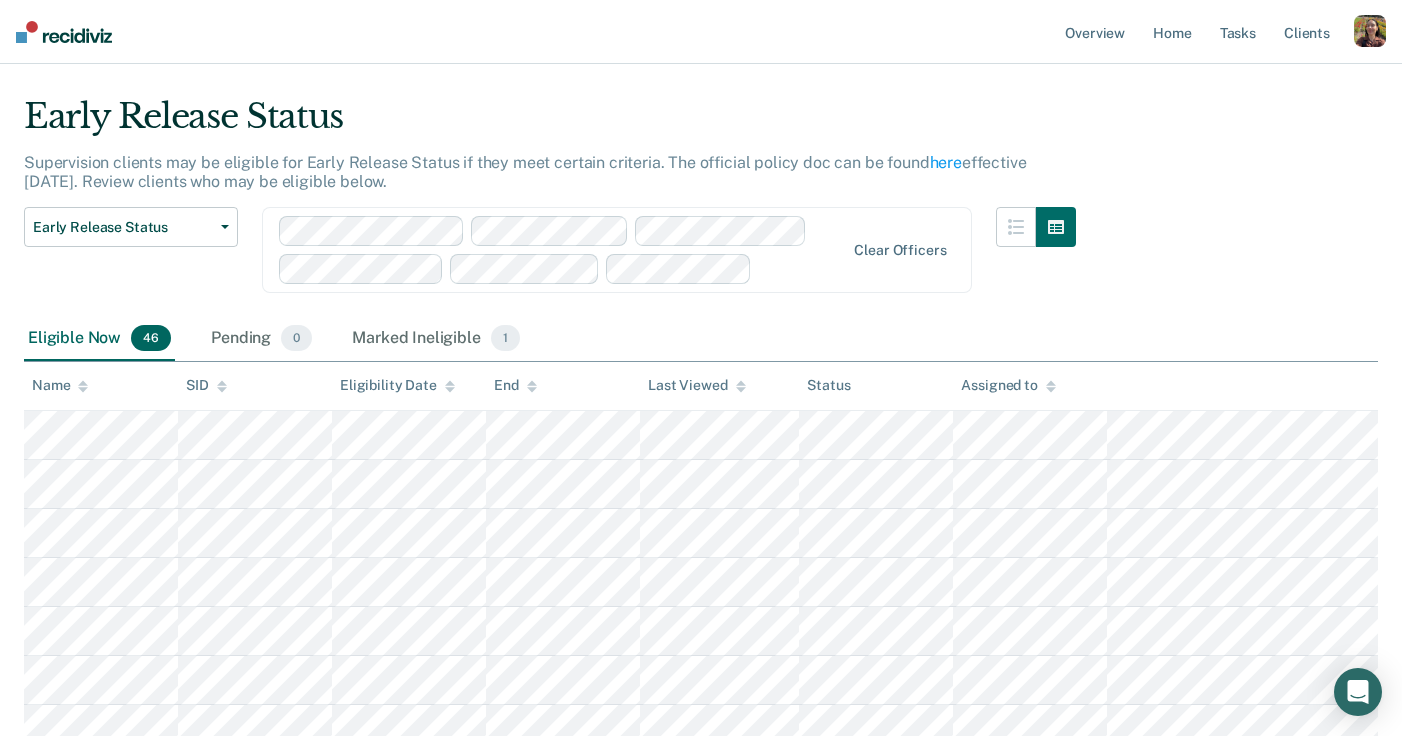 scroll, scrollTop: 39, scrollLeft: 0, axis: vertical 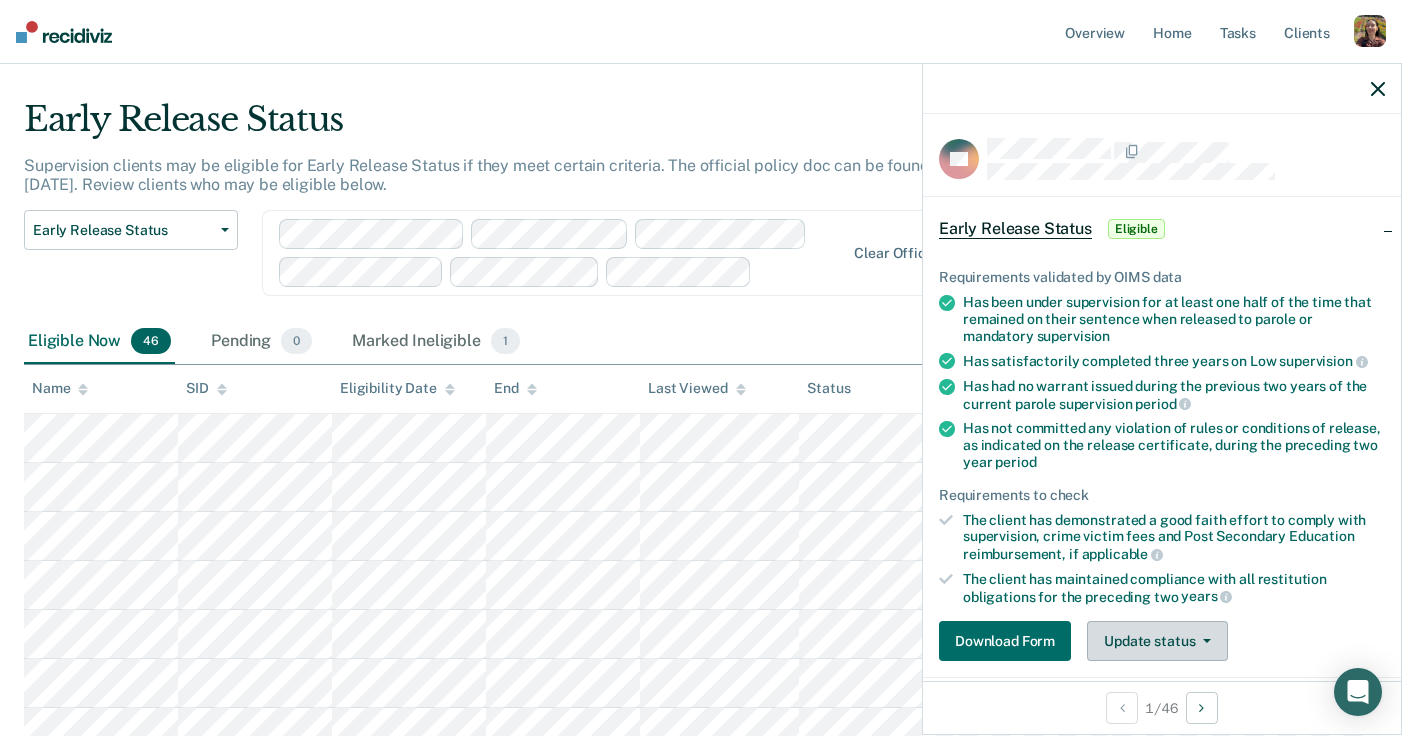 click on "Update status" at bounding box center (1157, 641) 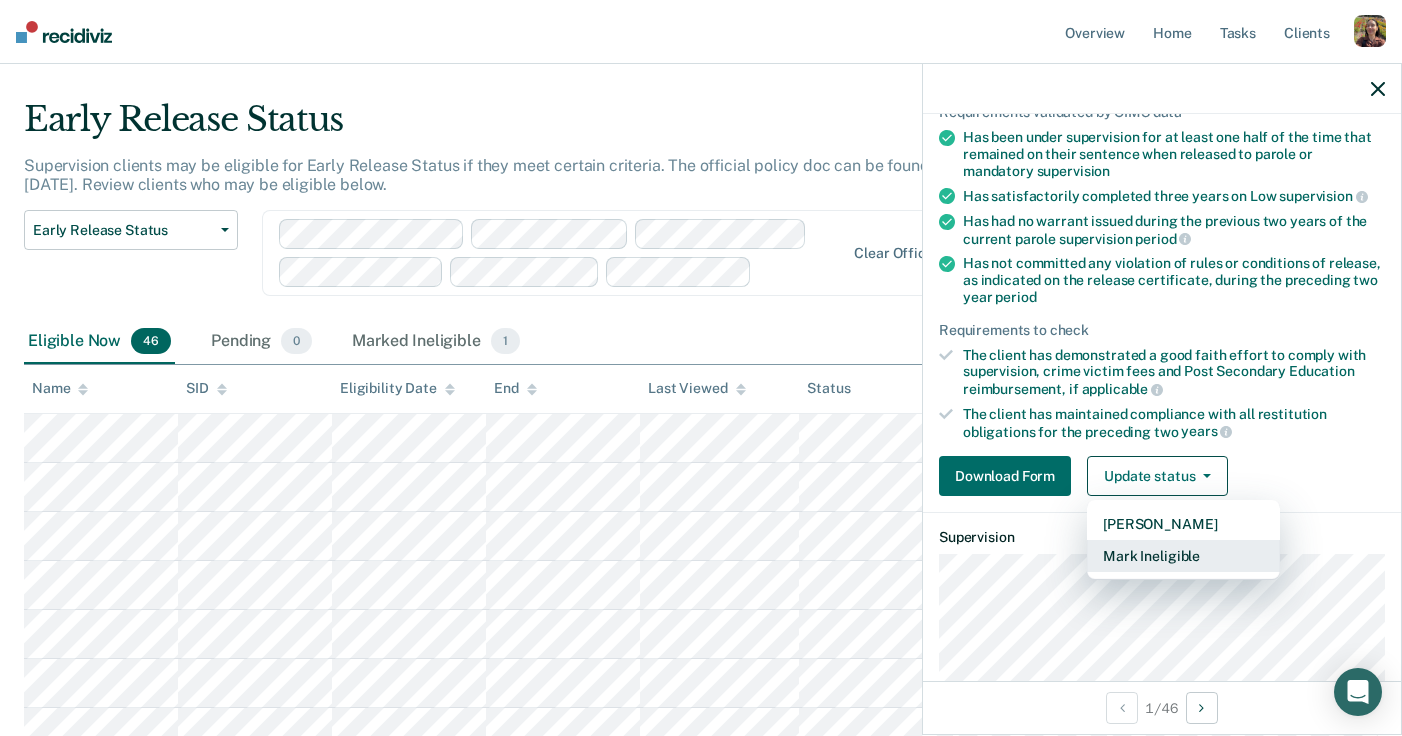 click on "Mark Ineligible" at bounding box center [1183, 556] 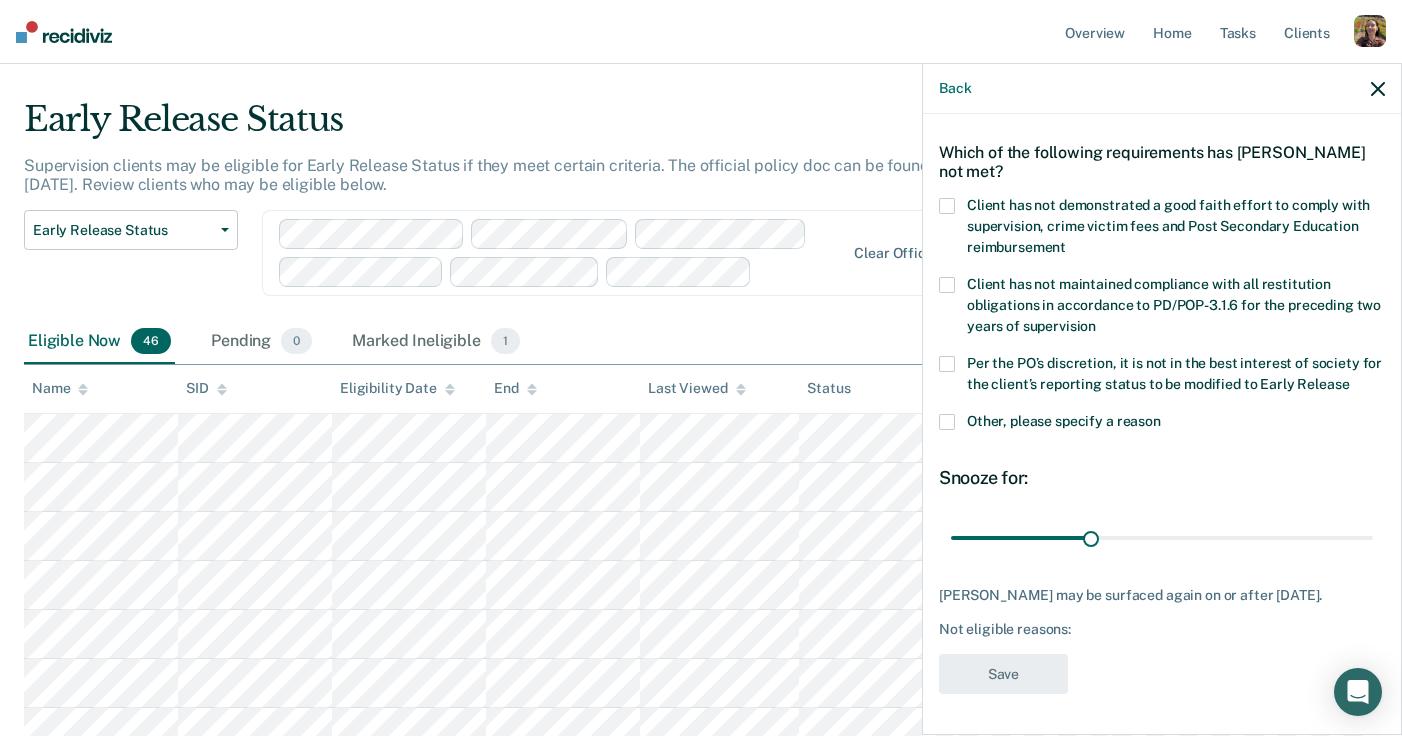scroll, scrollTop: 66, scrollLeft: 0, axis: vertical 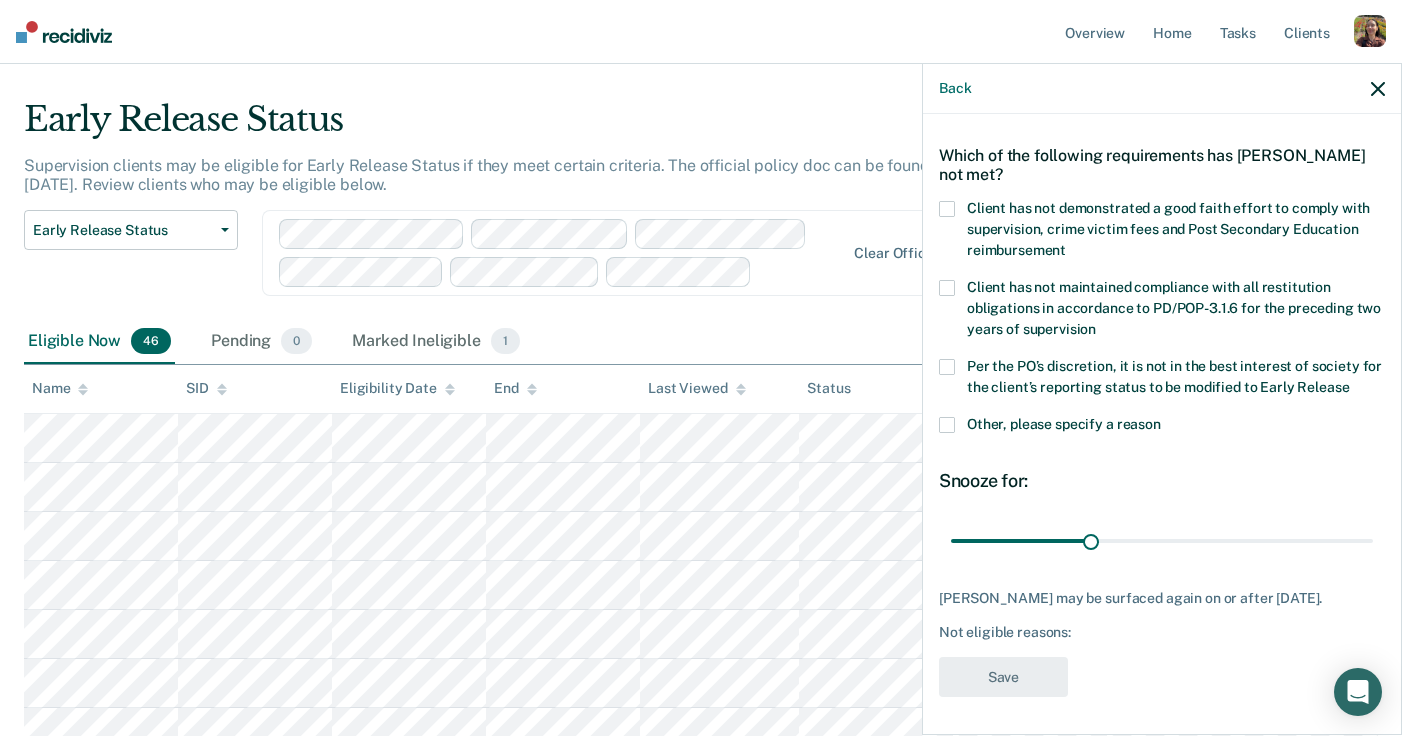 click 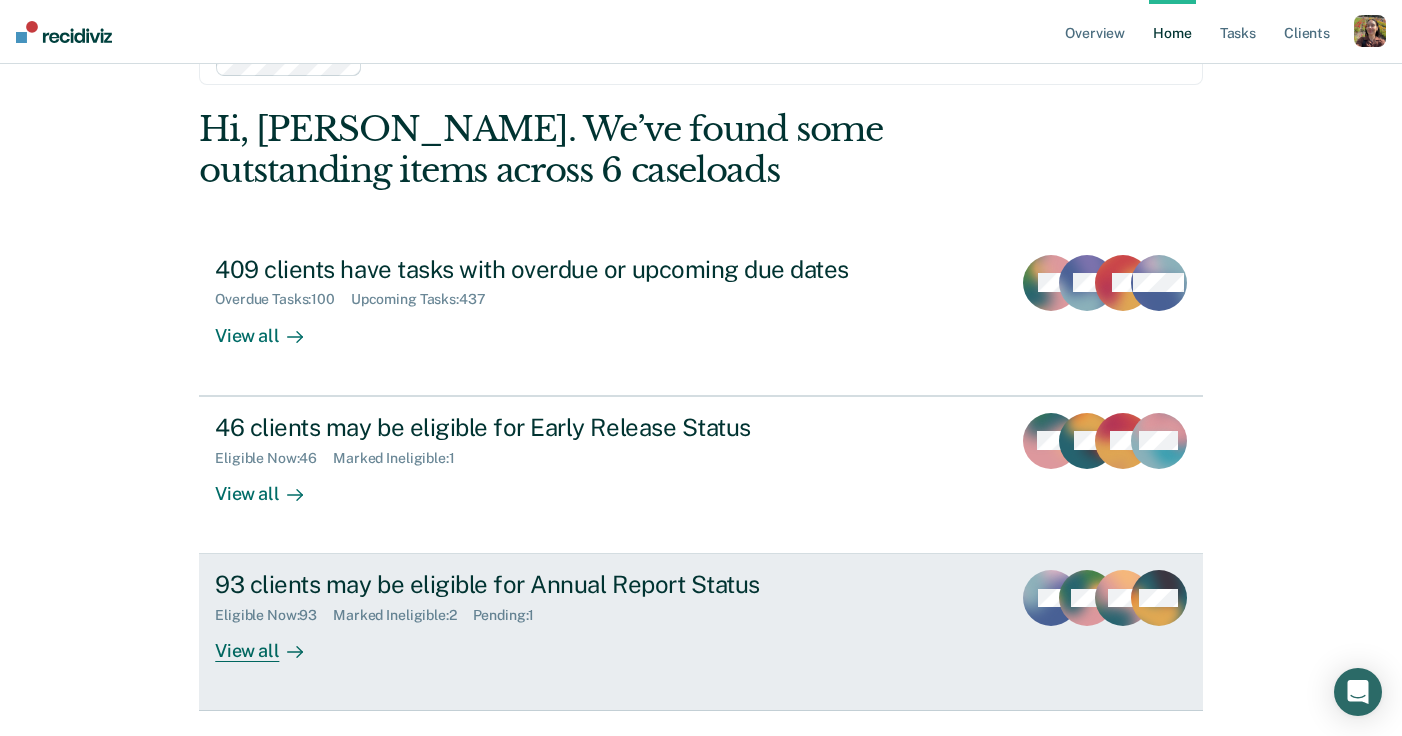 scroll, scrollTop: 152, scrollLeft: 0, axis: vertical 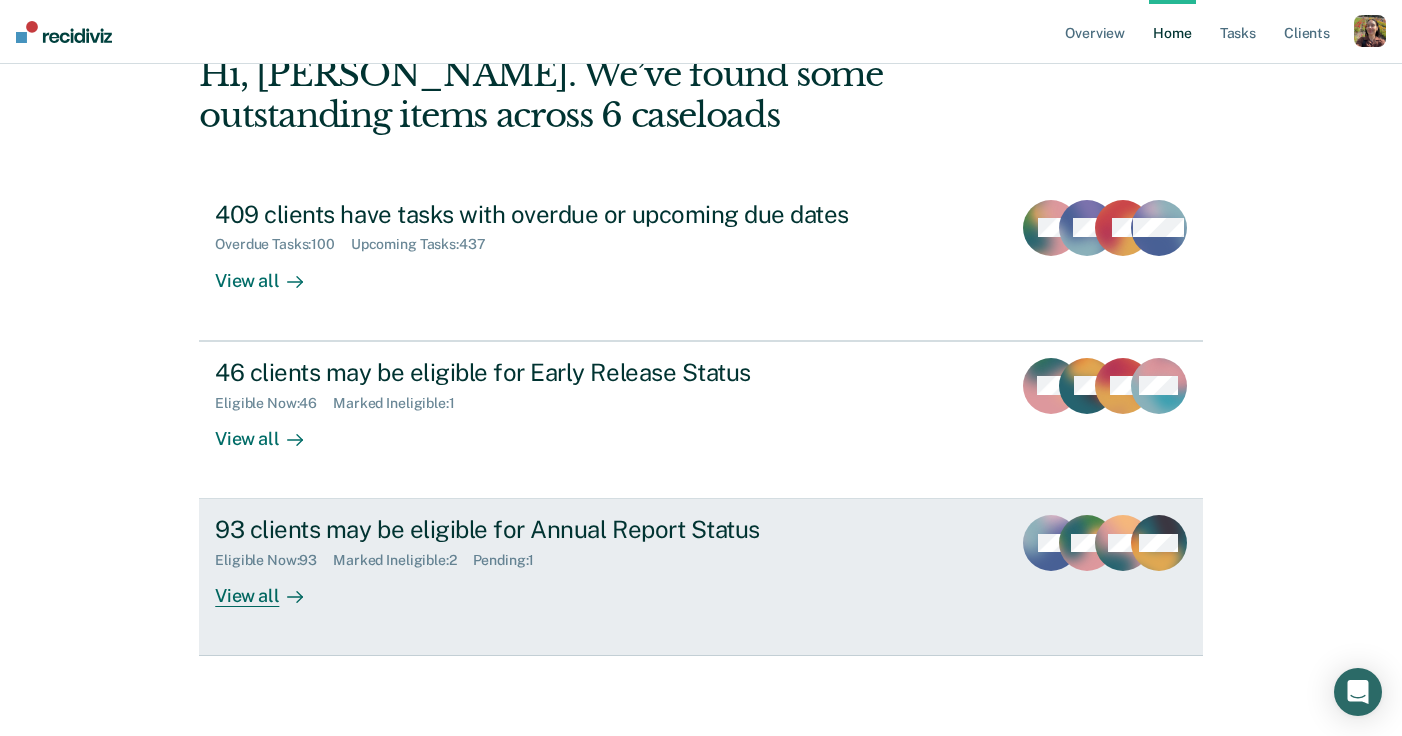 click on "View all" at bounding box center [271, 588] 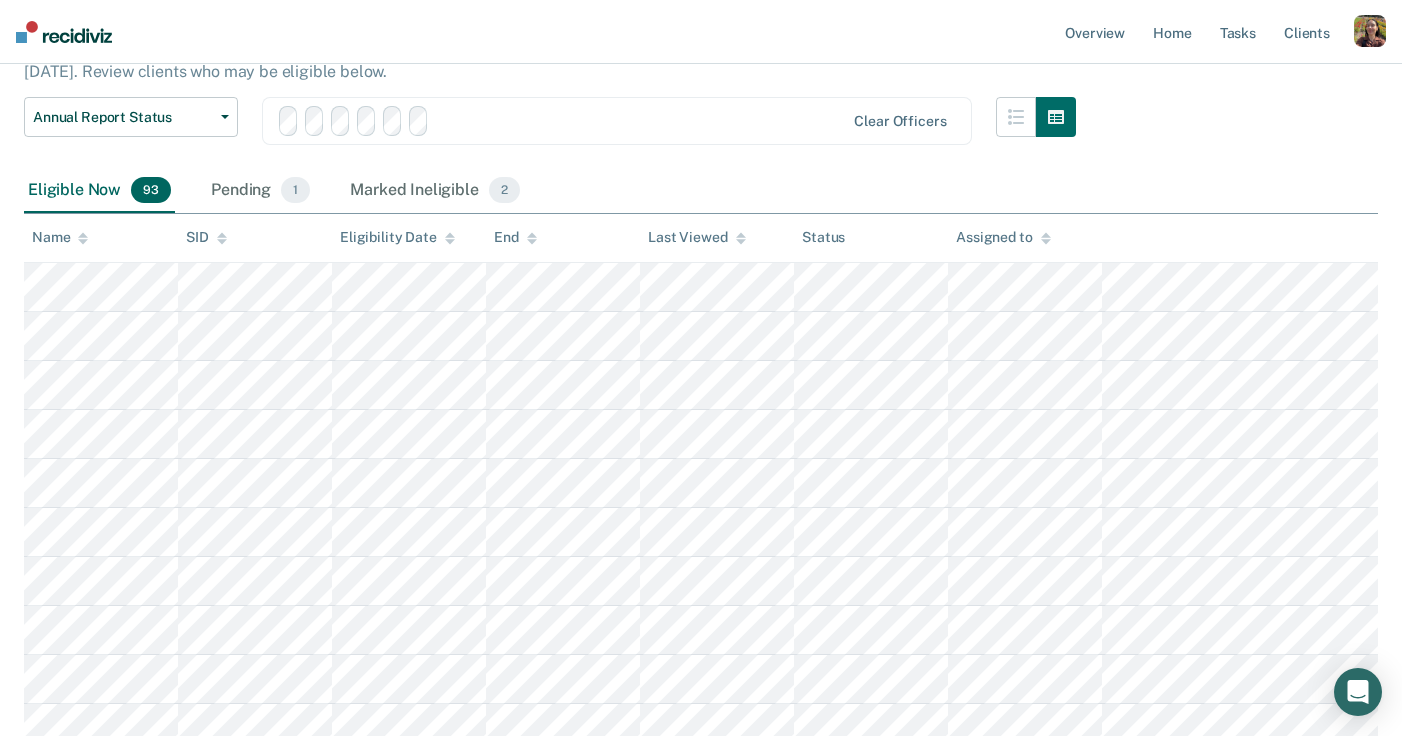 scroll, scrollTop: 0, scrollLeft: 0, axis: both 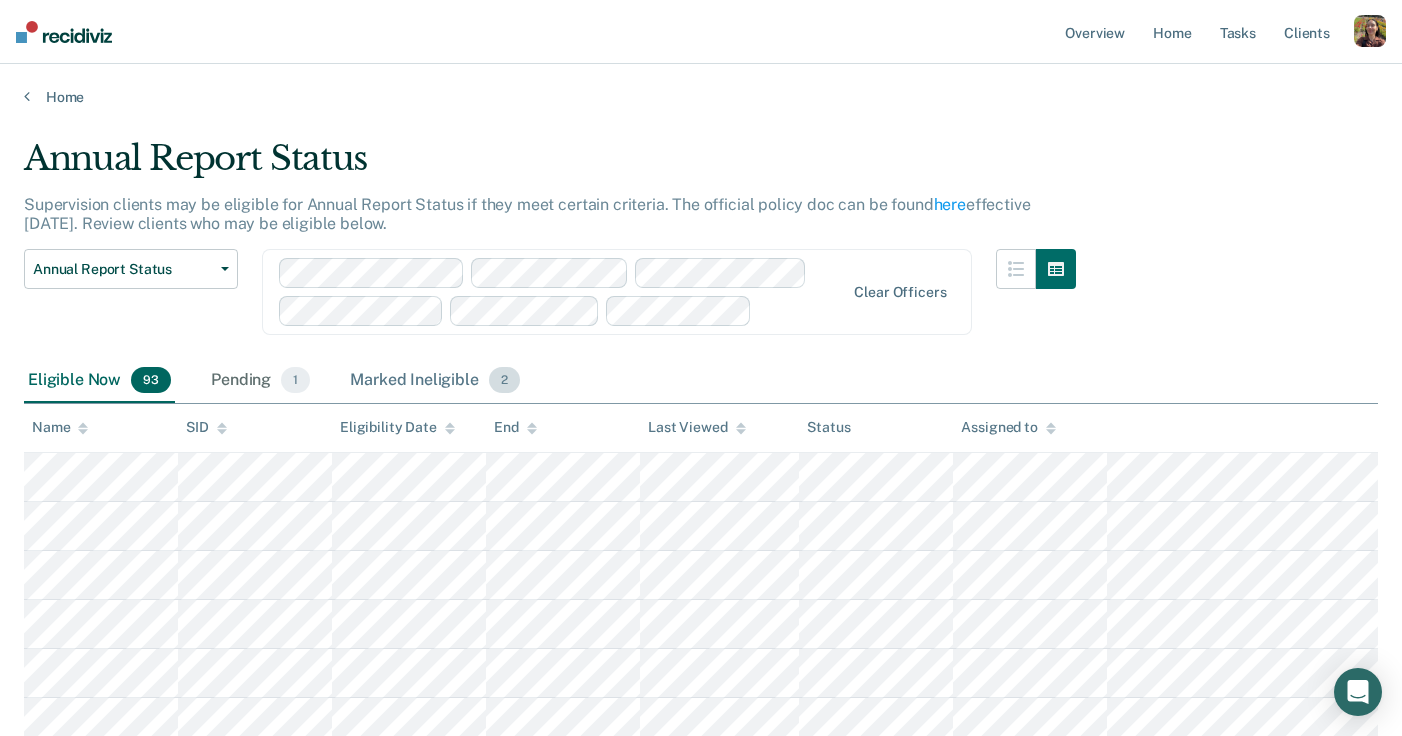 click on "Marked Ineligible 2" at bounding box center (435, 381) 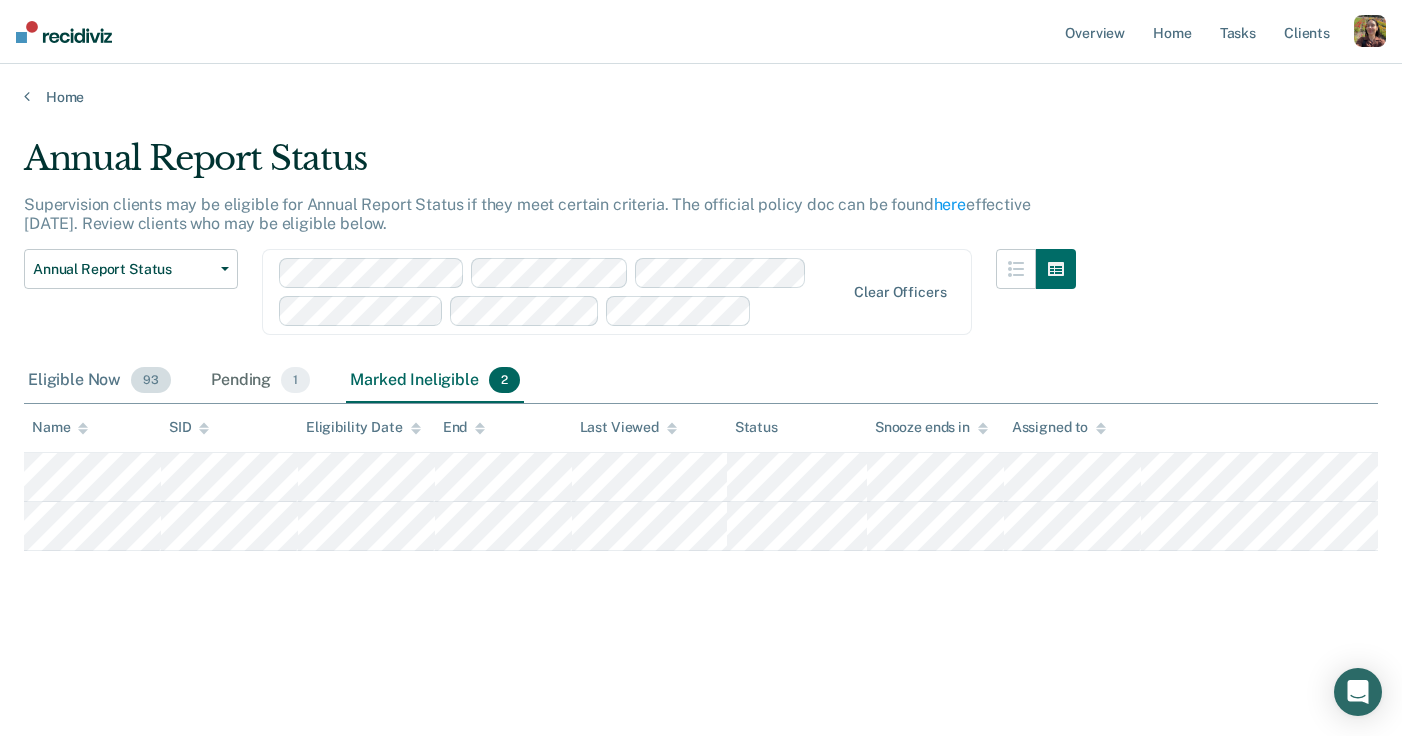 click on "Eligible Now 93" at bounding box center (99, 381) 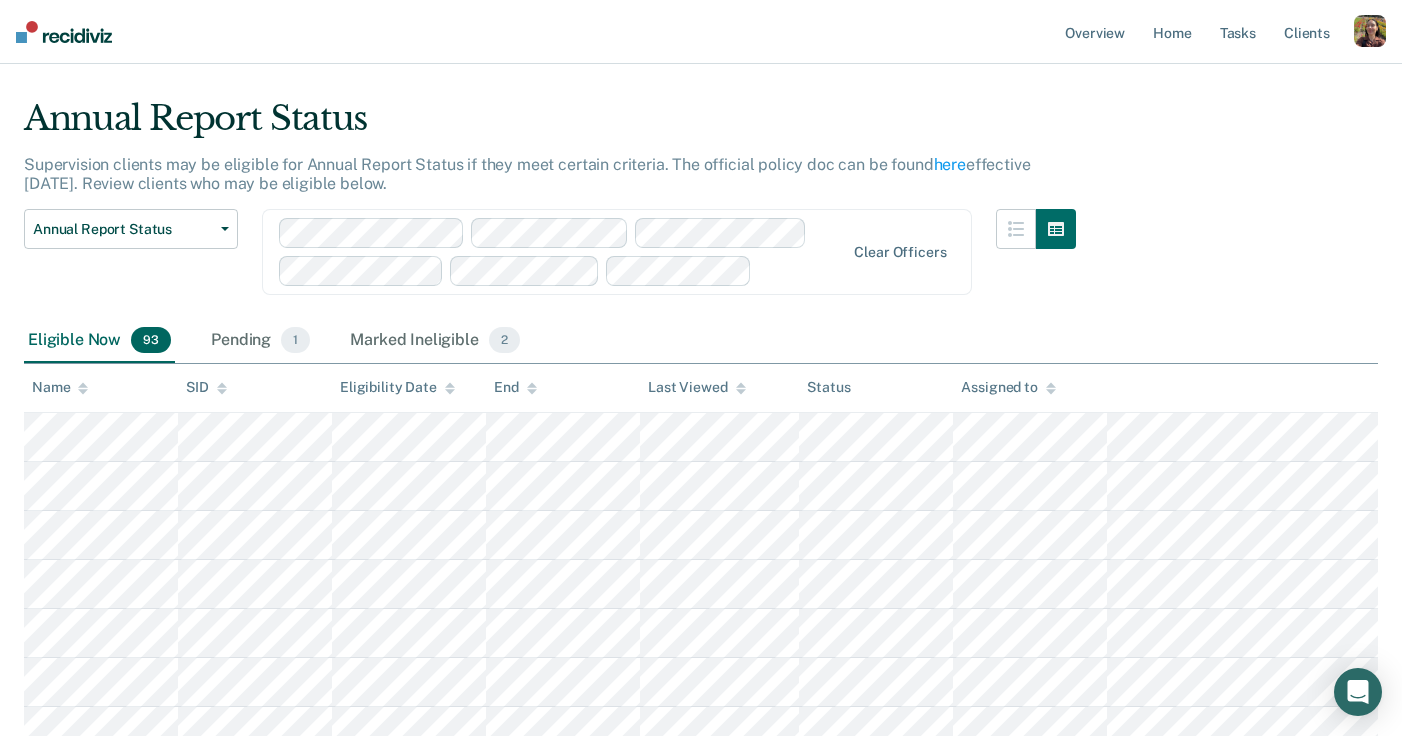 scroll, scrollTop: 41, scrollLeft: 0, axis: vertical 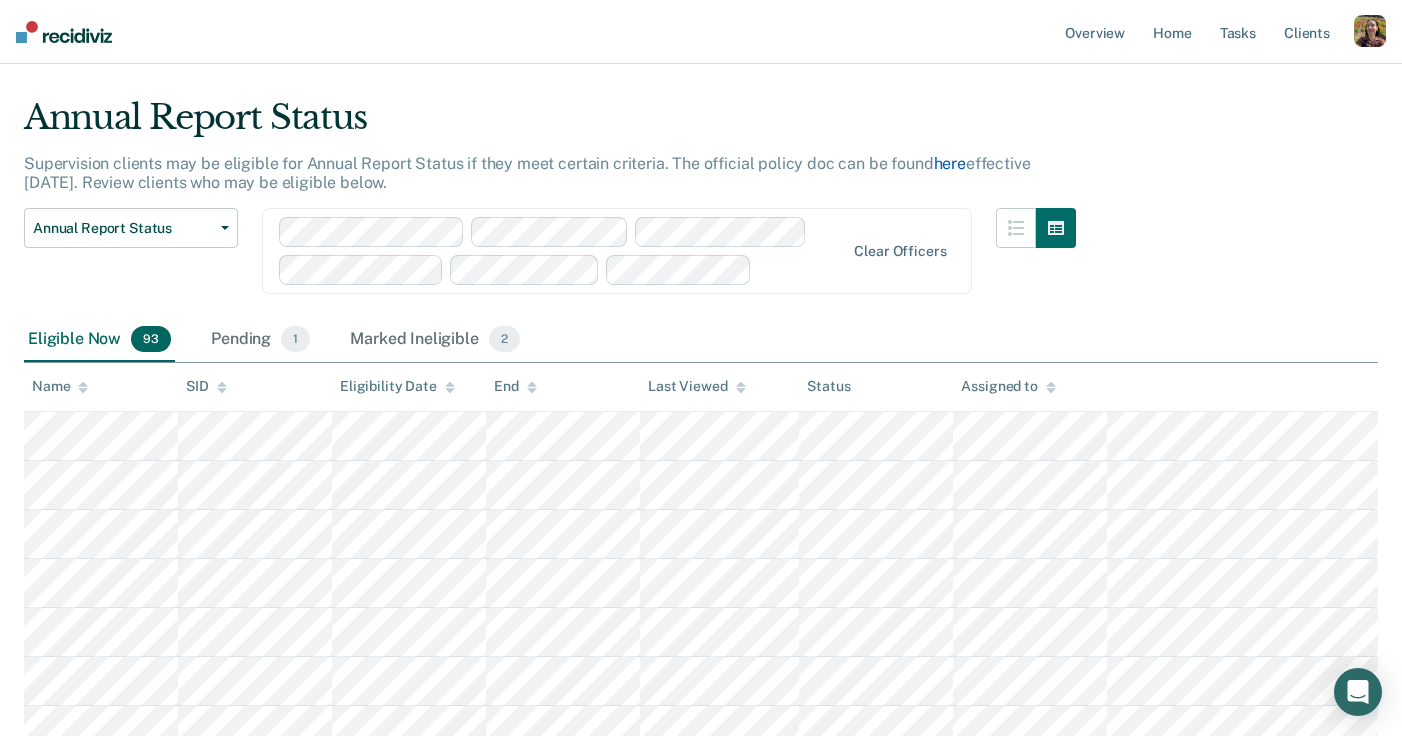 click on "here" at bounding box center [950, 163] 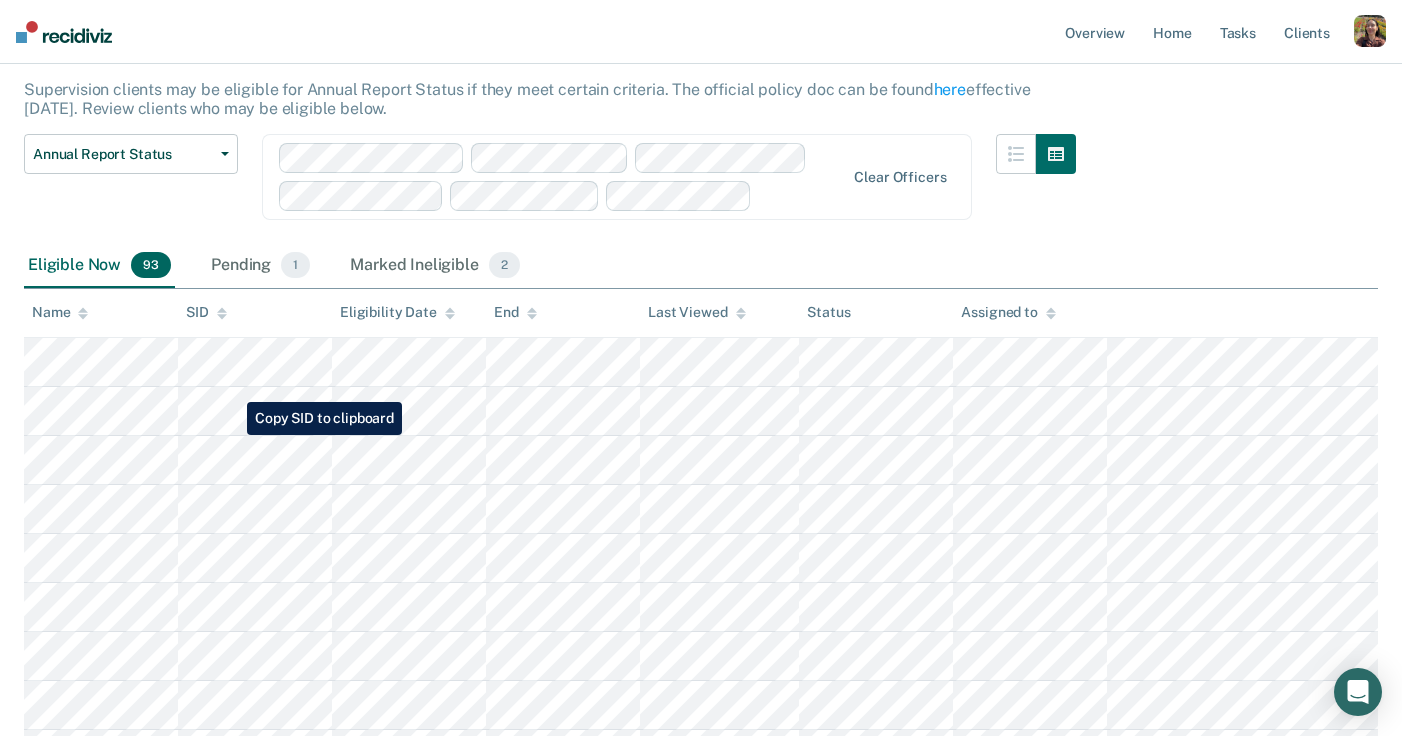 scroll, scrollTop: 155, scrollLeft: 0, axis: vertical 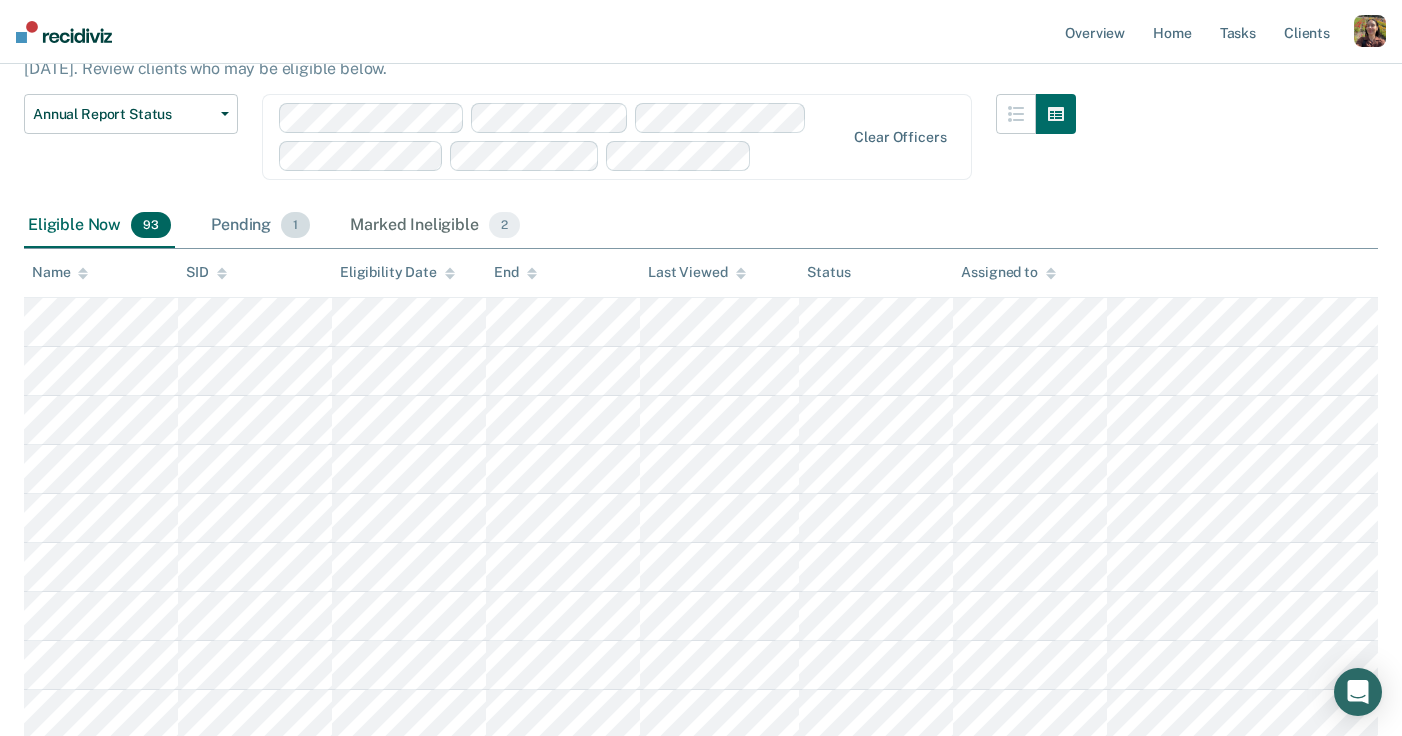 click on "Pending 1" at bounding box center [260, 226] 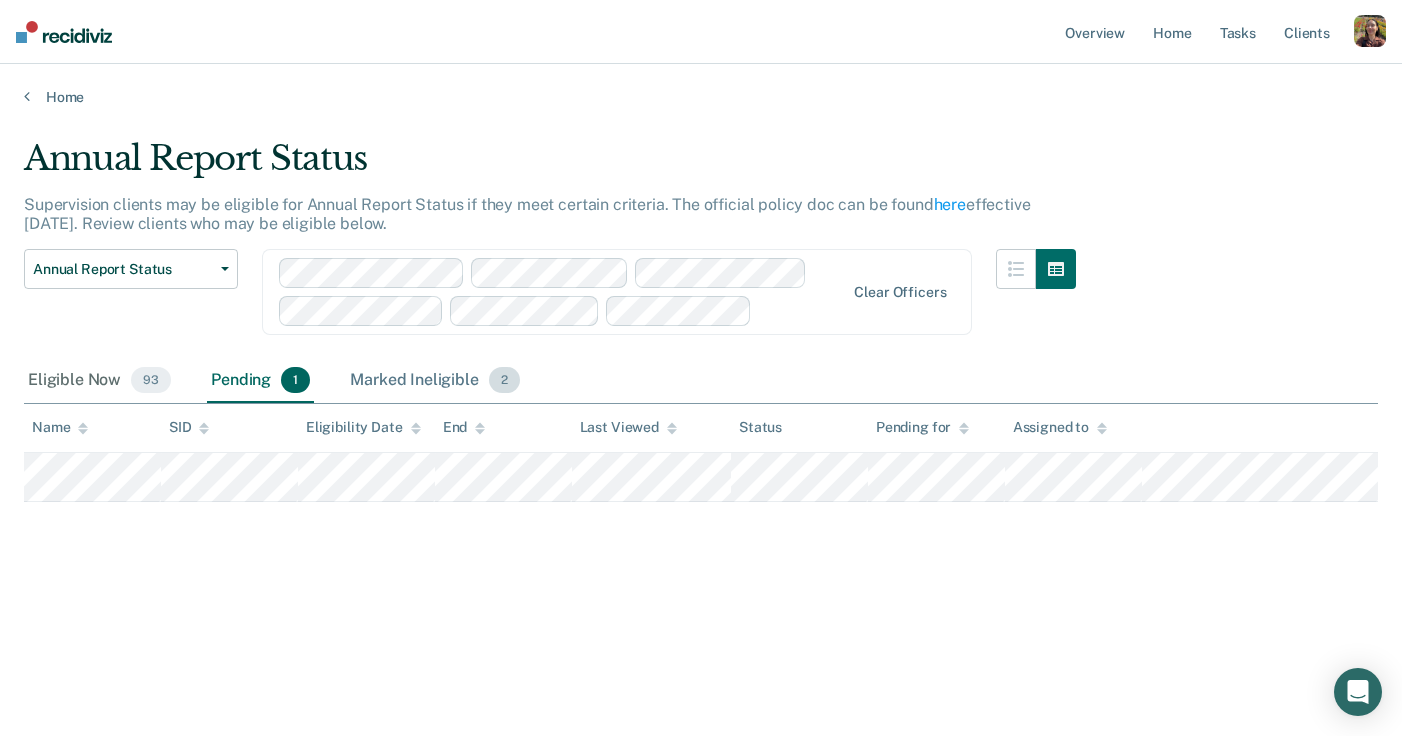 click on "Marked Ineligible 2" at bounding box center [435, 381] 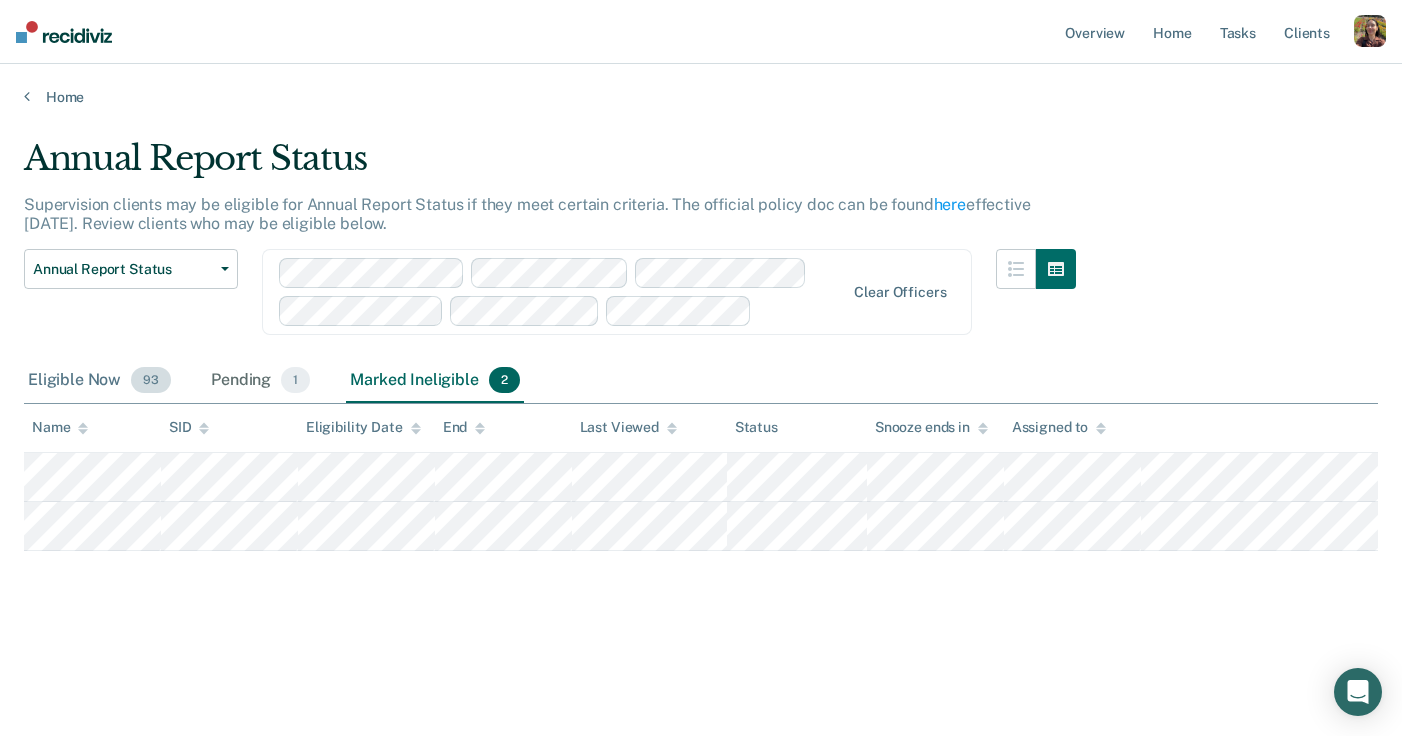 click on "Eligible Now 93" at bounding box center [99, 381] 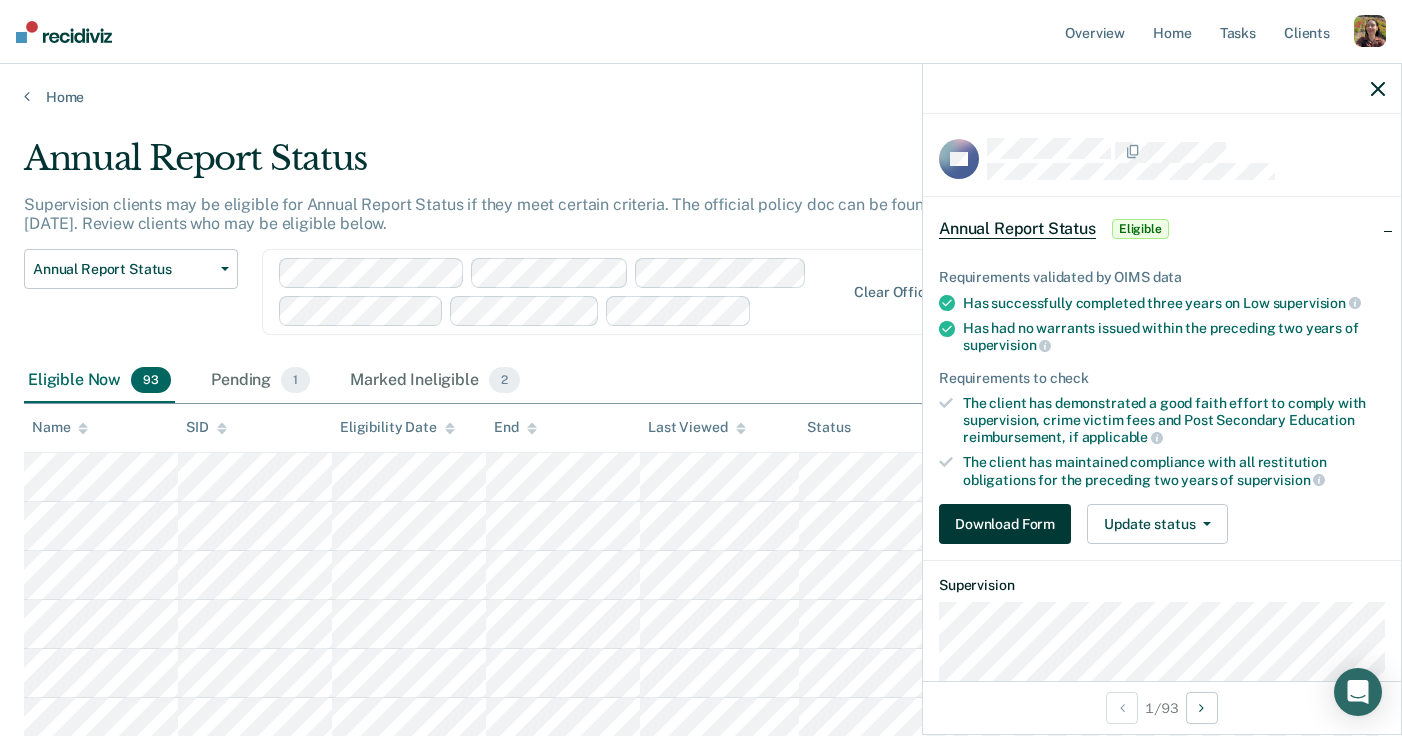 click on "Download Form" at bounding box center [1005, 524] 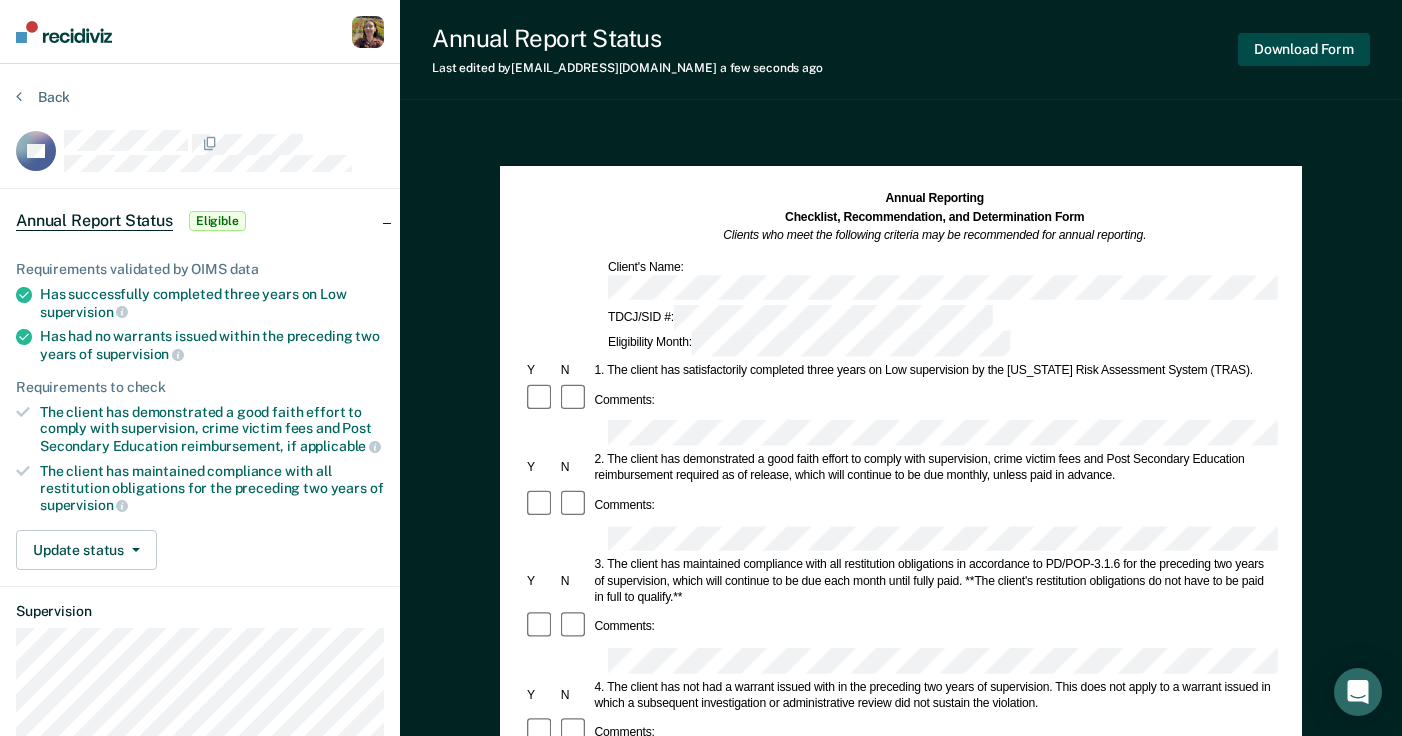 click on "Download Form" at bounding box center (1304, 49) 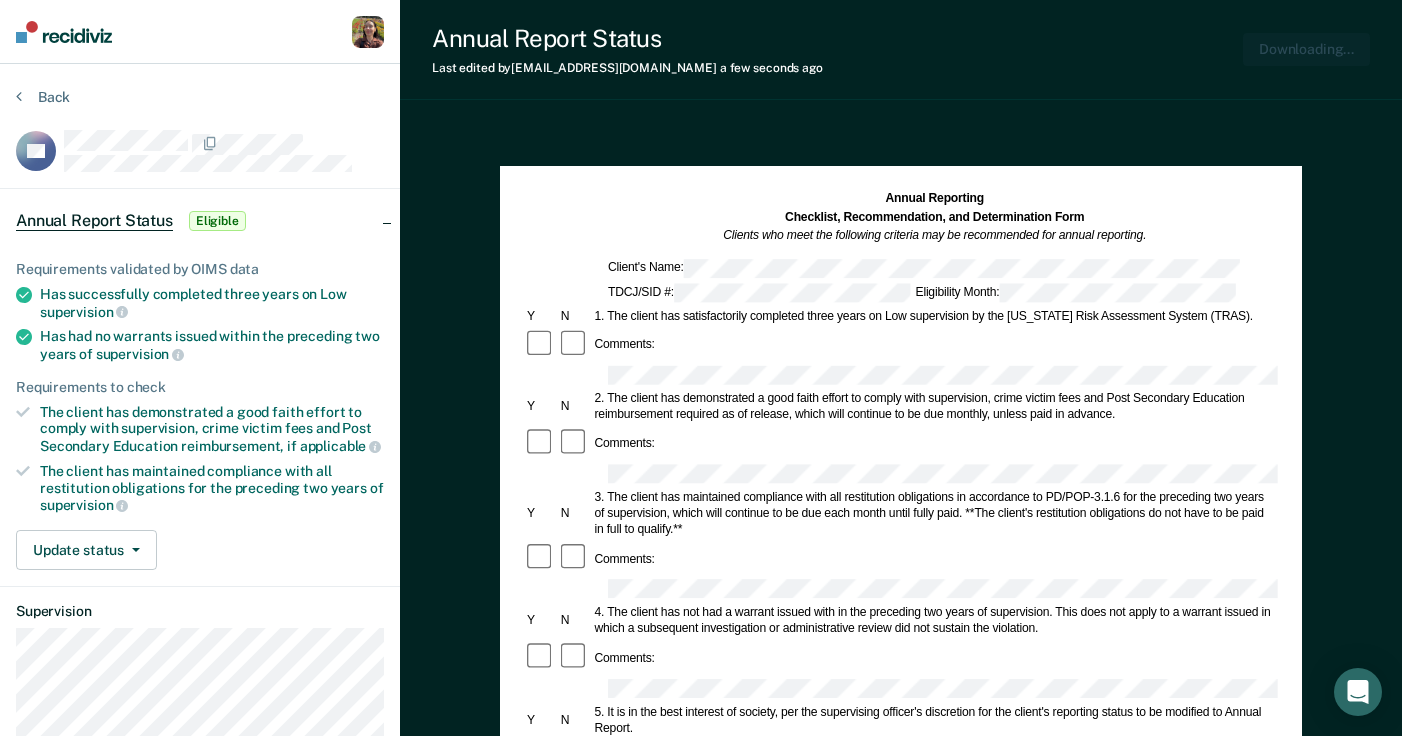 scroll, scrollTop: 0, scrollLeft: 0, axis: both 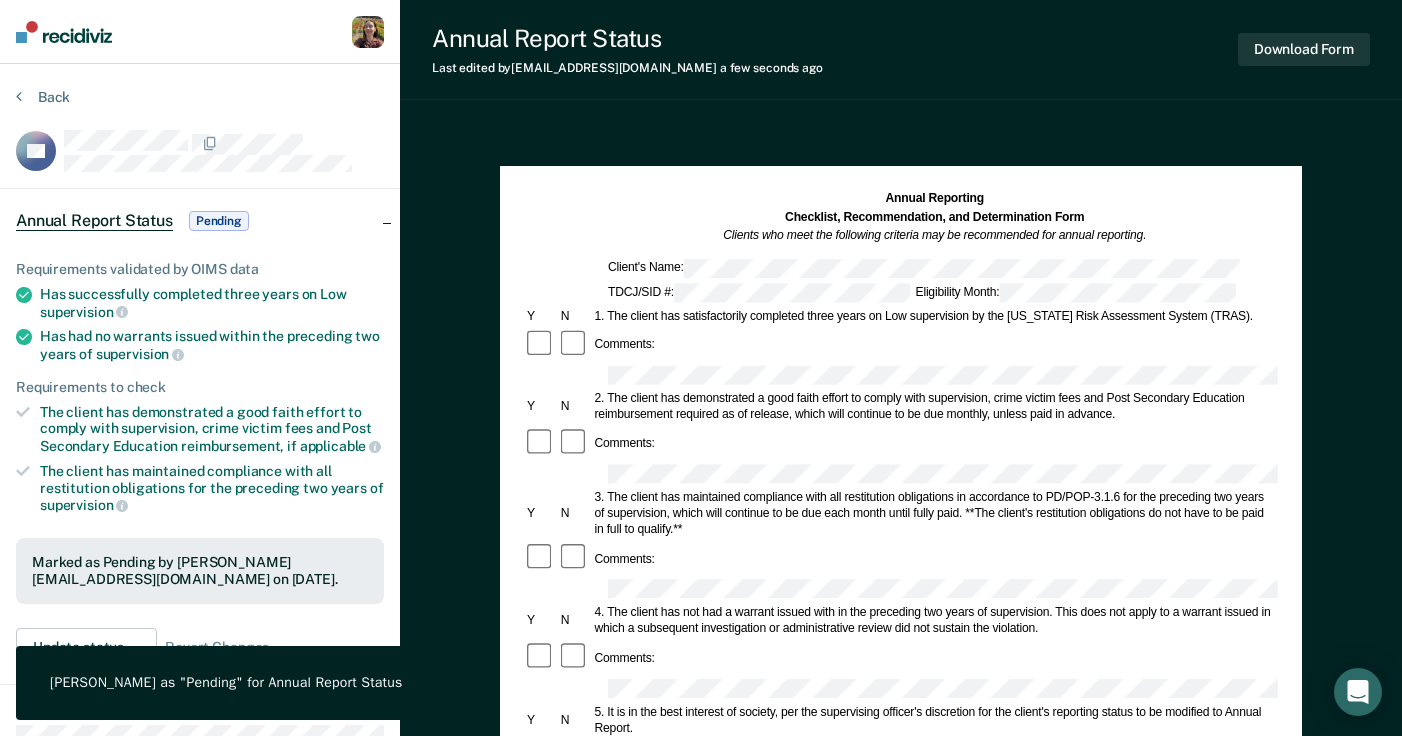 click on "Annual Reporting   Checklist, Recommendation, and Determination Form Clients who meet the following criteria may be recommended for annual reporting. Client's Name: TDCJ/SID #: Eligibility Month: Y N 1. The client has satisfactorily completed three years on Low supervision by the Texas Risk Assessment System (TRAS). Comments: Y N 2. The client has demonstrated a good faith effort to comply with supervision, crime victim fees and Post Secondary Education reimbursement required as of release, which will continue to be due monthly, unless paid in advance. Comments: Y N 3. The client has maintained compliance with all restitution obligations in accordance to PD/POP-3.1.6 for the preceding two years of supervision, which will continue to be due each month until fully paid. **The client's restitution obligations do not have to be paid in full to qualify.** Comments: Y N Comments: Y N Comments: This form should be forwarded through the supervising officer's entire chain of command, regardless of the recommendation." at bounding box center (901, 745) 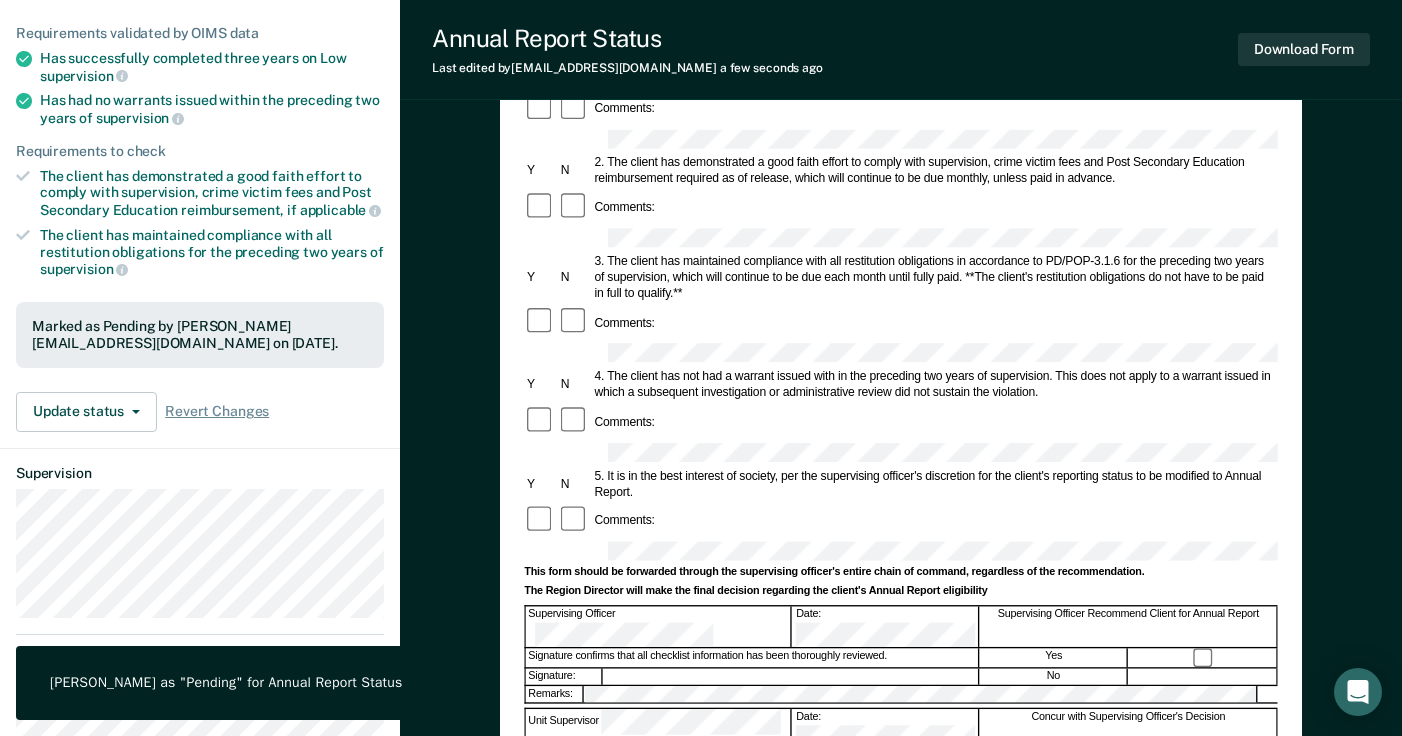 scroll, scrollTop: 235, scrollLeft: 0, axis: vertical 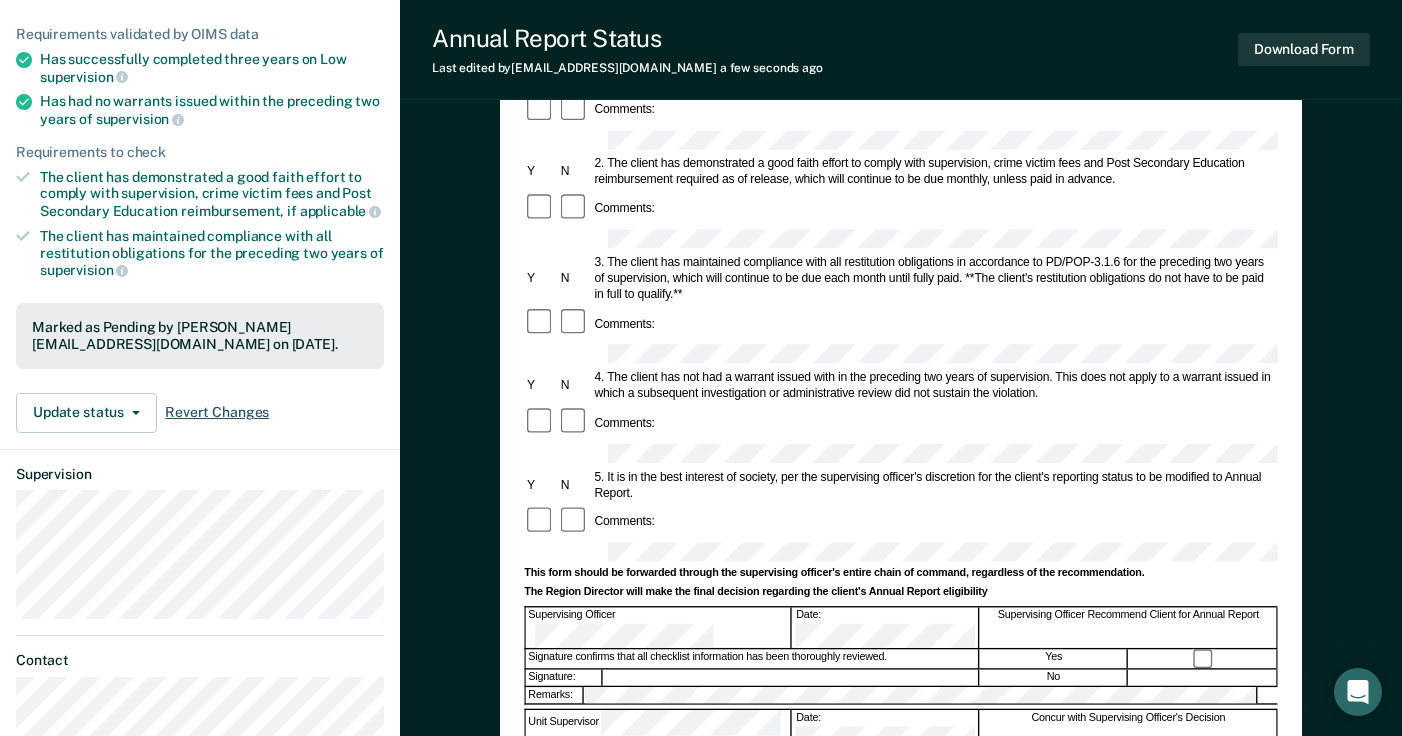 click on "Revert Changes" at bounding box center [217, 412] 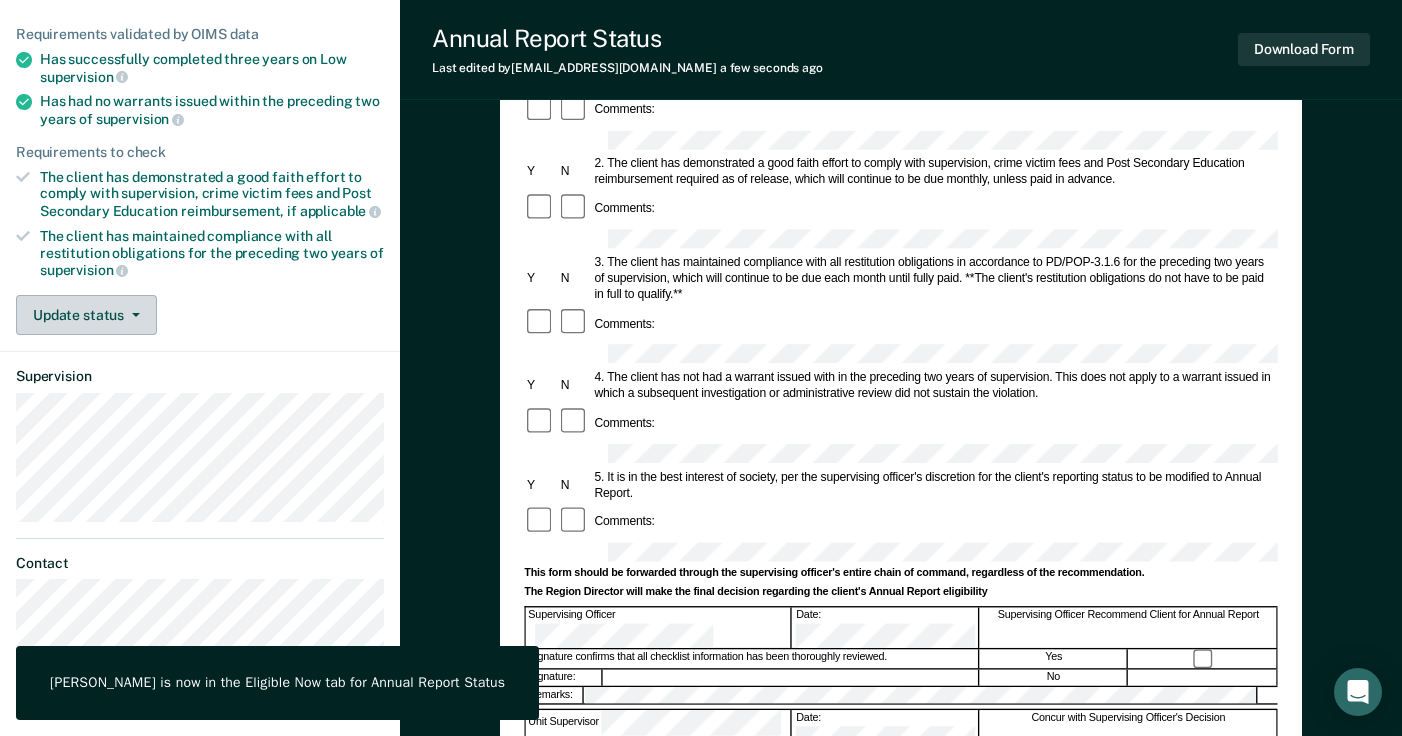 click on "Update status" at bounding box center (86, 315) 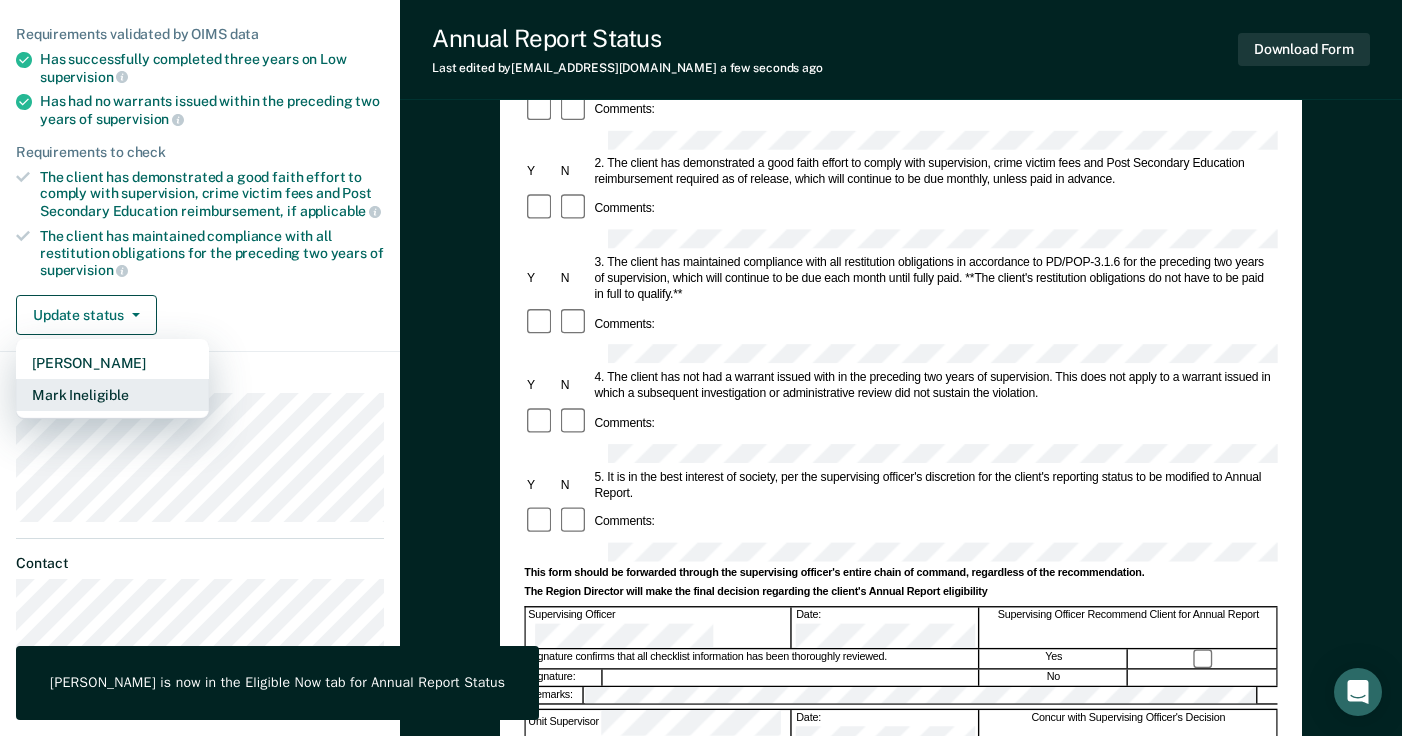 click on "Mark Ineligible" at bounding box center [112, 395] 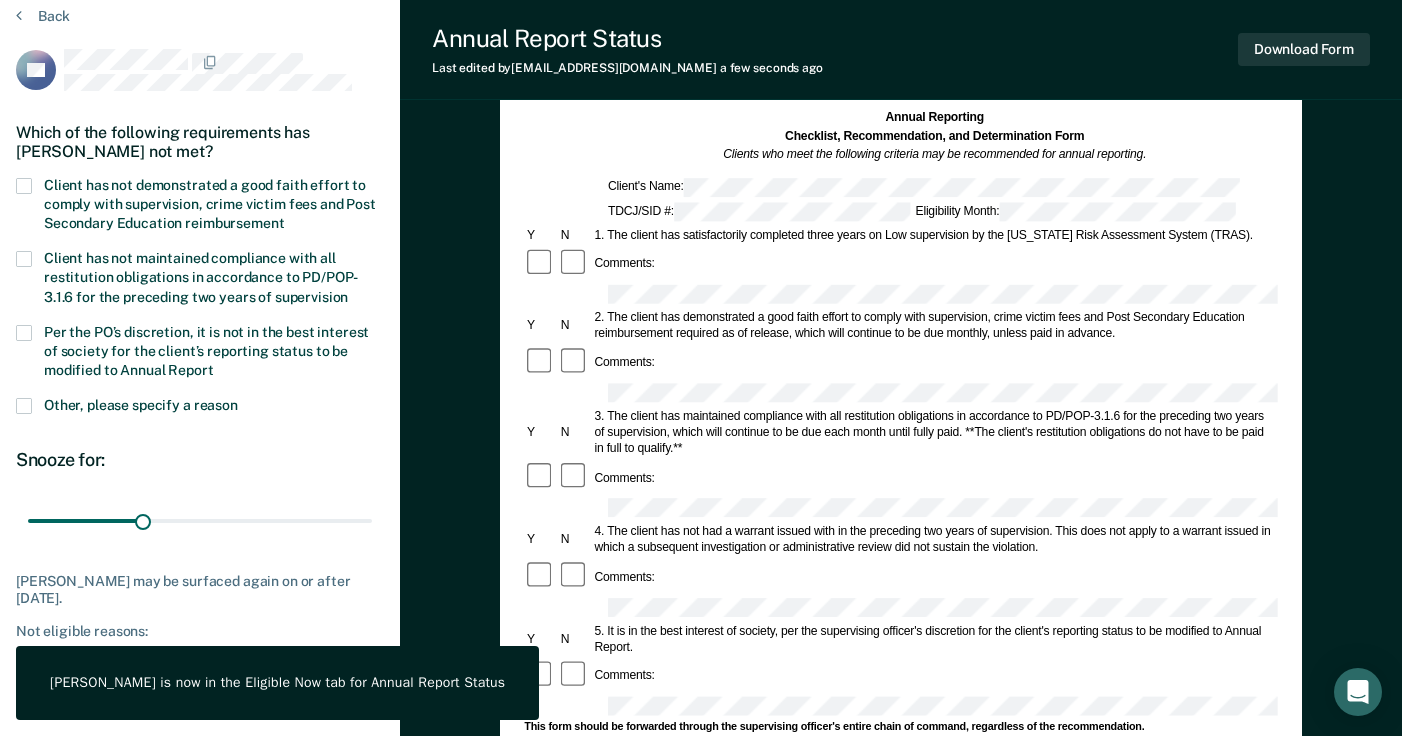 scroll, scrollTop: 72, scrollLeft: 0, axis: vertical 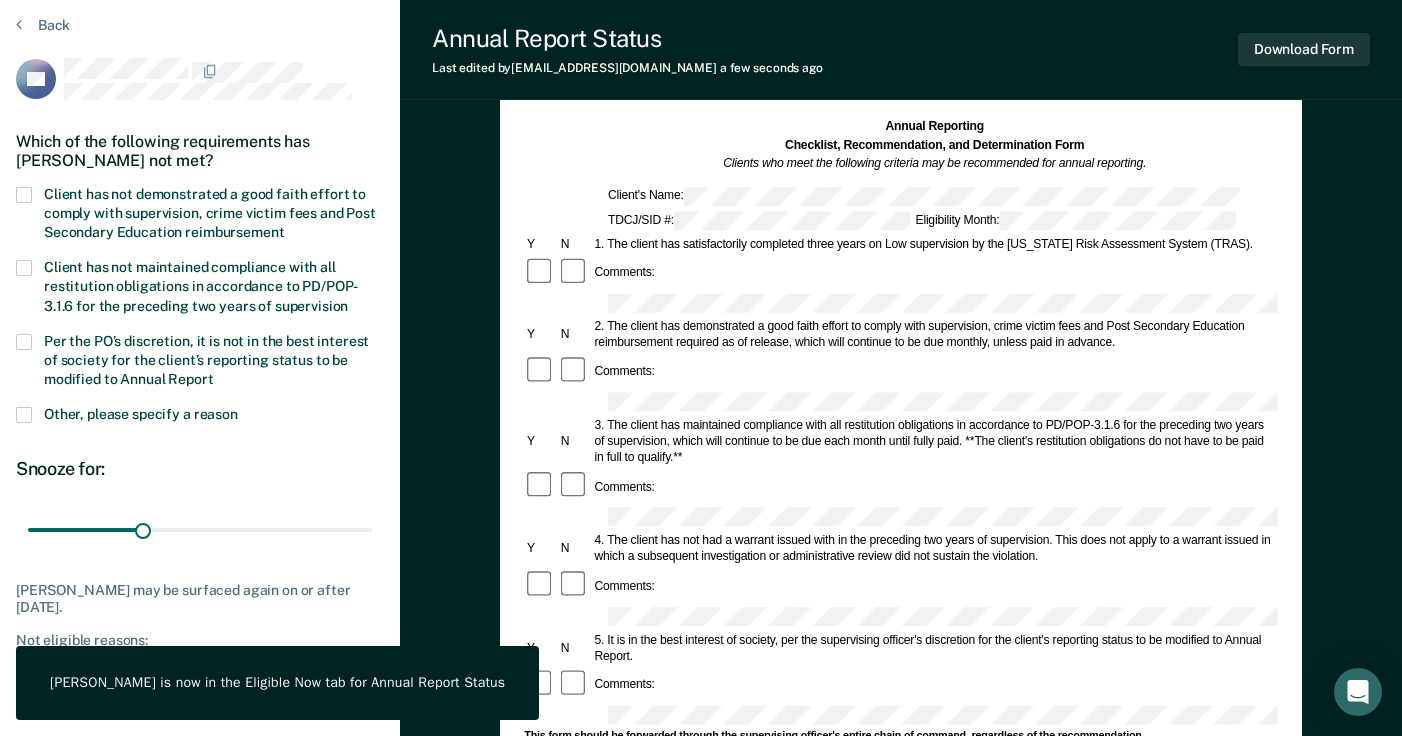 click on "Client has not maintained compliance with all restitution obligations in accordance to PD/POP-3.1.6 for the preceding two years of supervision" at bounding box center (201, 286) 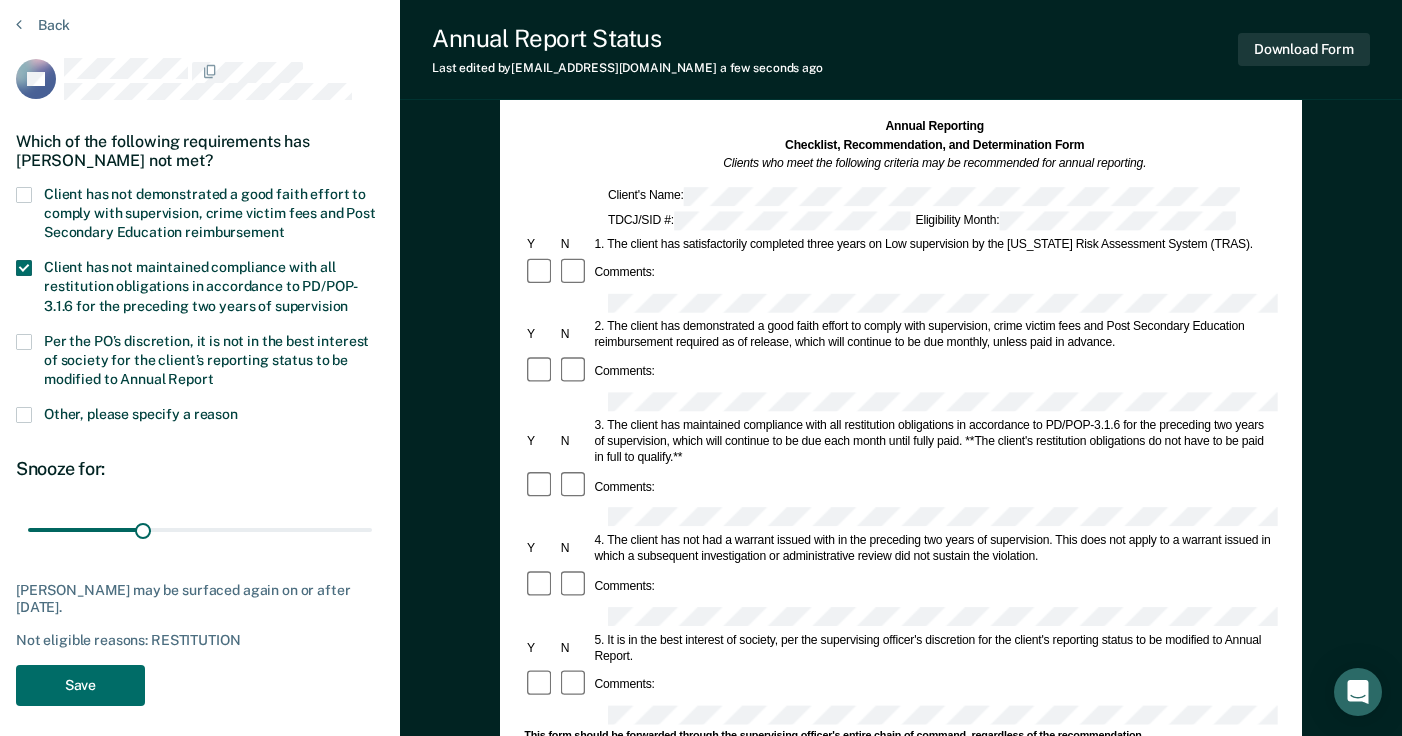 click on "Client has not demonstrated a good faith effort to comply with supervision, crime victim fees and Post Secondary Education reimbursement" at bounding box center (210, 213) 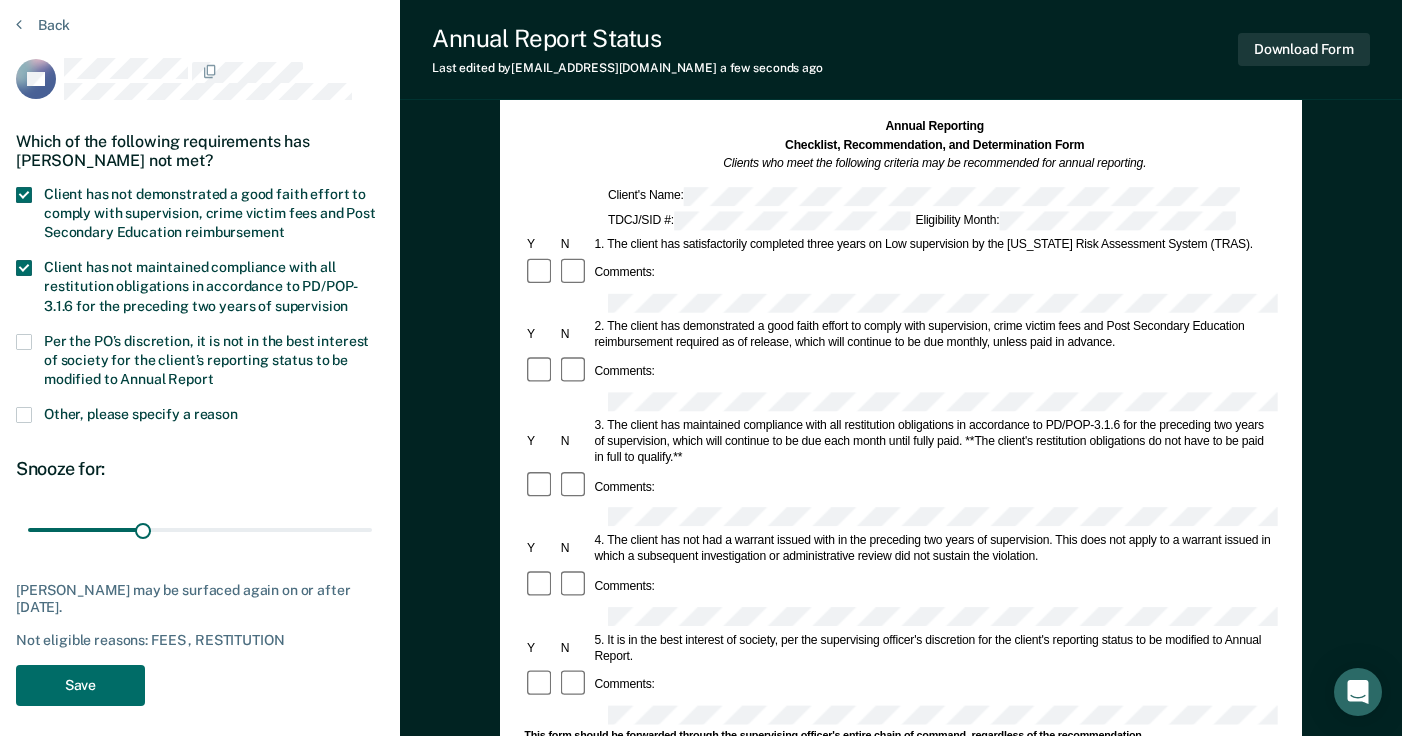click on "Other, please specify a reason" at bounding box center (141, 414) 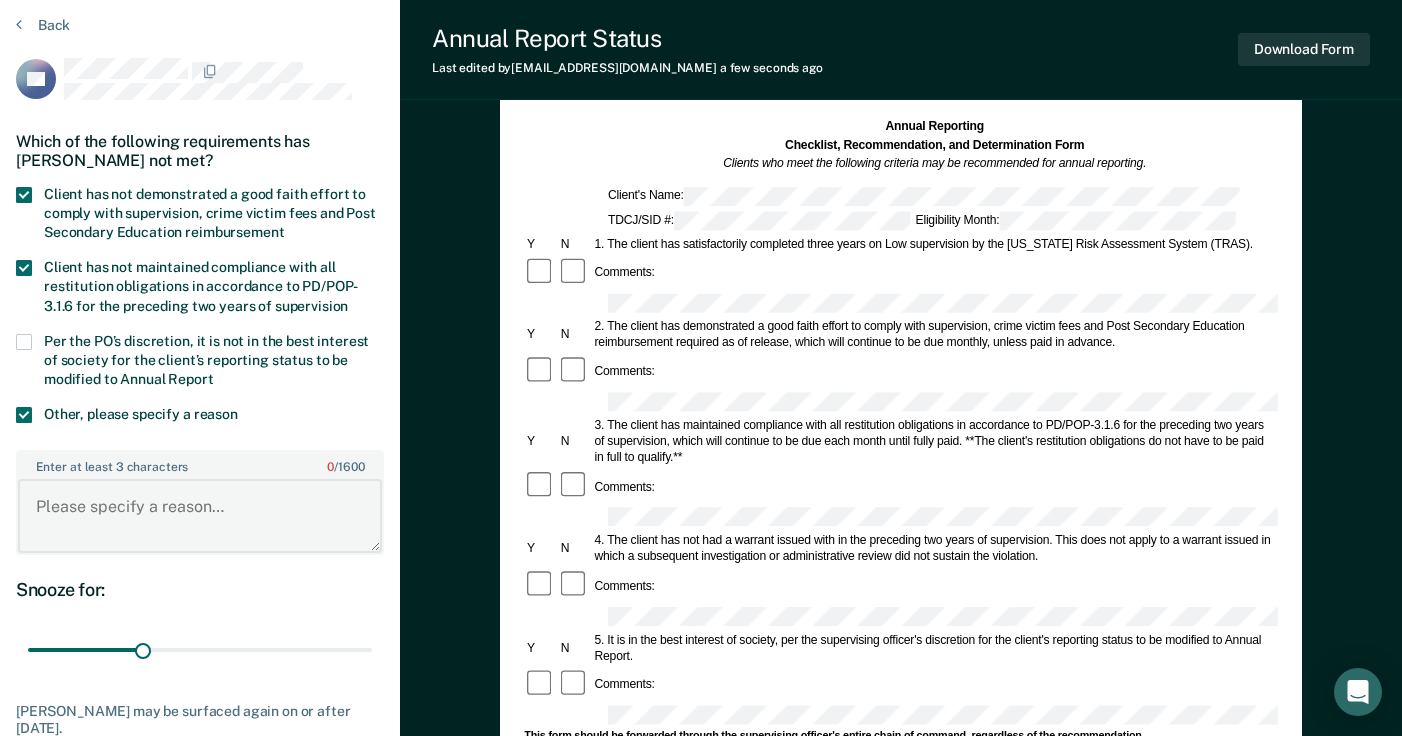 click on "Enter at least 3 characters 0  /  1600" at bounding box center (200, 516) 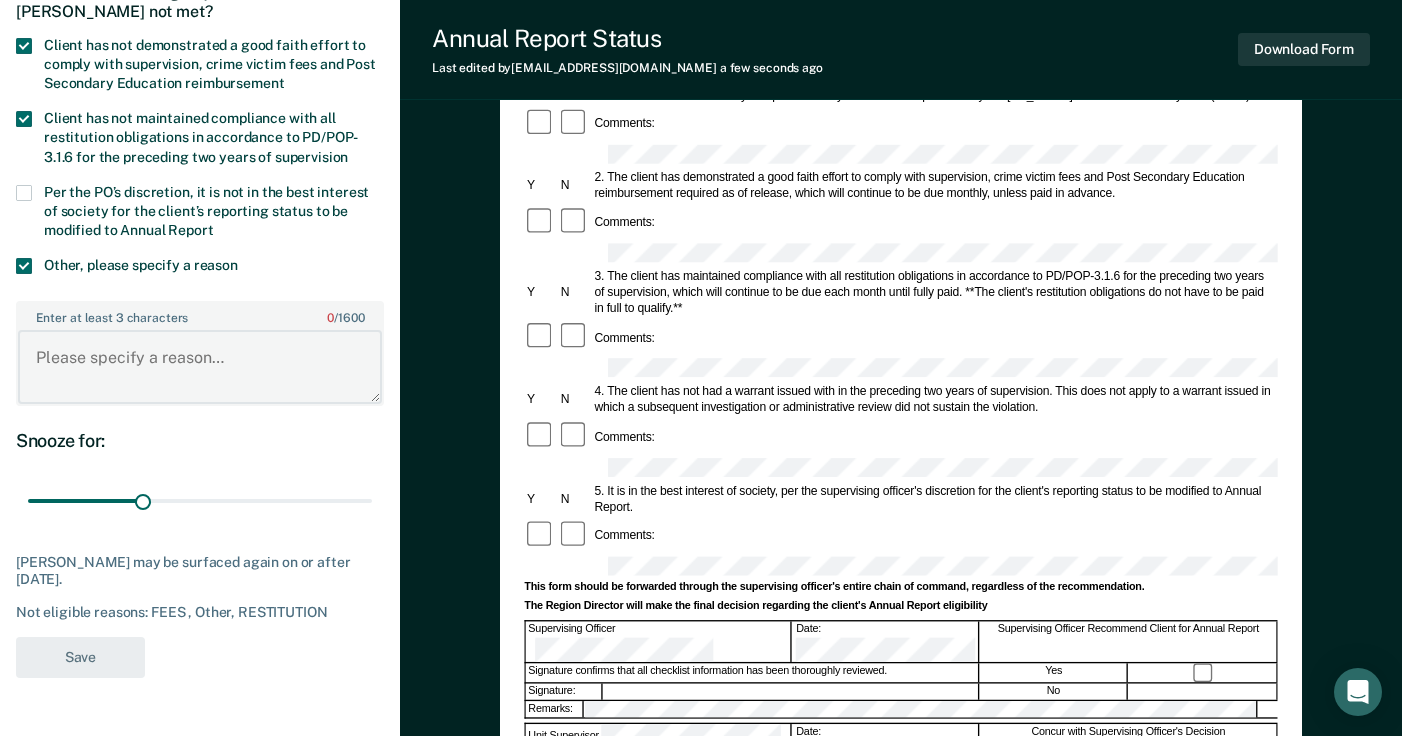 scroll, scrollTop: 237, scrollLeft: 0, axis: vertical 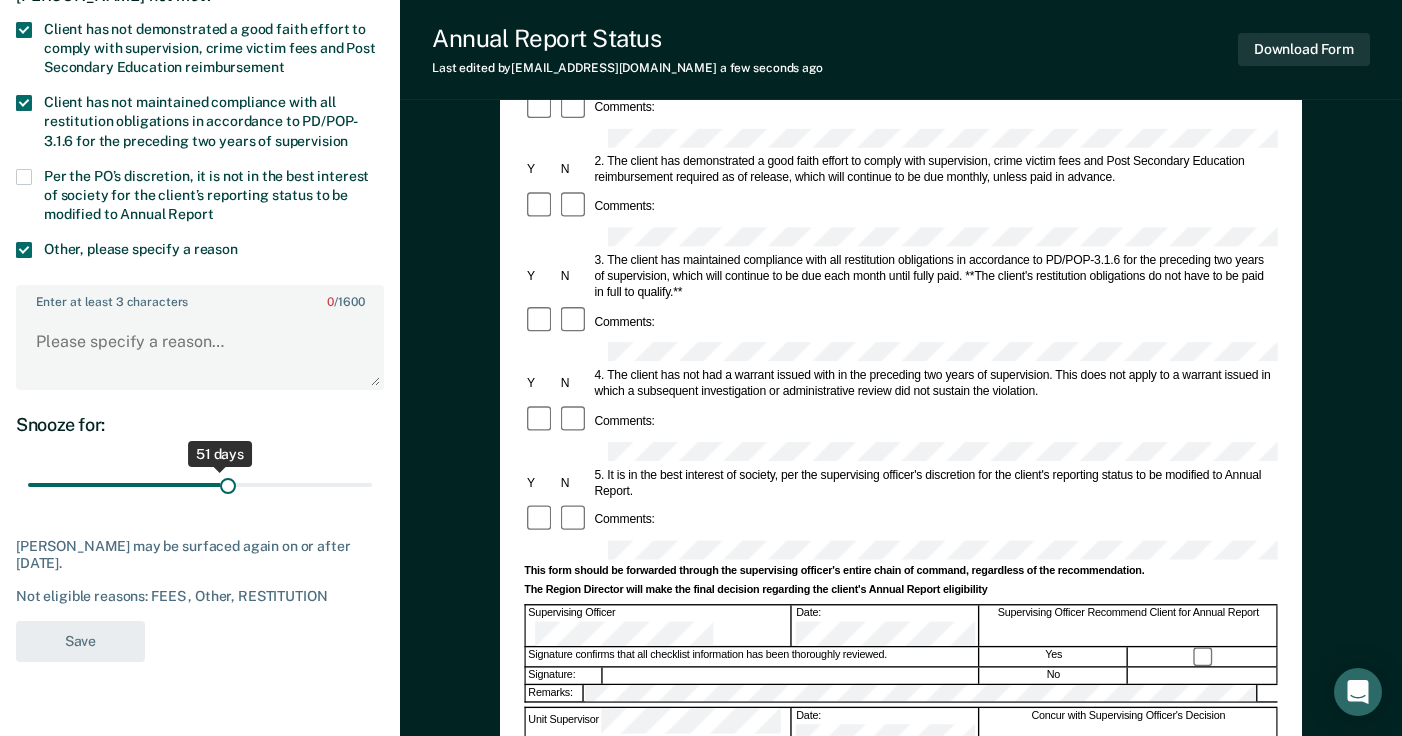 drag, startPoint x: 140, startPoint y: 487, endPoint x: 227, endPoint y: 489, distance: 87.02299 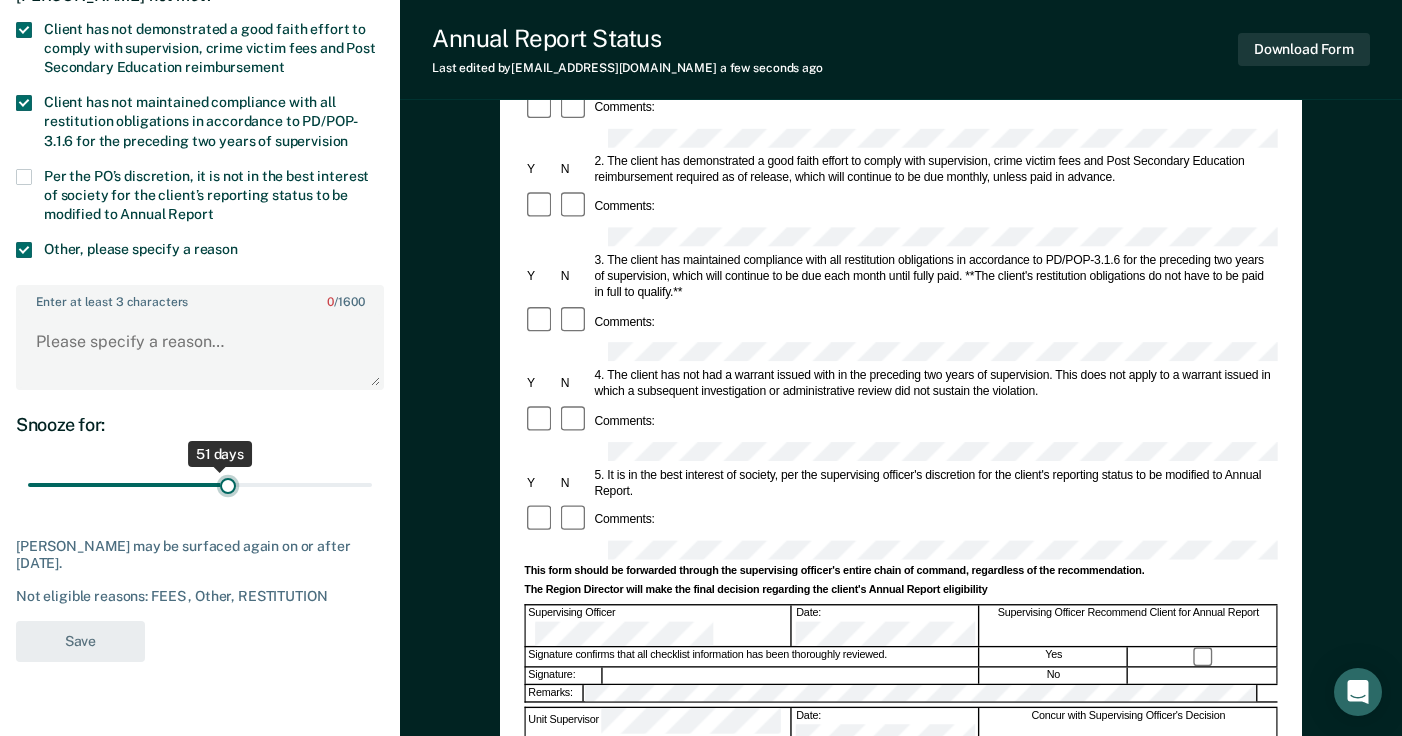 type on "53" 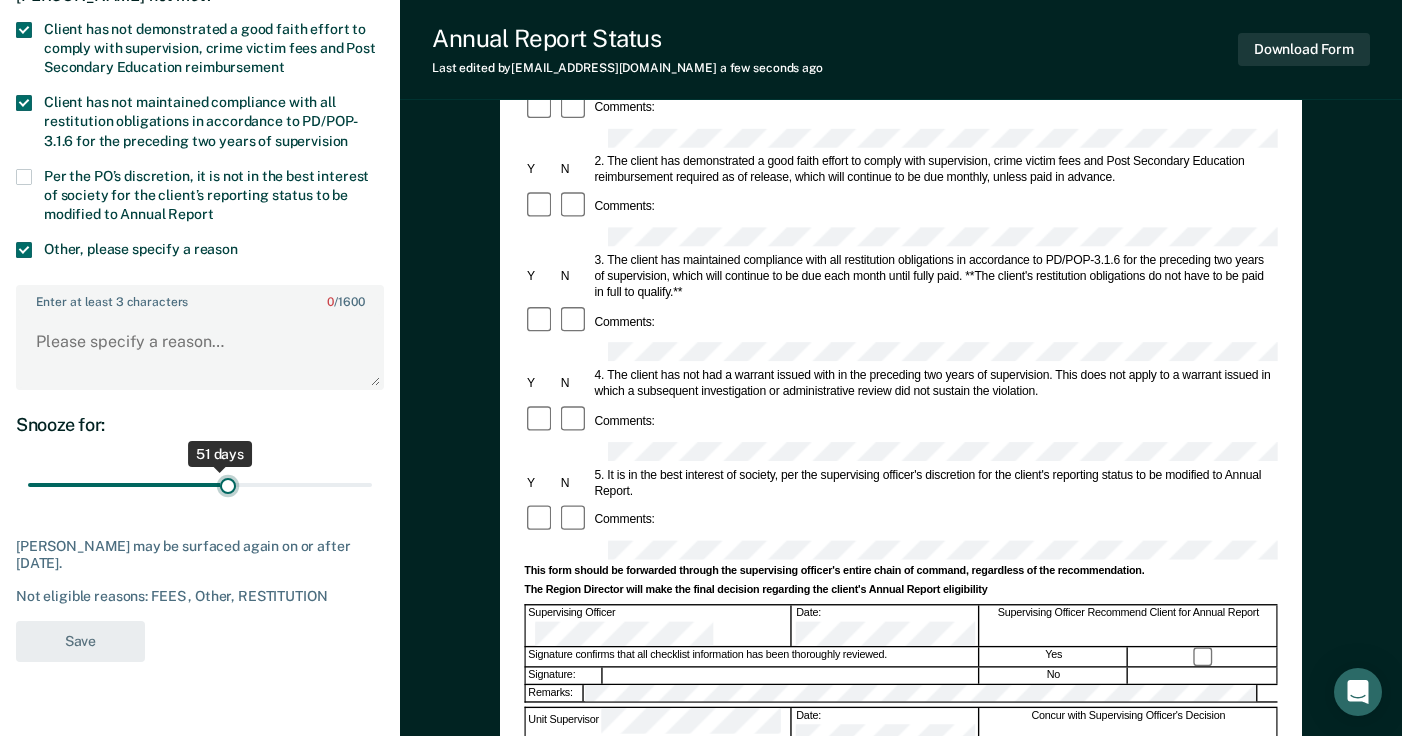 click at bounding box center [200, 485] 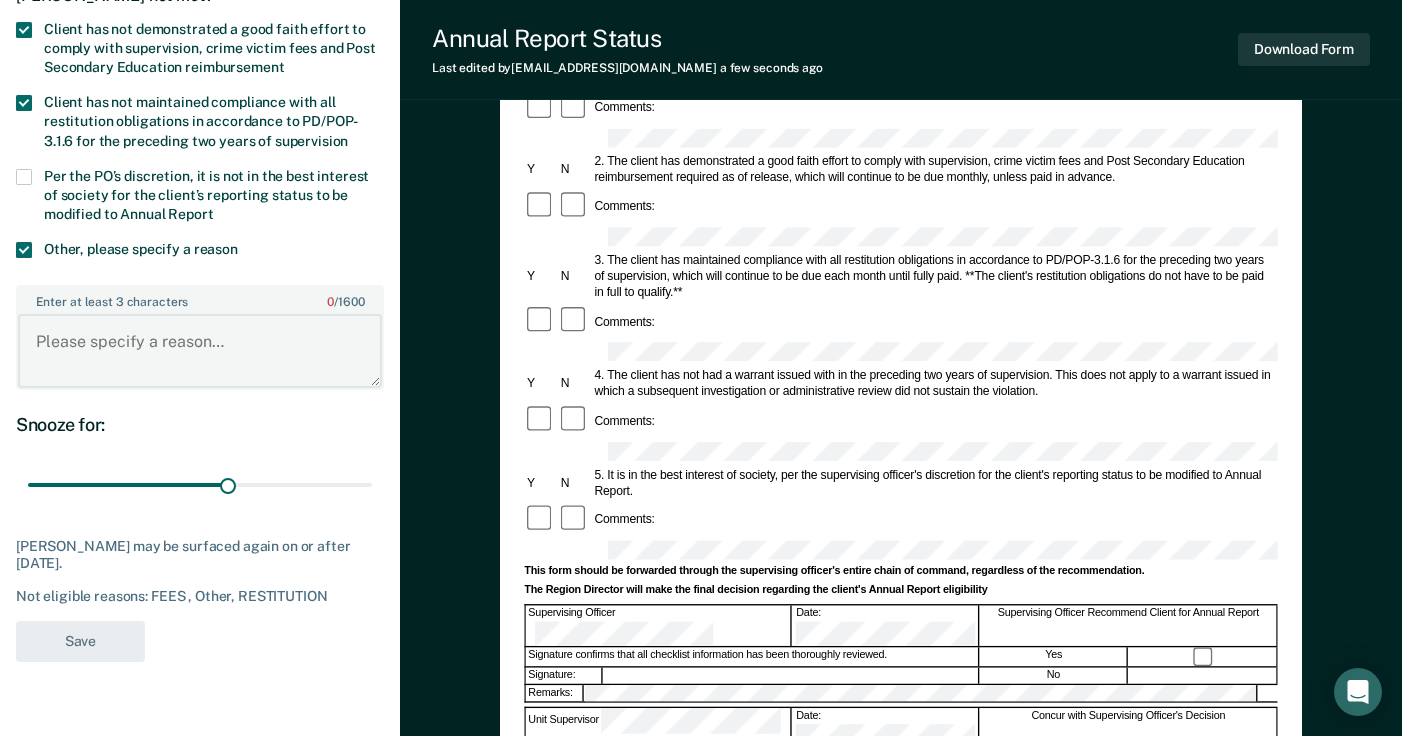 click on "Enter at least 3 characters 0  /  1600" at bounding box center (200, 351) 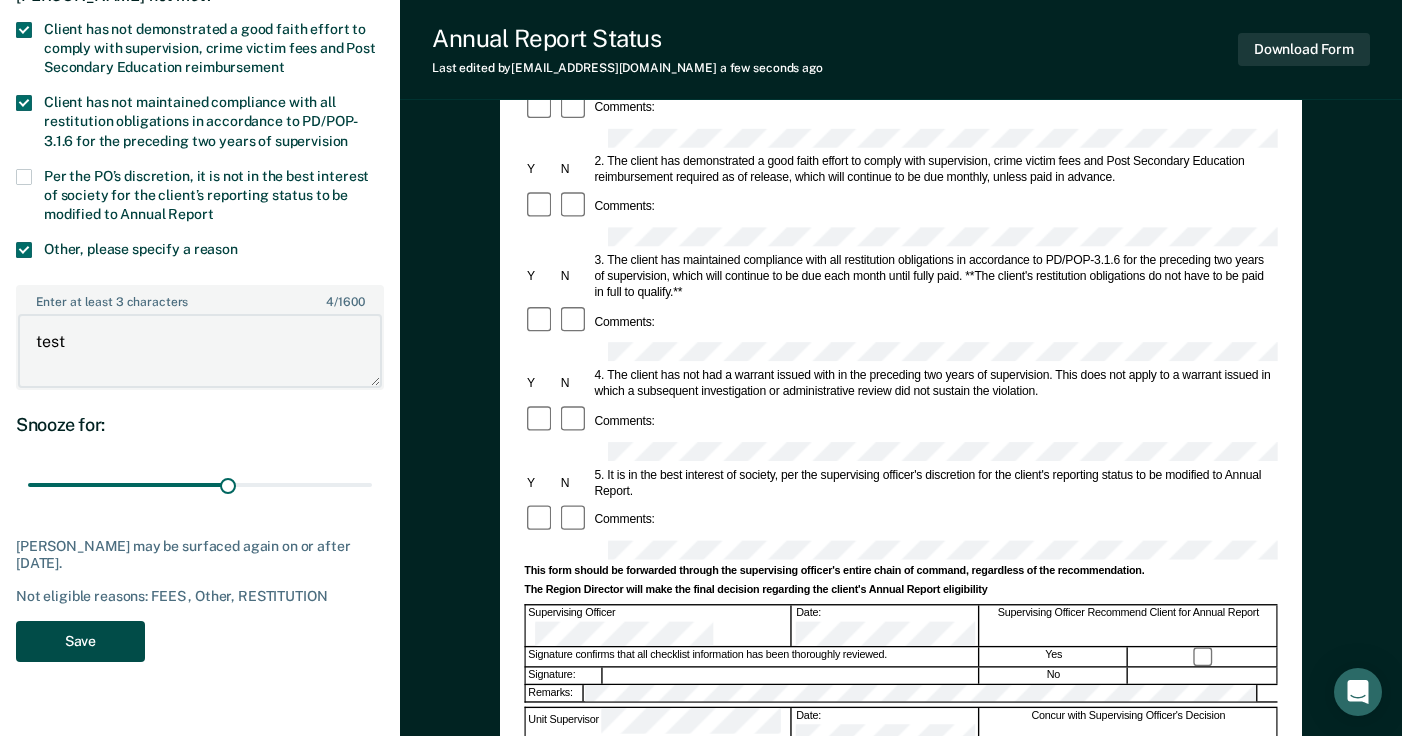 type on "test" 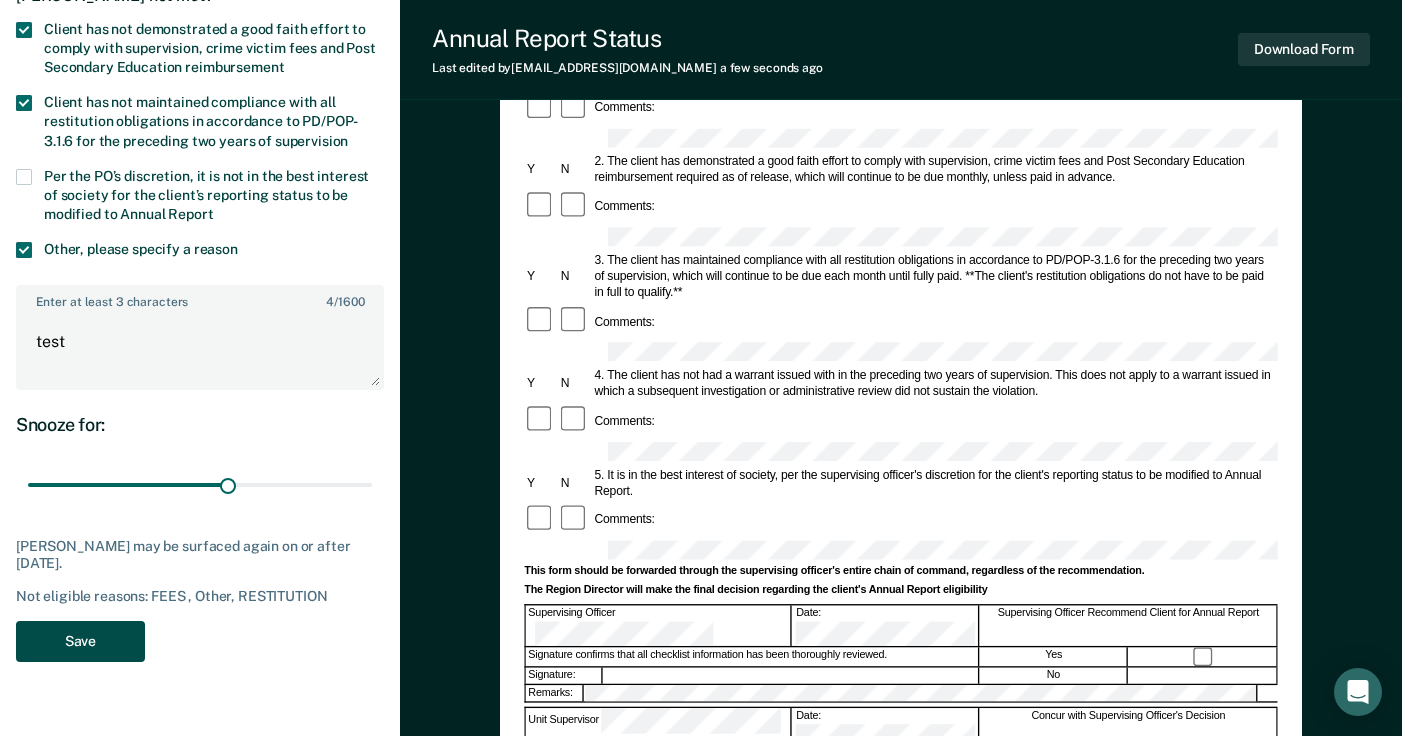 click on "Save" at bounding box center [80, 641] 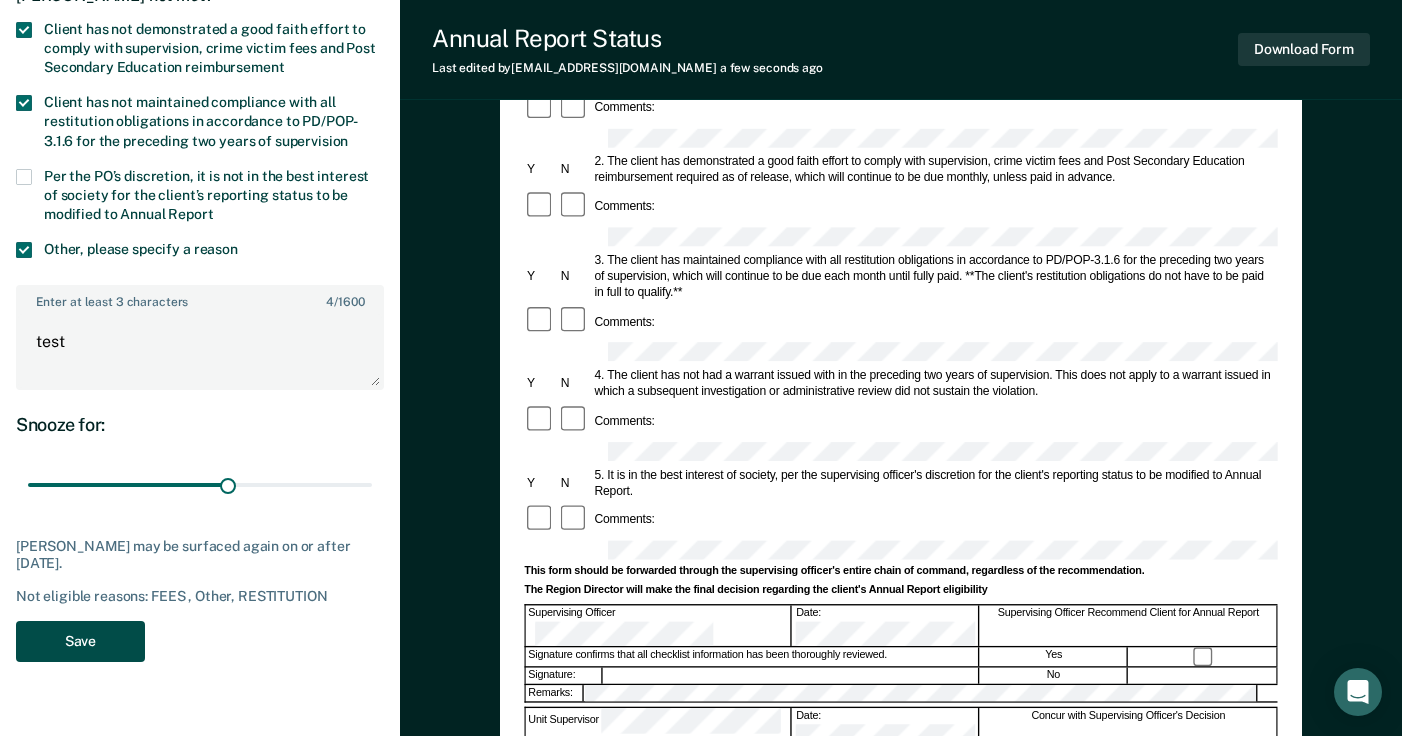 click on "Save" at bounding box center [80, 641] 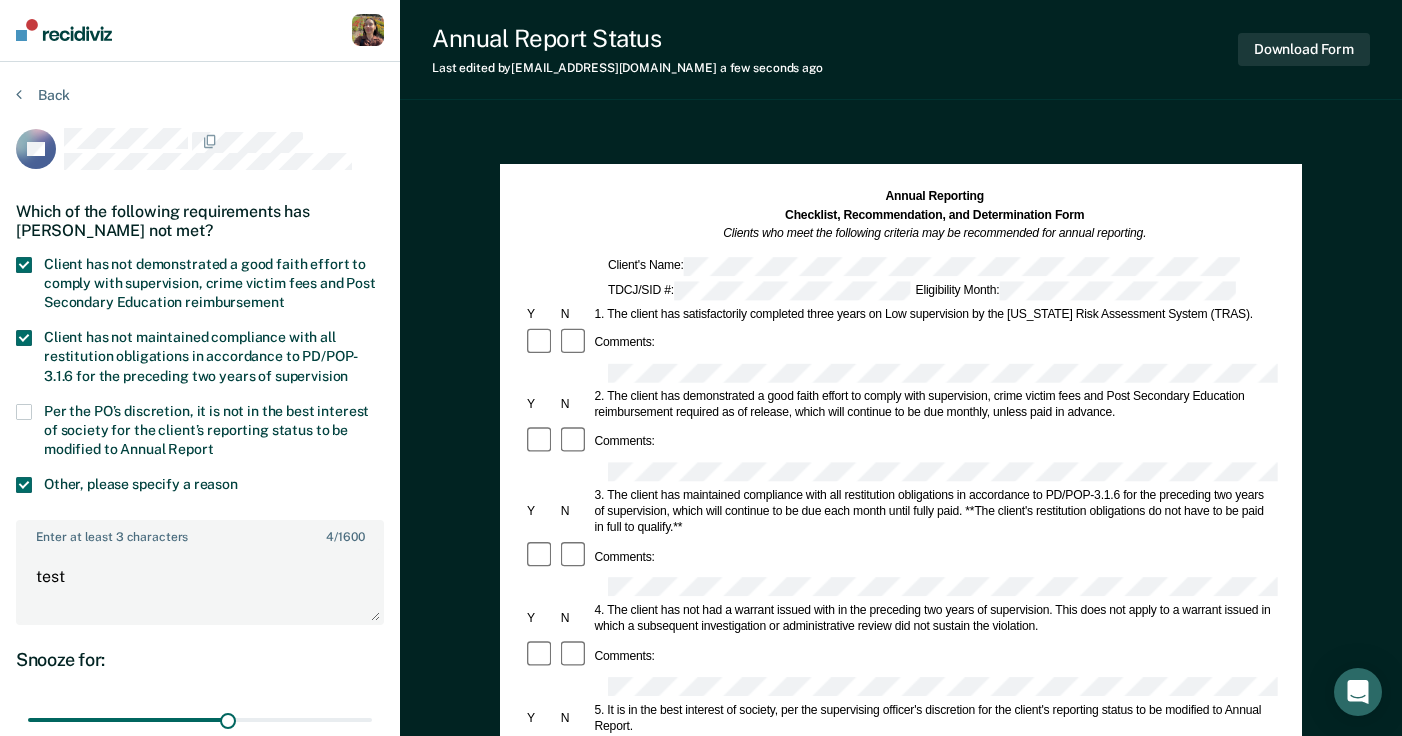 scroll, scrollTop: 0, scrollLeft: 0, axis: both 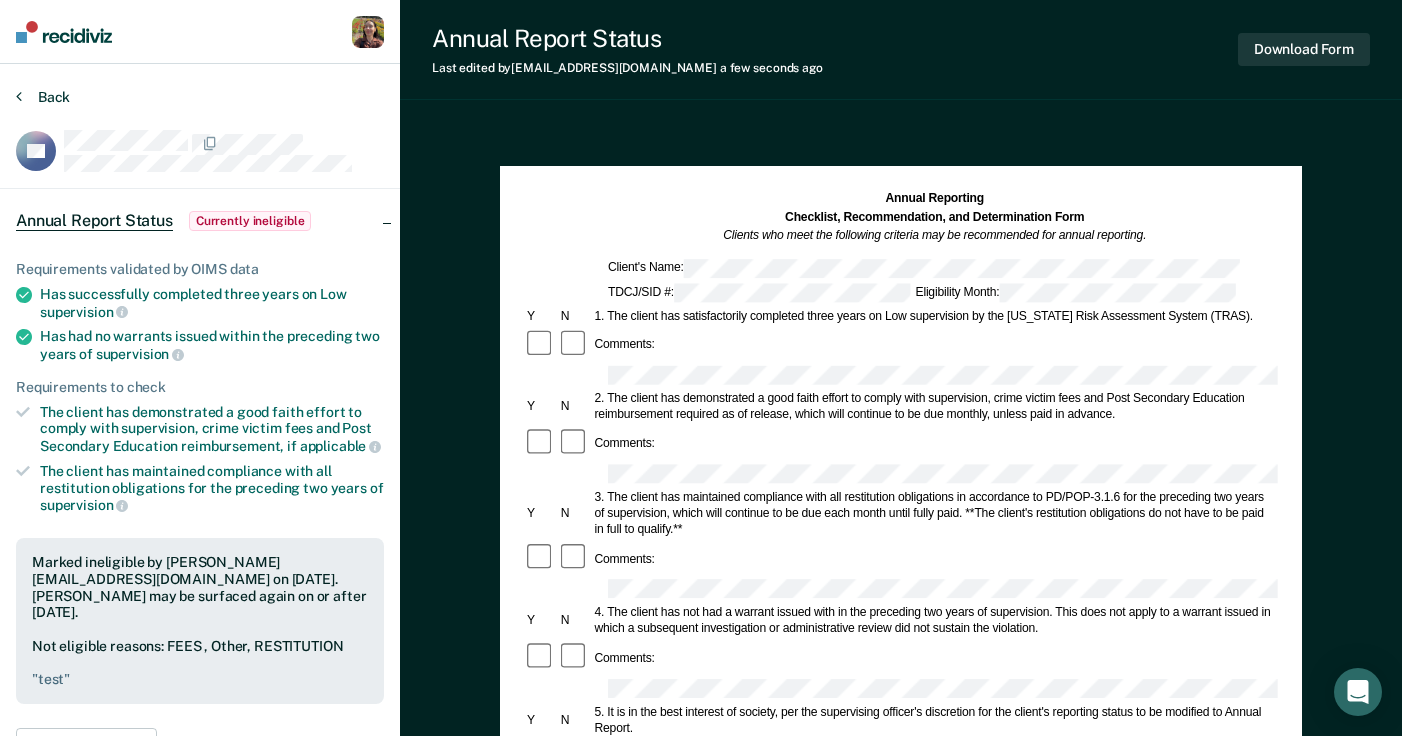 click on "Back" at bounding box center (43, 97) 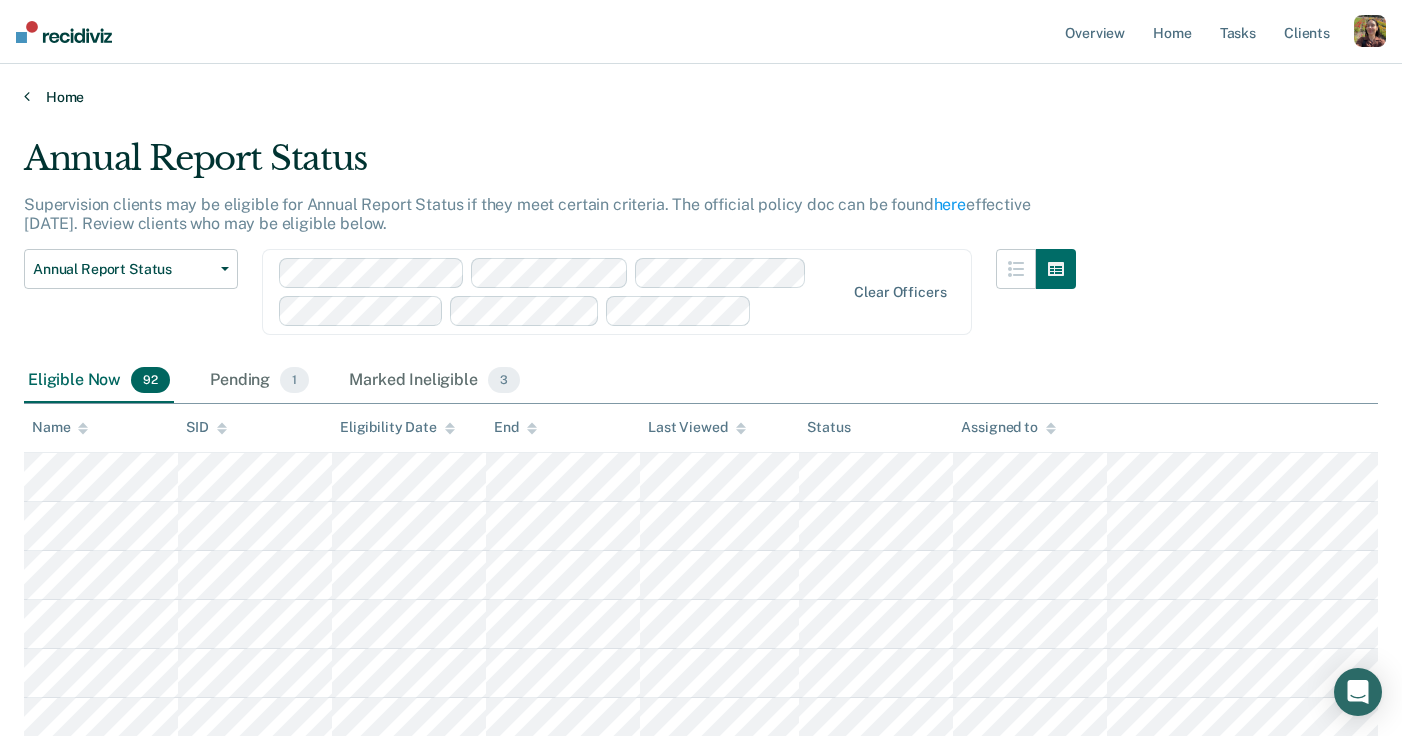 click on "Home" at bounding box center (701, 97) 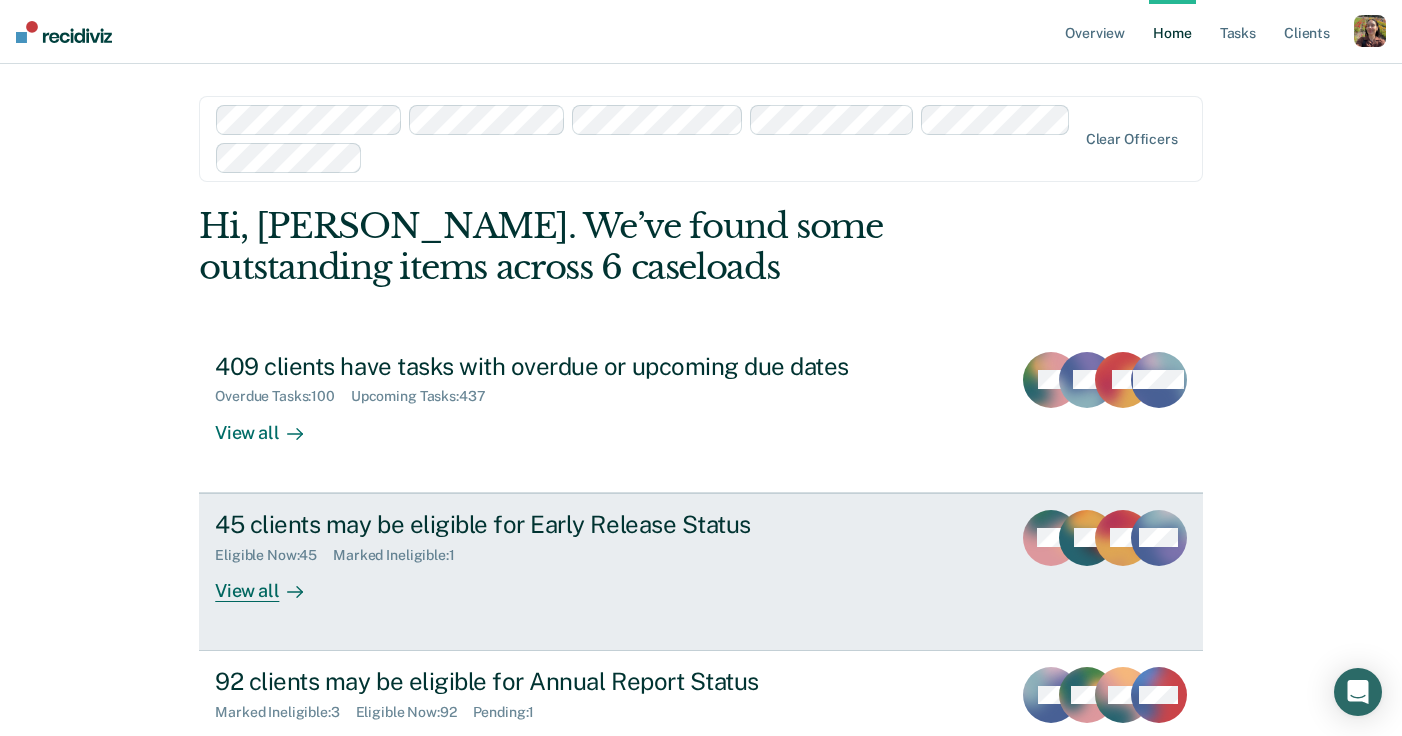 click on "45 clients may be eligible for Early Release Status Eligible Now :  45 Marked Ineligible :  1 View all" at bounding box center (590, 556) 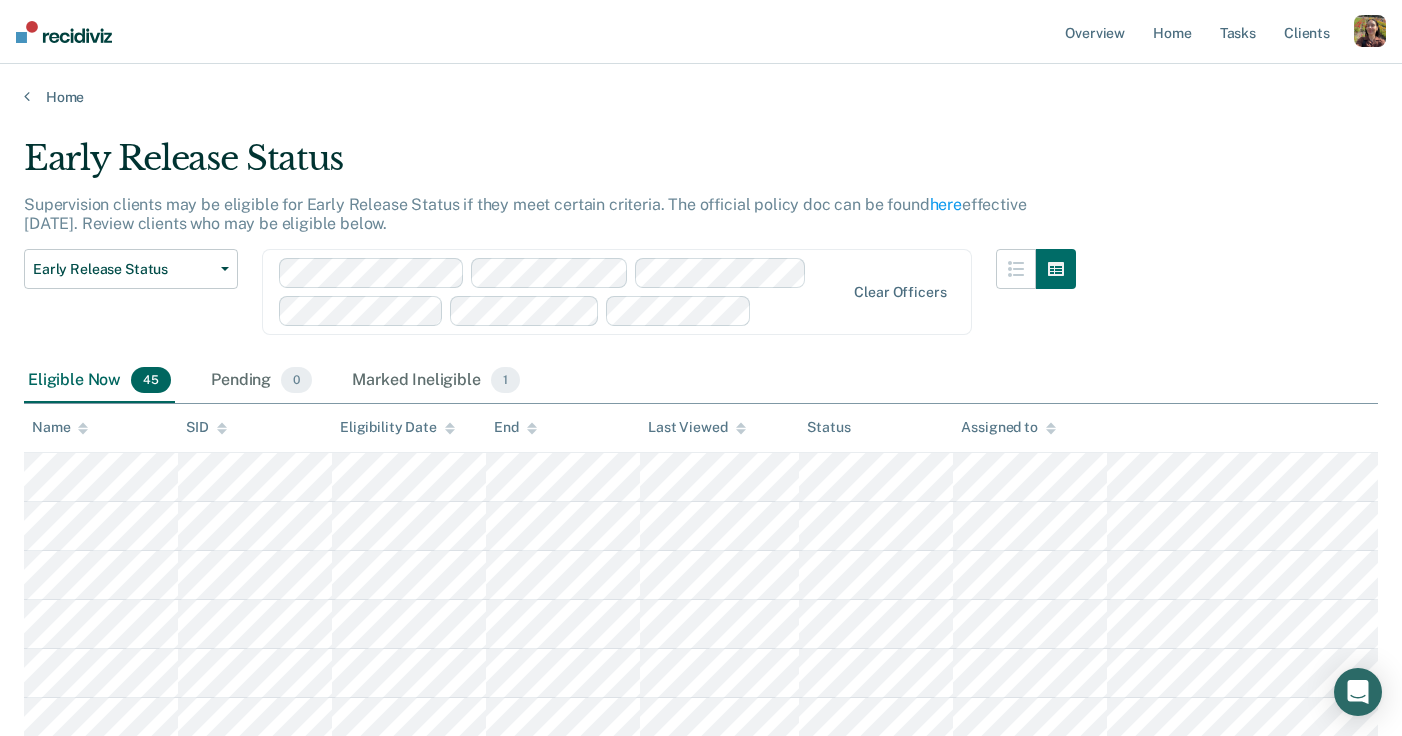 click at bounding box center (1370, 31) 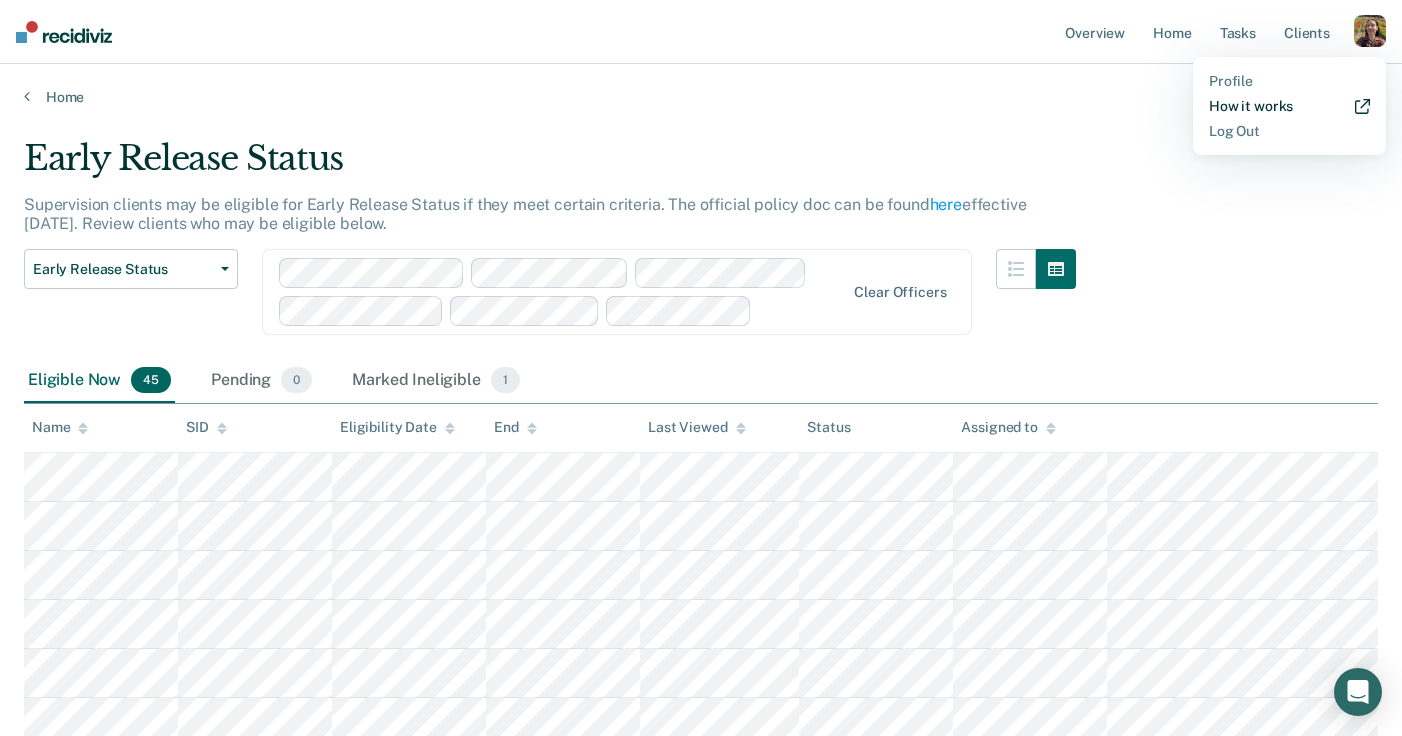 click on "How it works" at bounding box center (1289, 106) 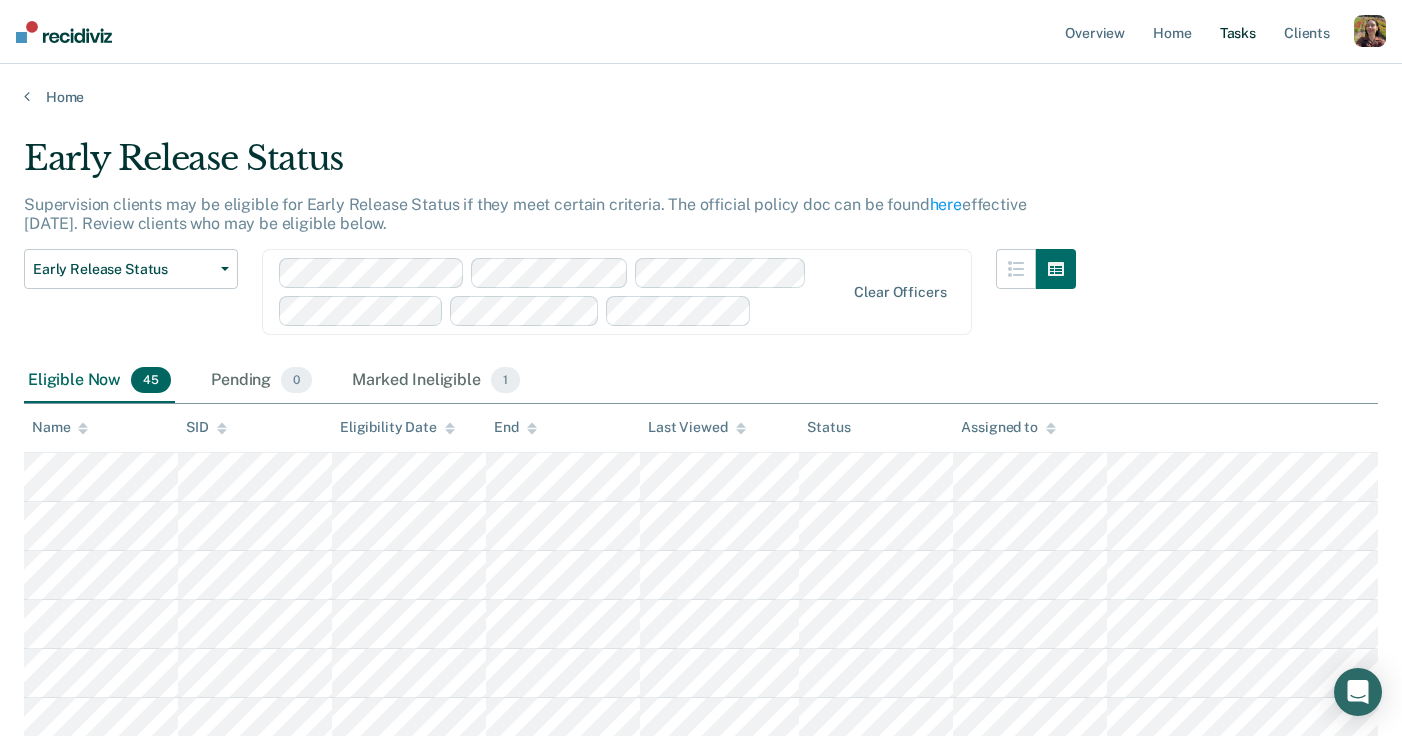 click on "Tasks" at bounding box center [1238, 32] 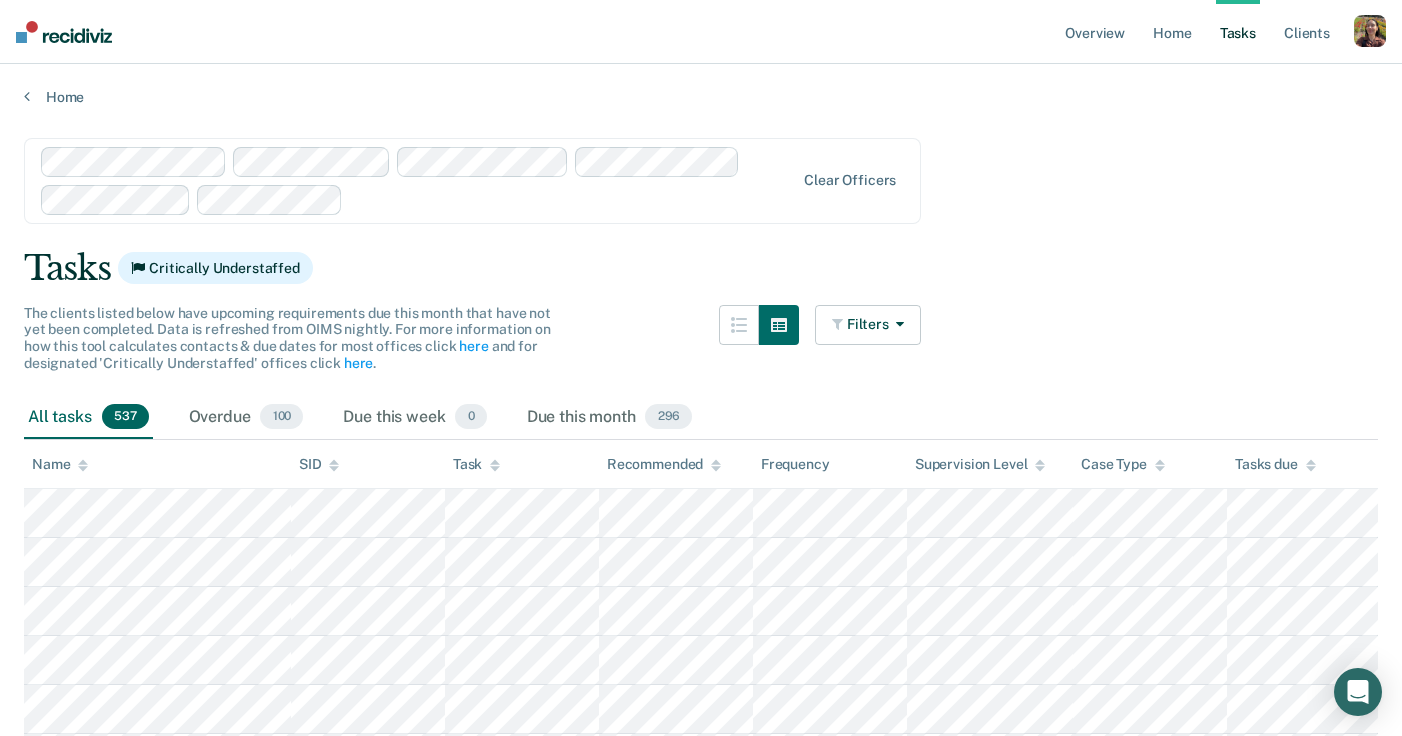 click at bounding box center (1370, 31) 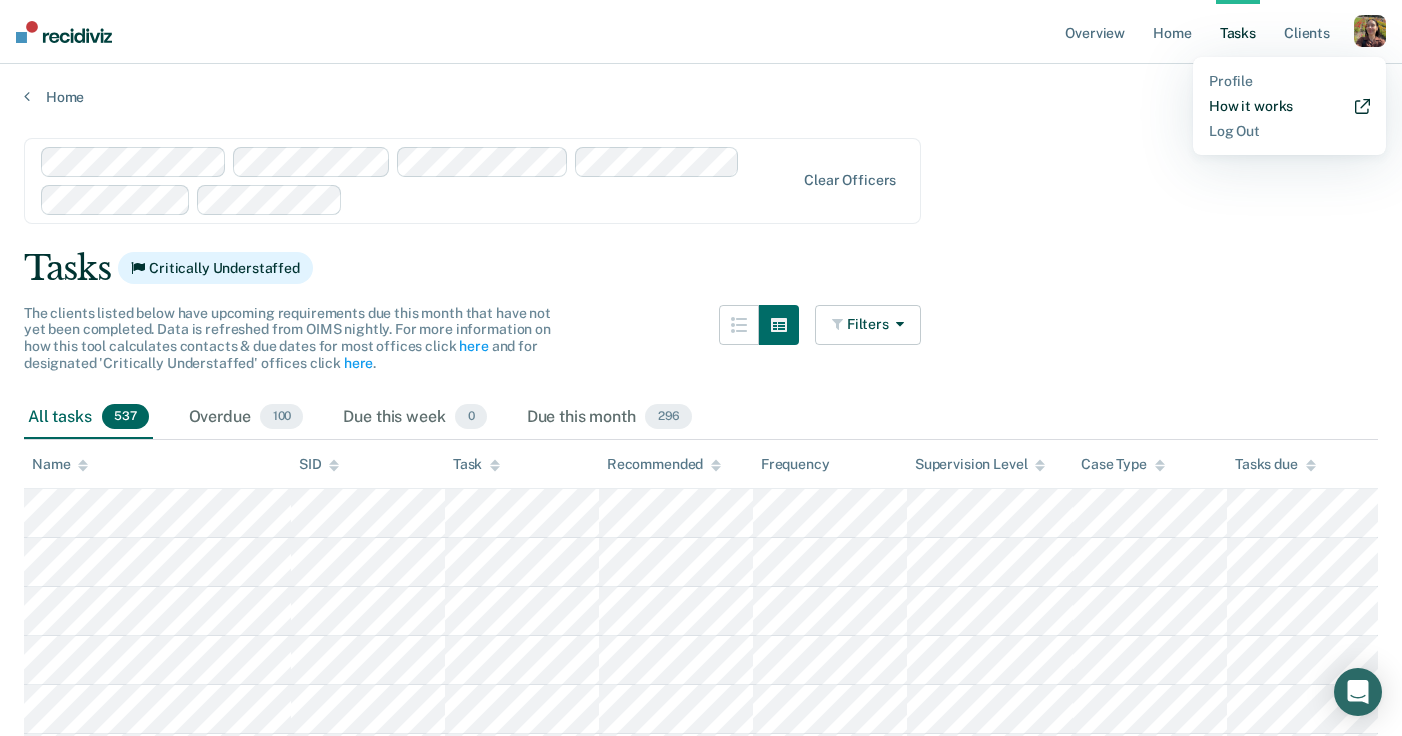 click on "How it works" at bounding box center (1289, 106) 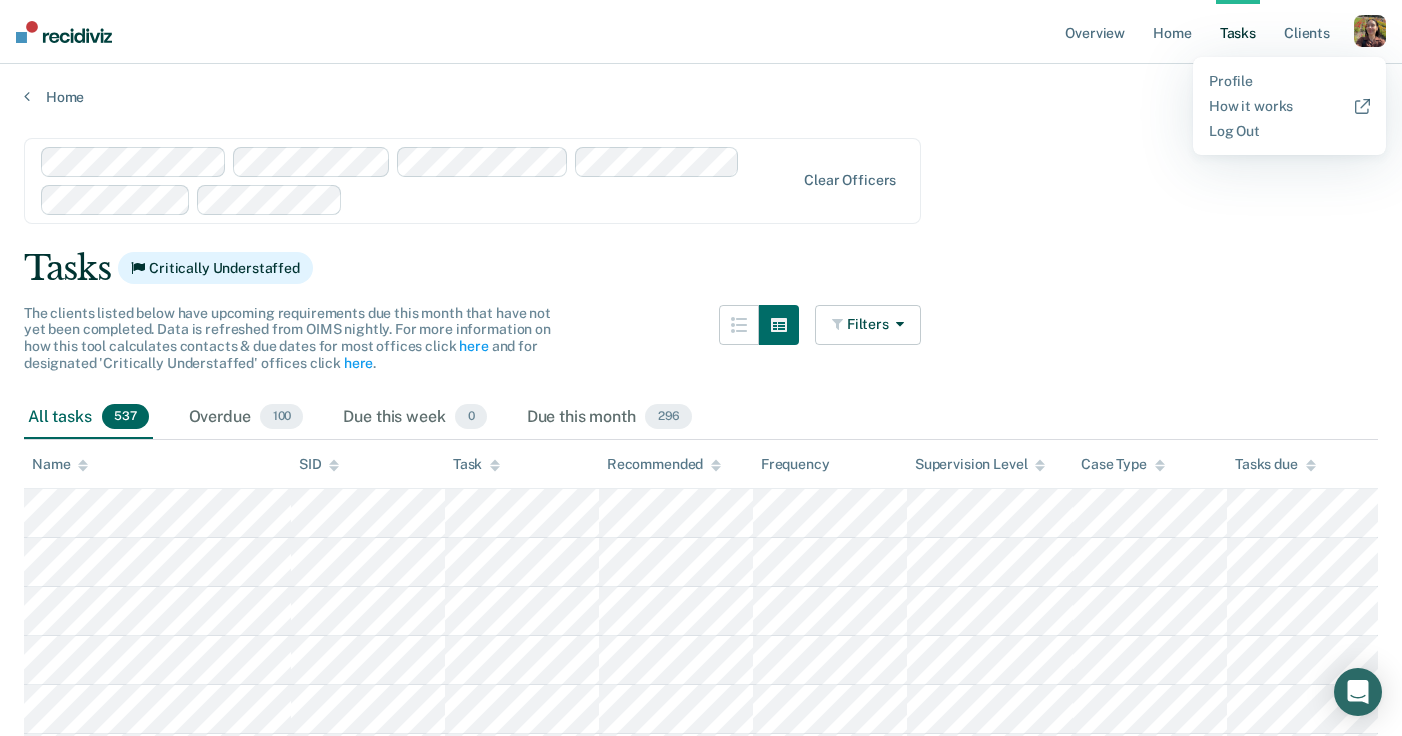 click on "Clear   officers Tasks Critically Understaffed The clients listed below have upcoming requirements due this month that have not yet been completed. Data is refreshed from OIMS nightly. For more information on how this tool calculates contacts & due dates for most offices click   here   and for designated 'Critically Understaffed' offices click   here .  Filters Contact Type Collateral Contact 20 ONLY Home Contact, Sch. 50 ONLY Home Contact, Unsch. 10 ONLY Home Contact, Misc. 7 ONLY In-Custody Contact 124 ONLY Office Contact 30 ONLY Field Contact, Sch. 7 ONLY Field Contact, Unsch. 0 ONLY Electronic Contact, Sch. 0 ONLY Electronic Contact, Unsch. 0 ONLY Electronic or Office Contact 144 ONLY Generic Contact 32 ONLY Assessments 113 ONLY Supervision Level Annual 0 ONLY Low 148 ONLY Low-Moderate 146 ONLY Moderate 45 ONLY High 59 ONLY In-custody 124 ONLY Case Type Regular 385 ONLY Annual 0 ONLY Sex offender 32 ONLY Substance abuse - phase 1 0 ONLY Substance abuse - phase 2 10 ONLY Substance abuse - phase 3 6 ONLY 71" at bounding box center (701, 13491) 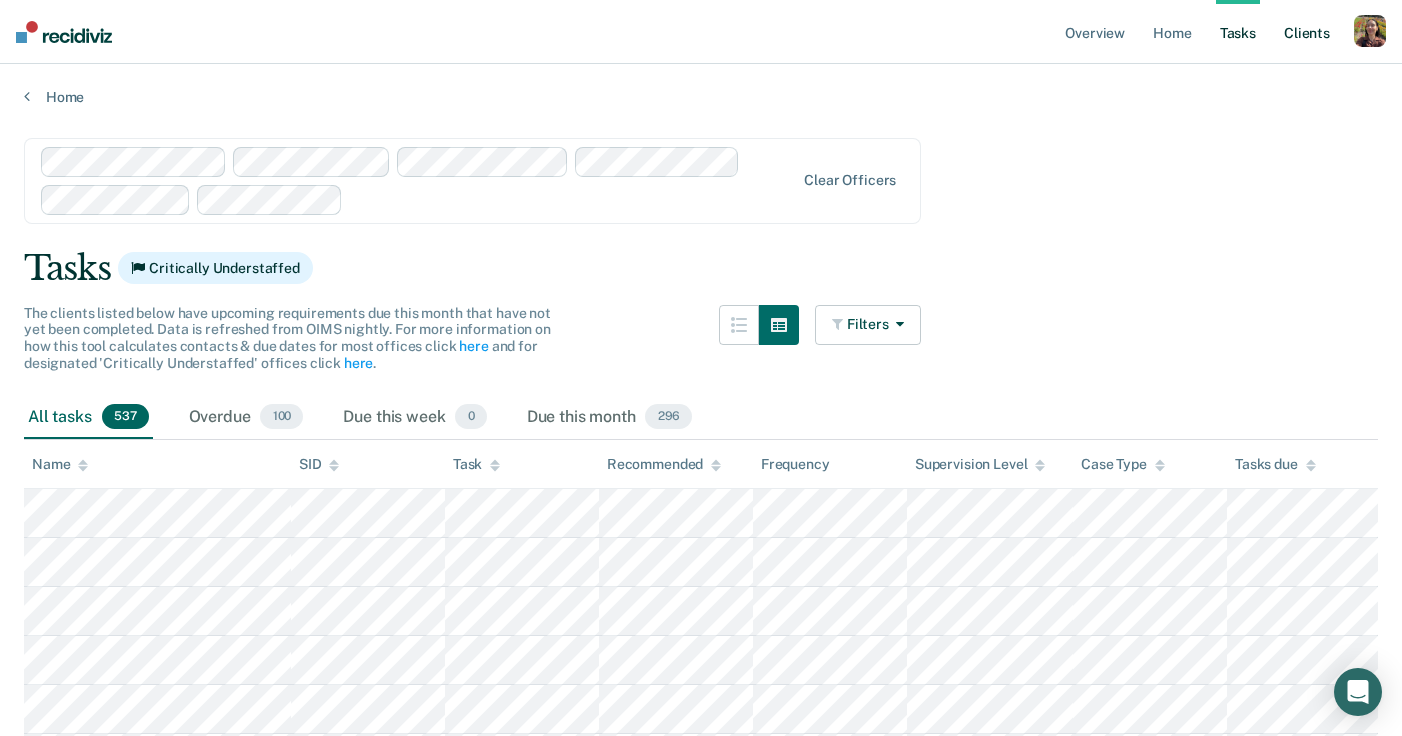 click on "Client s" at bounding box center (1307, 32) 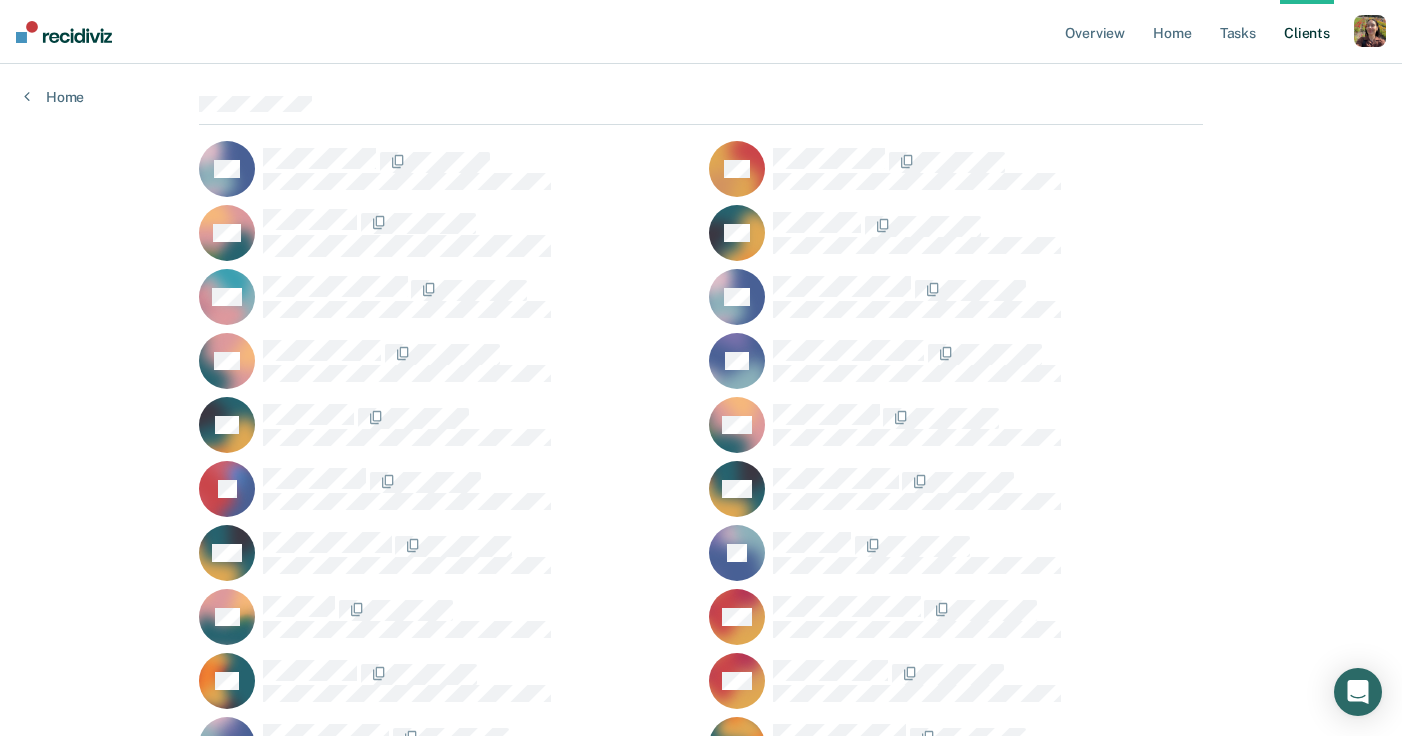 scroll, scrollTop: 181, scrollLeft: 0, axis: vertical 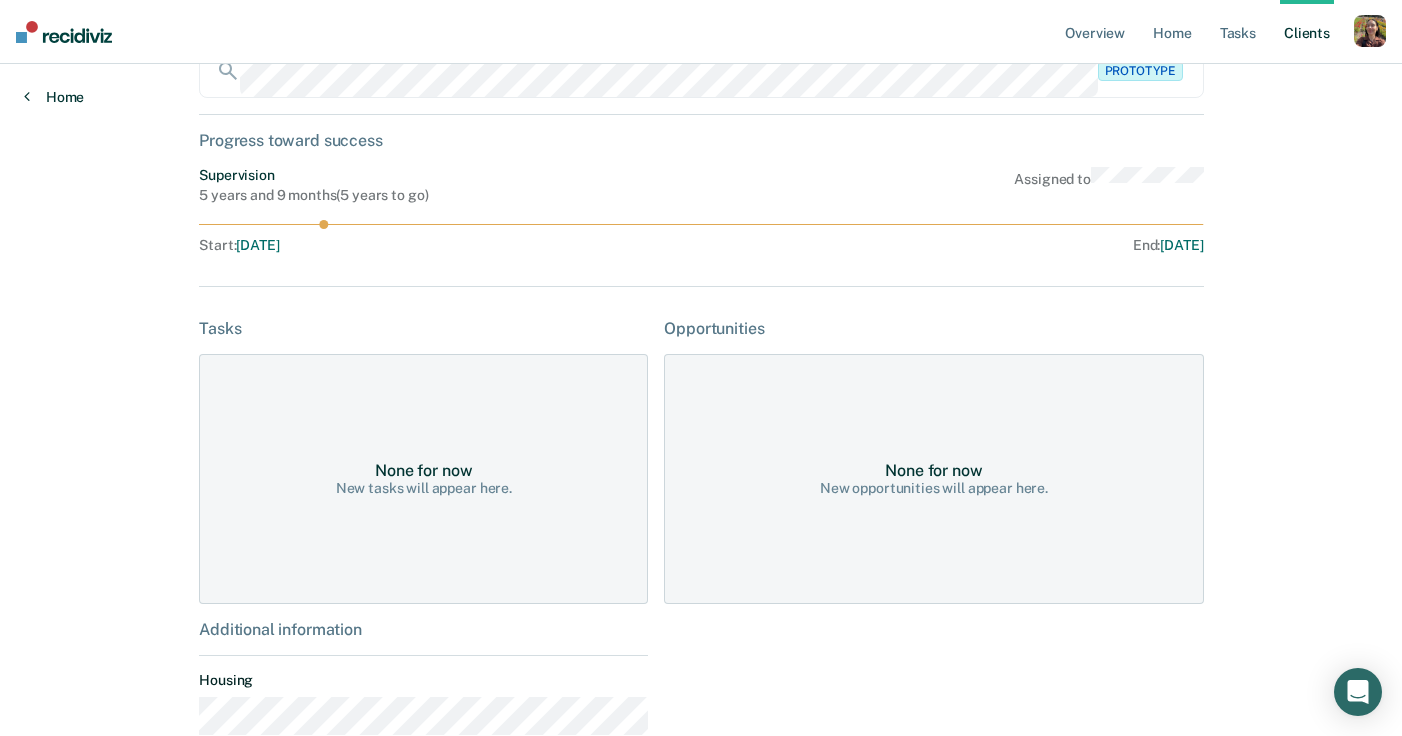 click on "Home" at bounding box center [54, 97] 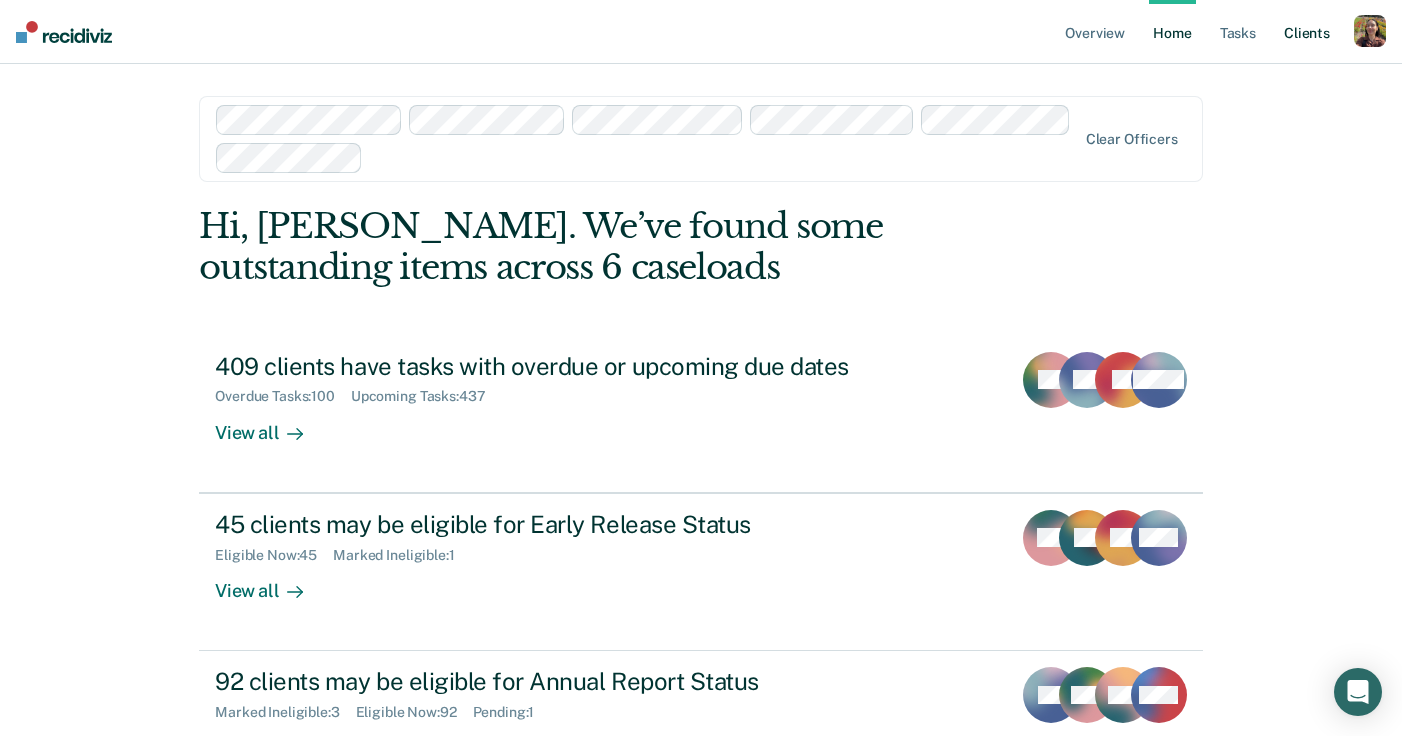 click on "Client s" at bounding box center (1307, 32) 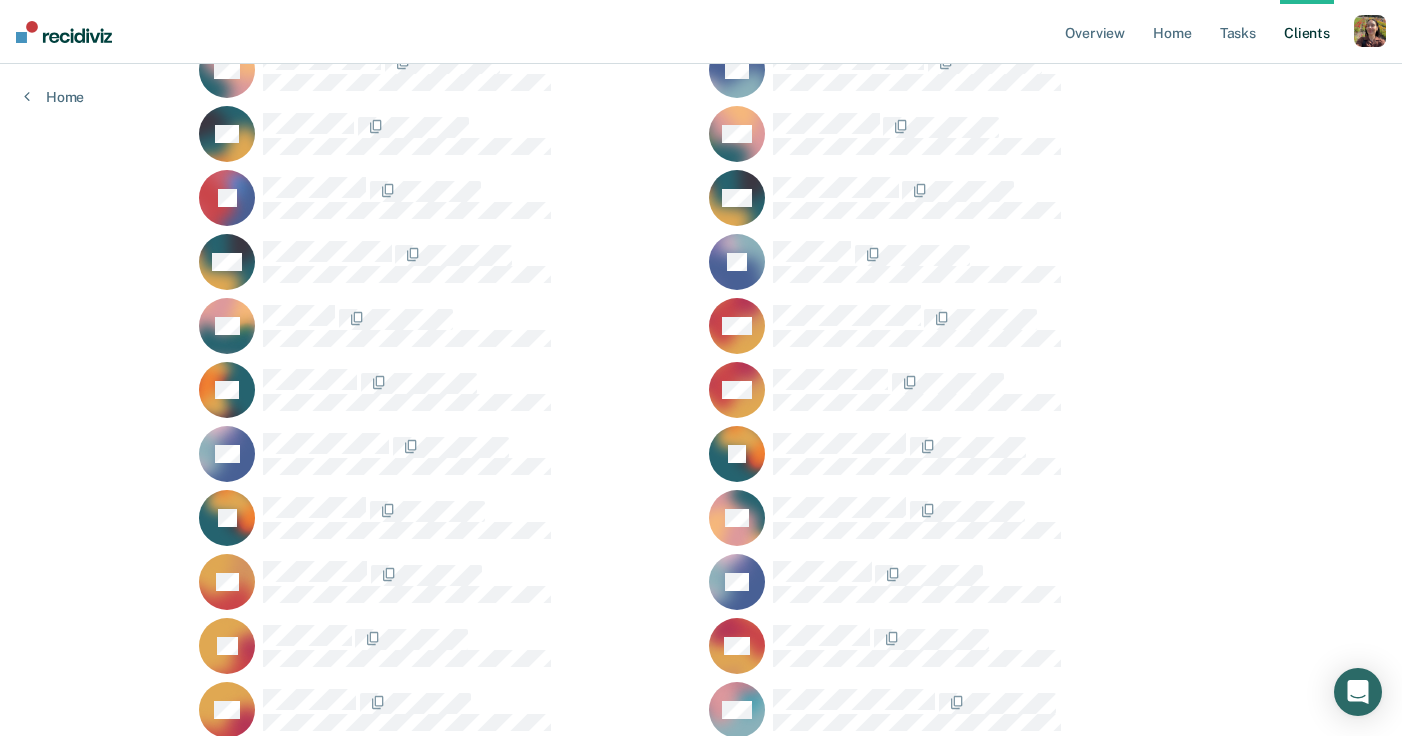 scroll, scrollTop: 483, scrollLeft: 0, axis: vertical 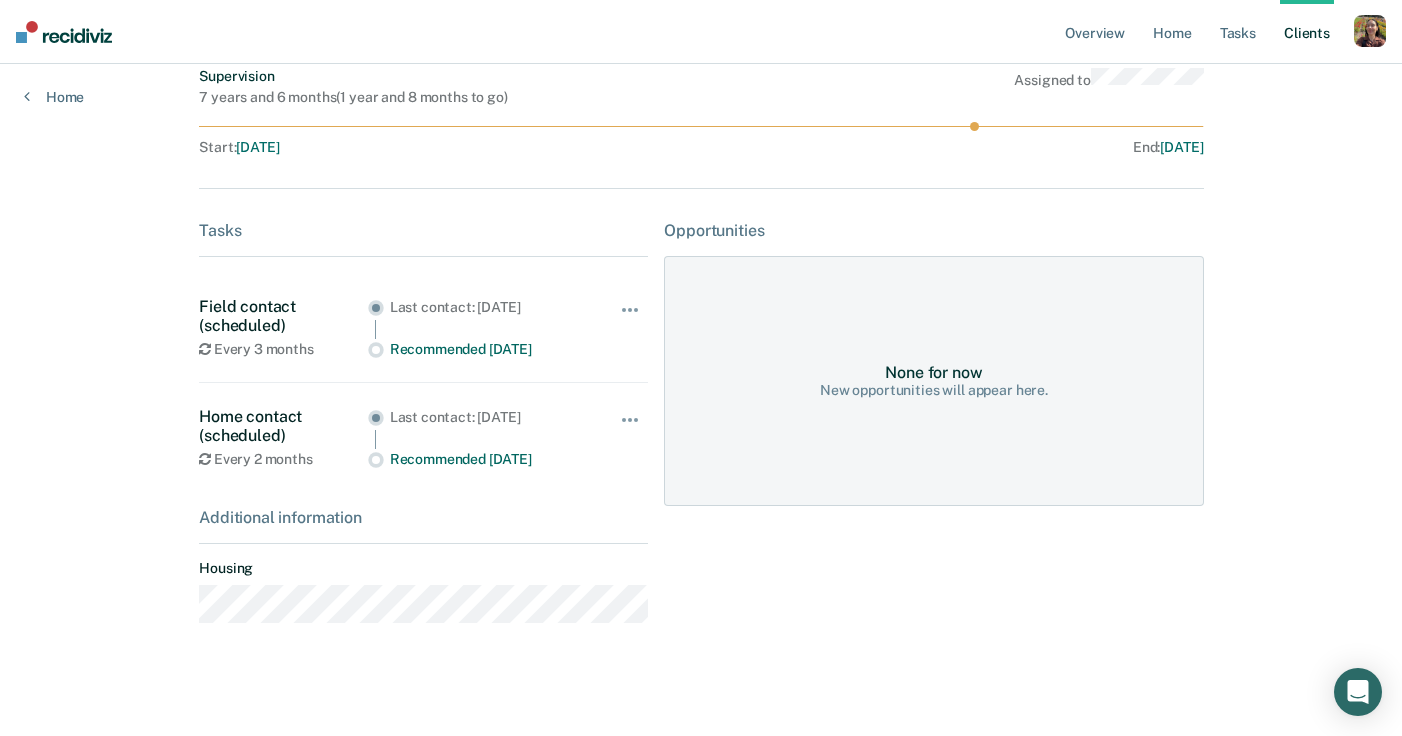click on "Field contact (scheduled)   Every 3 months Last contact: May 15, 2025 Recommended in 2 months Hide from tasks list for... 7  days 30  days 90  days" at bounding box center [423, 327] 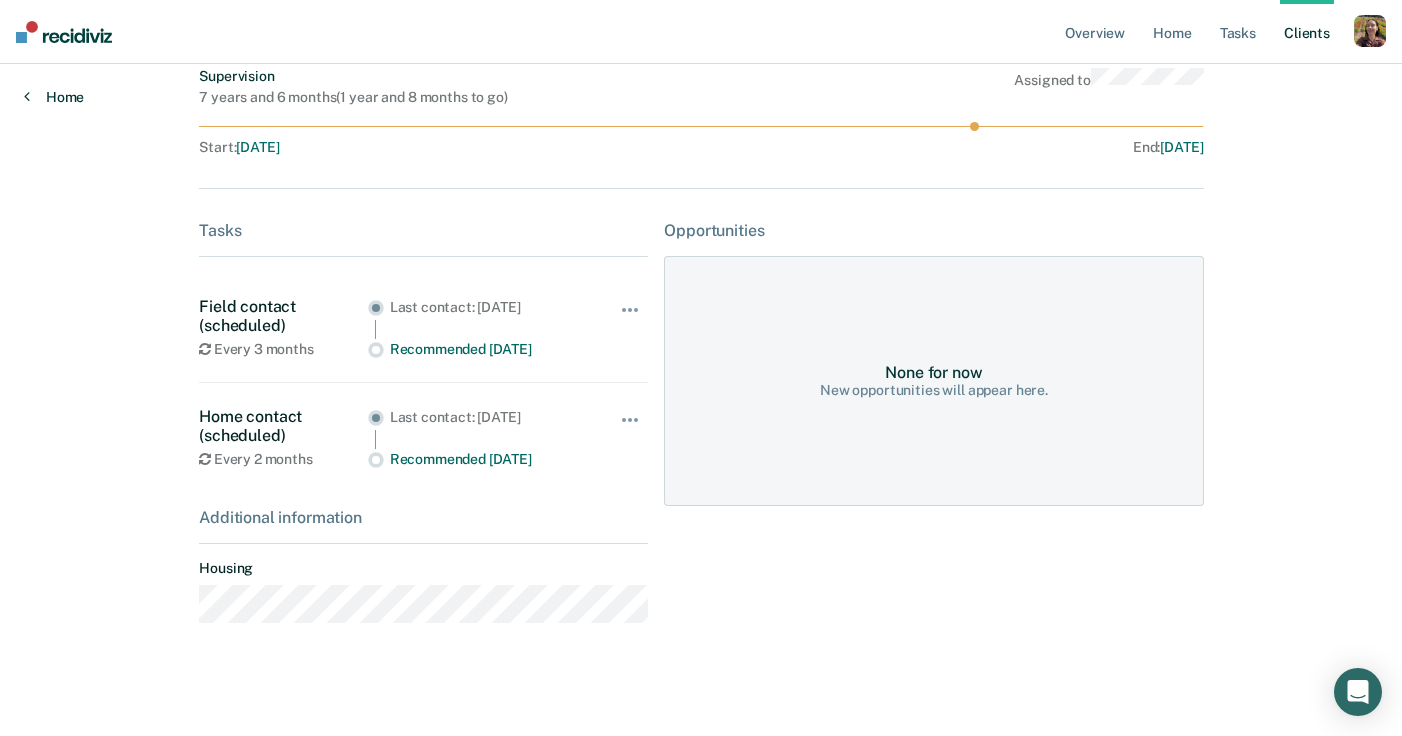 click on "Home" at bounding box center (54, 97) 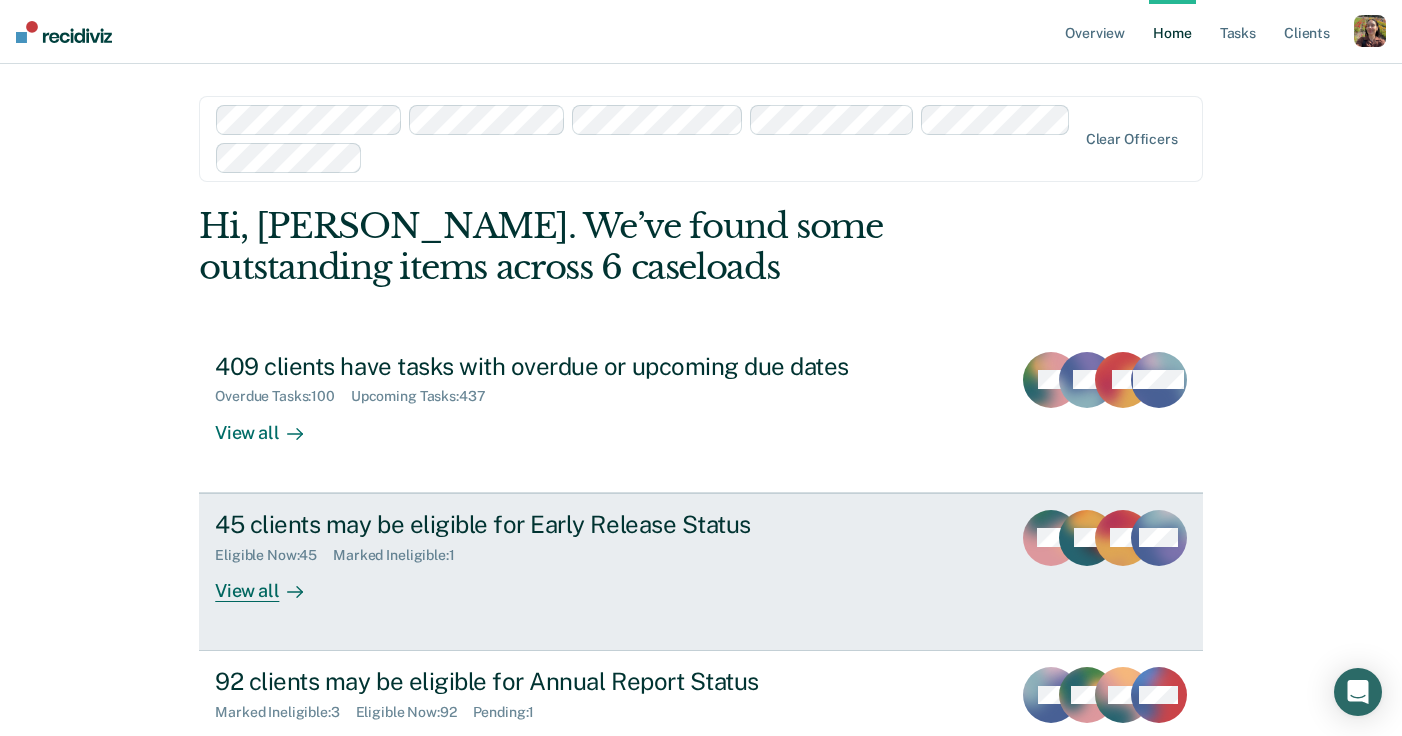 scroll, scrollTop: 152, scrollLeft: 0, axis: vertical 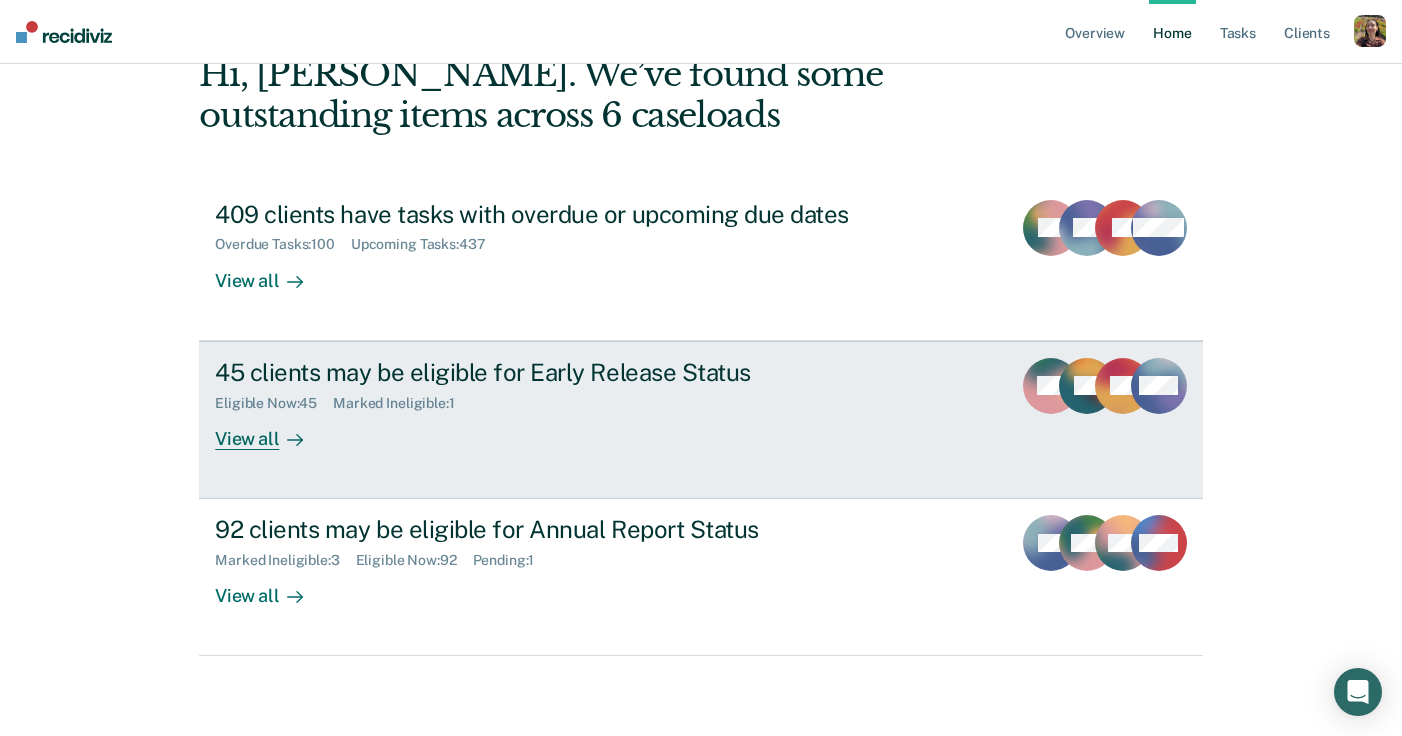 click on "45 clients may be eligible for Early Release Status Eligible Now :  45 Marked Ineligible :  1 View all" at bounding box center (590, 404) 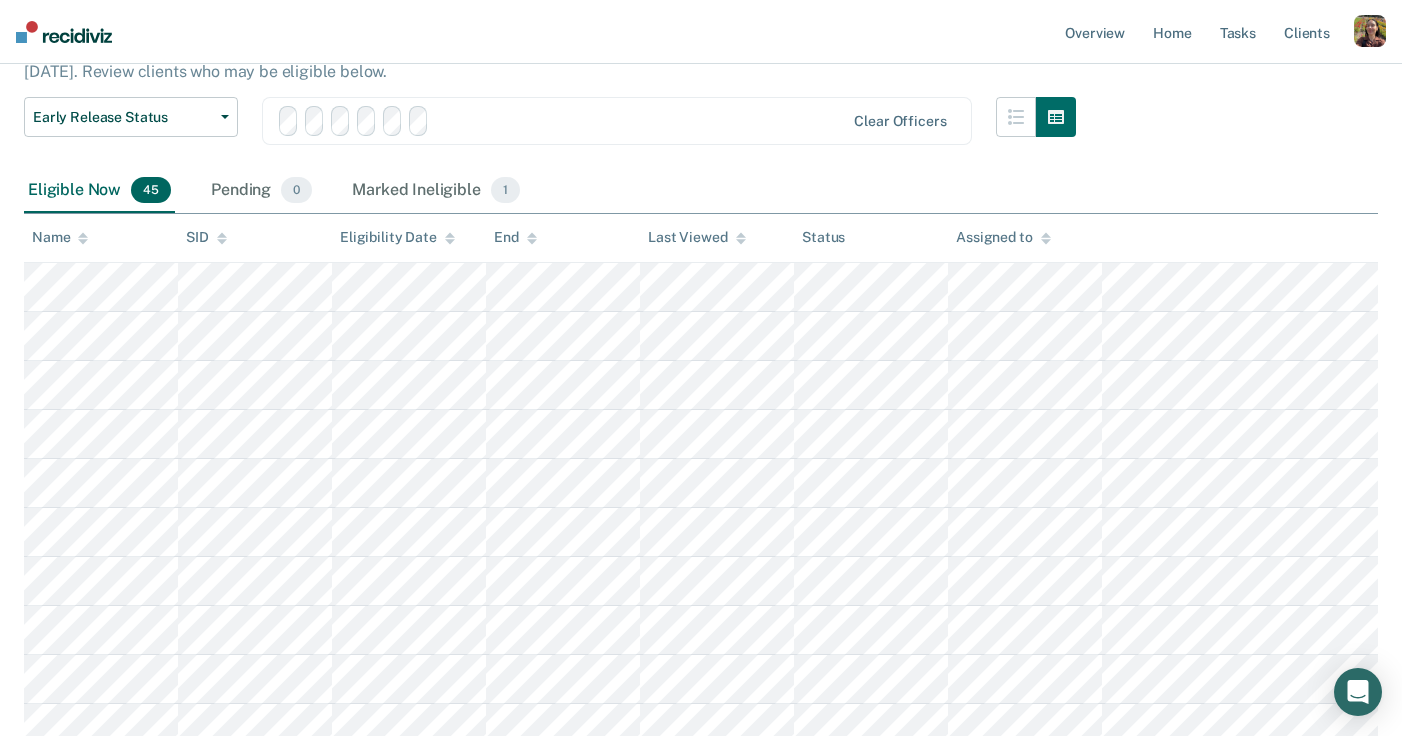 scroll, scrollTop: 0, scrollLeft: 0, axis: both 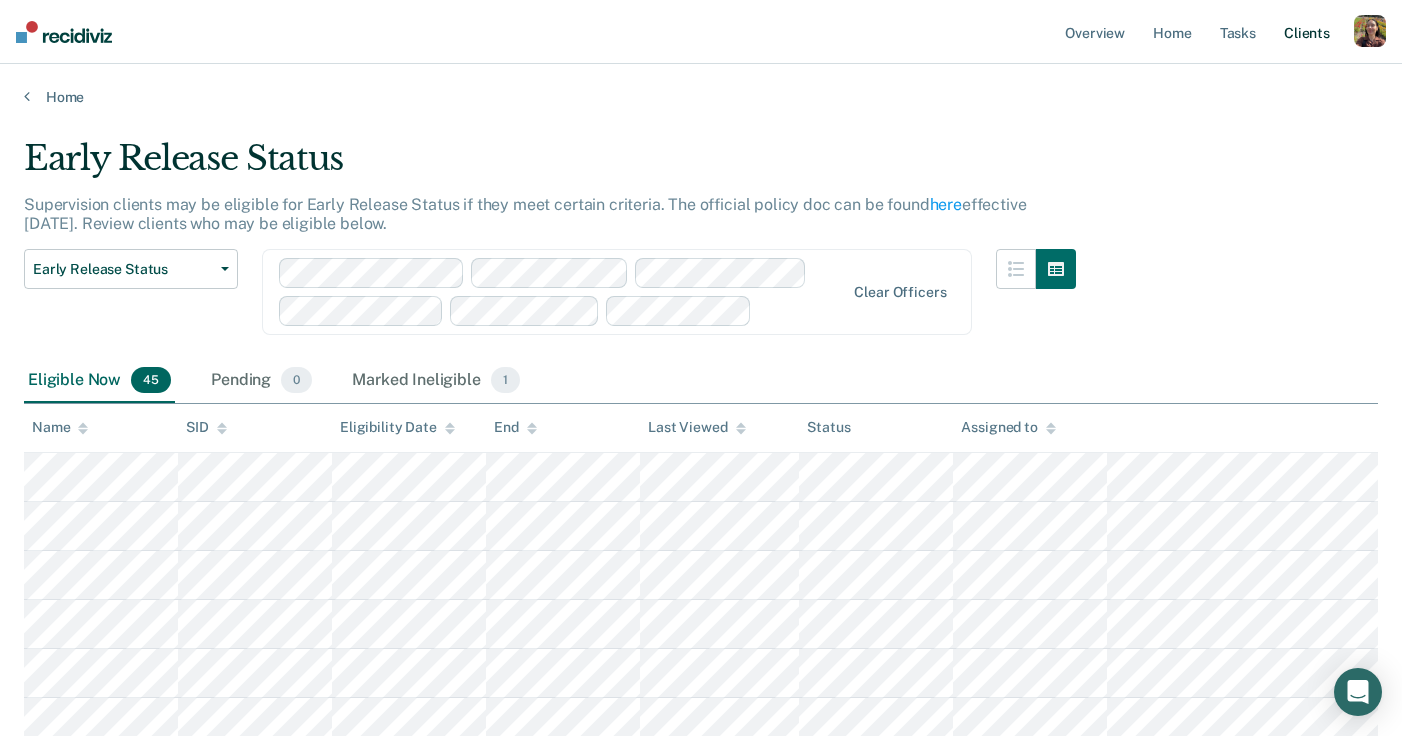 click on "Client s" at bounding box center [1307, 32] 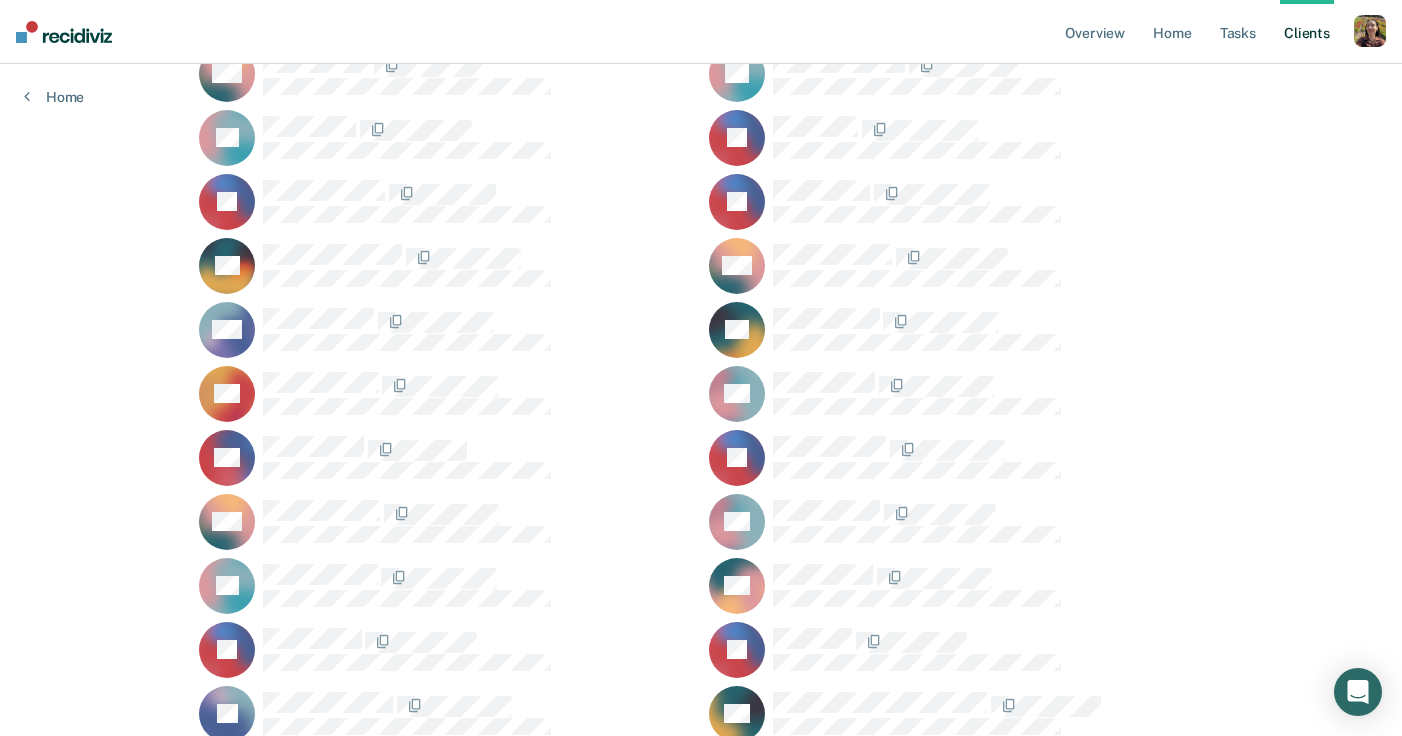 scroll, scrollTop: 15195, scrollLeft: 0, axis: vertical 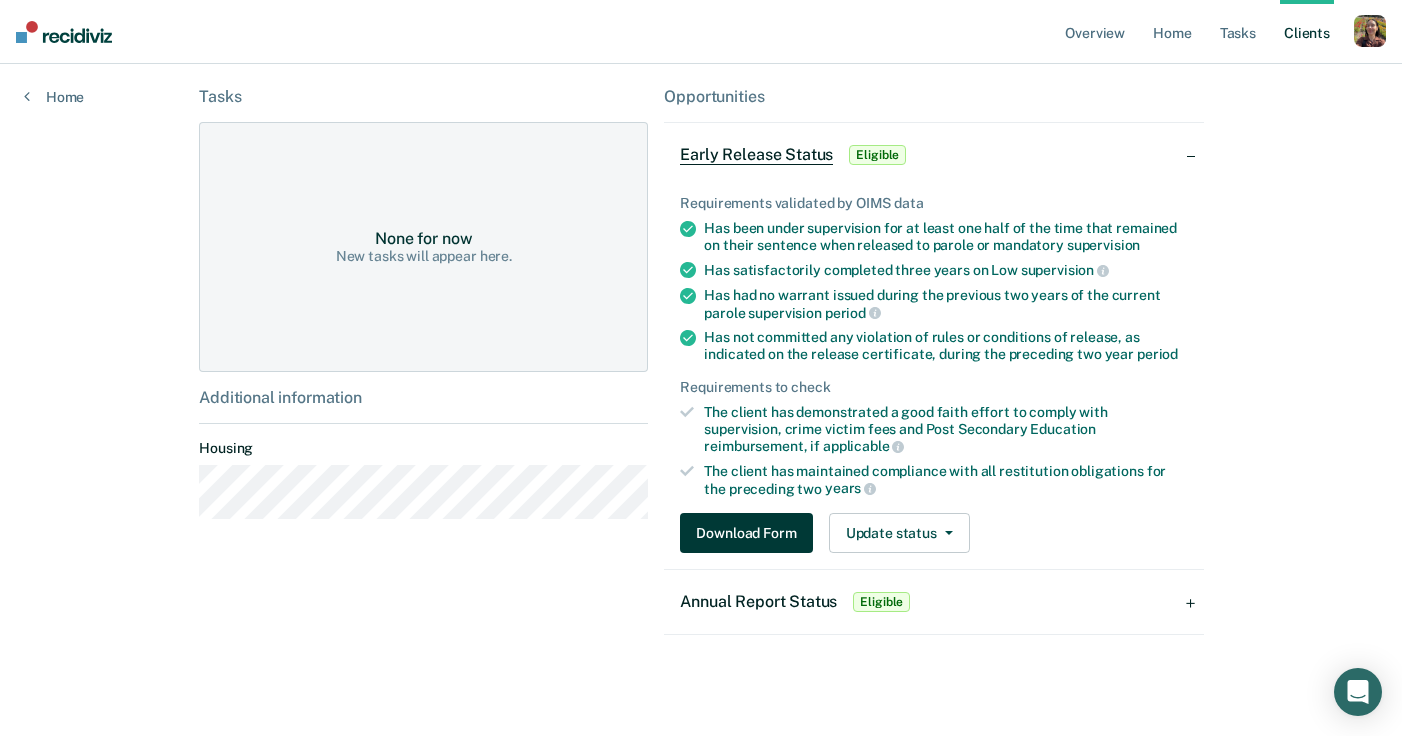 click on "Download Form" at bounding box center [746, 533] 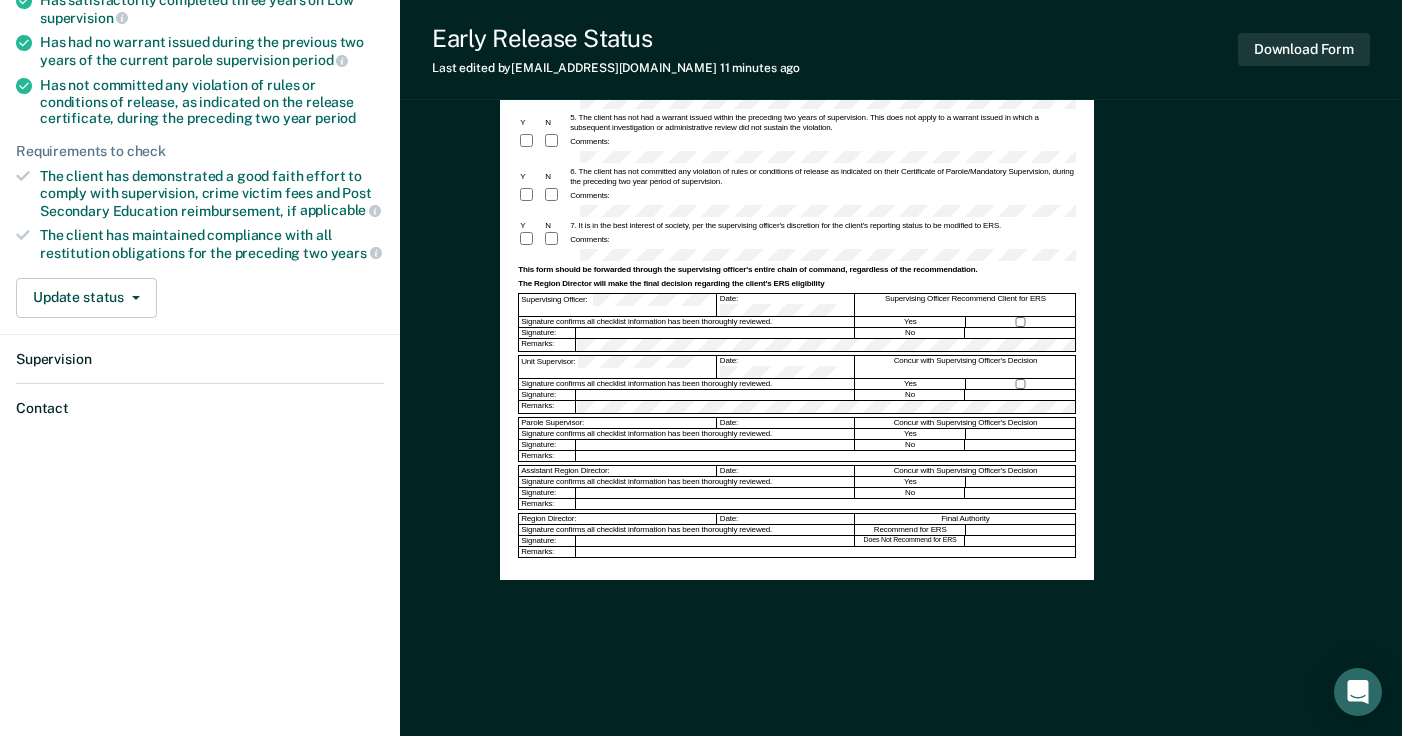 scroll, scrollTop: 0, scrollLeft: 0, axis: both 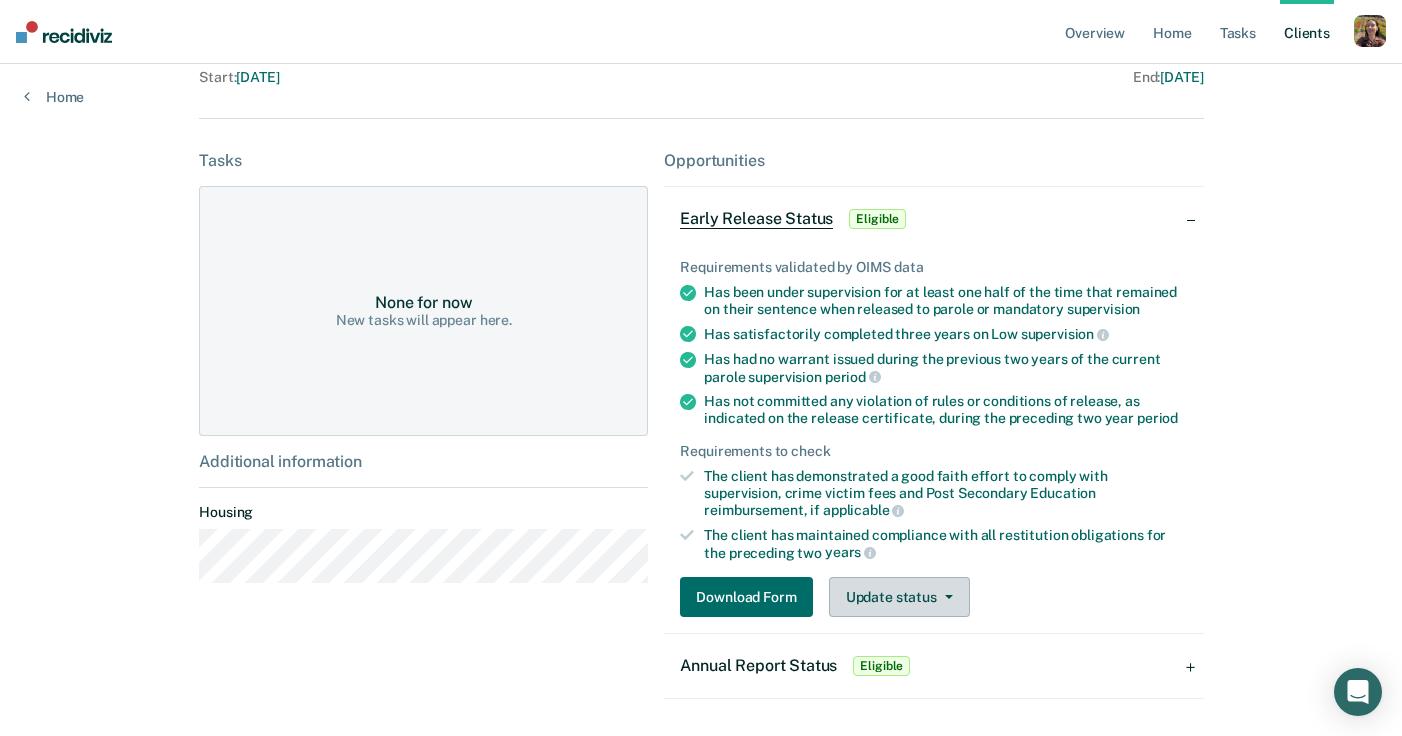 click on "Update status" at bounding box center [899, 597] 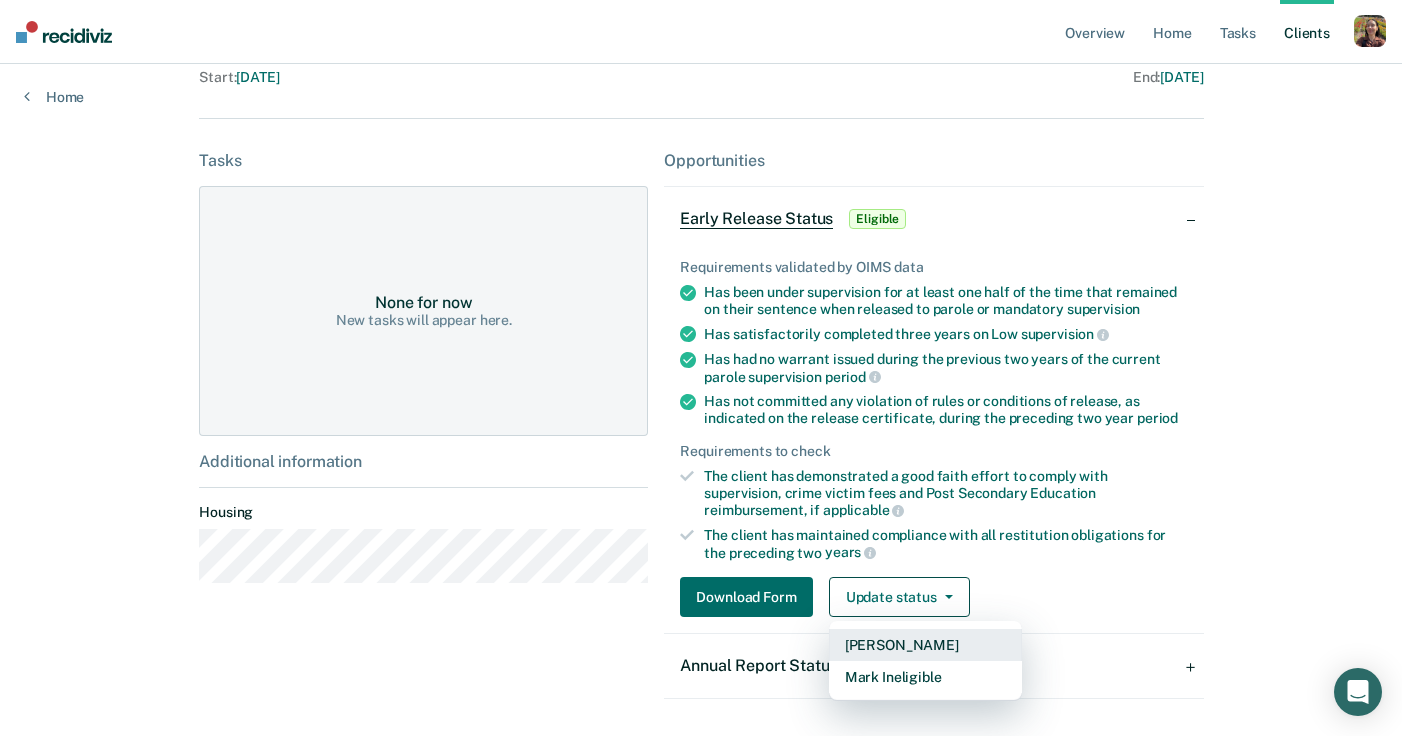 click on "Mark Pending" at bounding box center [925, 645] 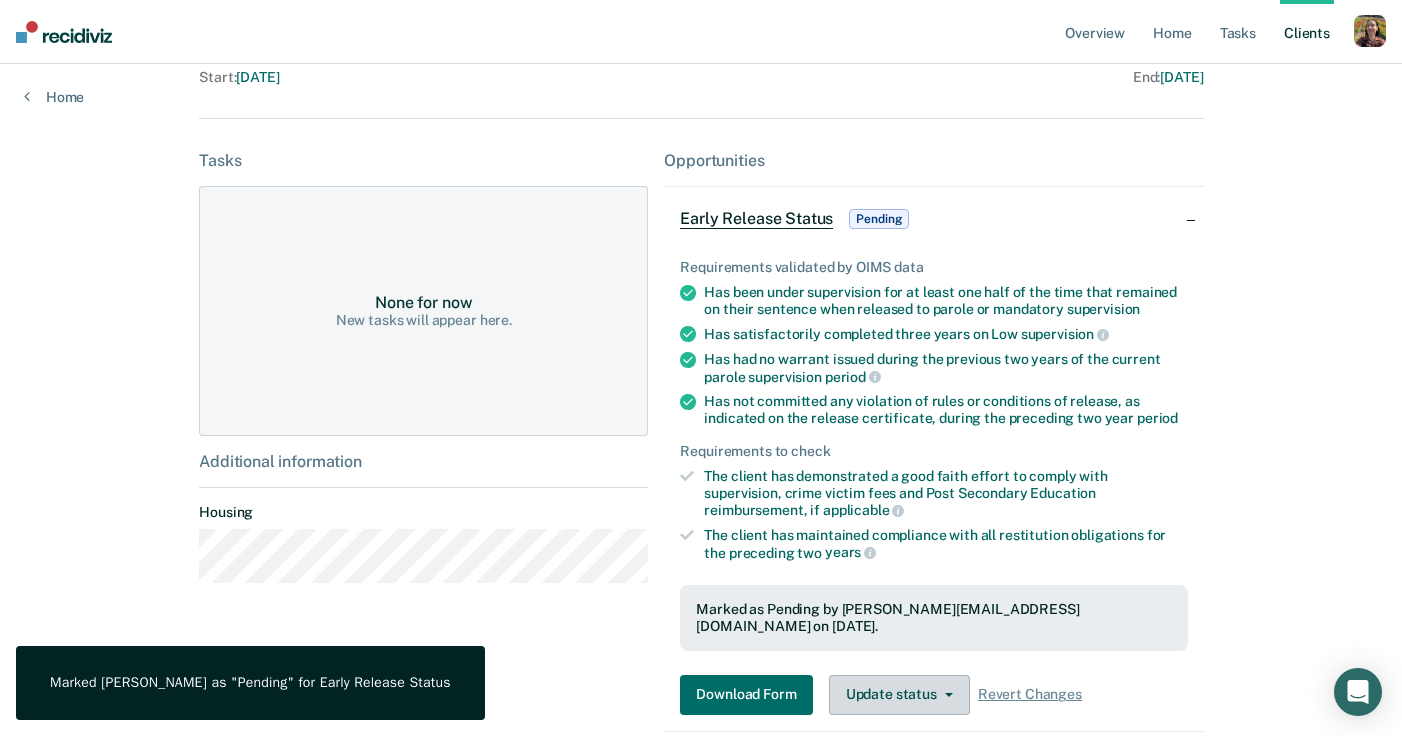 click on "Update status" at bounding box center [899, 695] 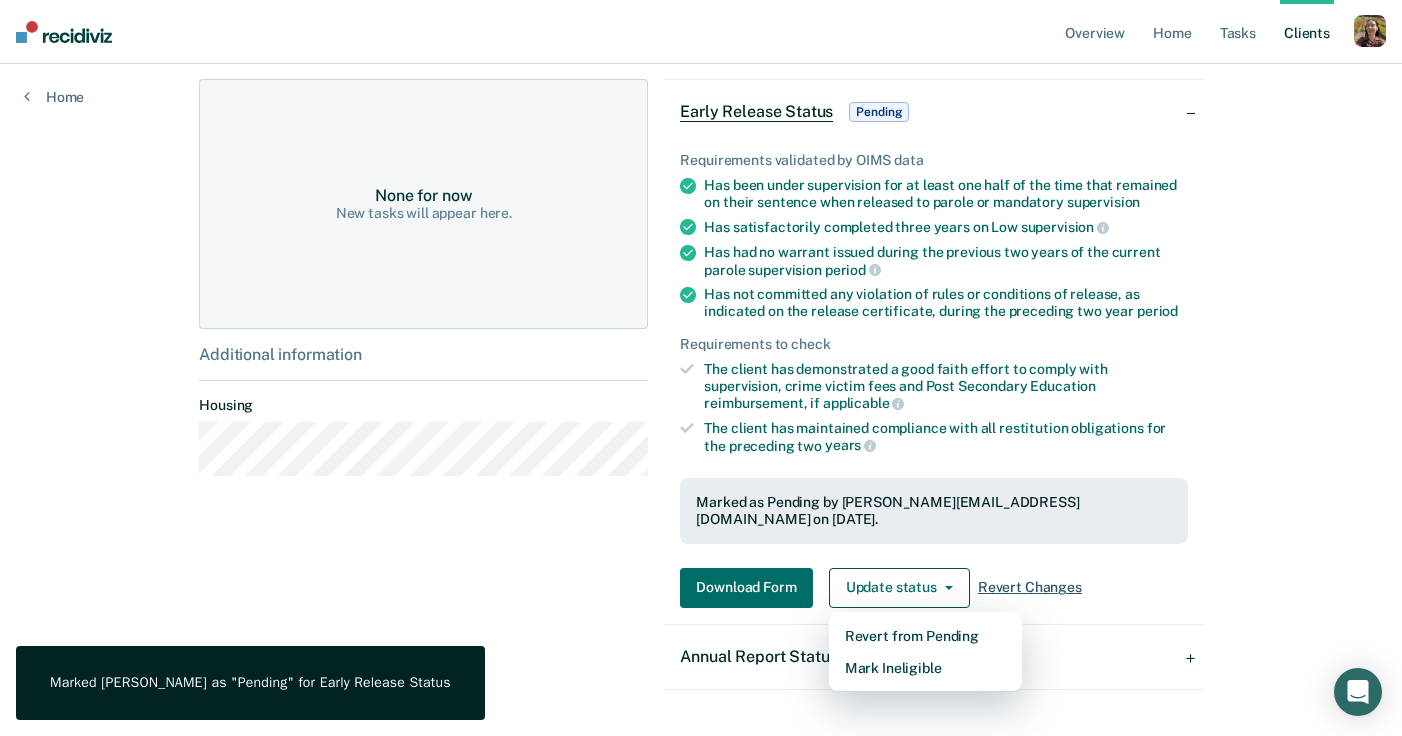 click on "Revert Changes" at bounding box center (1030, 587) 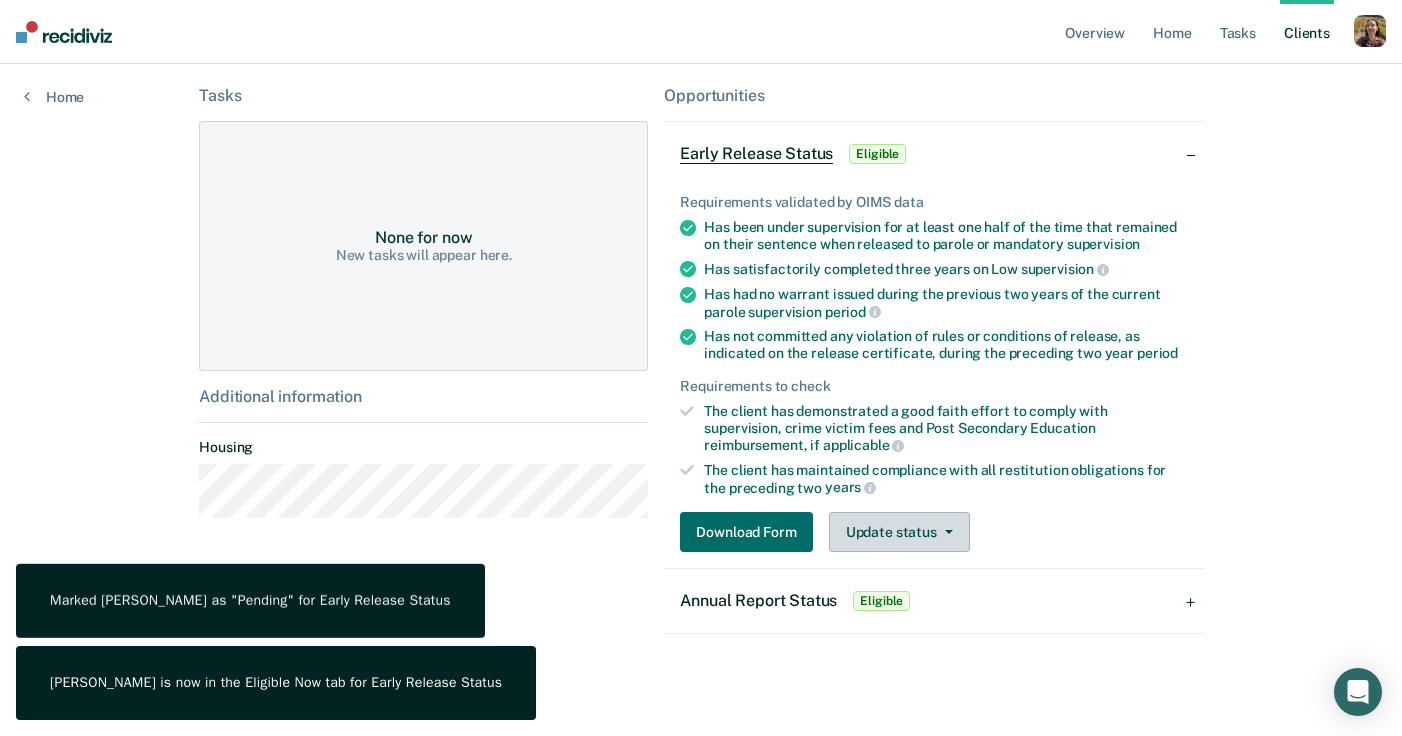 click on "Update status" at bounding box center [899, 532] 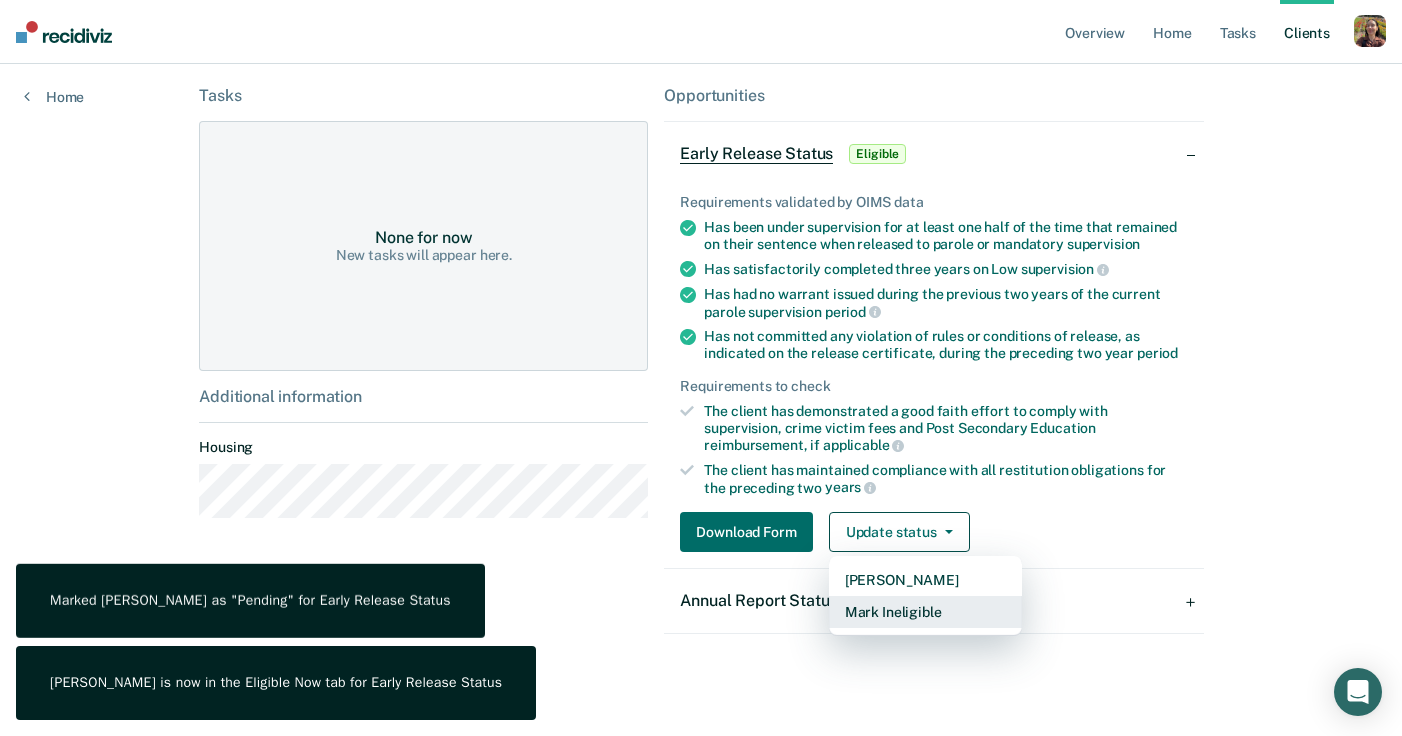 click on "Mark Ineligible" at bounding box center (925, 612) 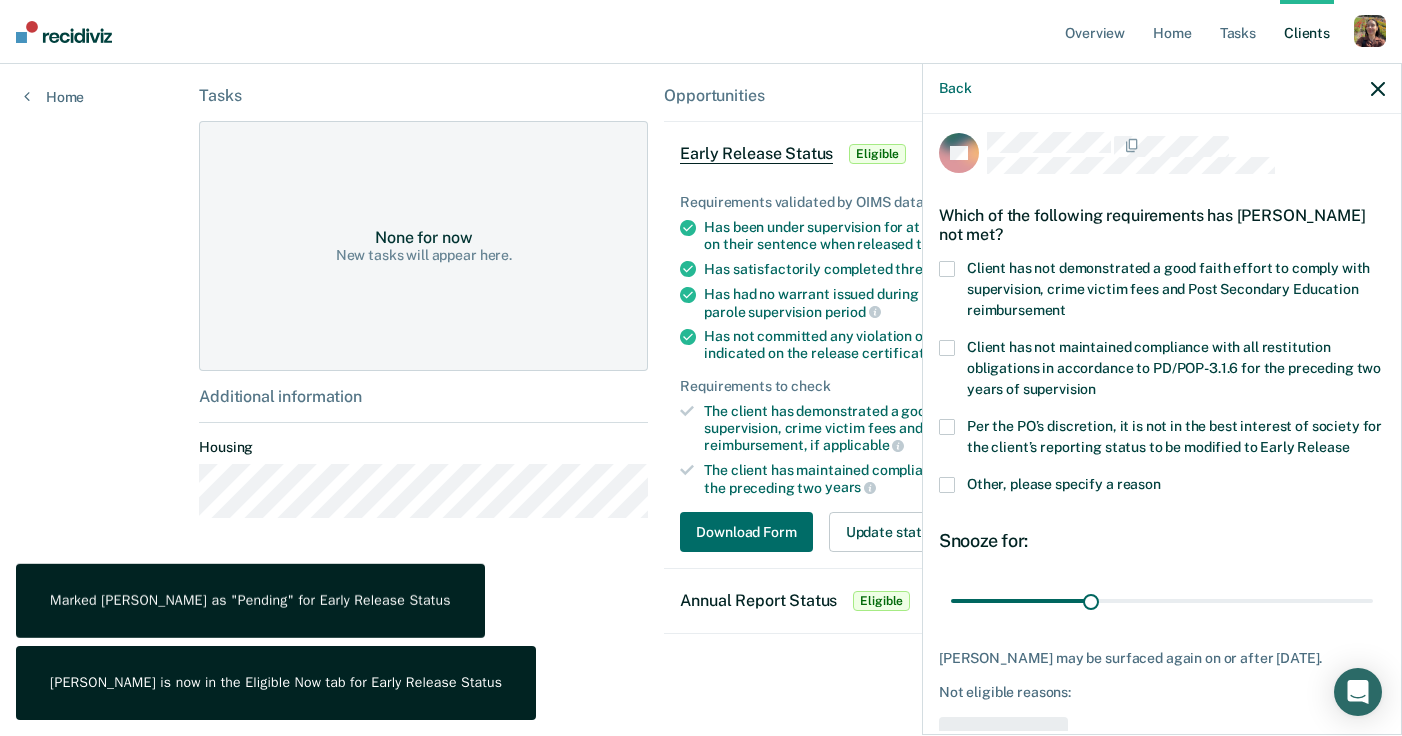 scroll, scrollTop: 0, scrollLeft: 0, axis: both 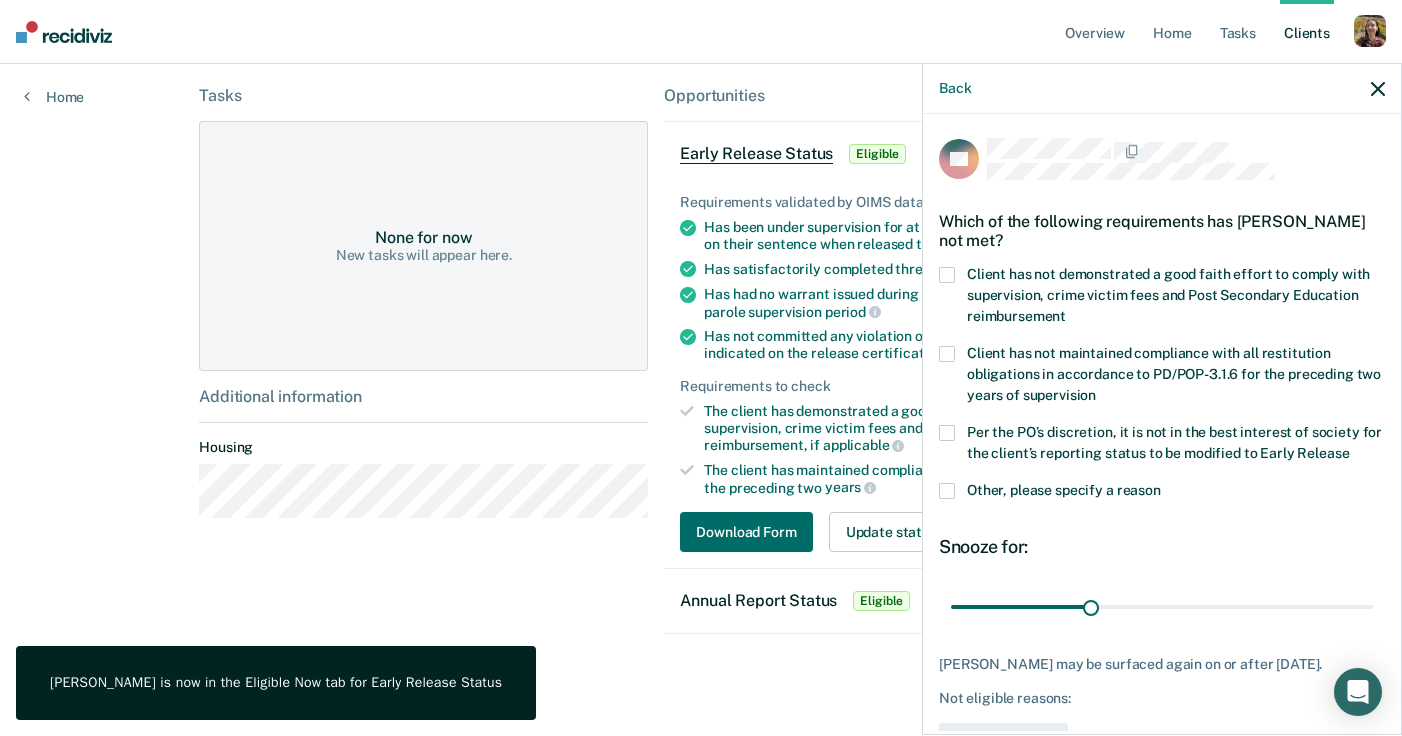 click 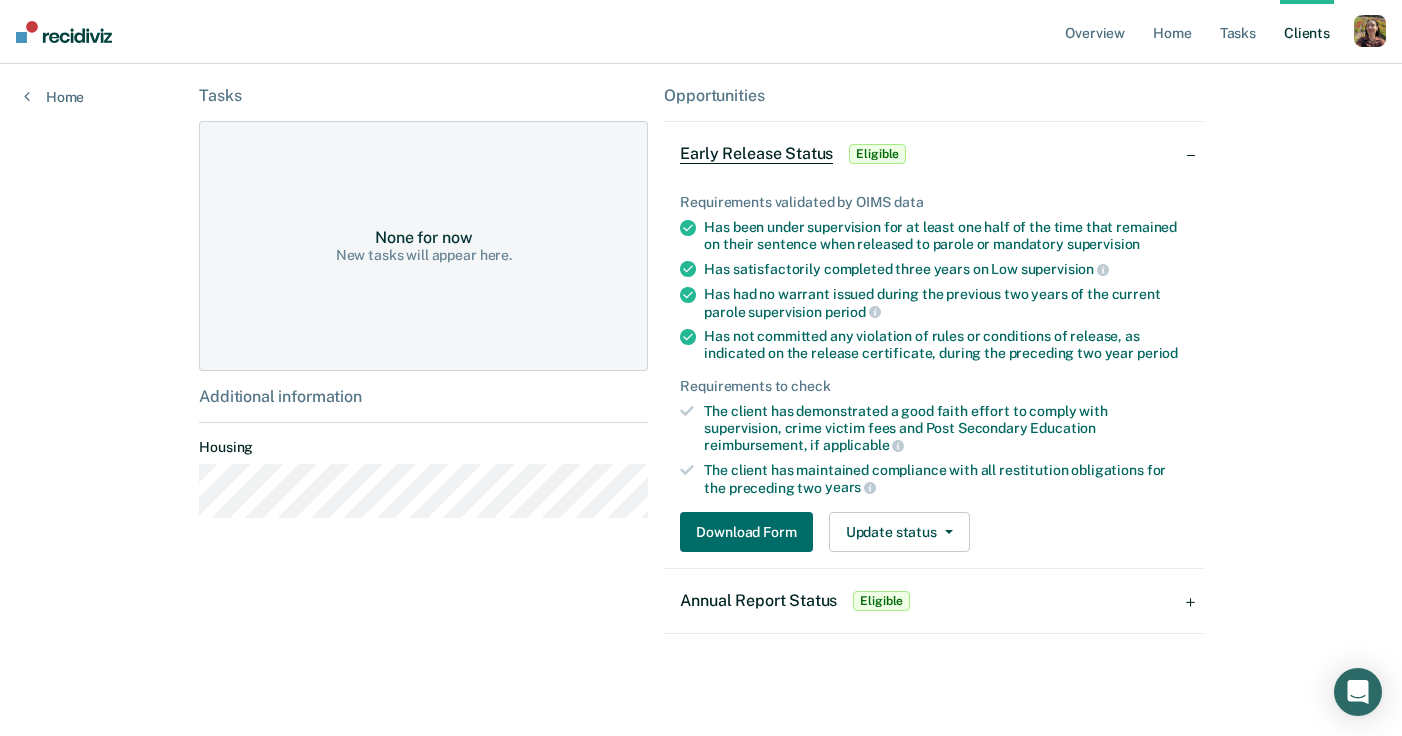 click on "Annual Report Status Eligible" at bounding box center (933, 601) 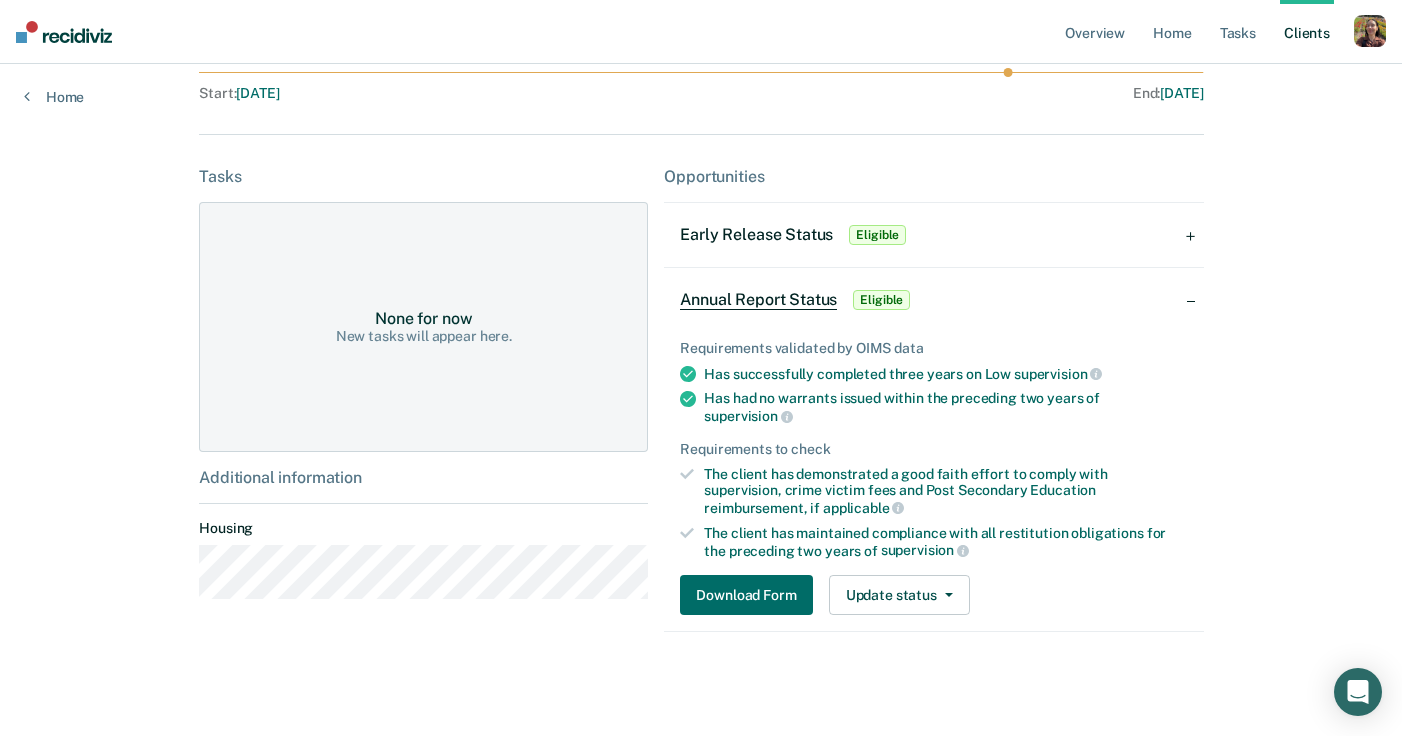 scroll, scrollTop: 301, scrollLeft: 0, axis: vertical 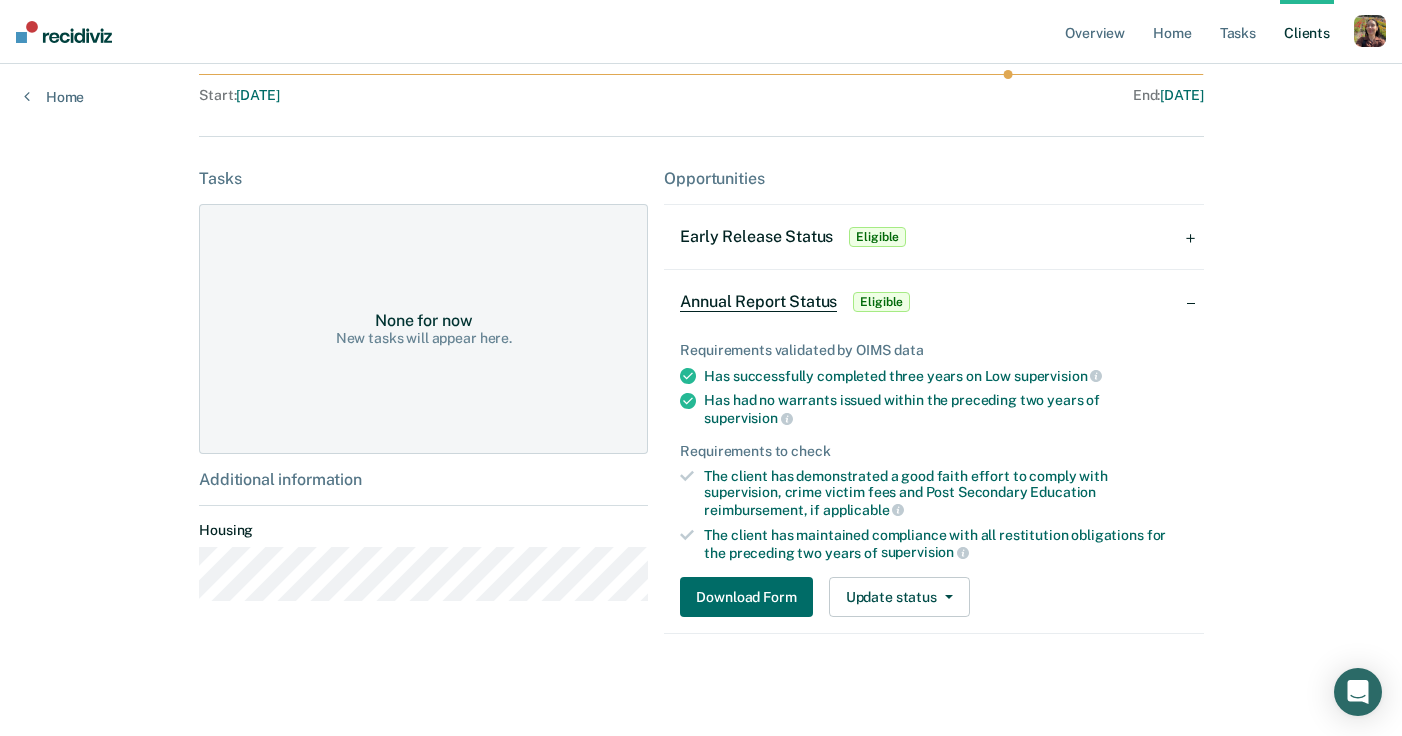 click on "Early Release Status Eligible" at bounding box center [933, 237] 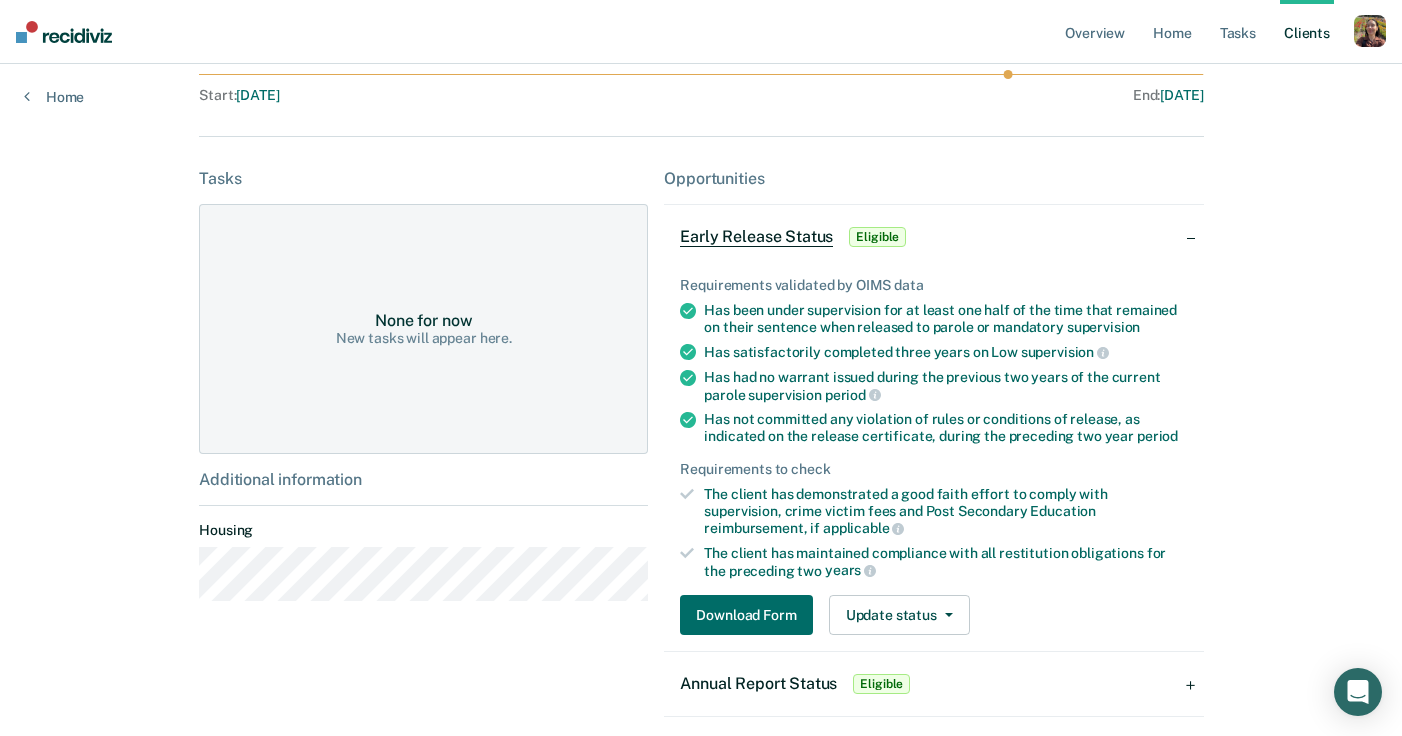 click on "Annual Report Status Eligible" at bounding box center [933, 684] 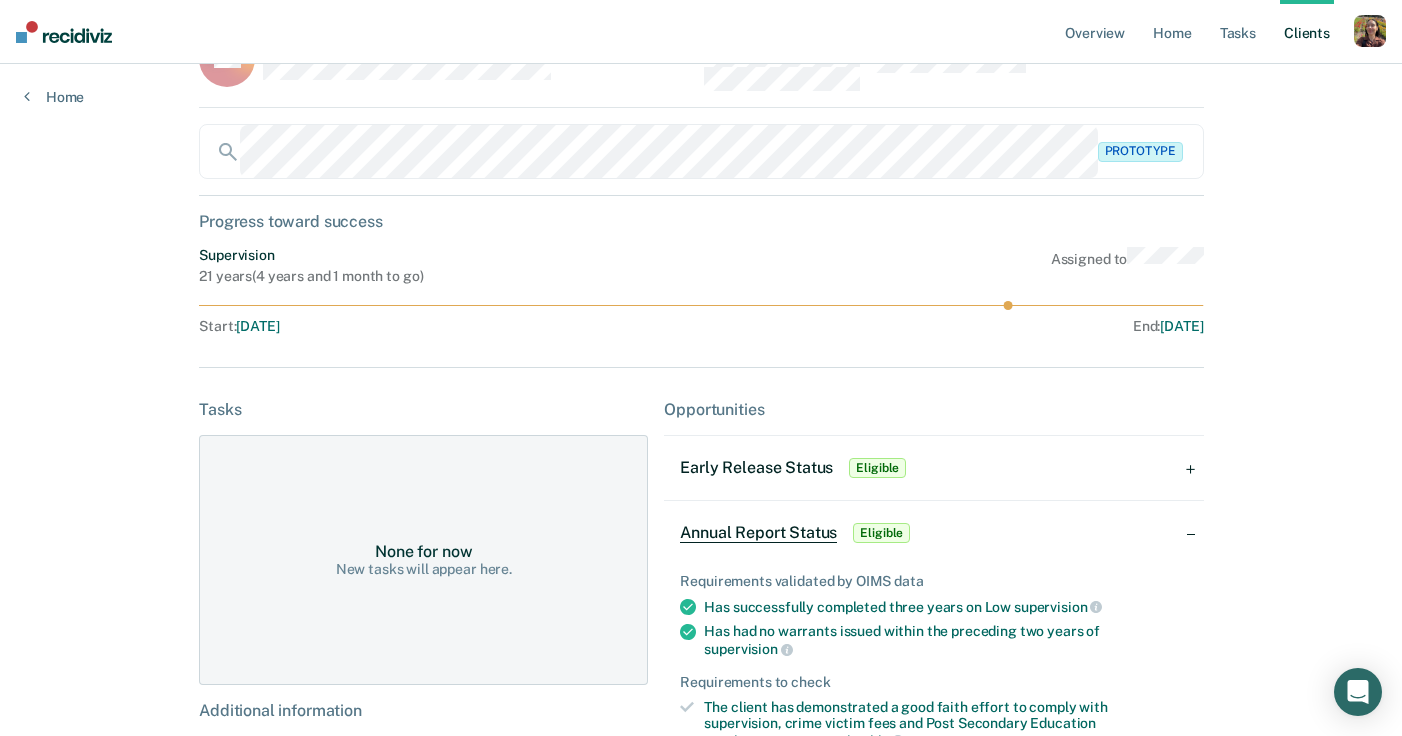 scroll, scrollTop: 0, scrollLeft: 0, axis: both 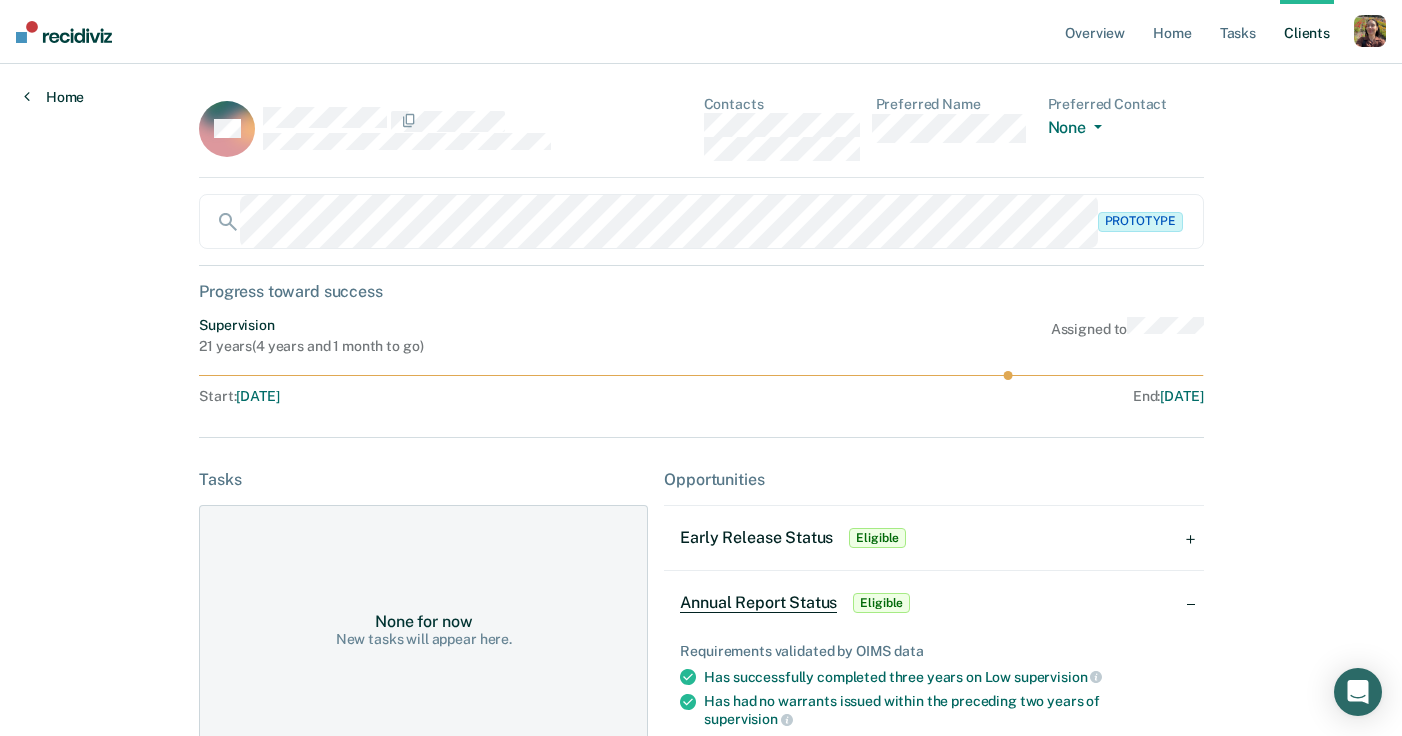 click on "Home" at bounding box center (54, 97) 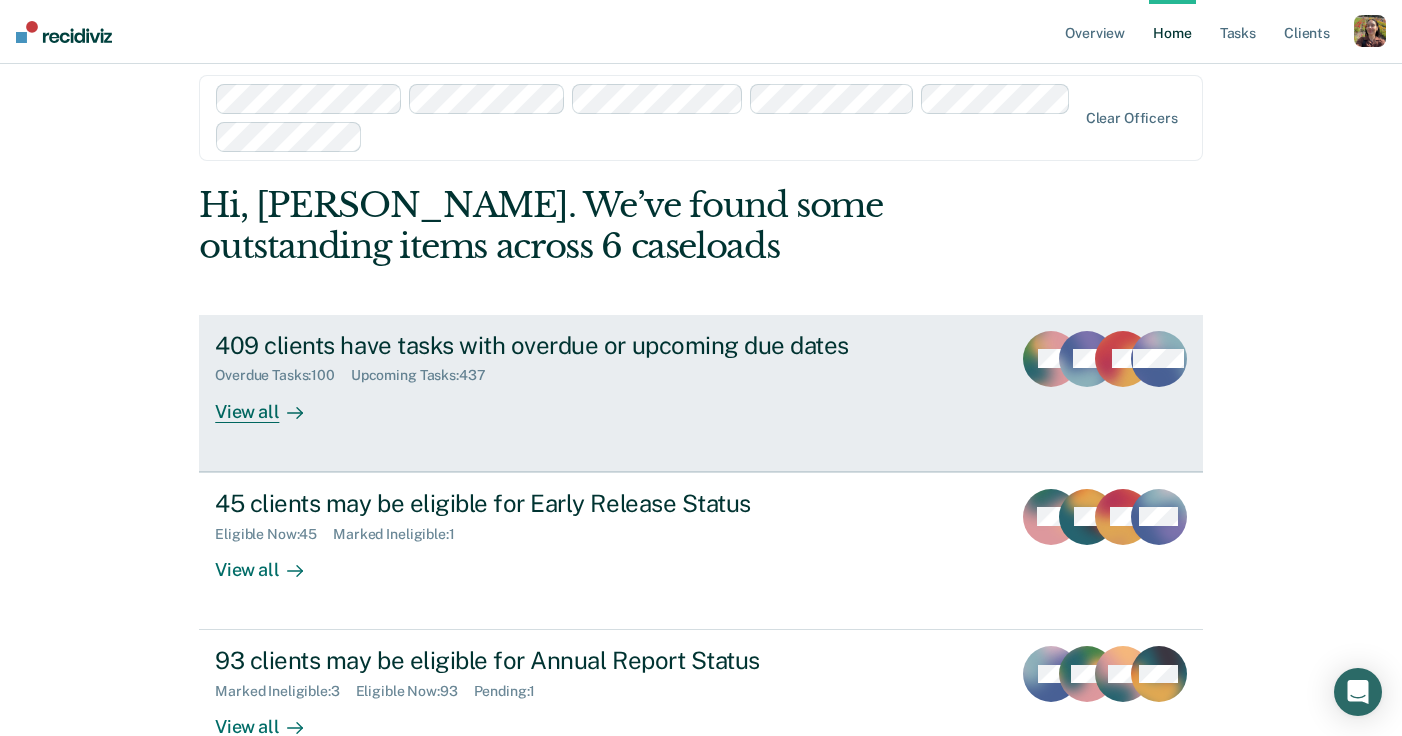 scroll, scrollTop: 23, scrollLeft: 0, axis: vertical 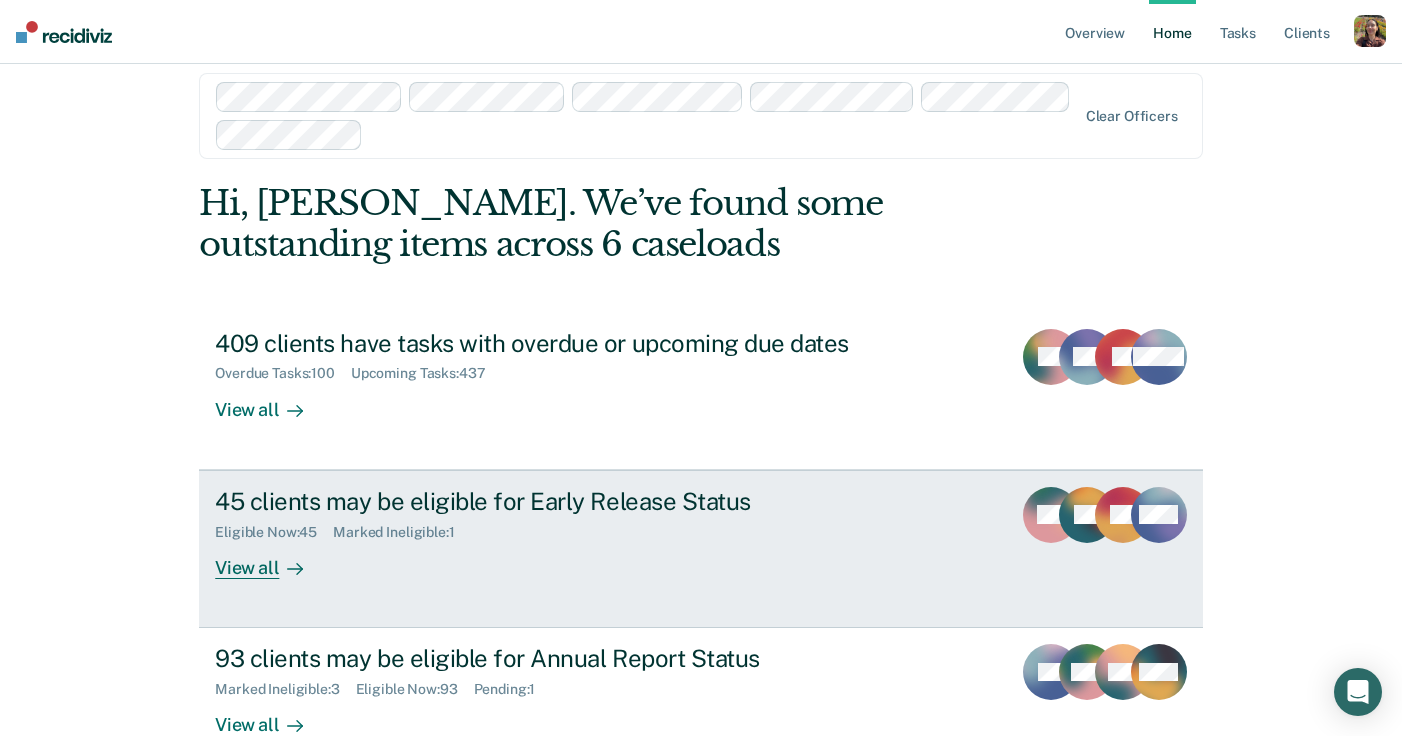 click at bounding box center (291, 567) 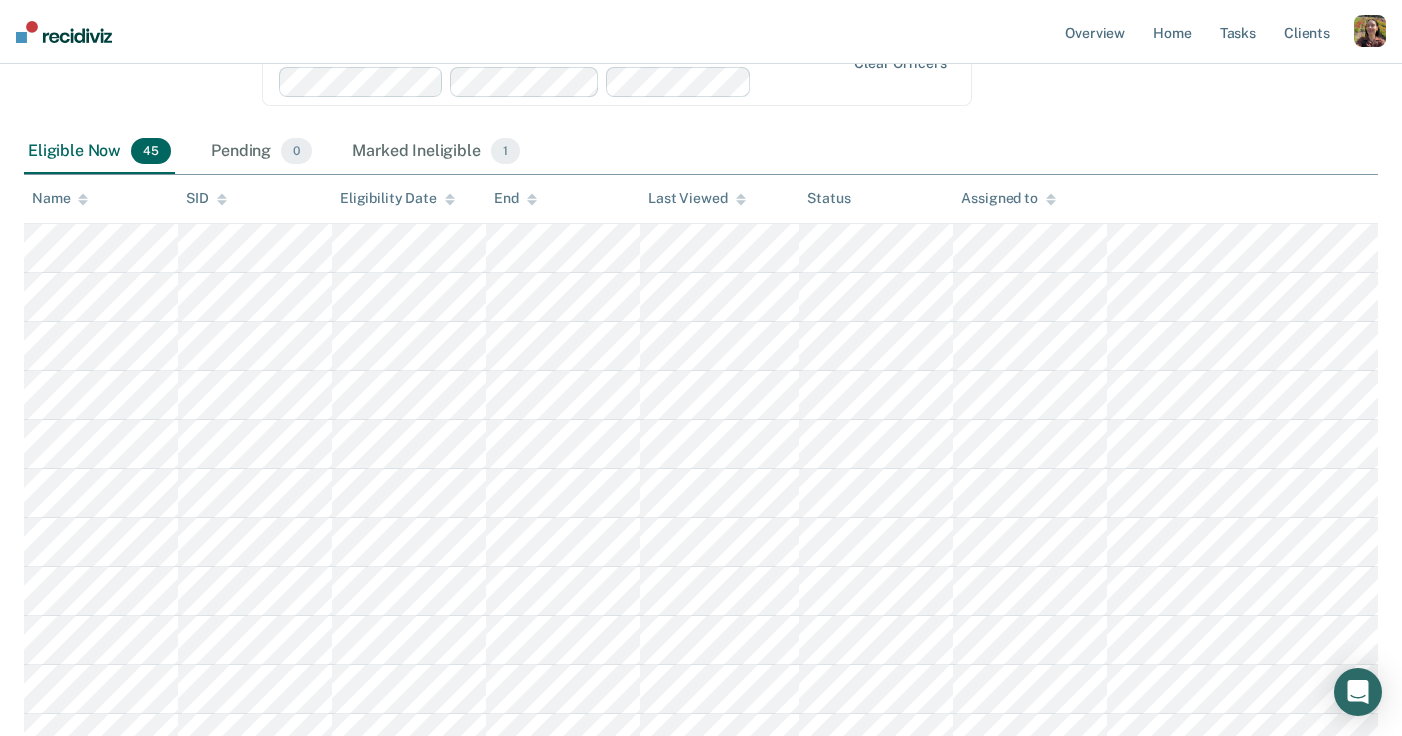 scroll, scrollTop: 225, scrollLeft: 0, axis: vertical 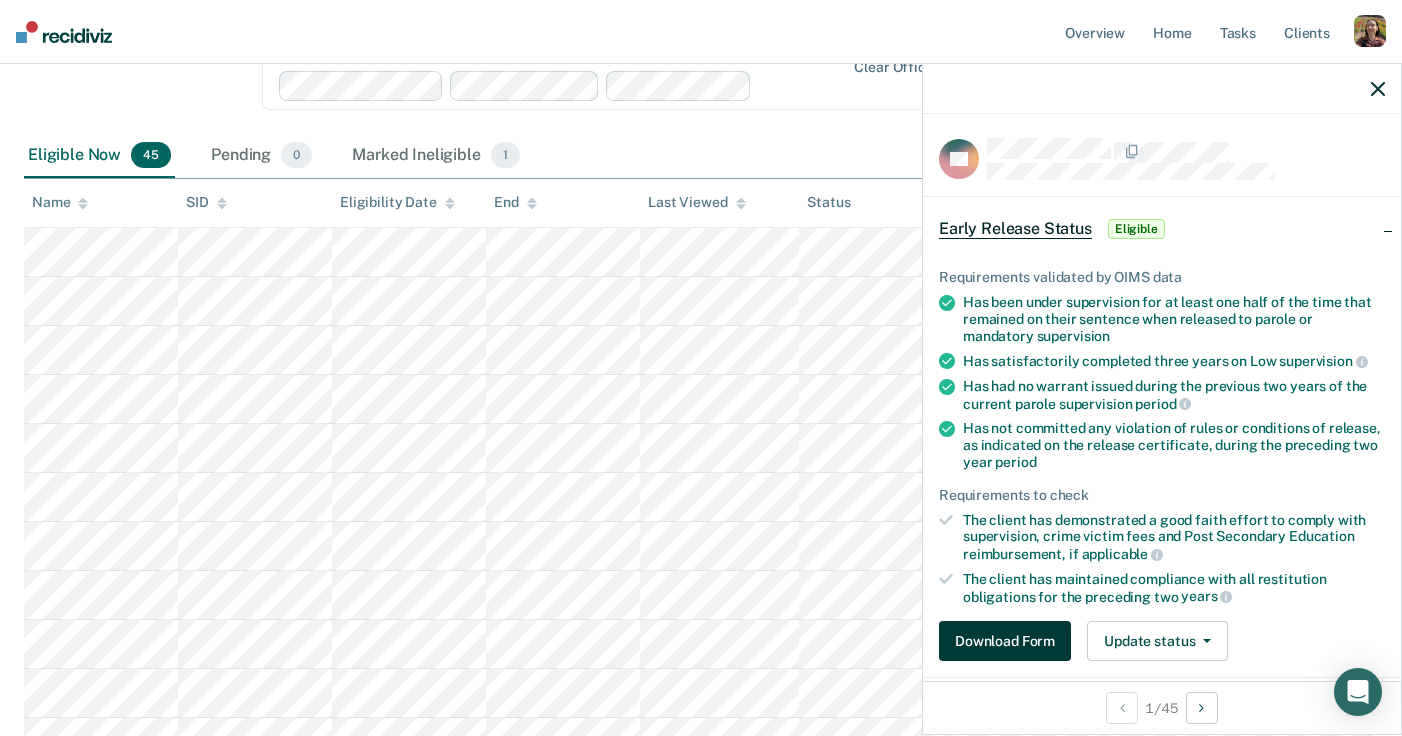 click on "Download Form" at bounding box center (1005, 641) 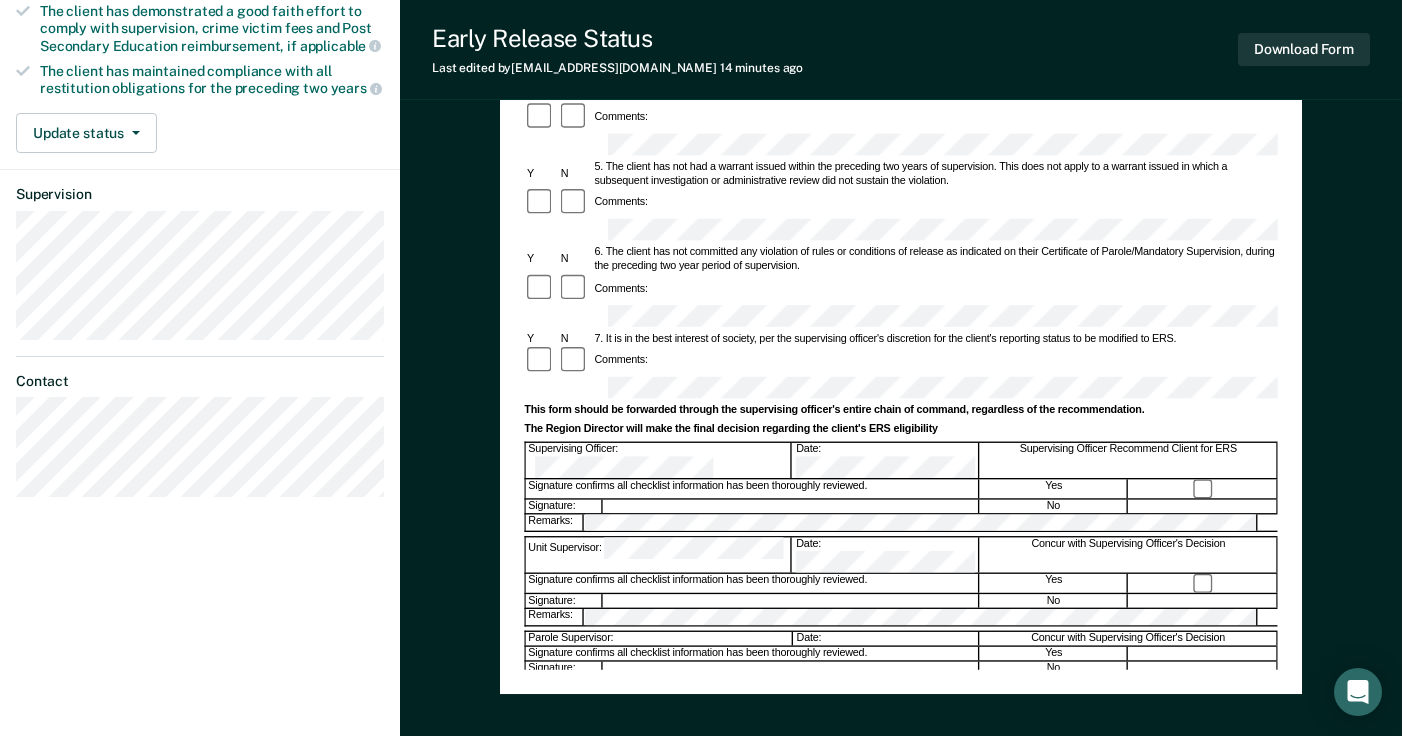 scroll, scrollTop: 511, scrollLeft: 0, axis: vertical 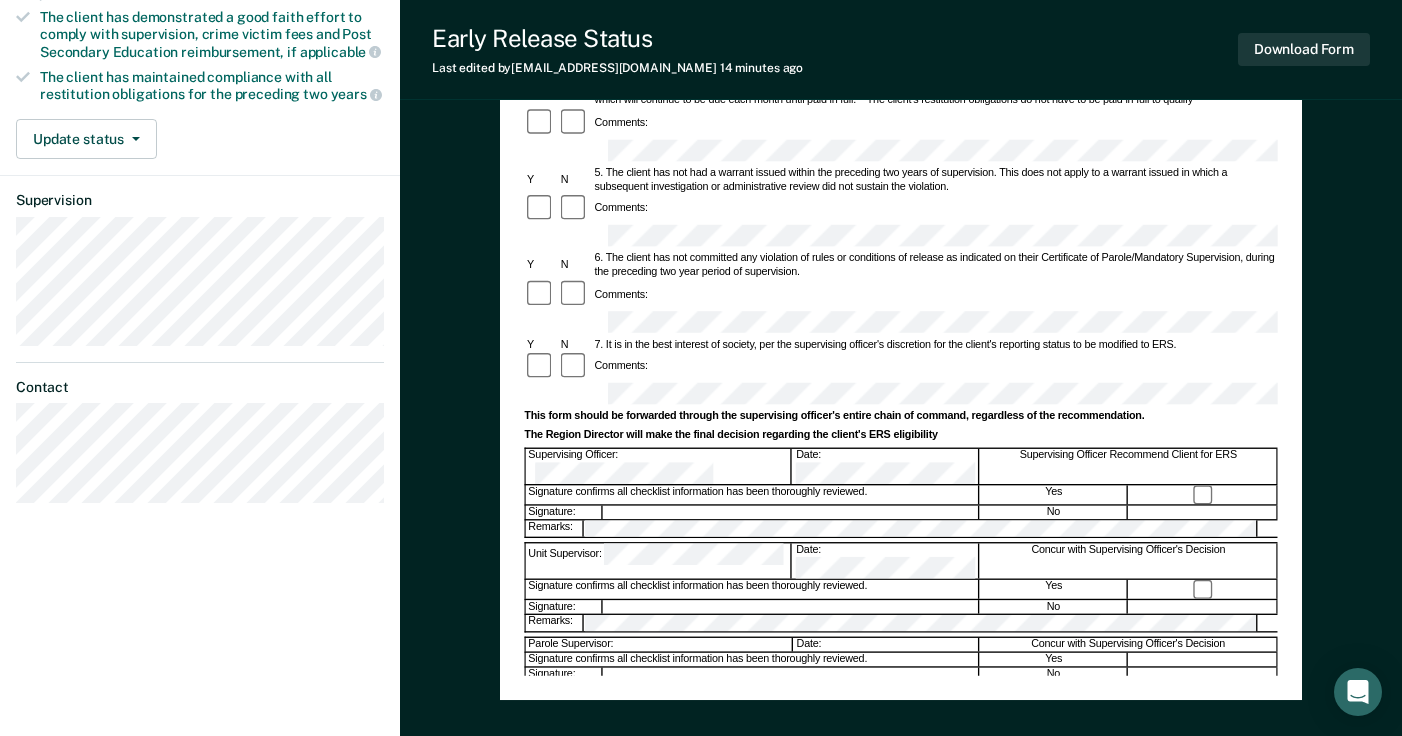 click on "Supervising Officer:" at bounding box center [659, 466] 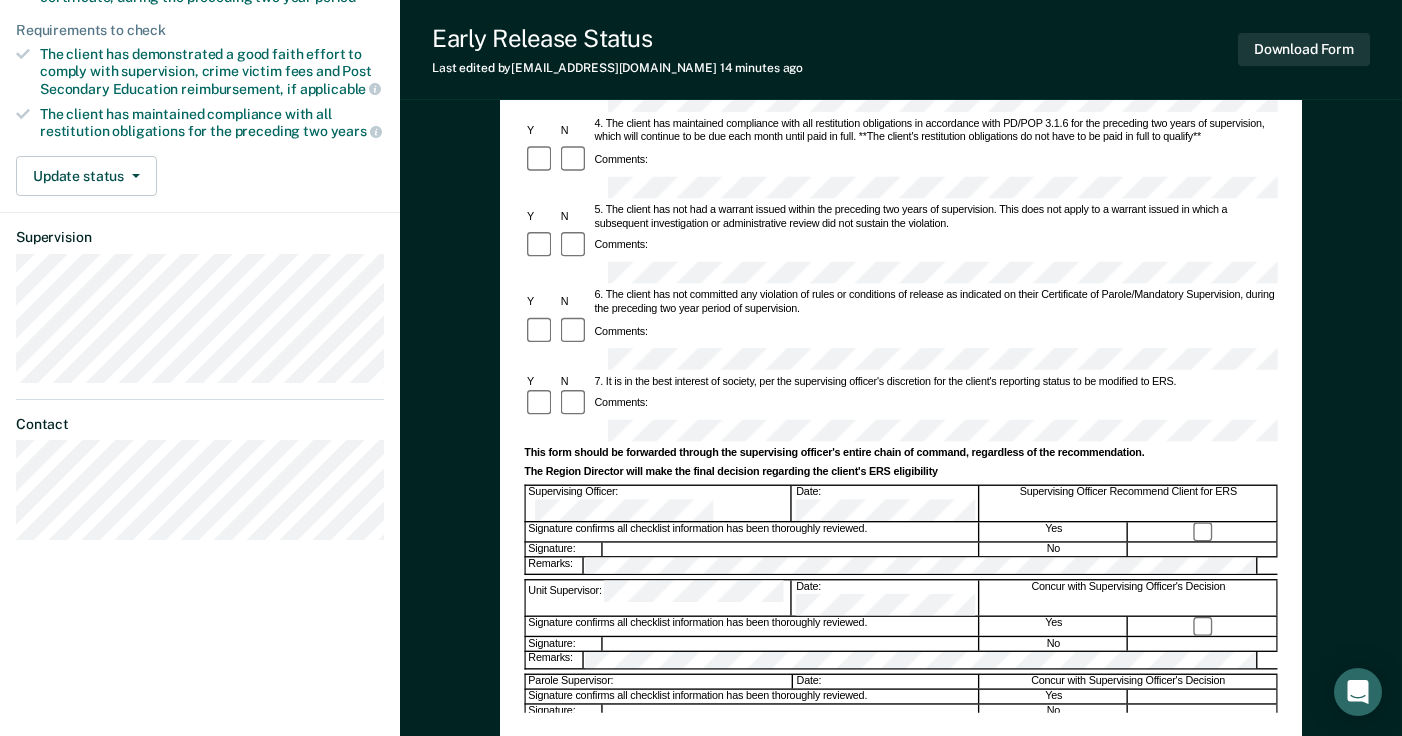 scroll, scrollTop: 448, scrollLeft: 0, axis: vertical 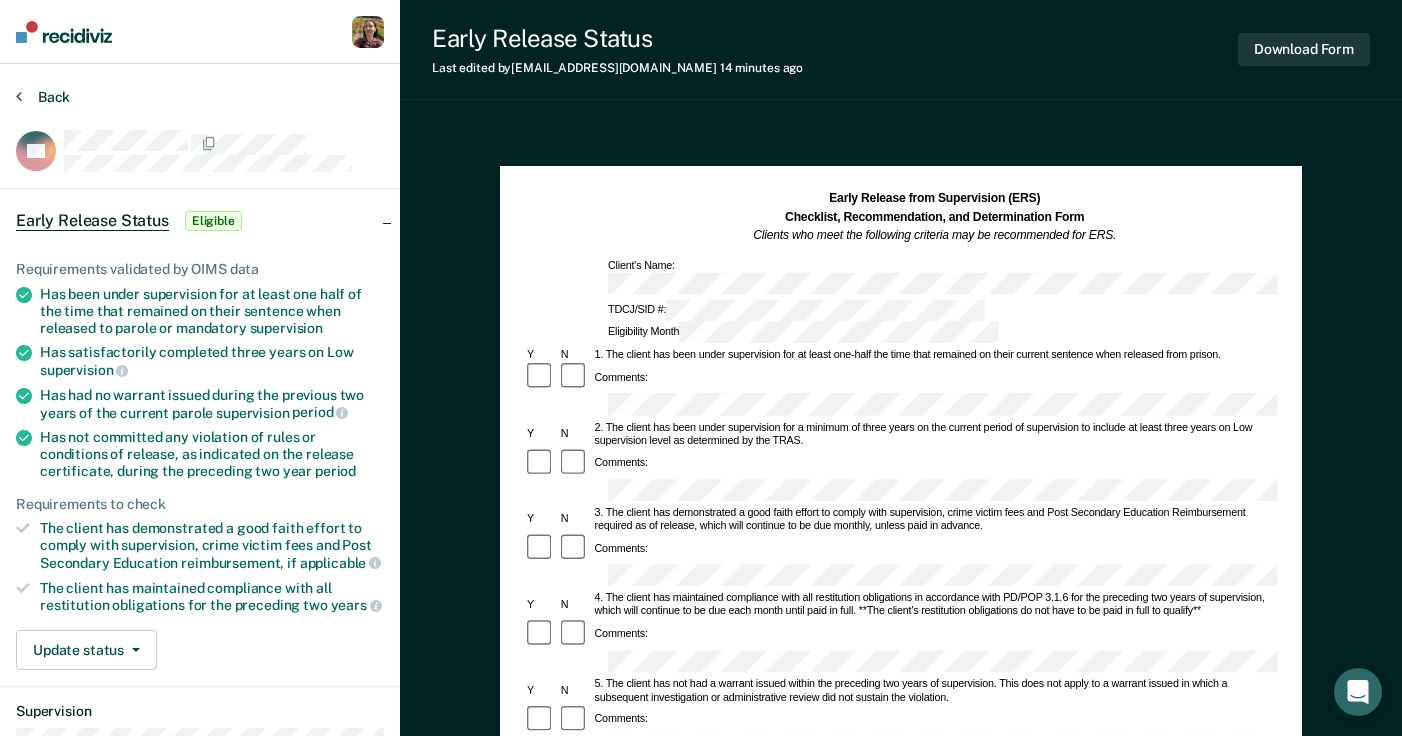 click on "Back" at bounding box center [43, 97] 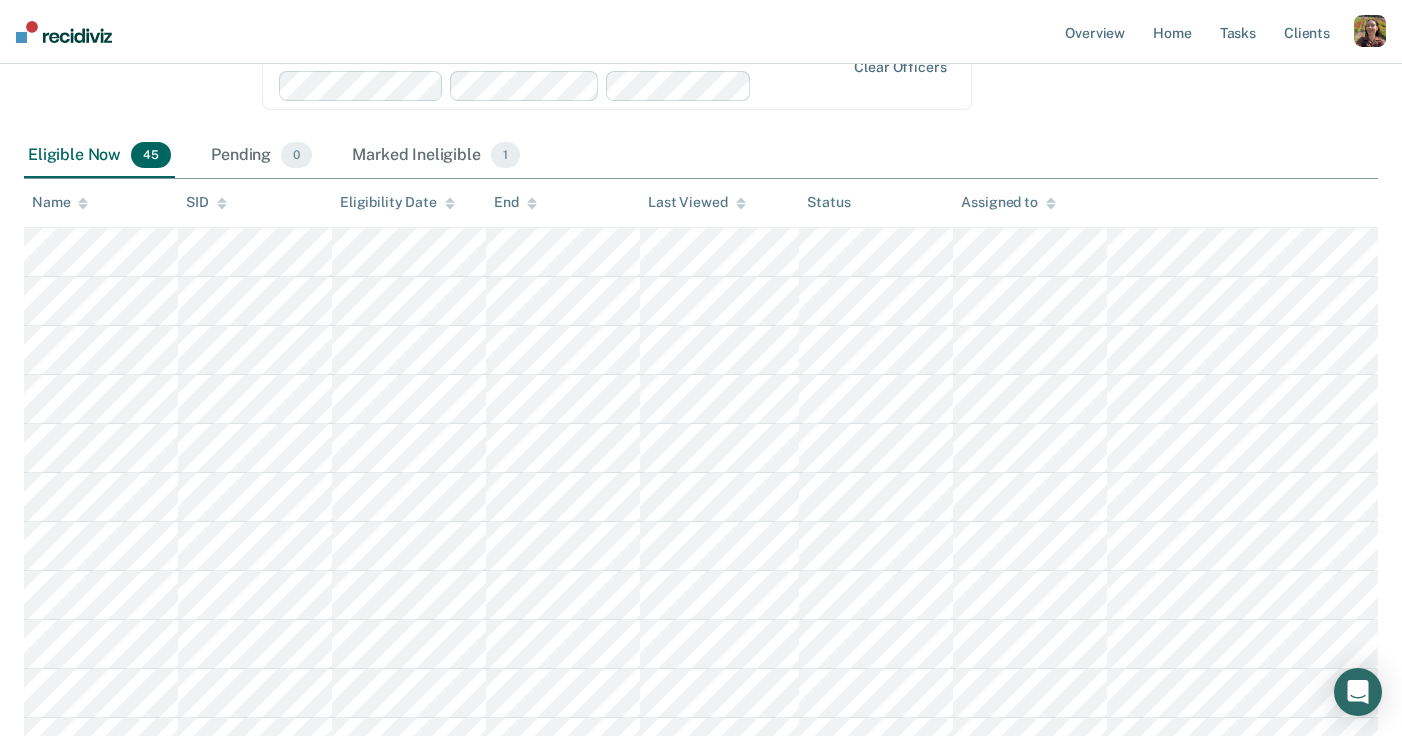 scroll, scrollTop: 24, scrollLeft: 0, axis: vertical 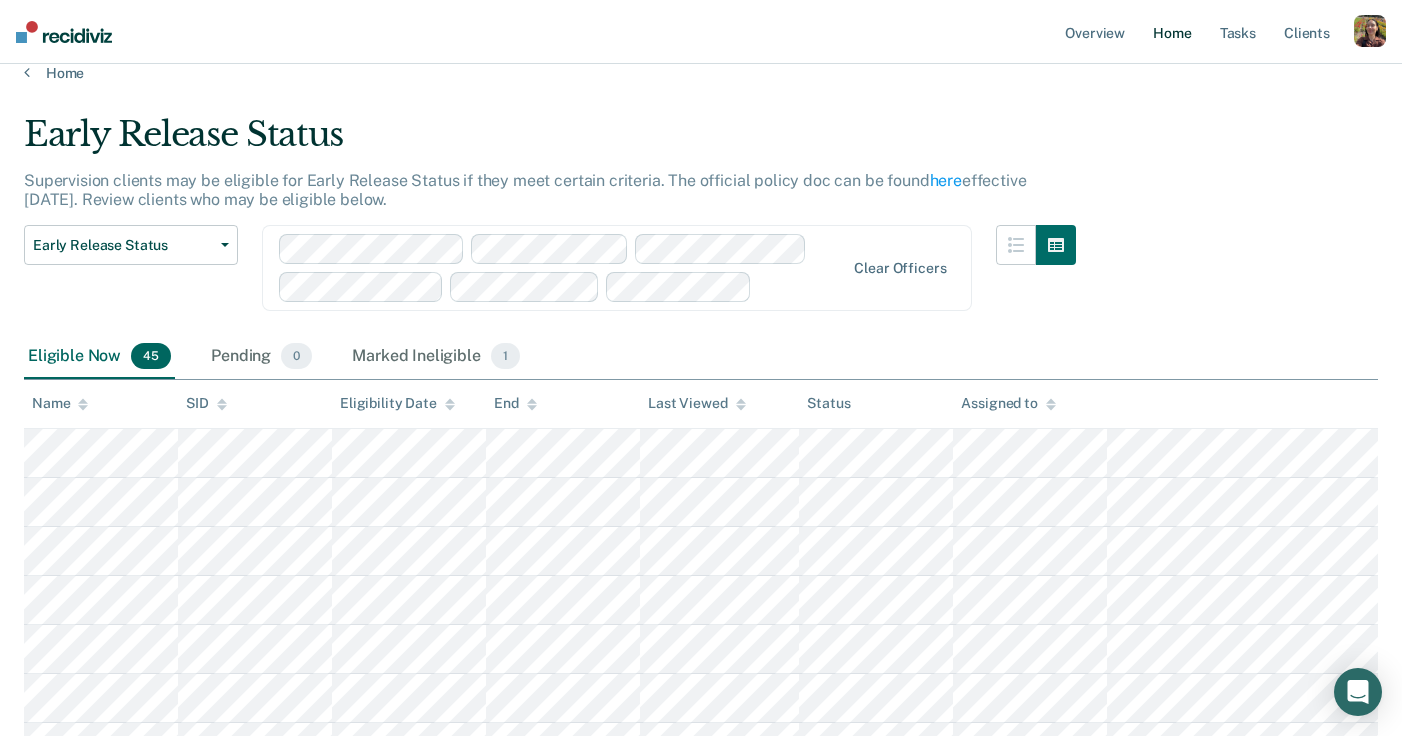 click on "Home" at bounding box center [1172, 32] 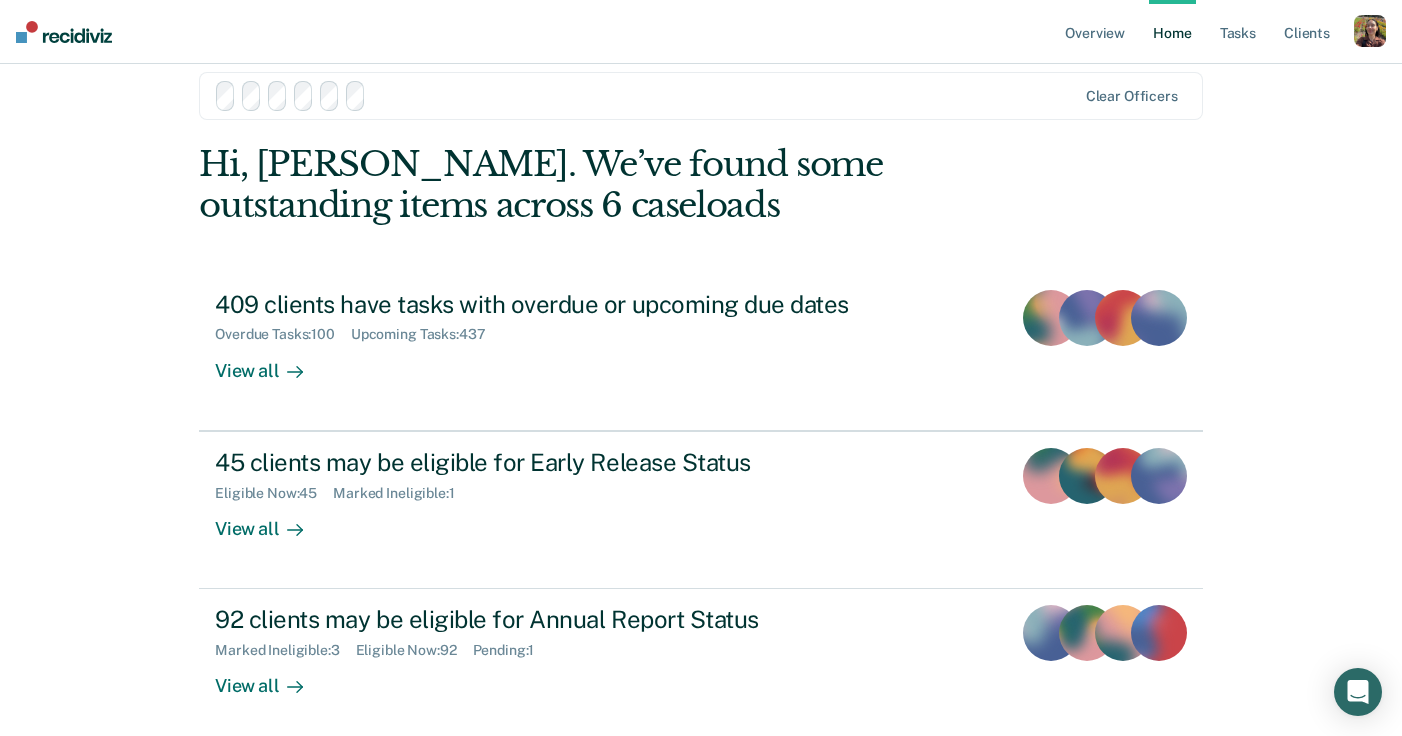 scroll, scrollTop: 0, scrollLeft: 0, axis: both 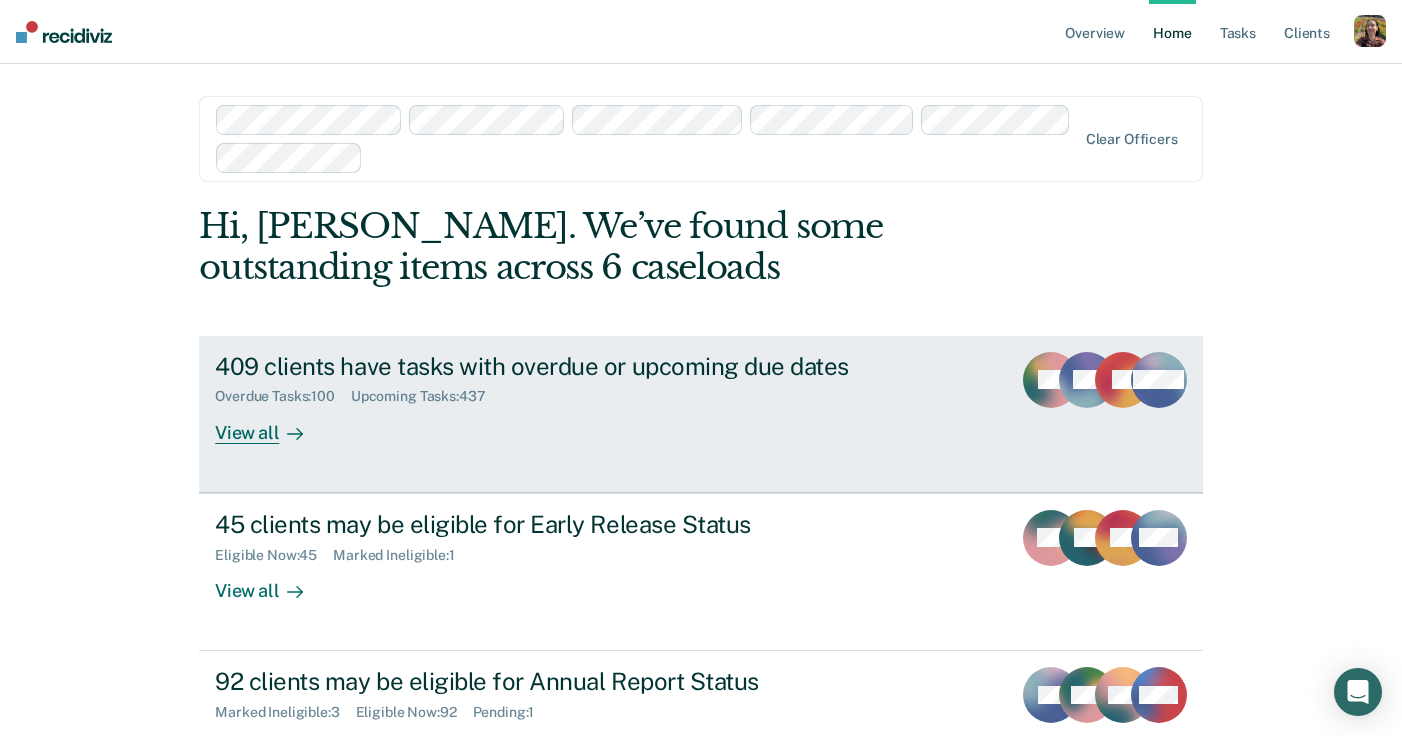 click 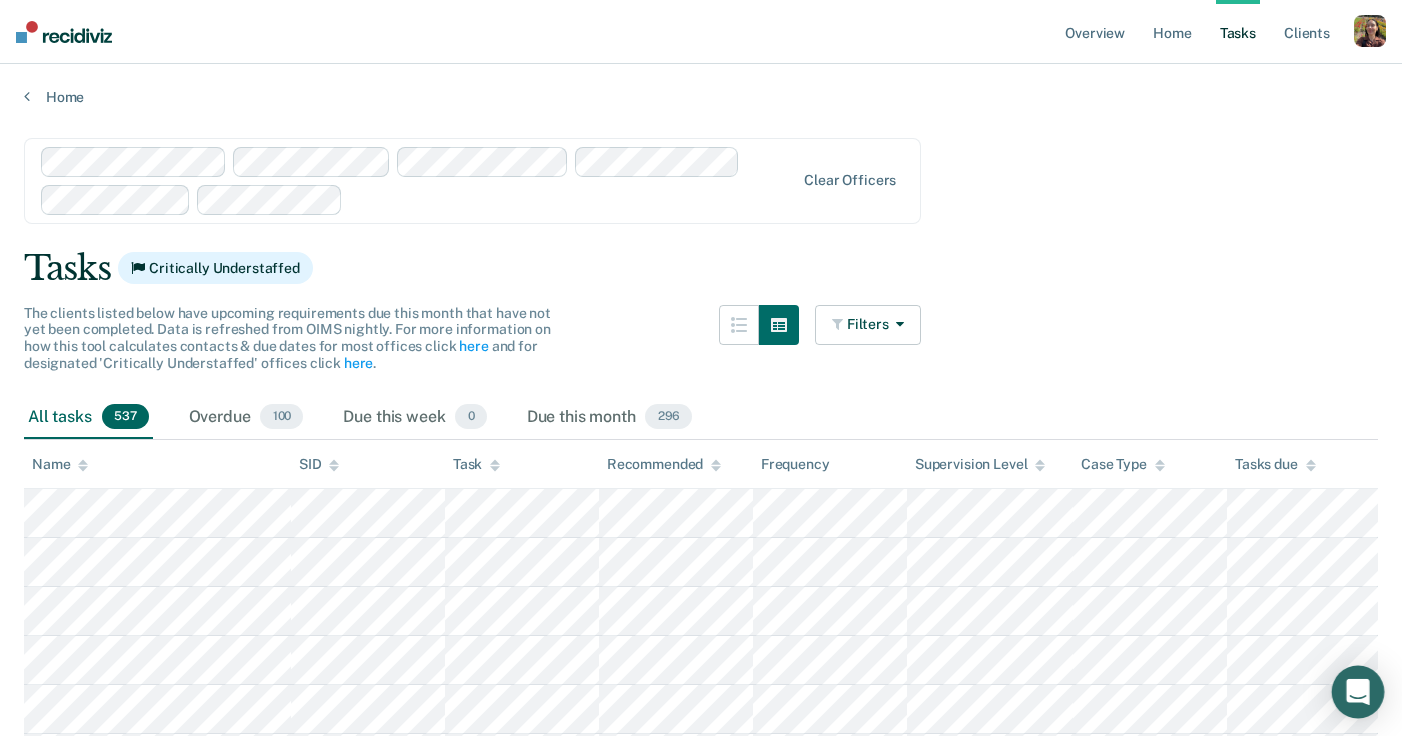 click 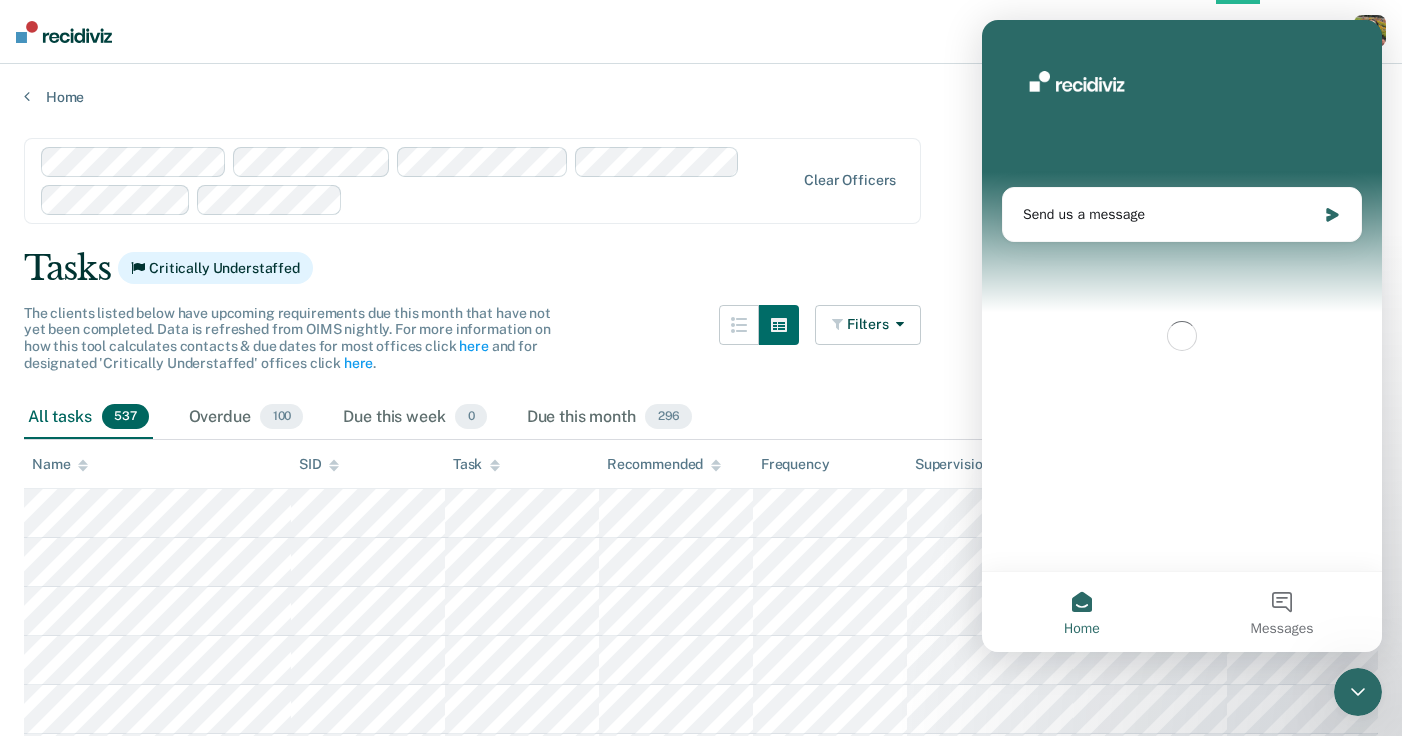 scroll, scrollTop: 0, scrollLeft: 0, axis: both 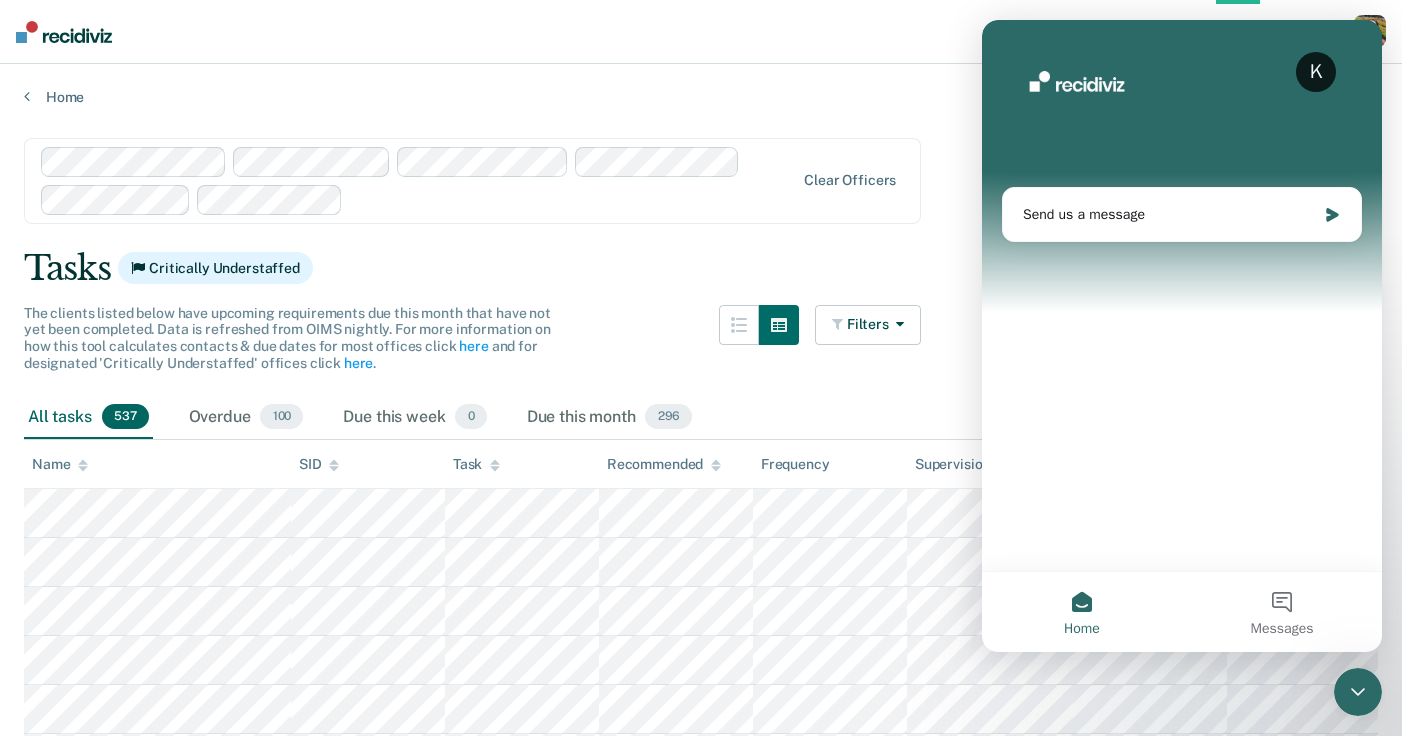 click at bounding box center [1358, 692] 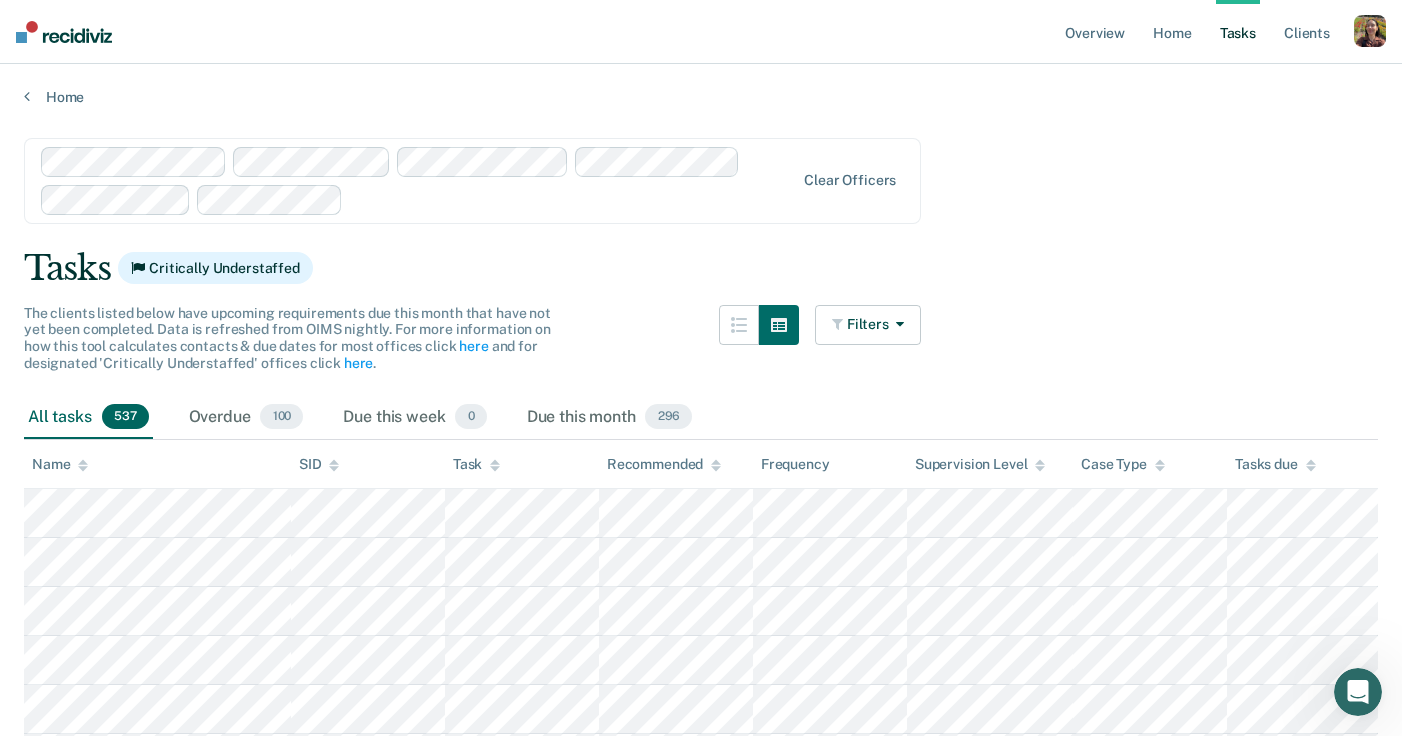 scroll, scrollTop: 0, scrollLeft: 0, axis: both 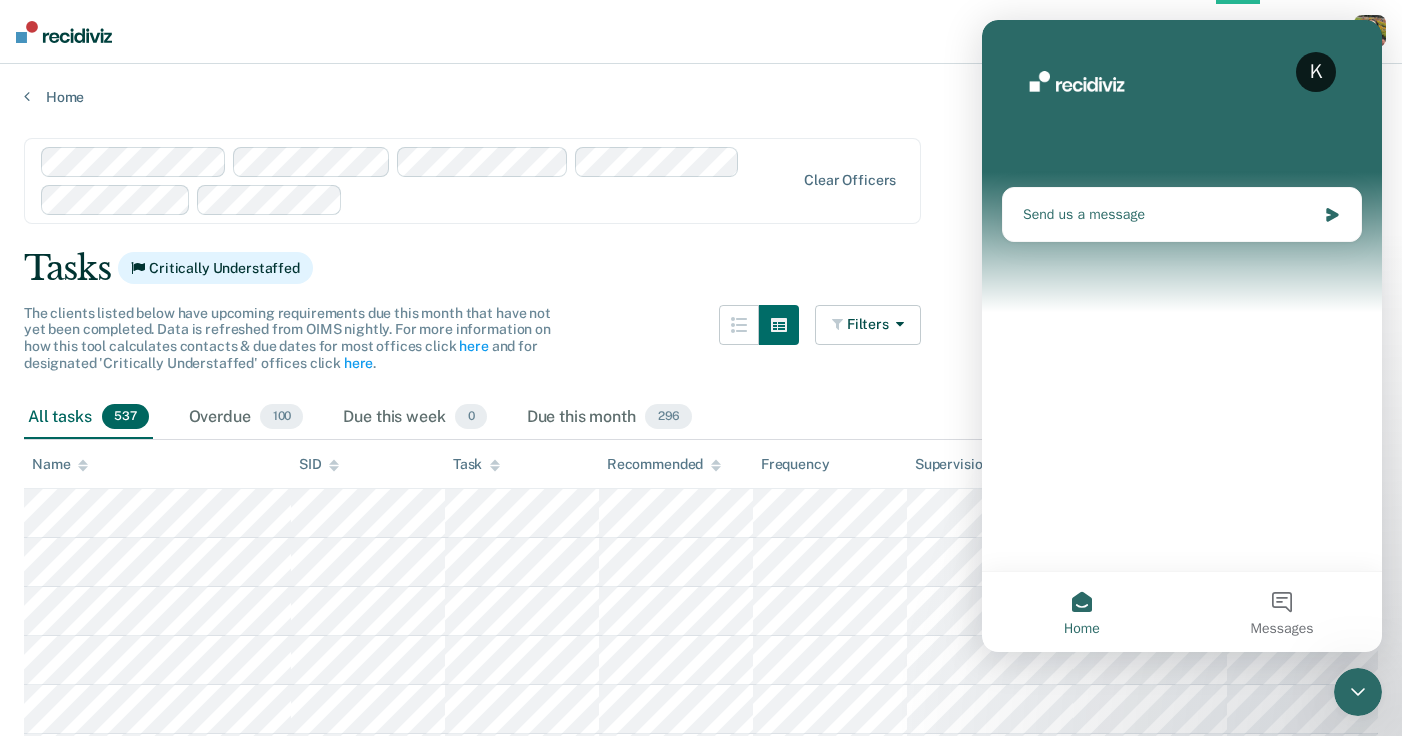 click on "Send us a message" at bounding box center (1169, 214) 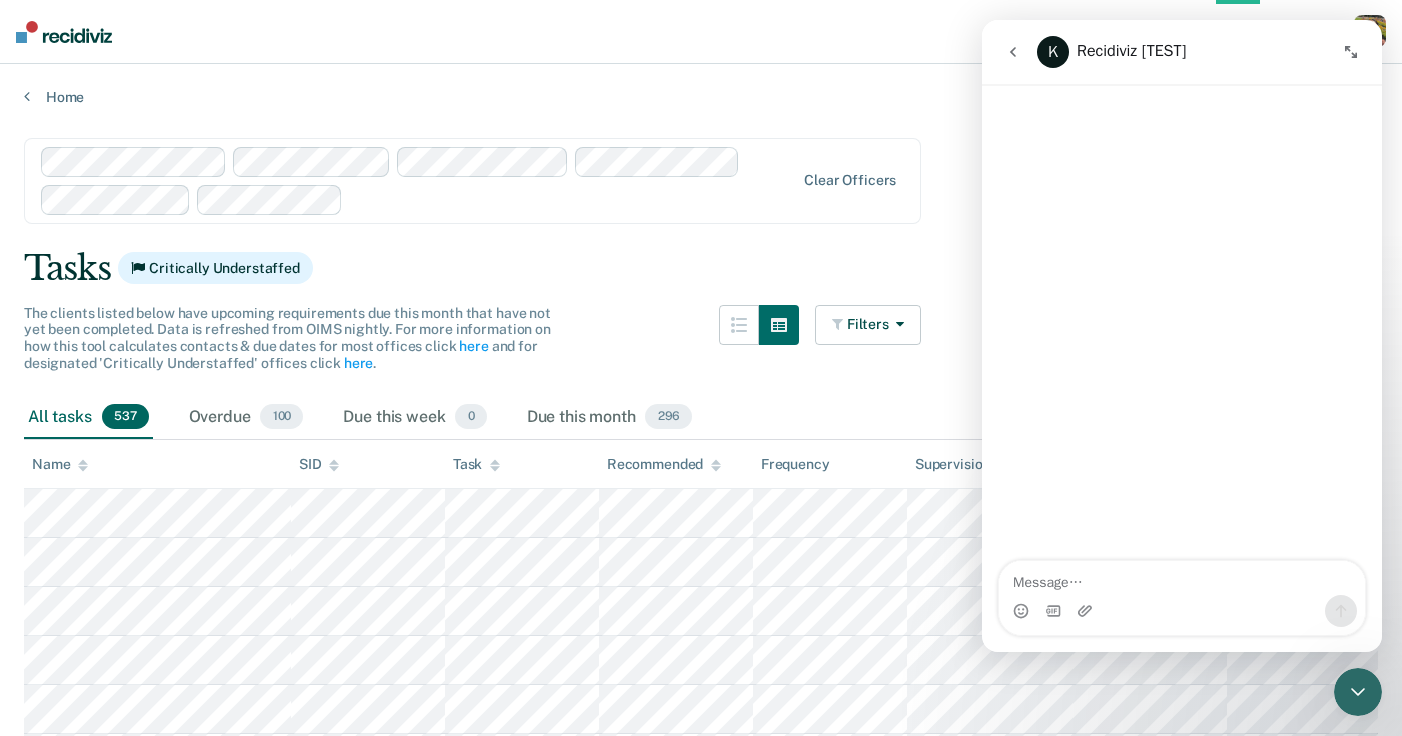 click 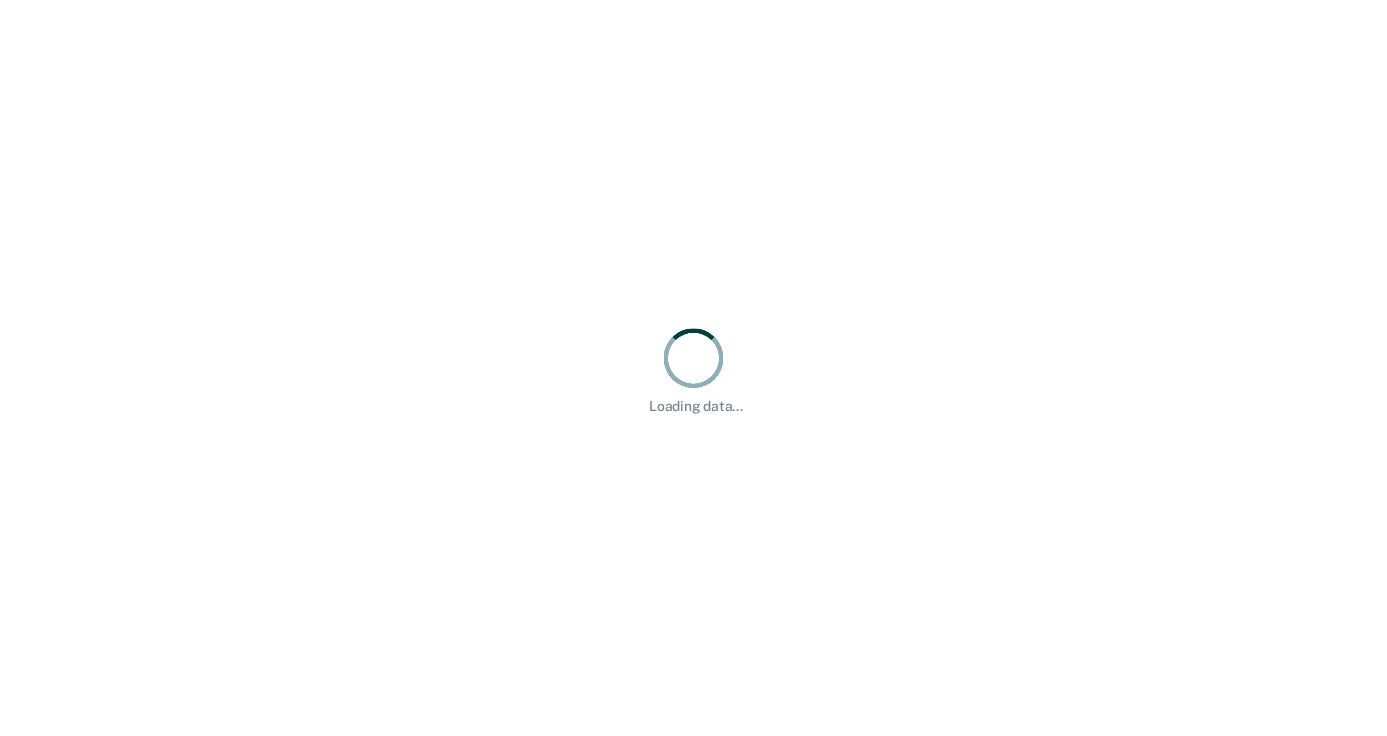 scroll, scrollTop: 0, scrollLeft: 0, axis: both 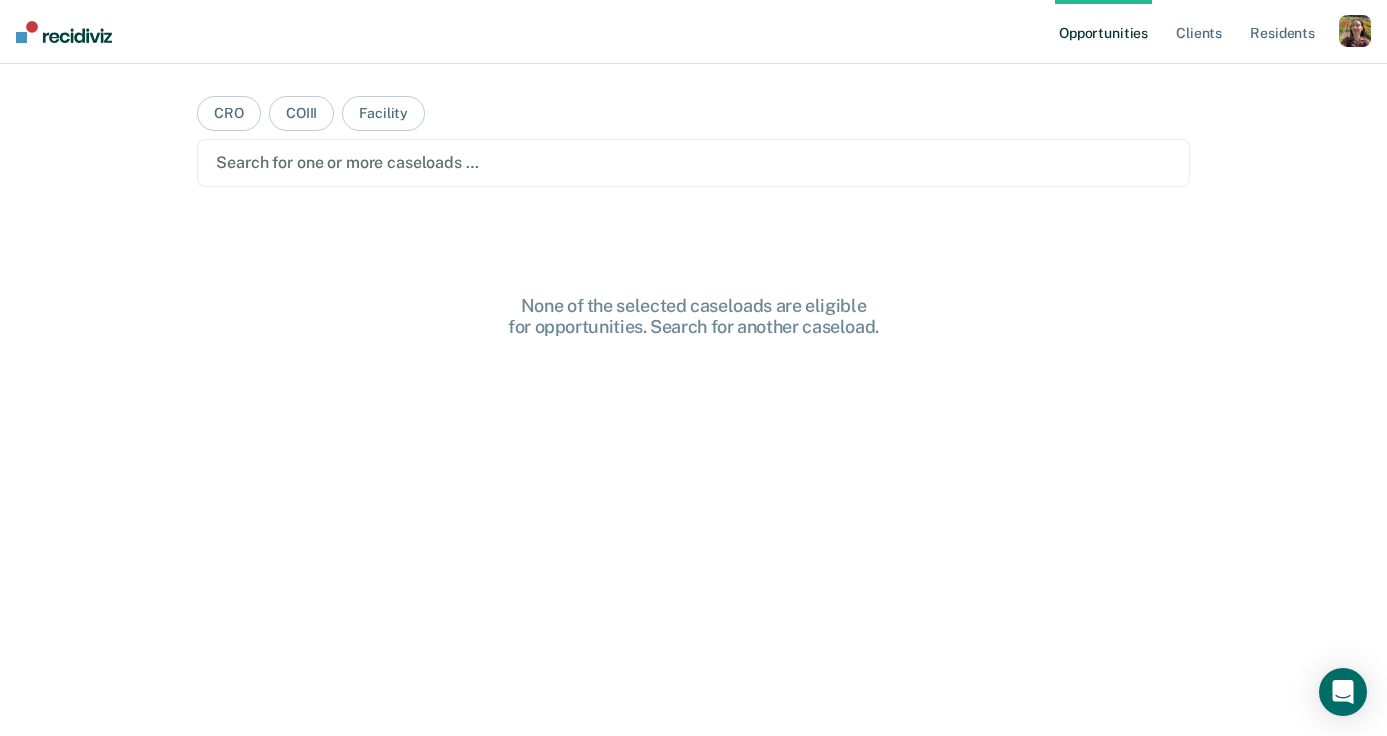 click at bounding box center (1355, 31) 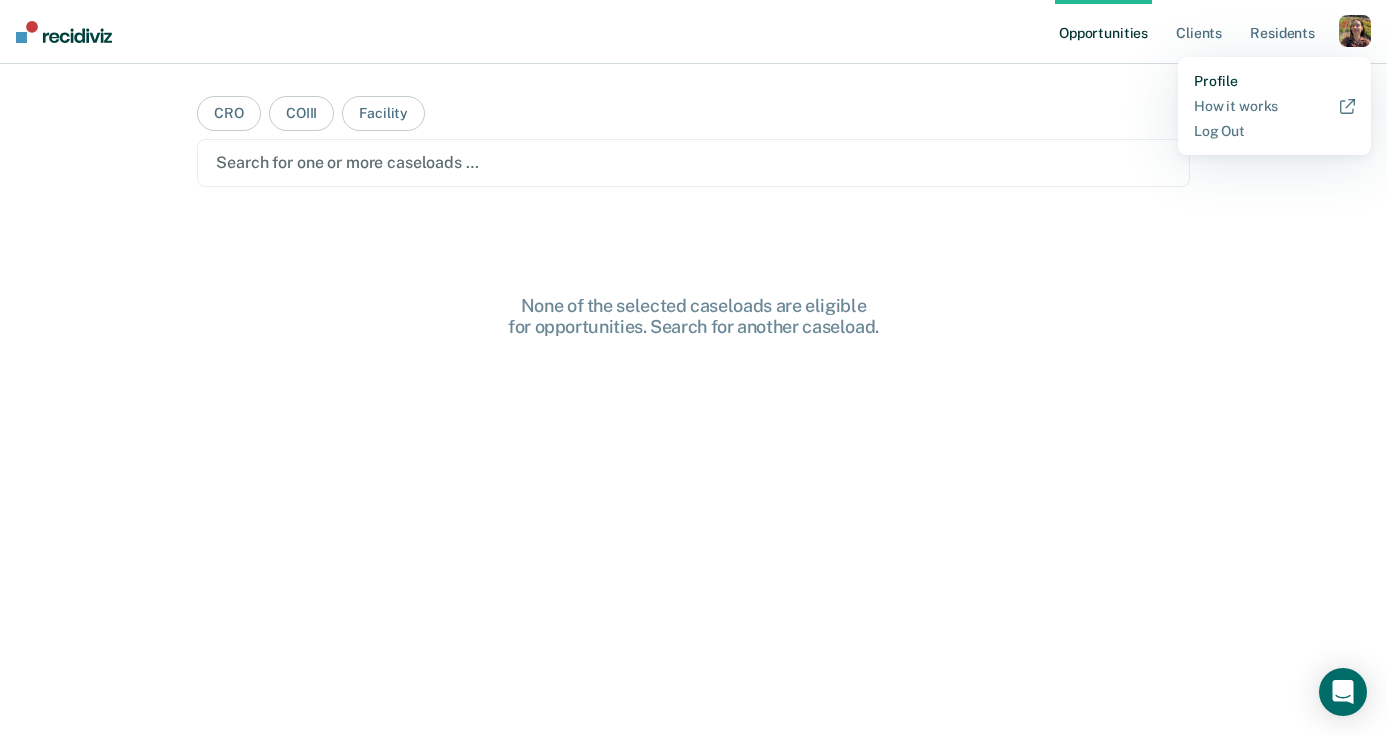click on "Profile" at bounding box center (1274, 81) 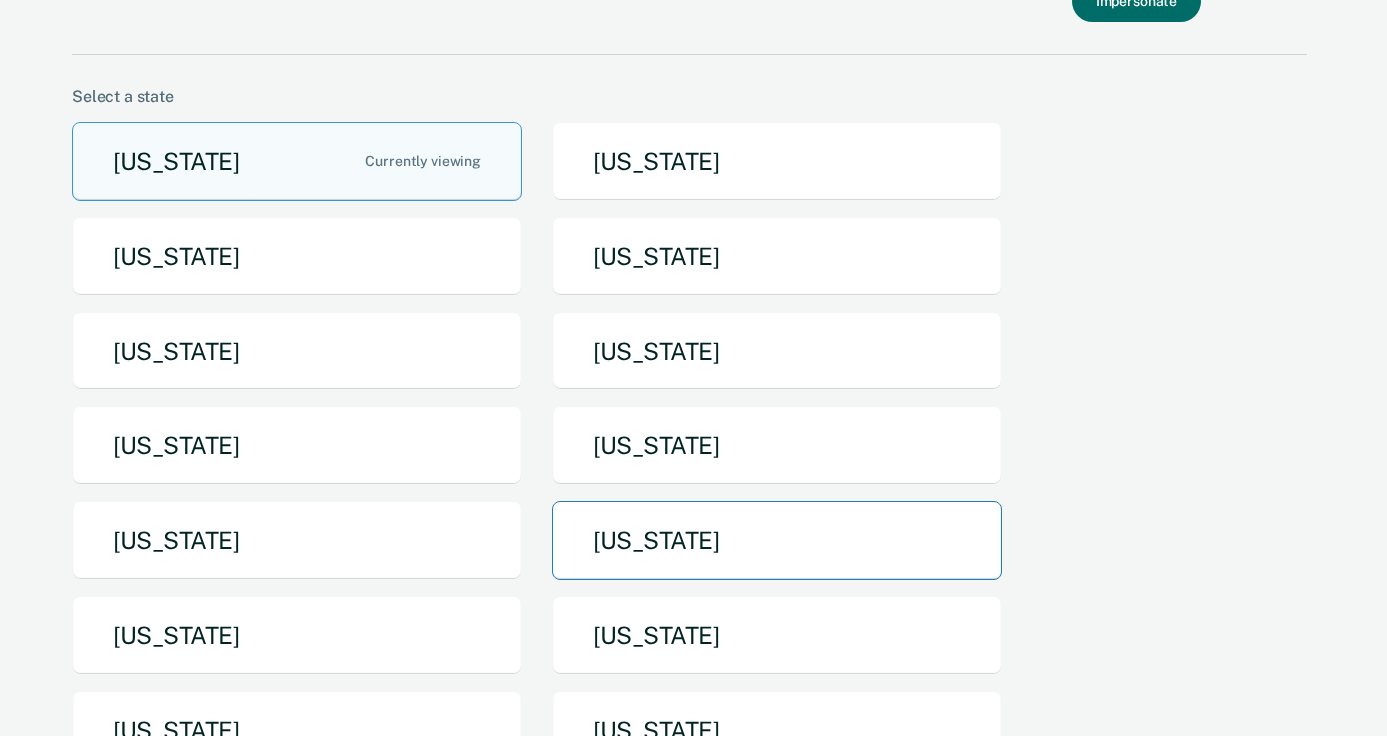 scroll, scrollTop: 339, scrollLeft: 0, axis: vertical 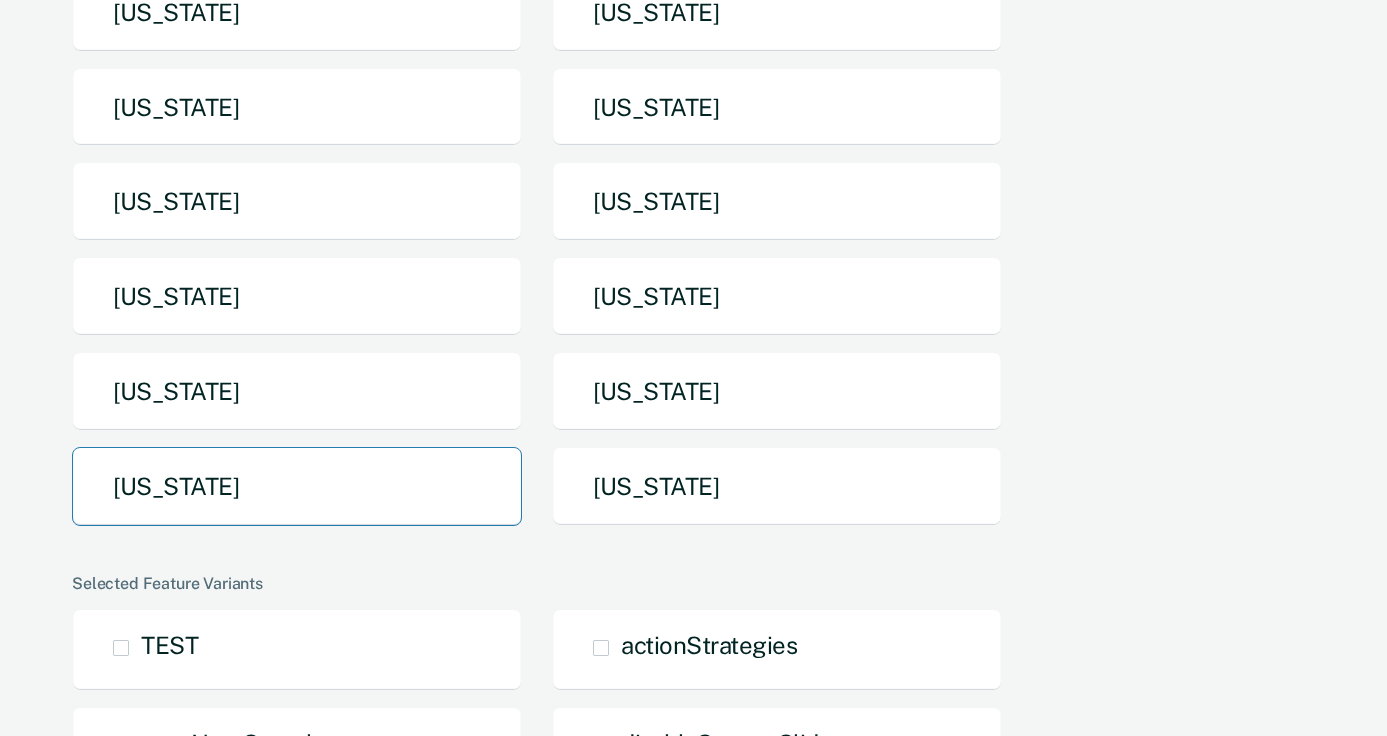click on "[US_STATE]" at bounding box center [297, 486] 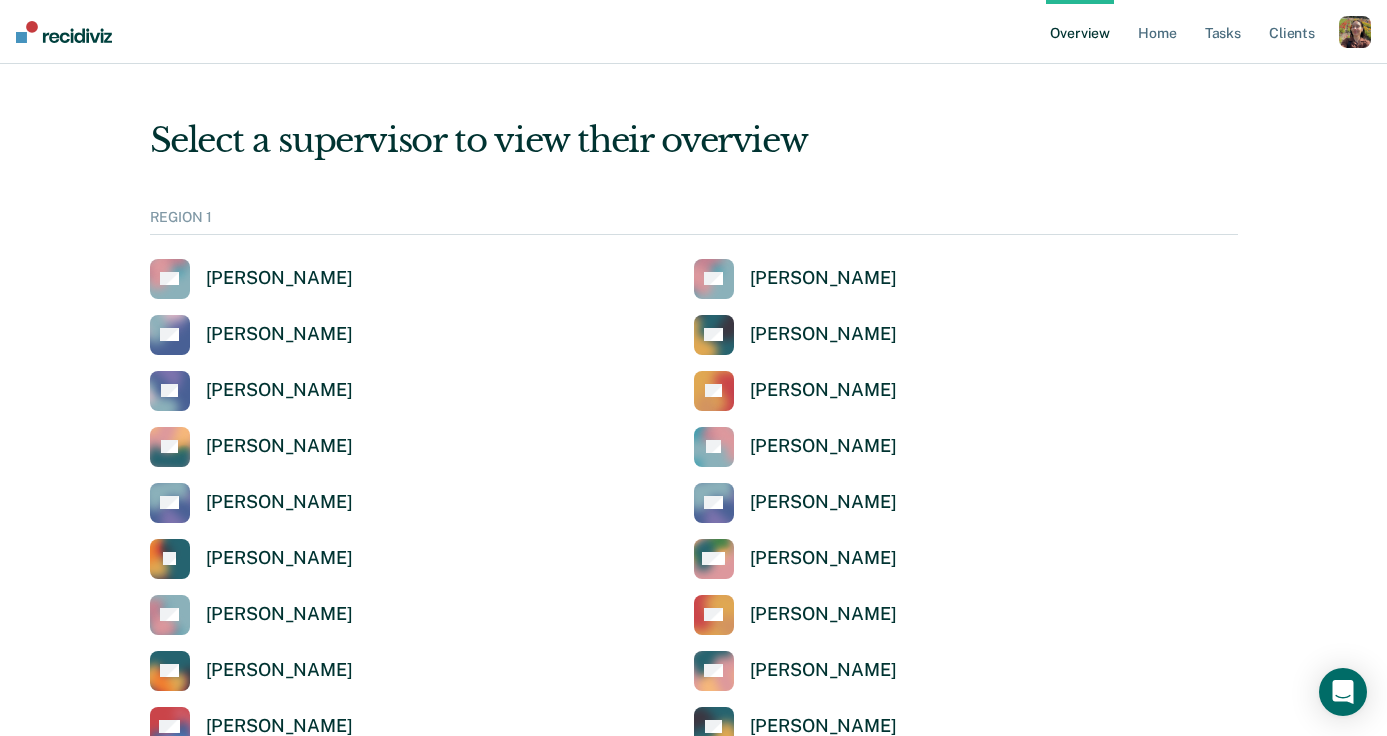scroll, scrollTop: 3963, scrollLeft: 0, axis: vertical 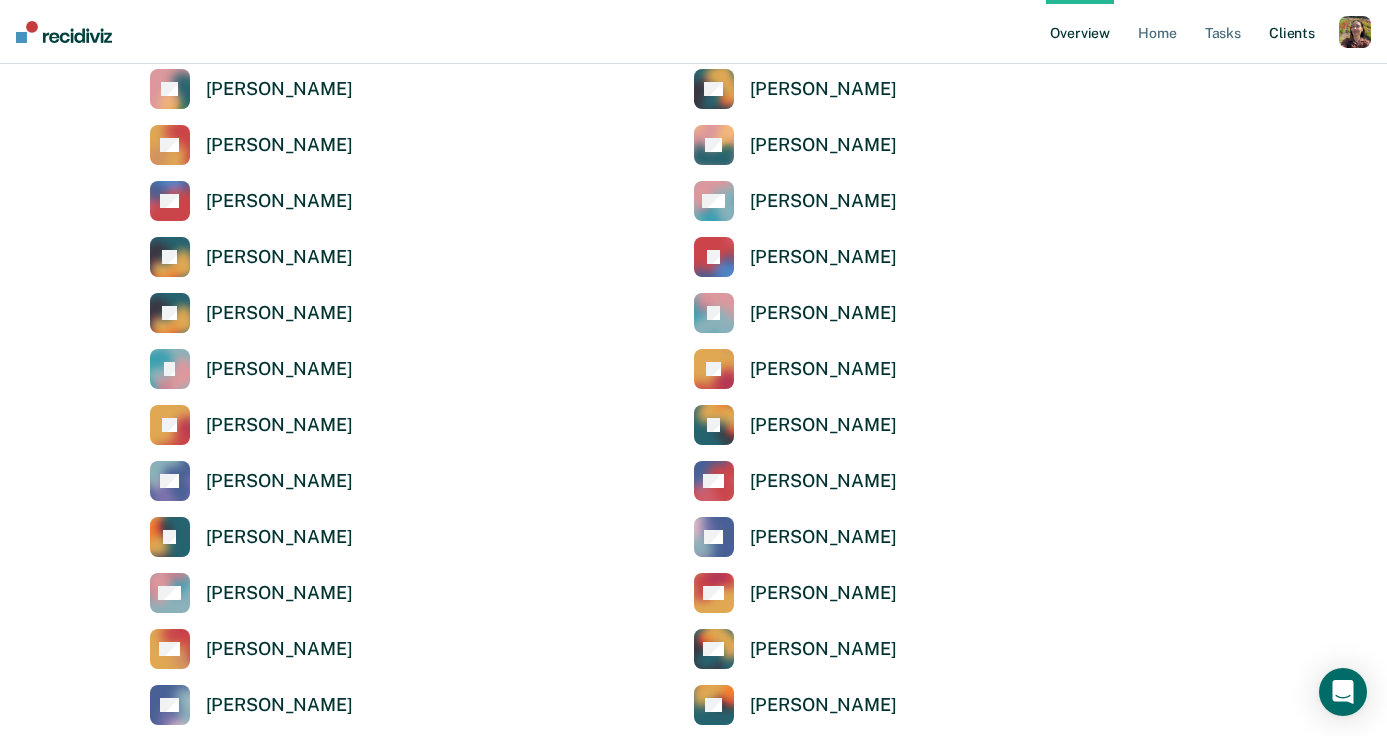 click on "Client s" at bounding box center [1292, 32] 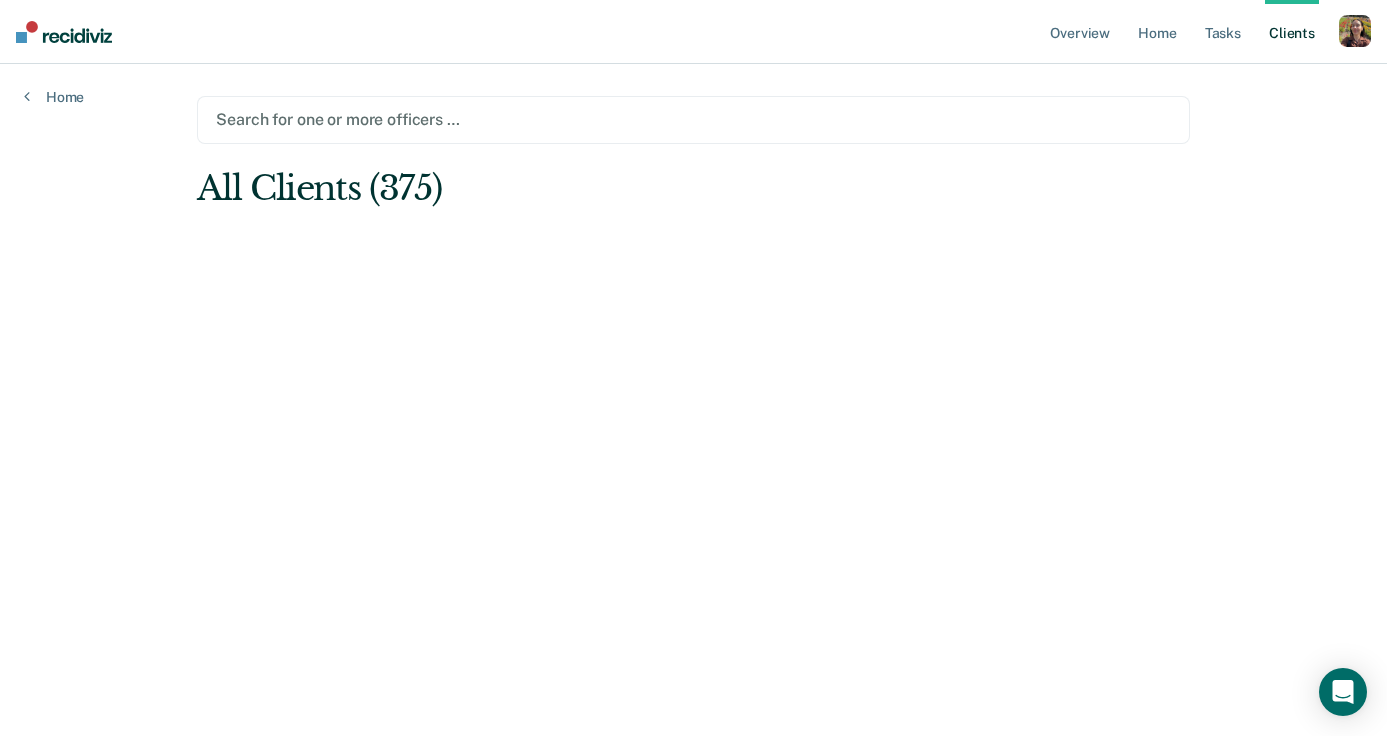 scroll, scrollTop: 0, scrollLeft: 0, axis: both 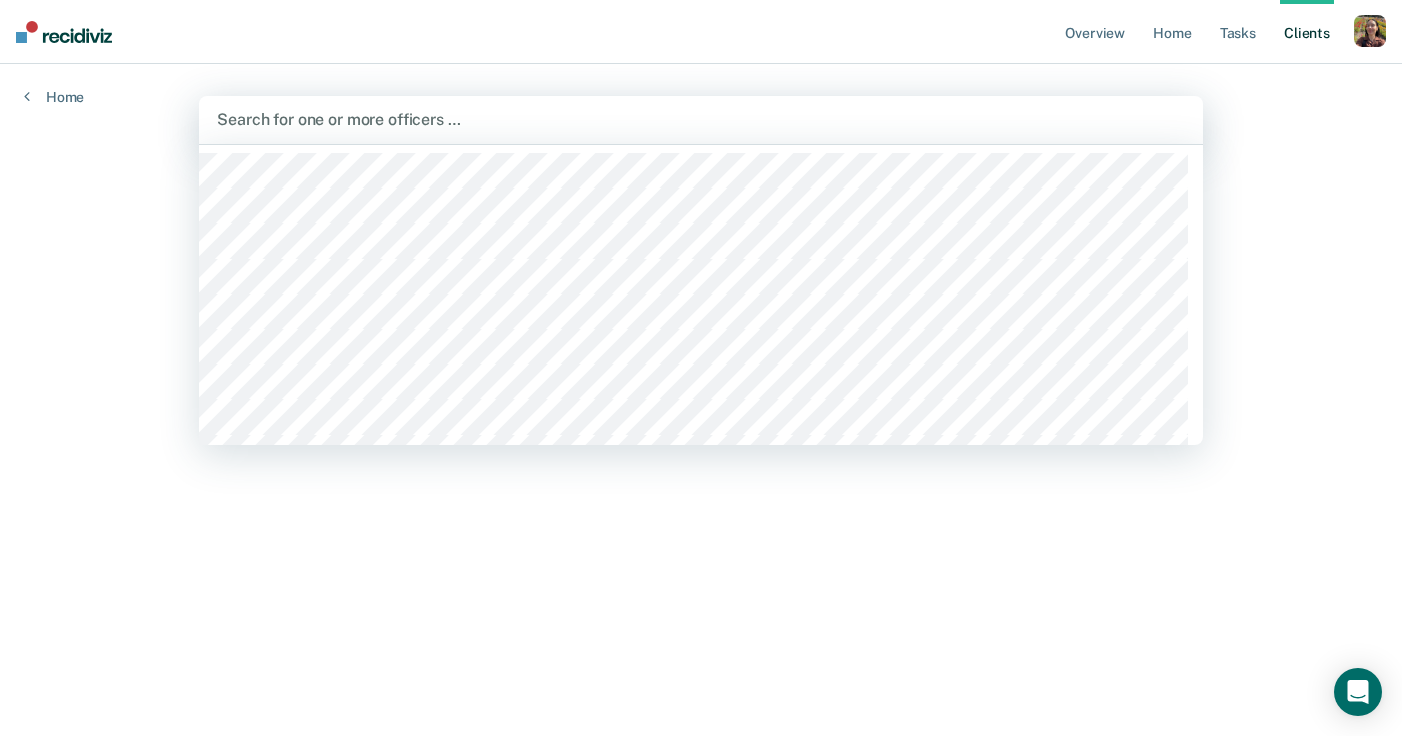 click at bounding box center [701, 119] 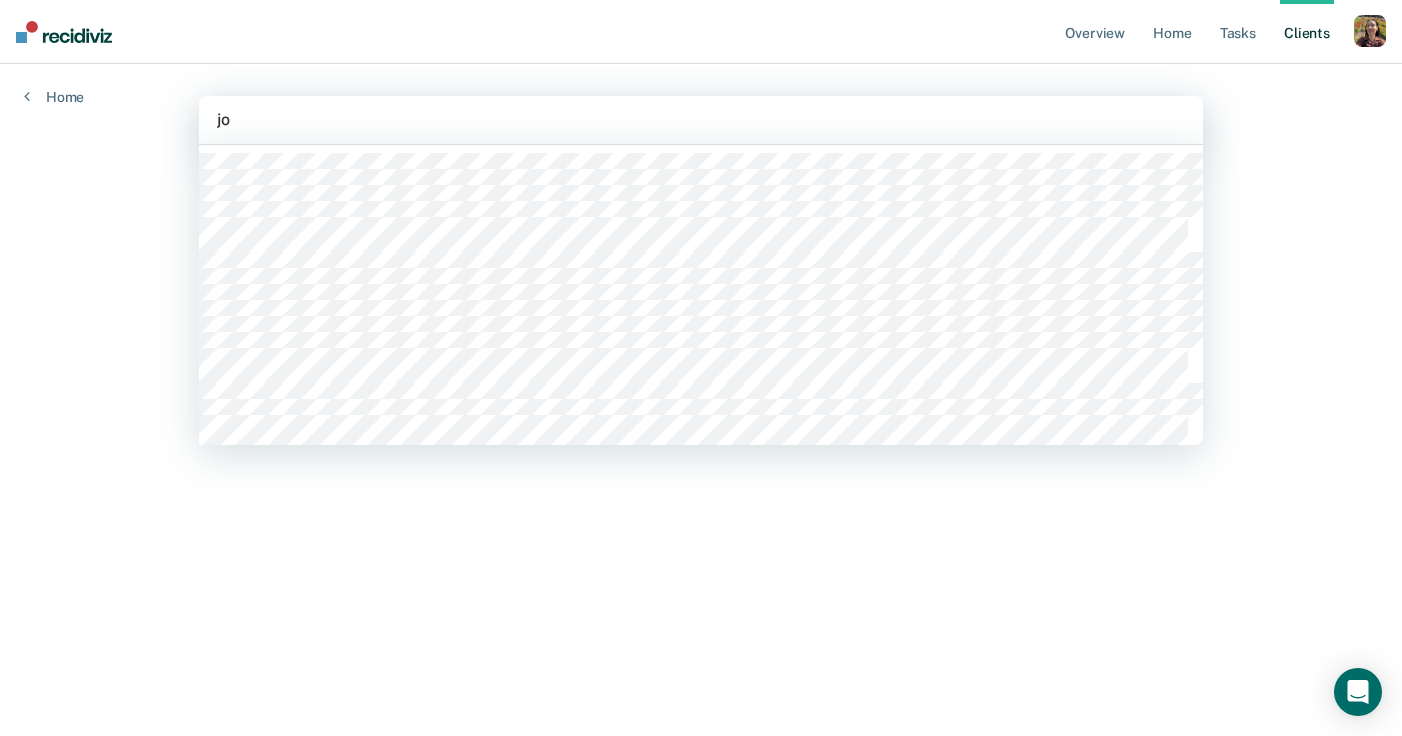 type on "j" 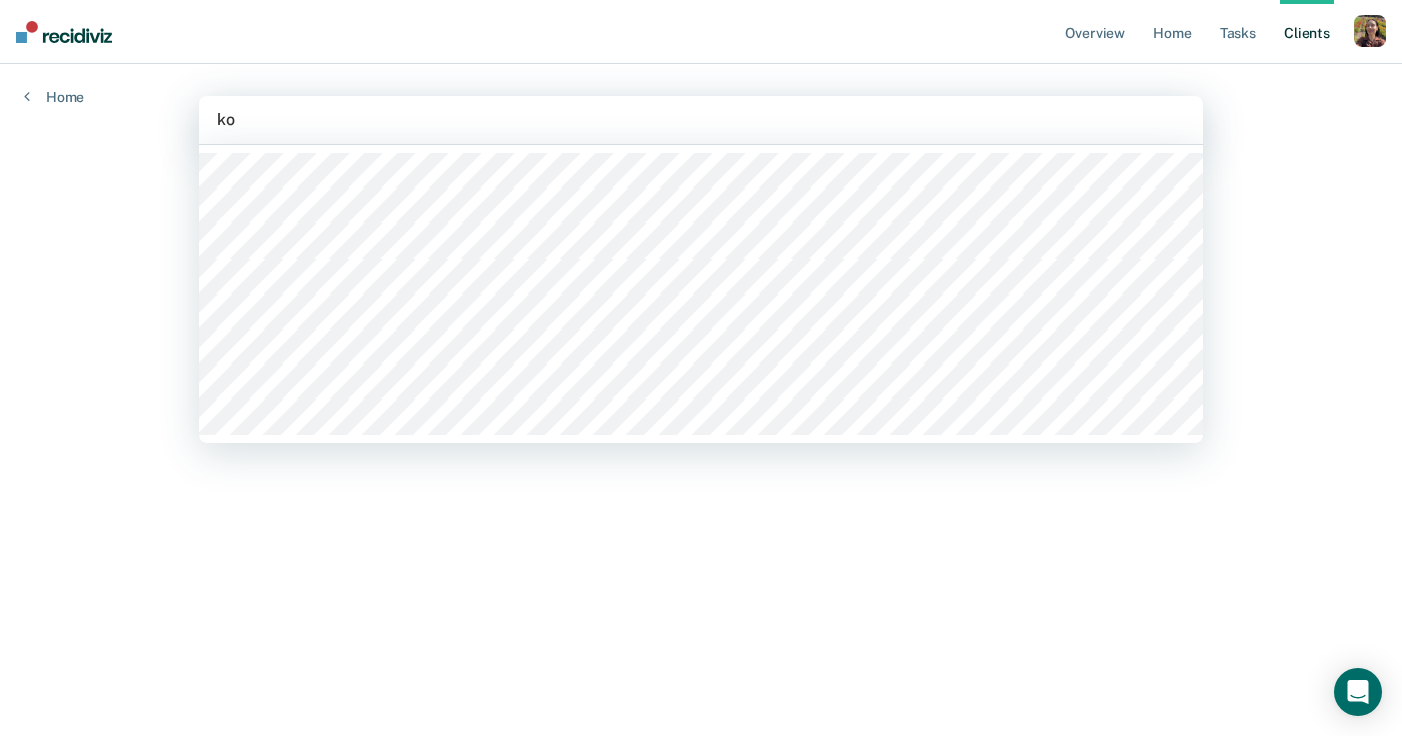 type on "k" 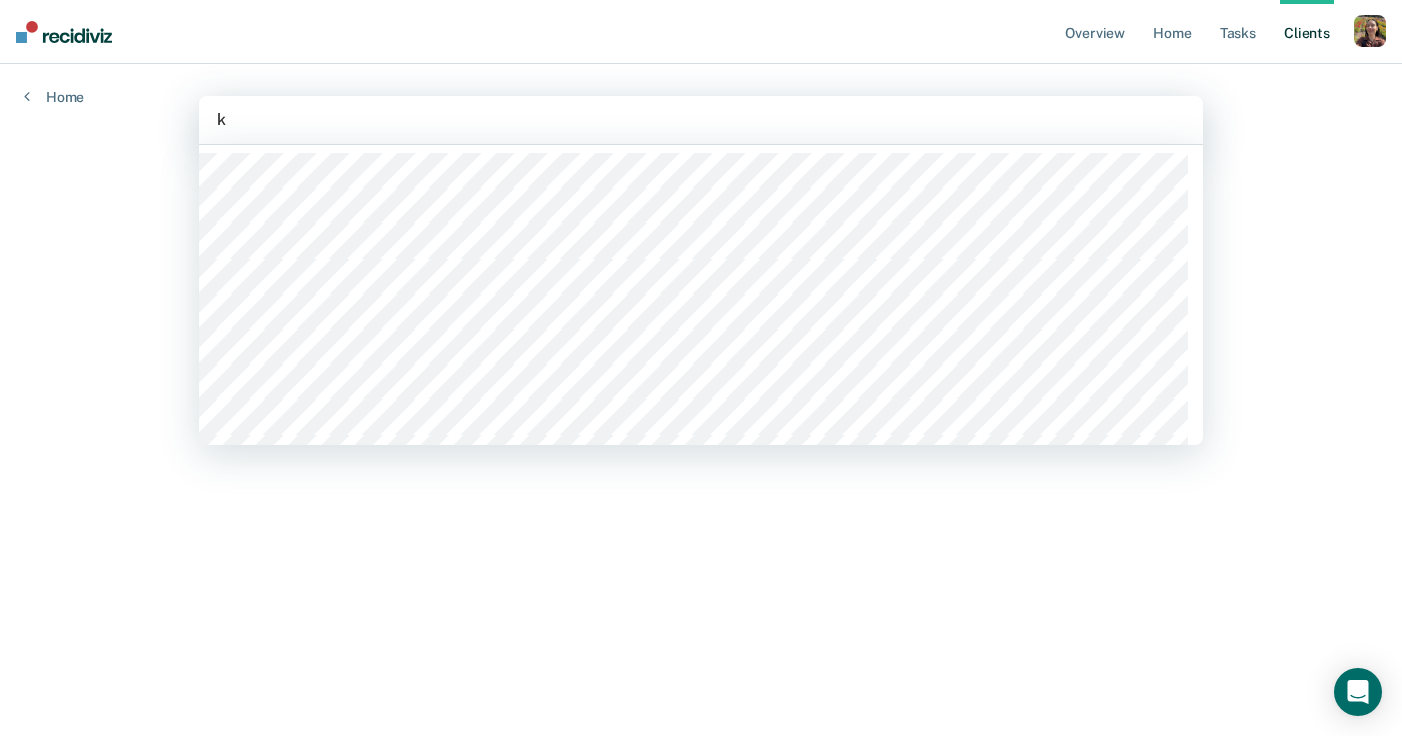 type 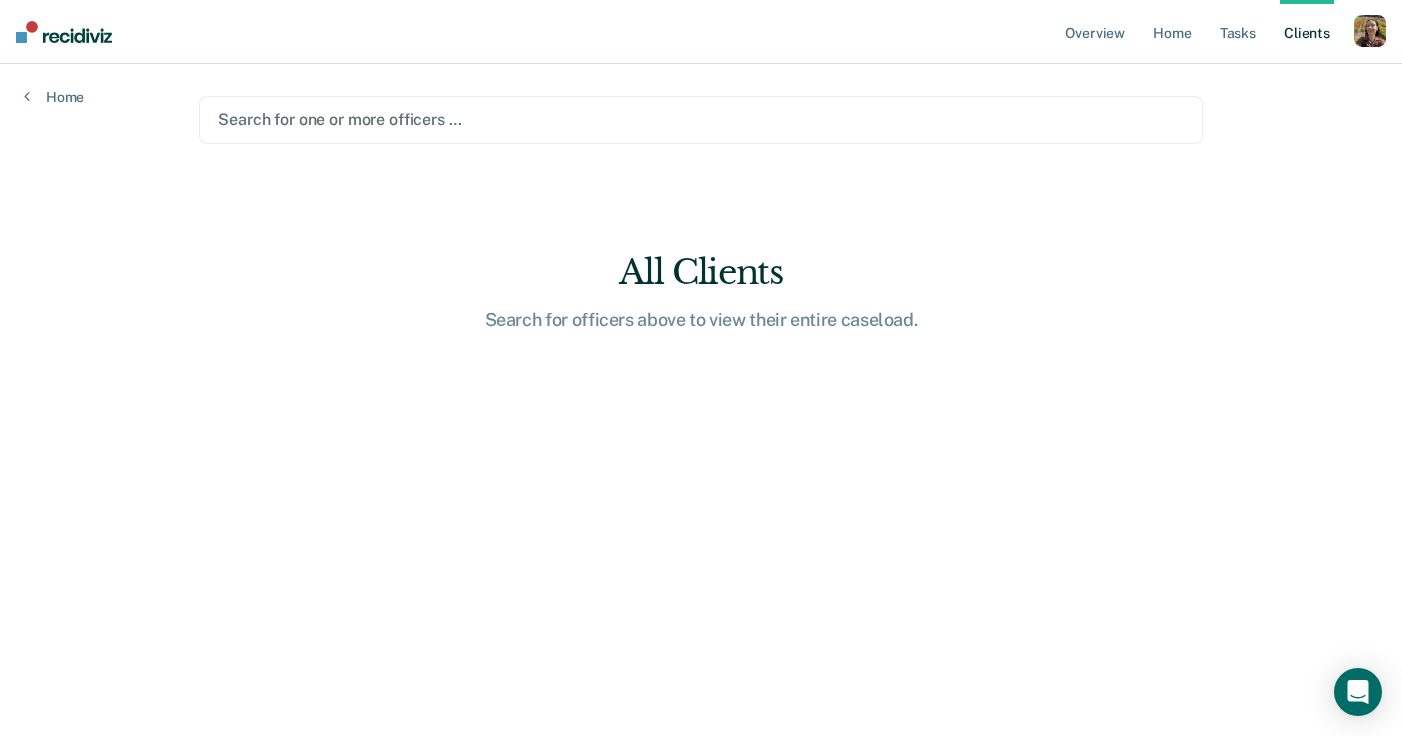 click at bounding box center (1370, 31) 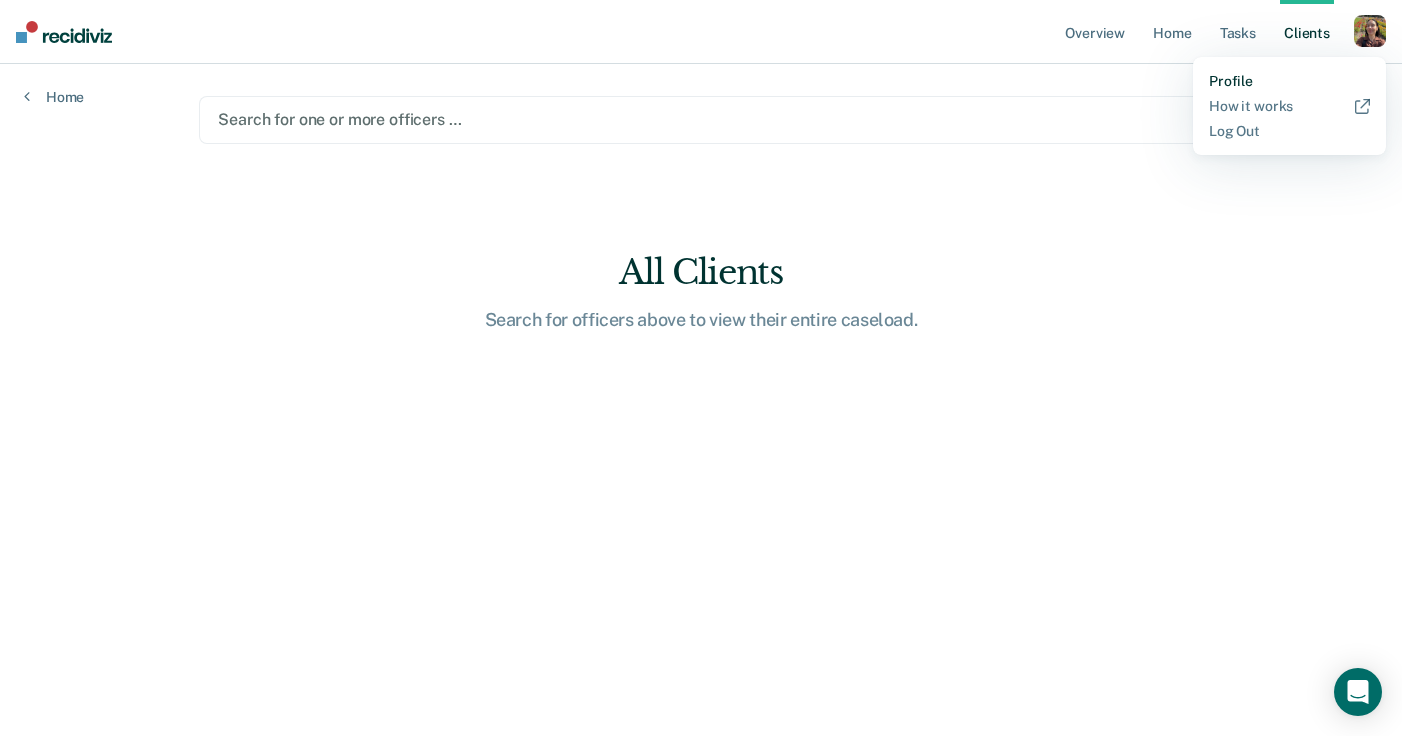 click on "Profile" at bounding box center (1289, 81) 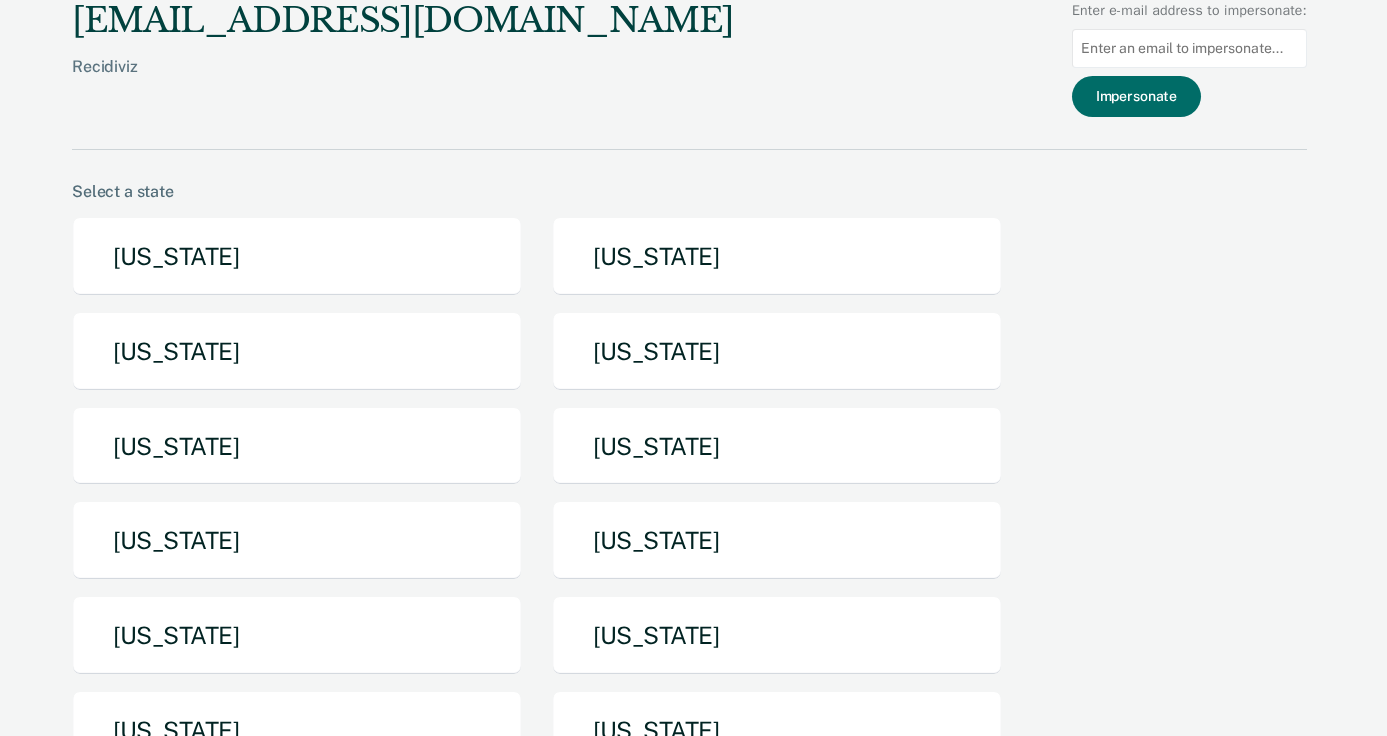 click at bounding box center (1189, 48) 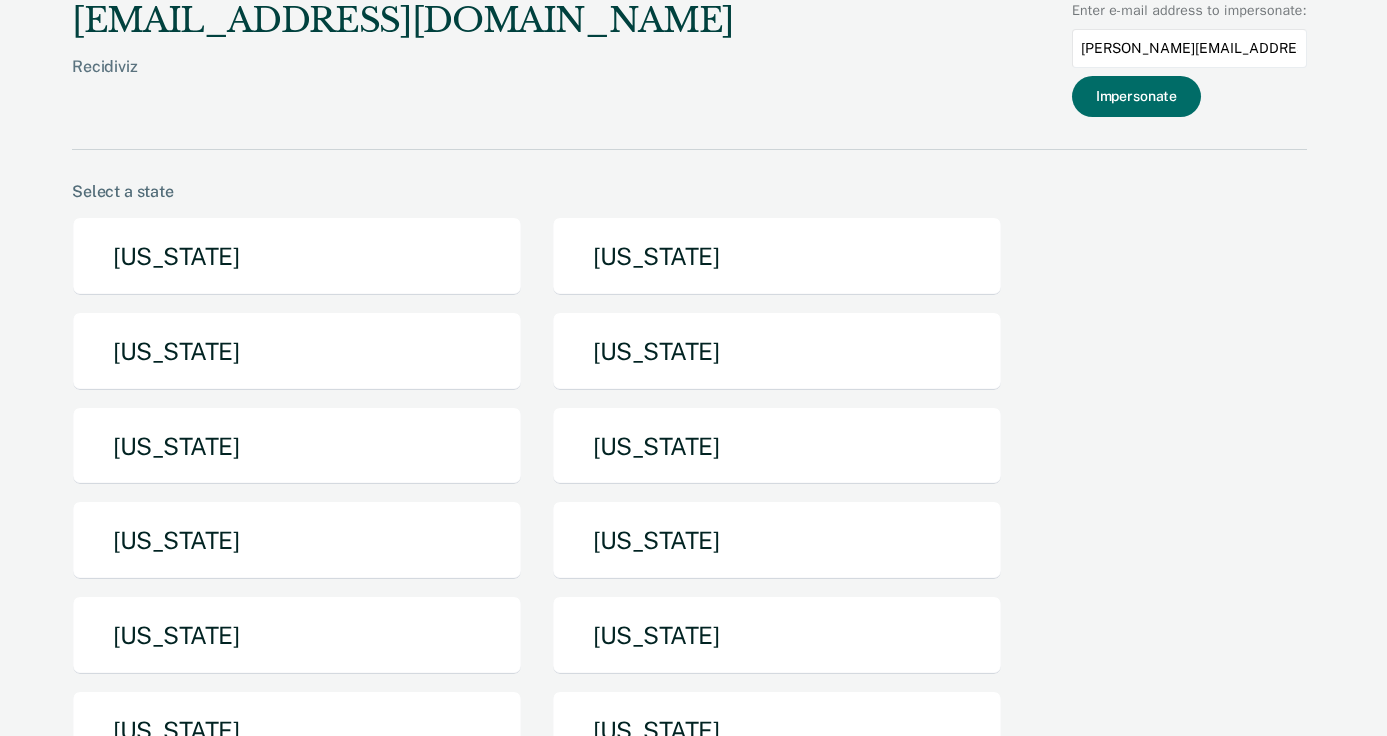 drag, startPoint x: 1097, startPoint y: 47, endPoint x: 946, endPoint y: 55, distance: 151.21178 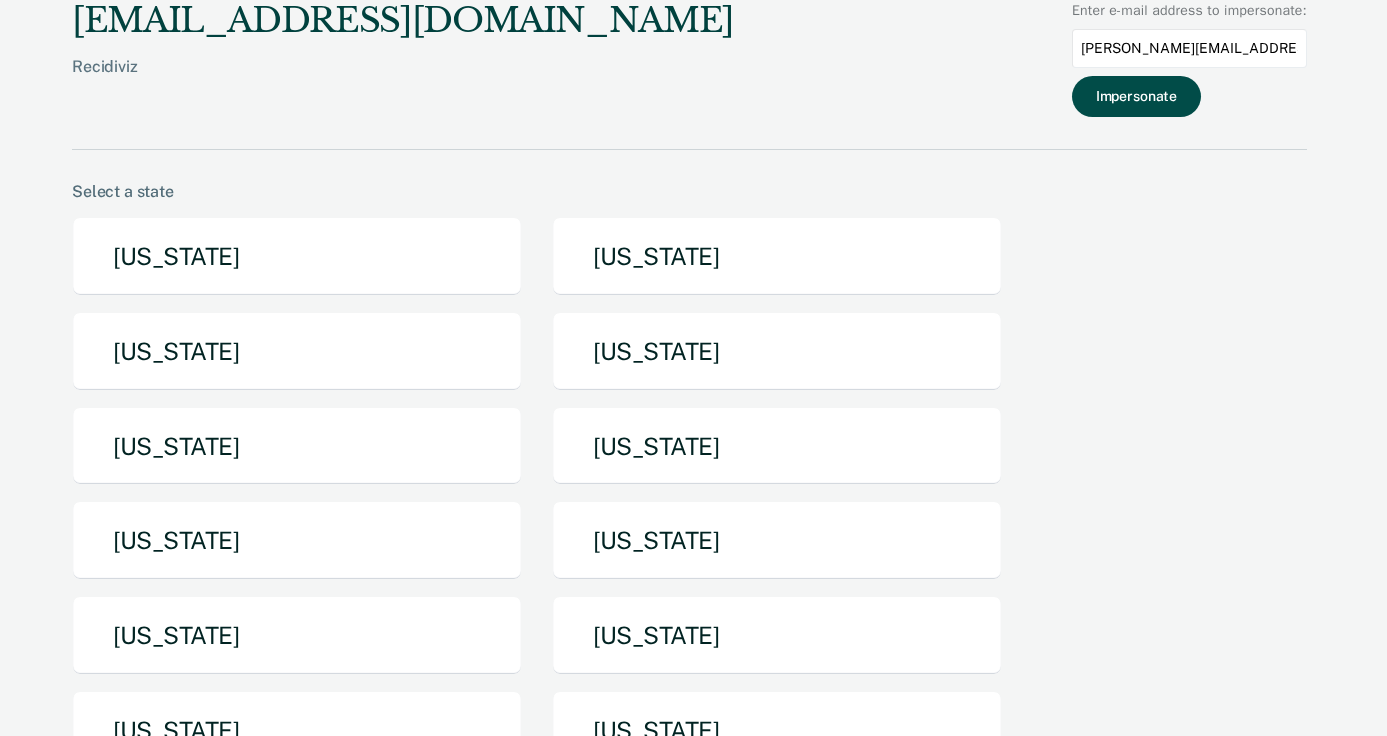 type on "john.connors@tdcj.texas.gov" 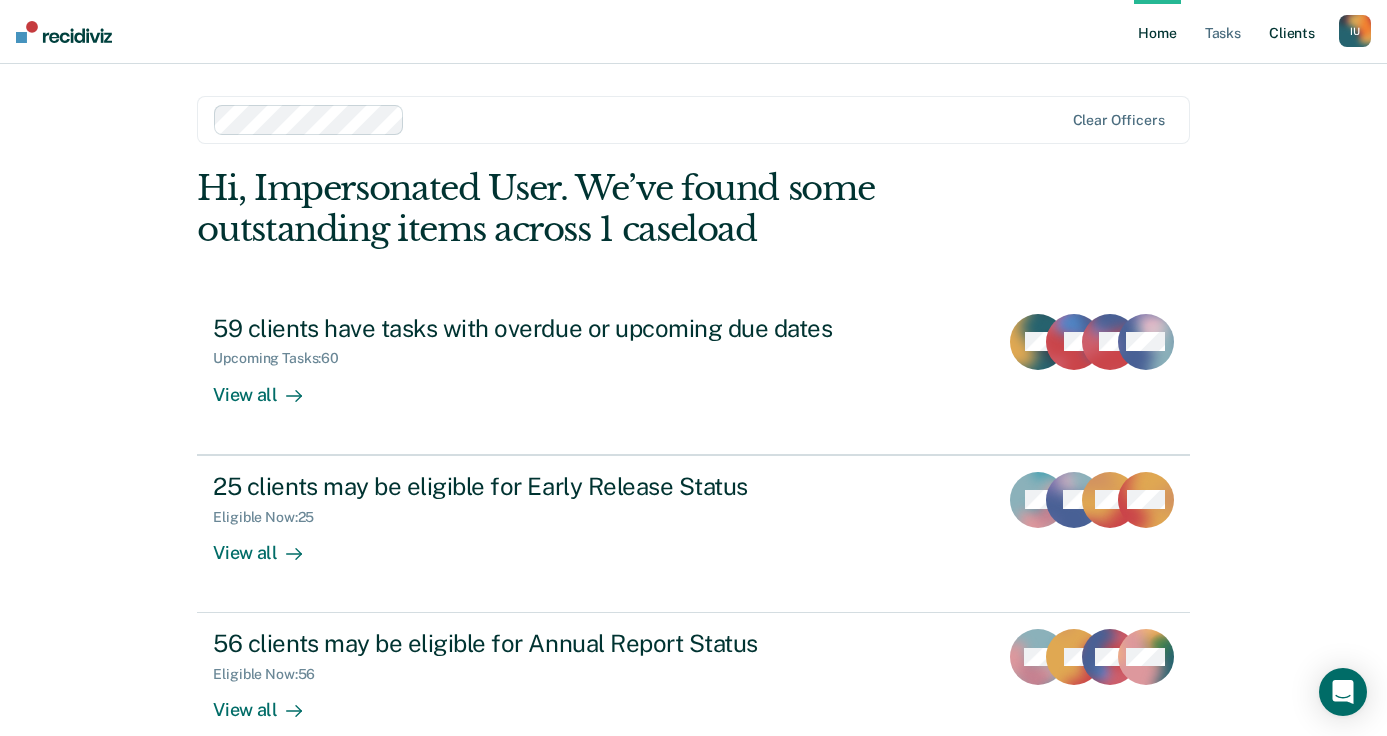 click on "Client s" at bounding box center (1292, 32) 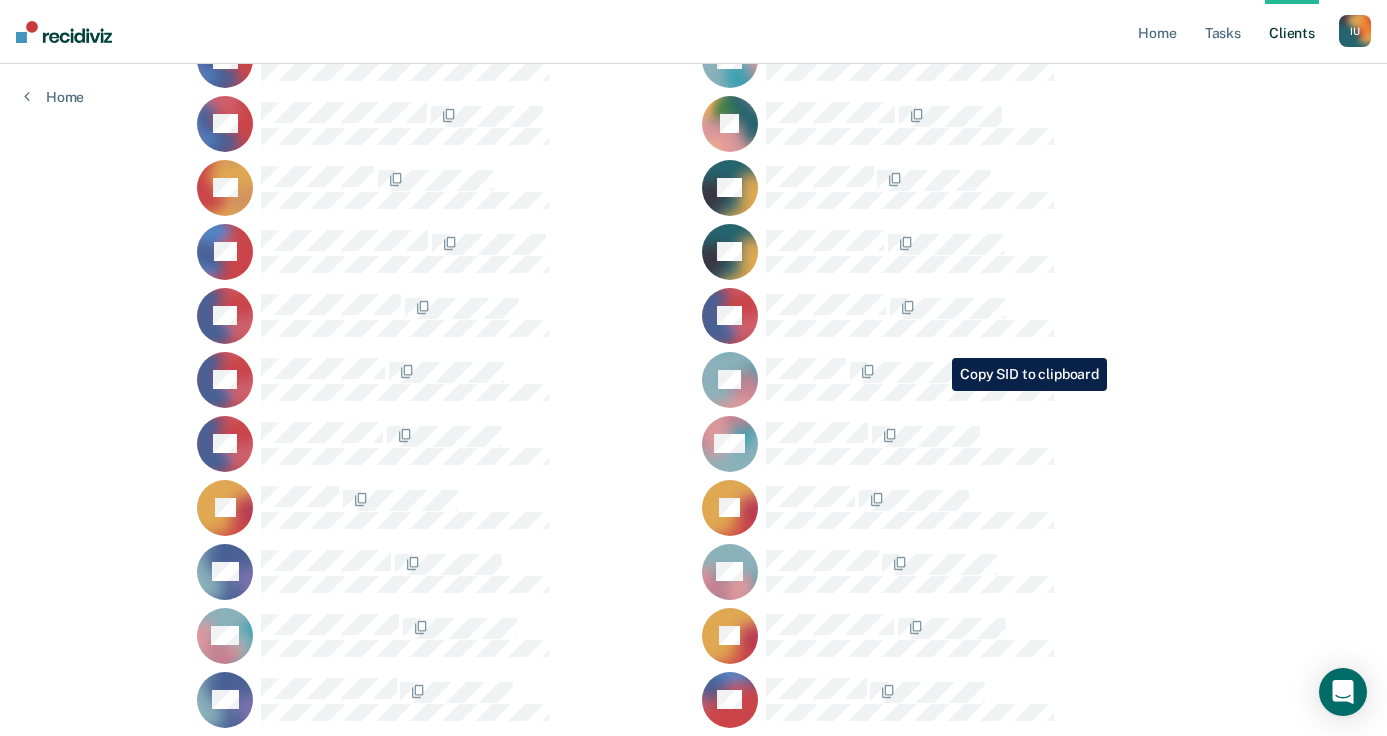 scroll, scrollTop: 3236, scrollLeft: 0, axis: vertical 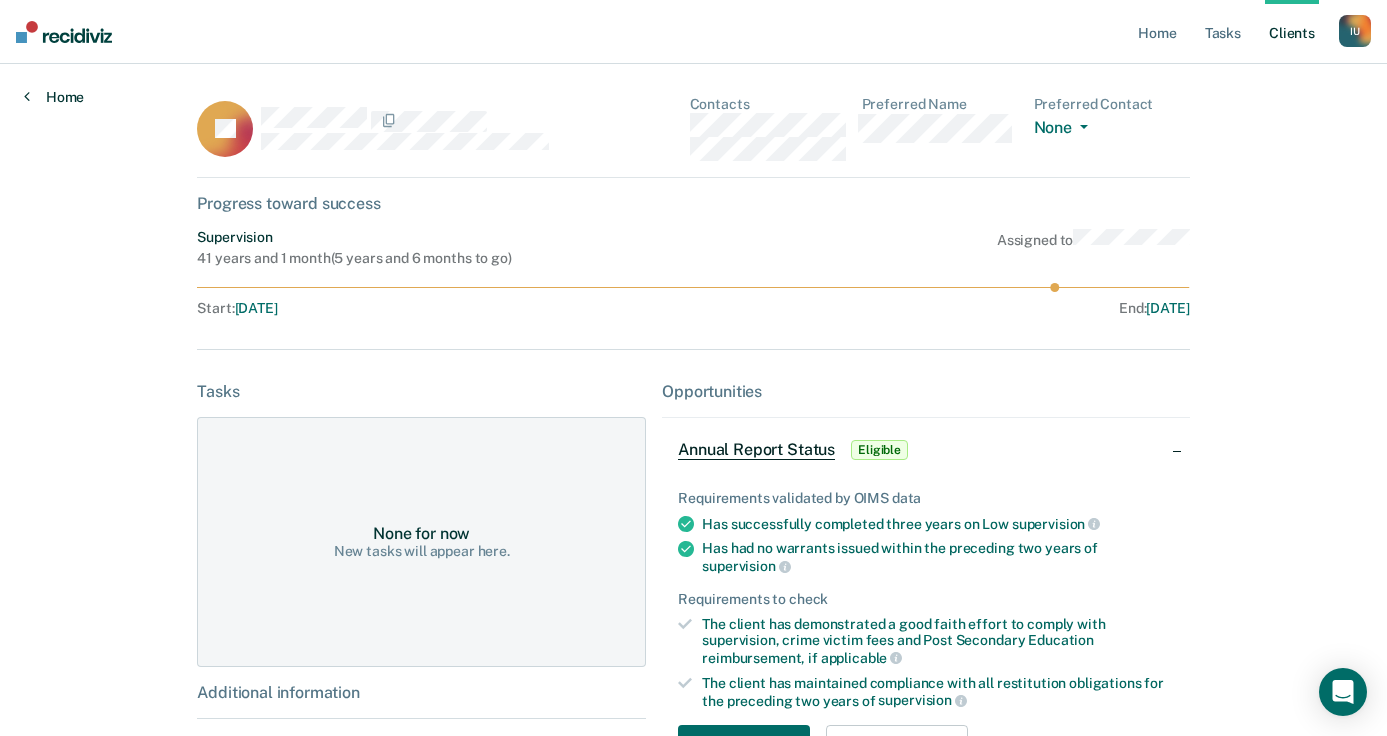 click on "Home" at bounding box center (54, 97) 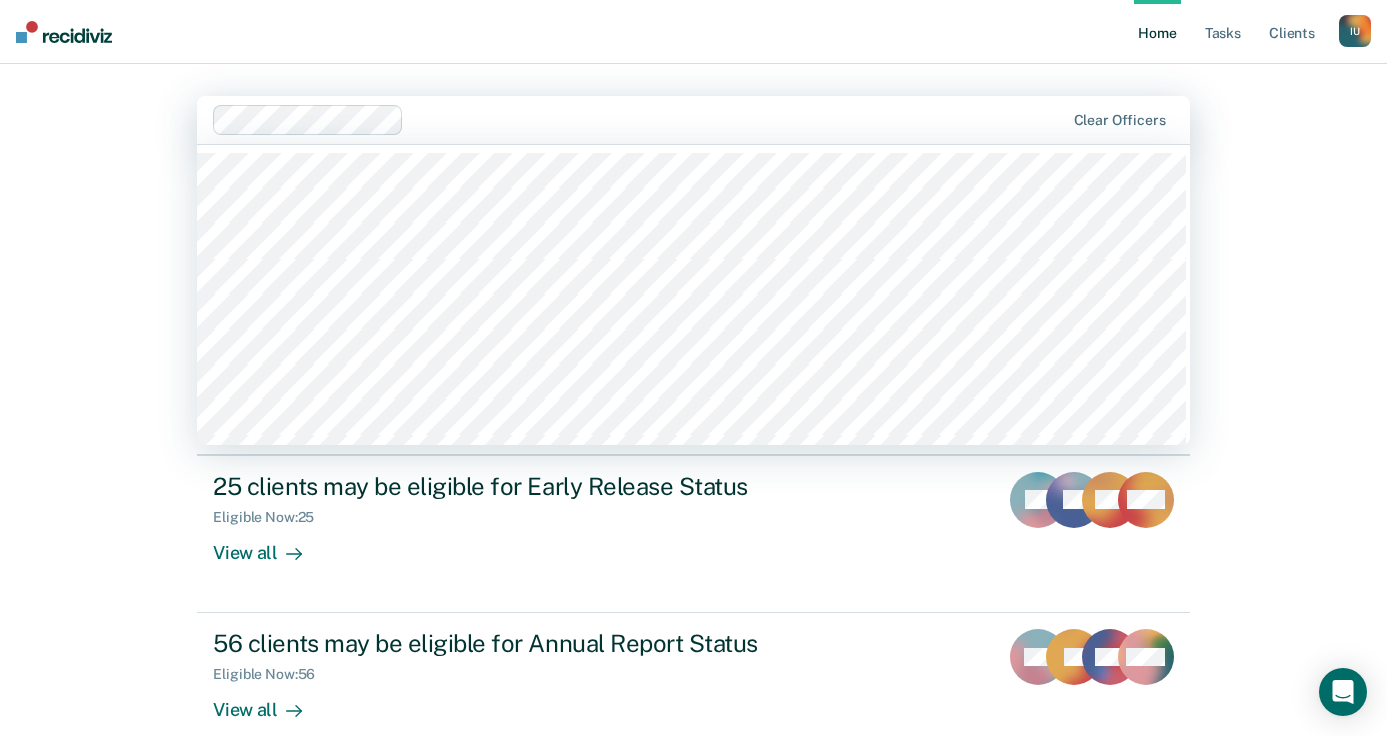 click on "Home Tasks Client s Impersonated User I U Profile How it works Log Out" at bounding box center (693, 32) 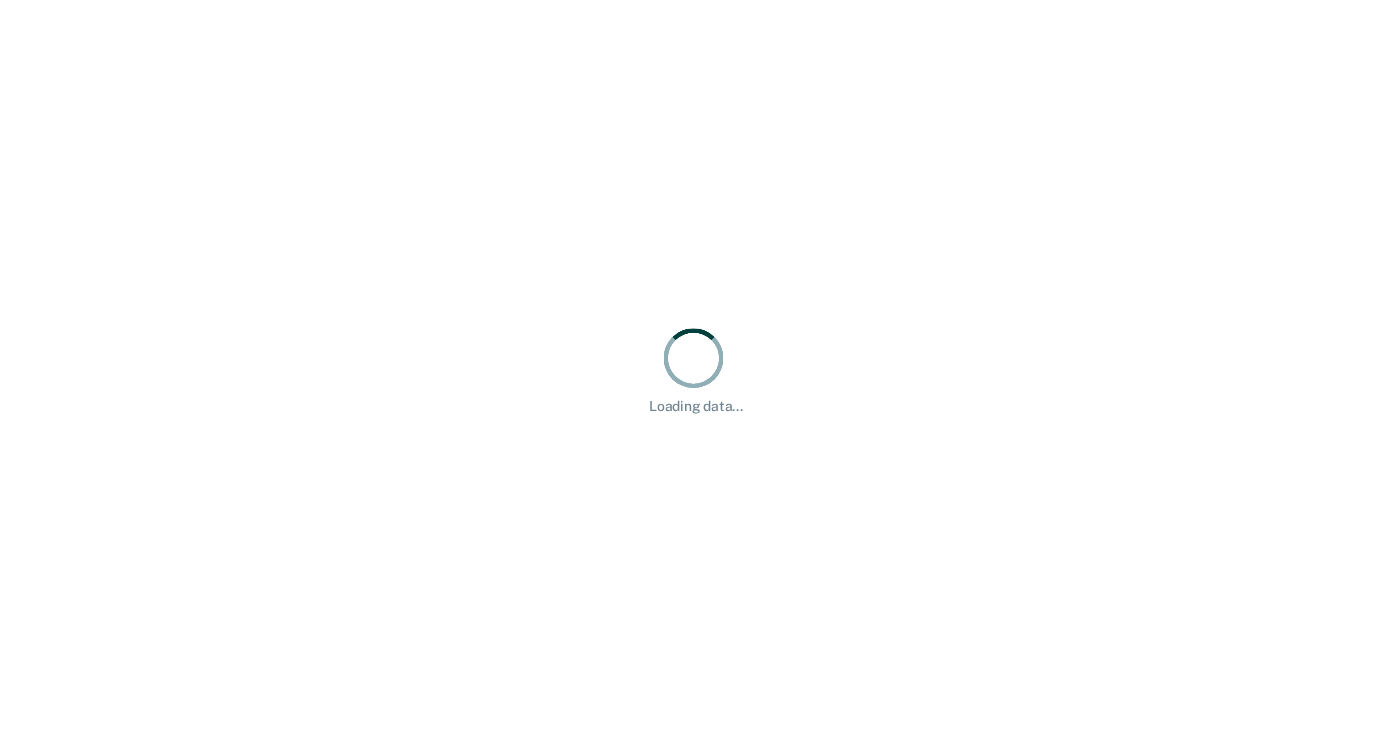 scroll, scrollTop: 0, scrollLeft: 0, axis: both 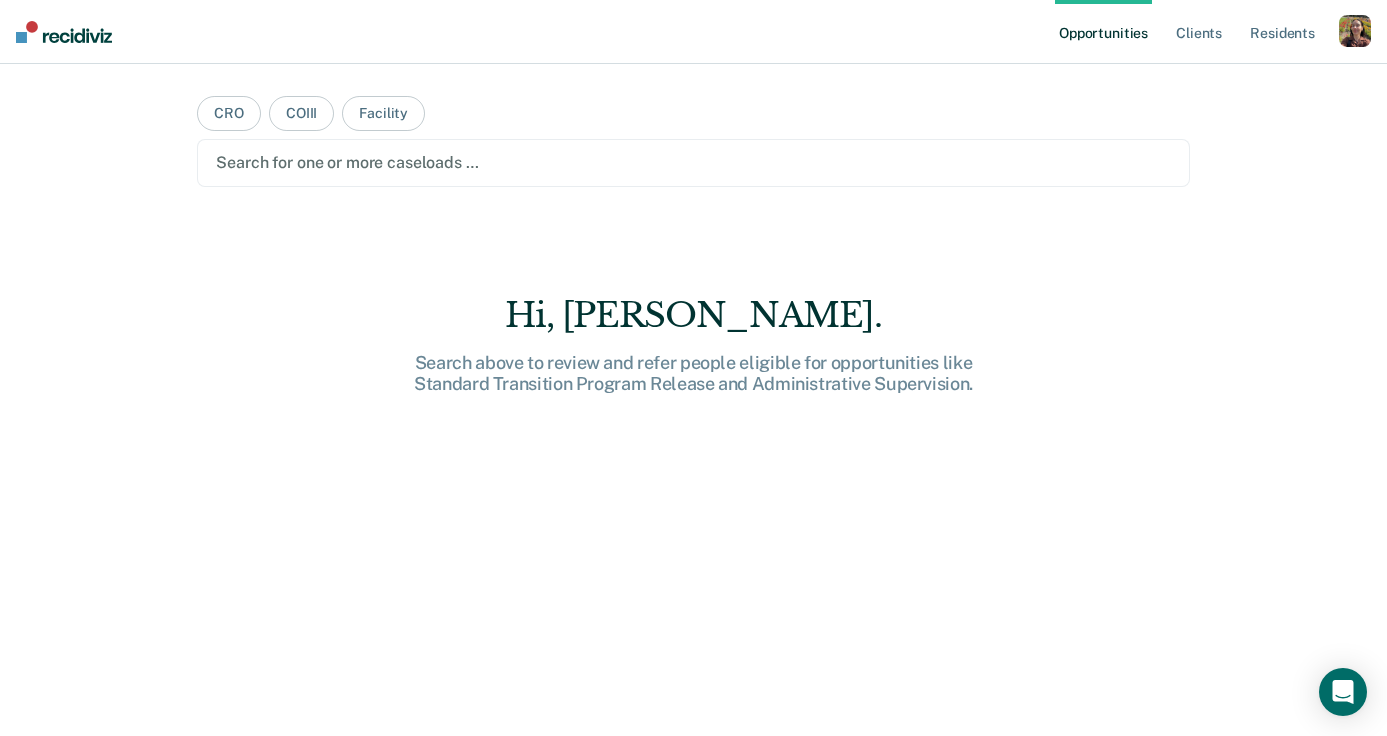 click at bounding box center [1355, 31] 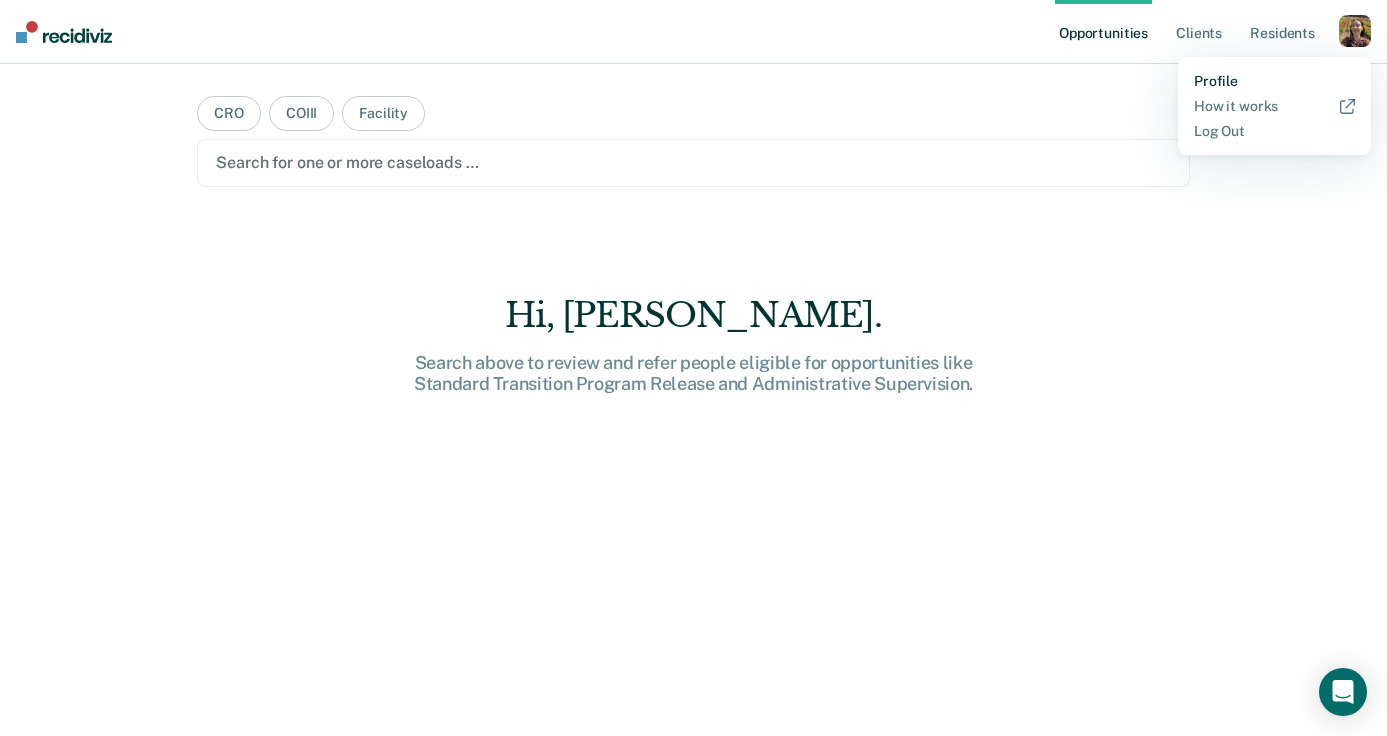 click on "Profile" at bounding box center (1274, 81) 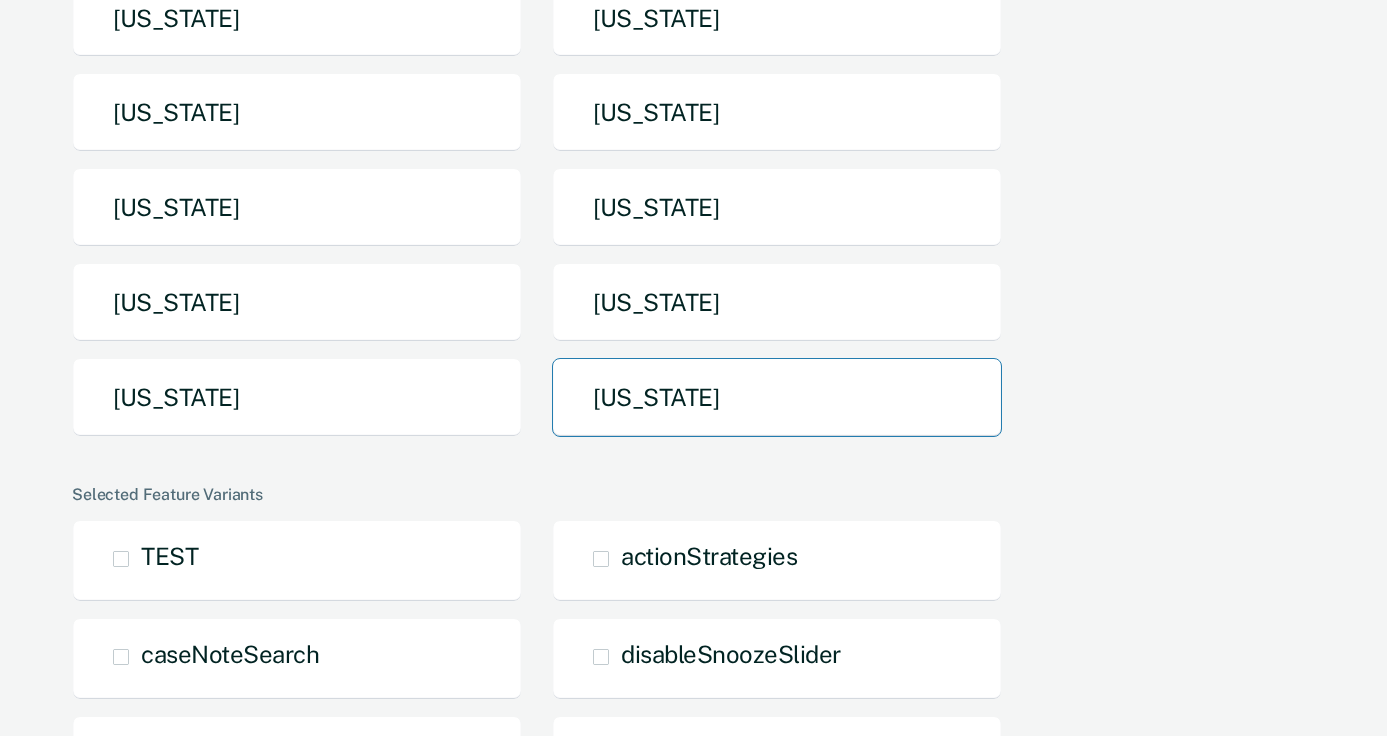 scroll, scrollTop: 624, scrollLeft: 0, axis: vertical 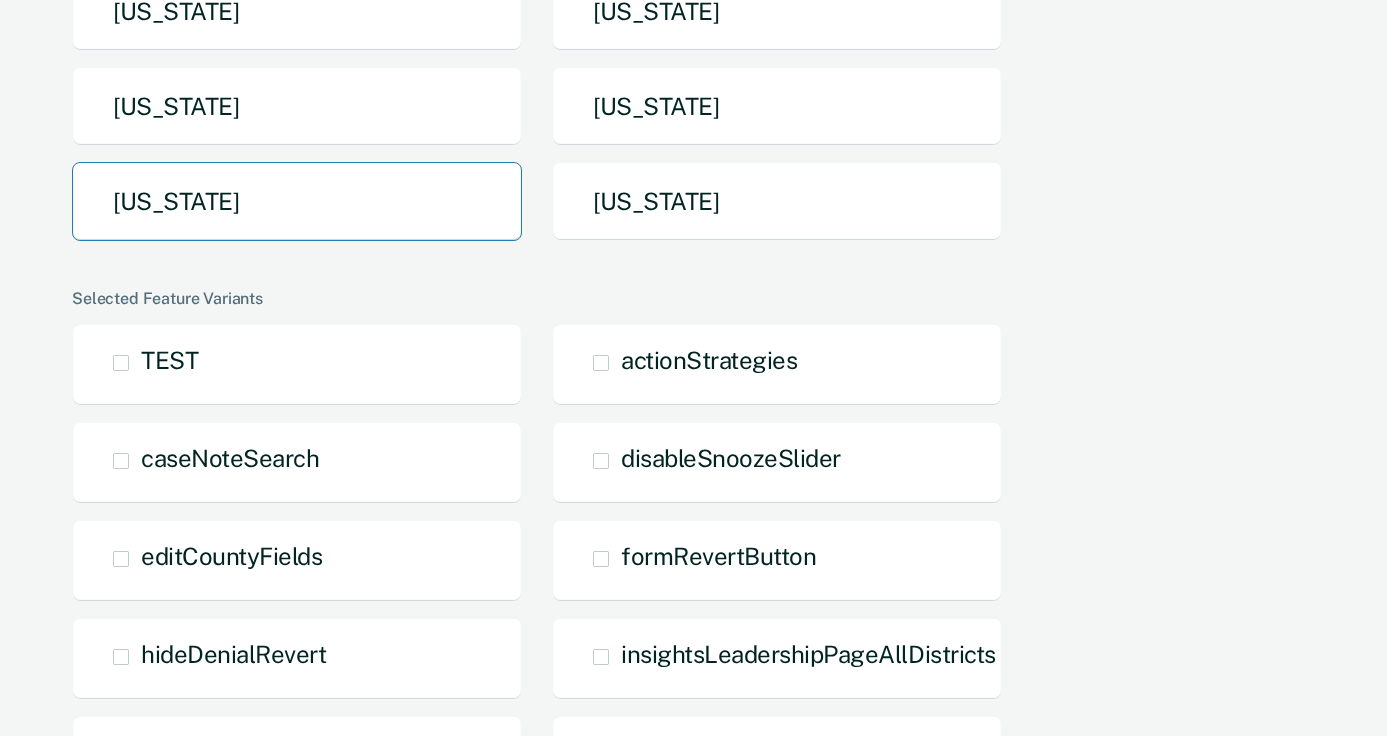 click on "[US_STATE]" at bounding box center [297, 201] 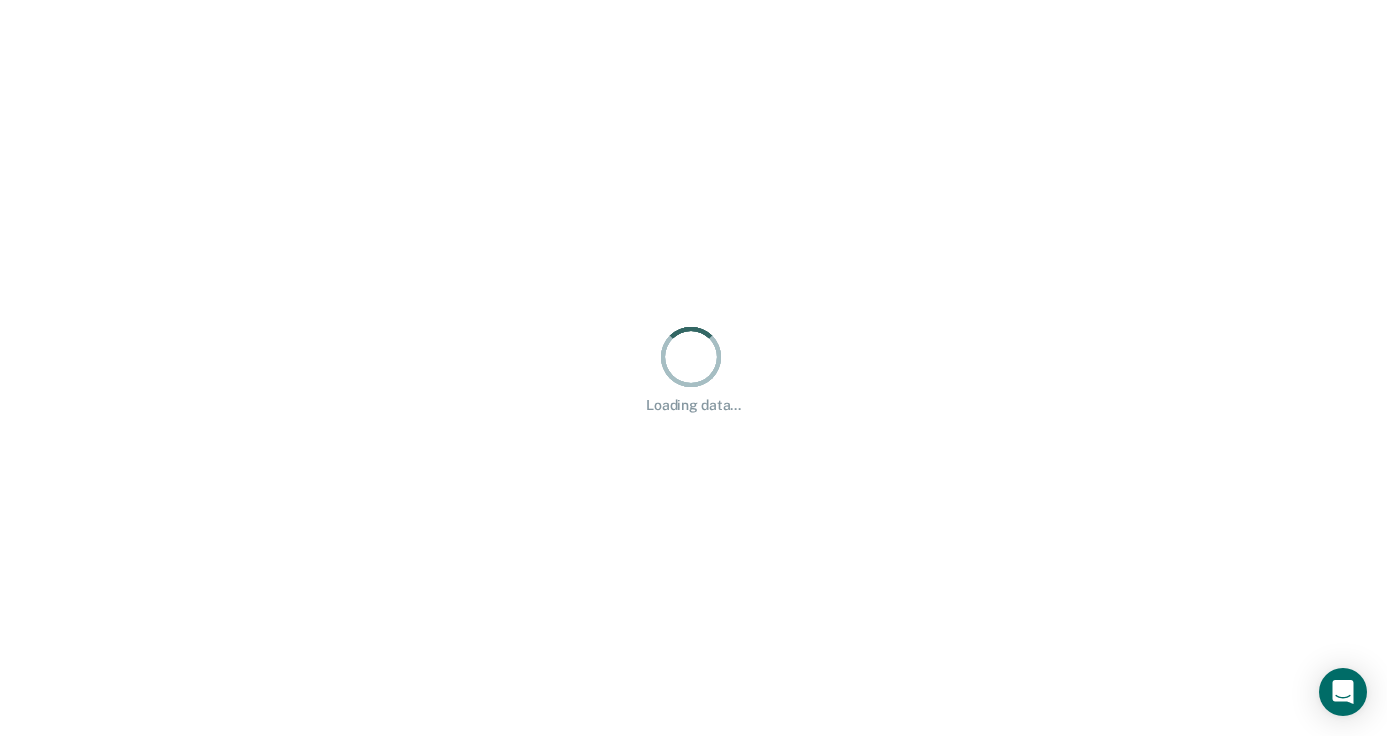 scroll, scrollTop: 0, scrollLeft: 0, axis: both 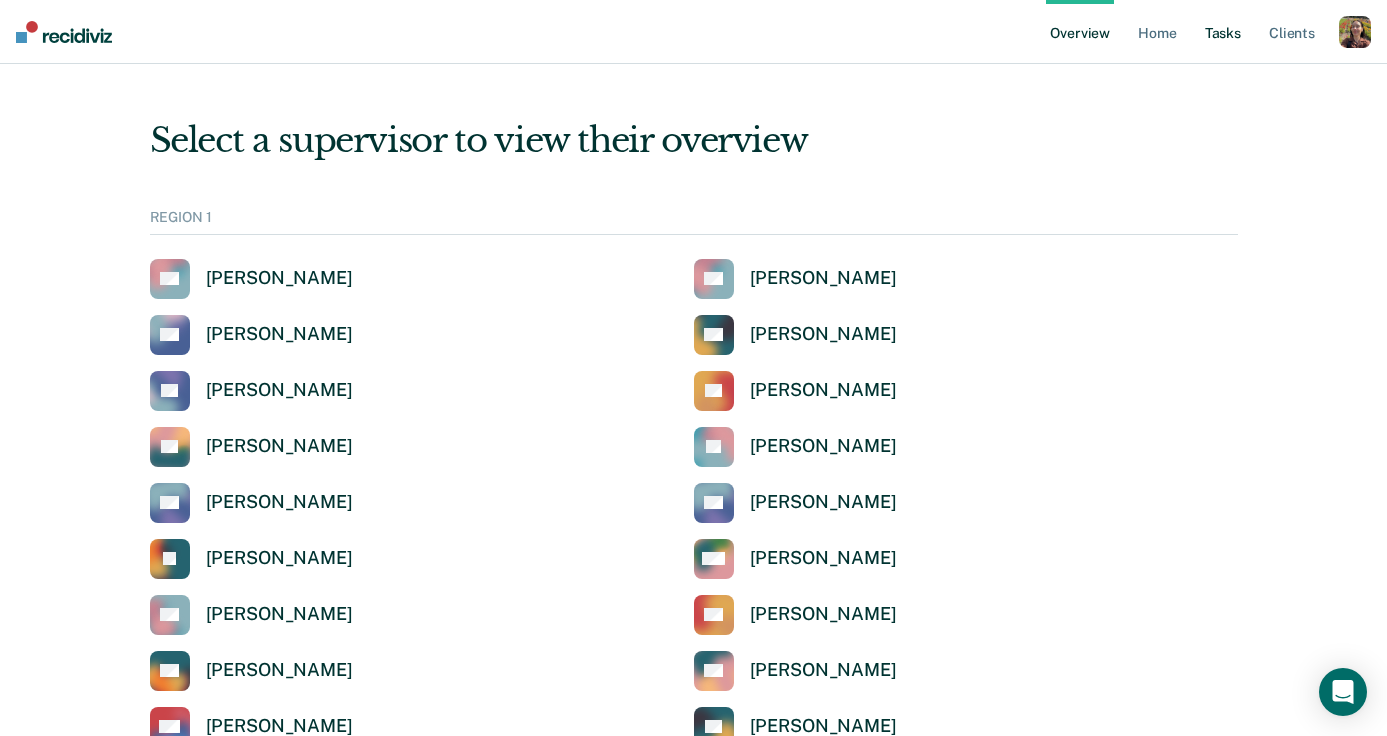 click on "Tasks" at bounding box center (1223, 32) 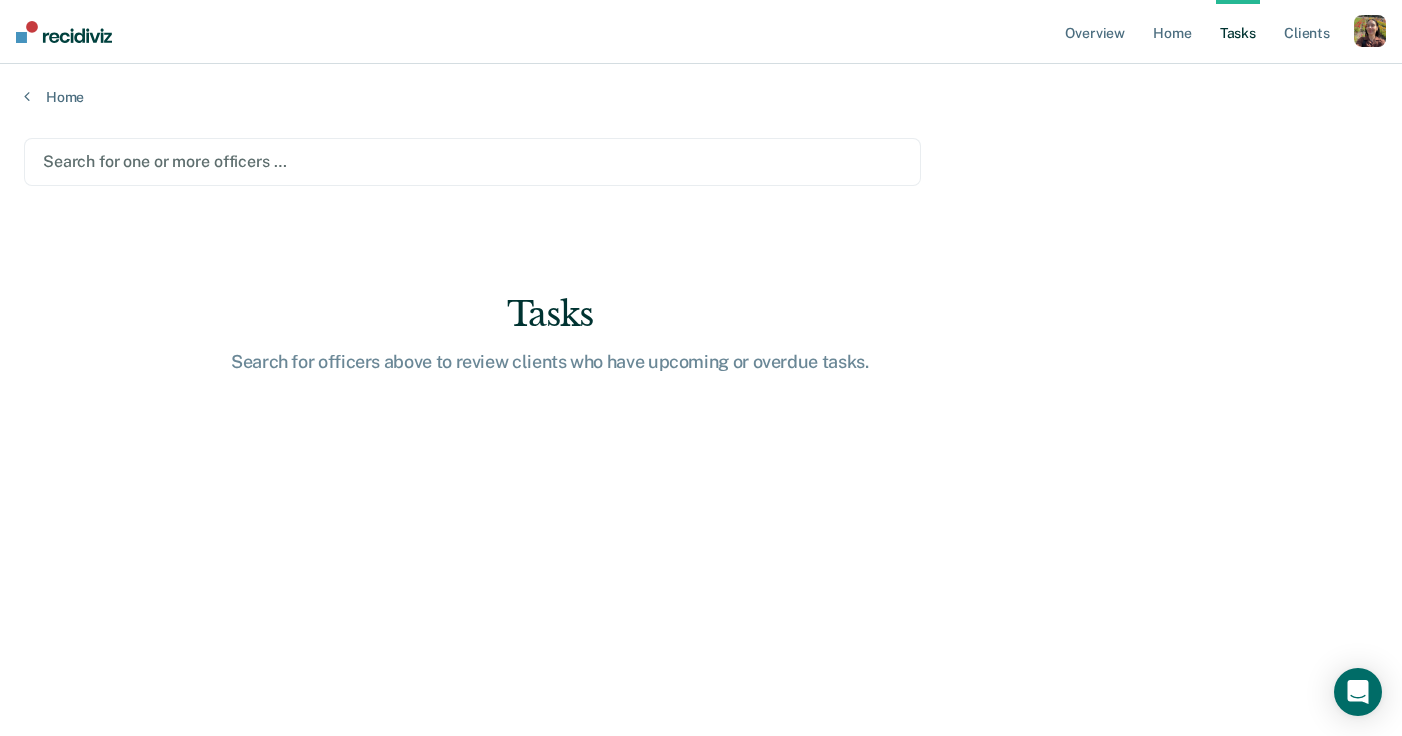 click at bounding box center (472, 161) 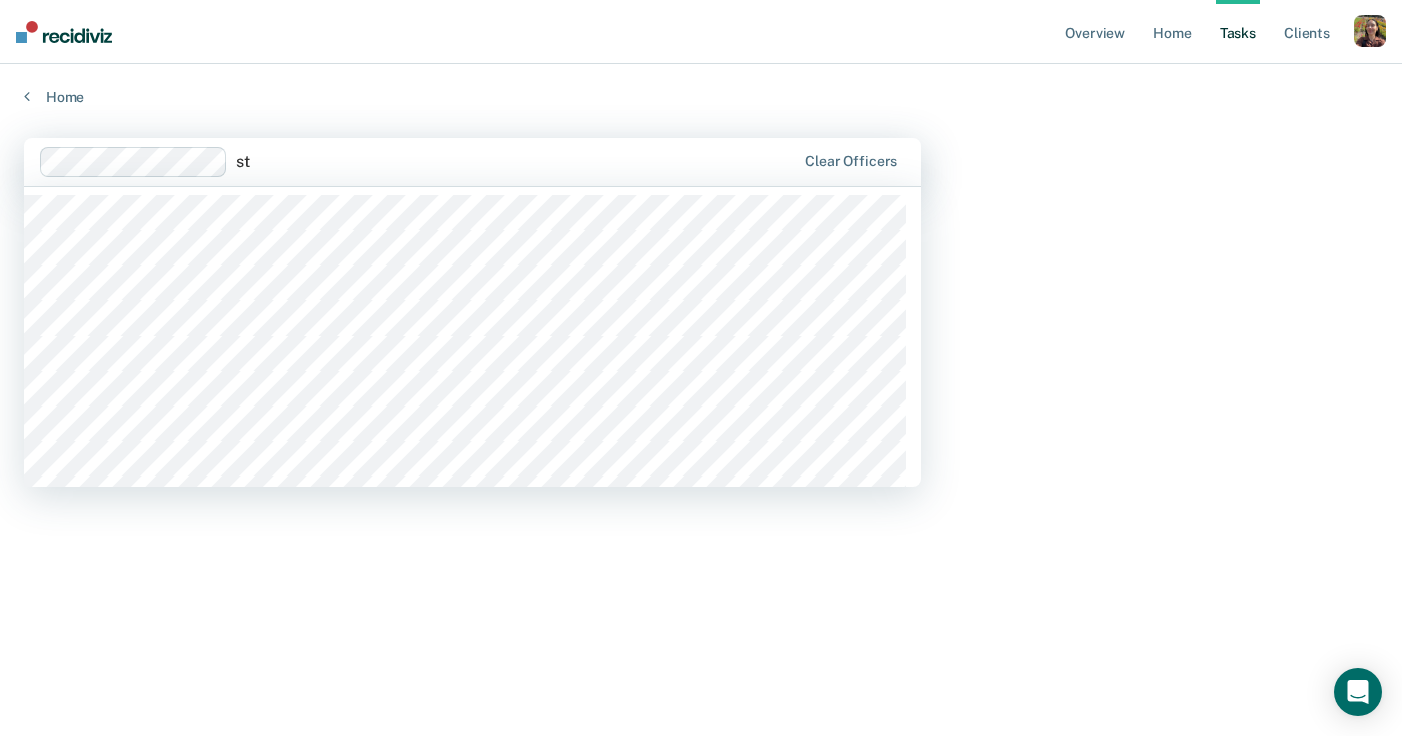 type on "s" 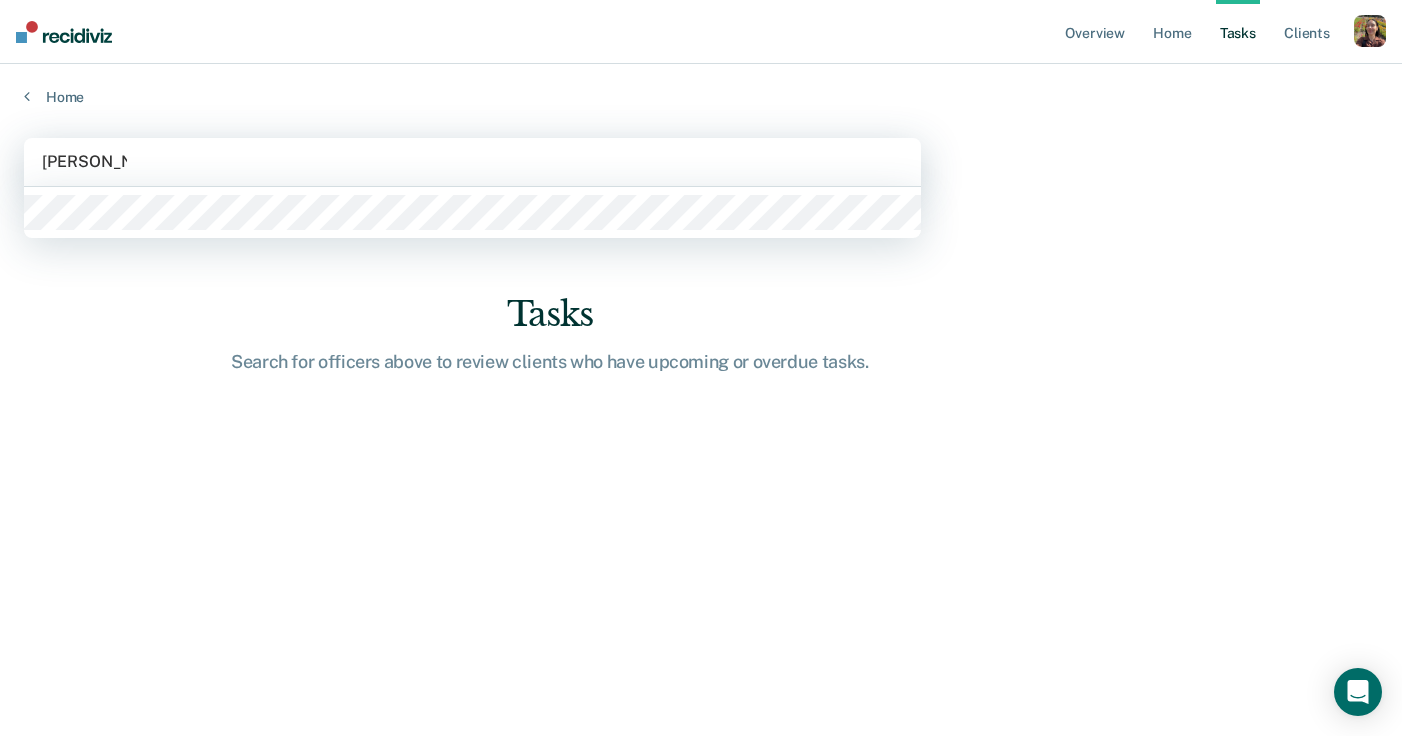 type on "[PERSON_NAME]" 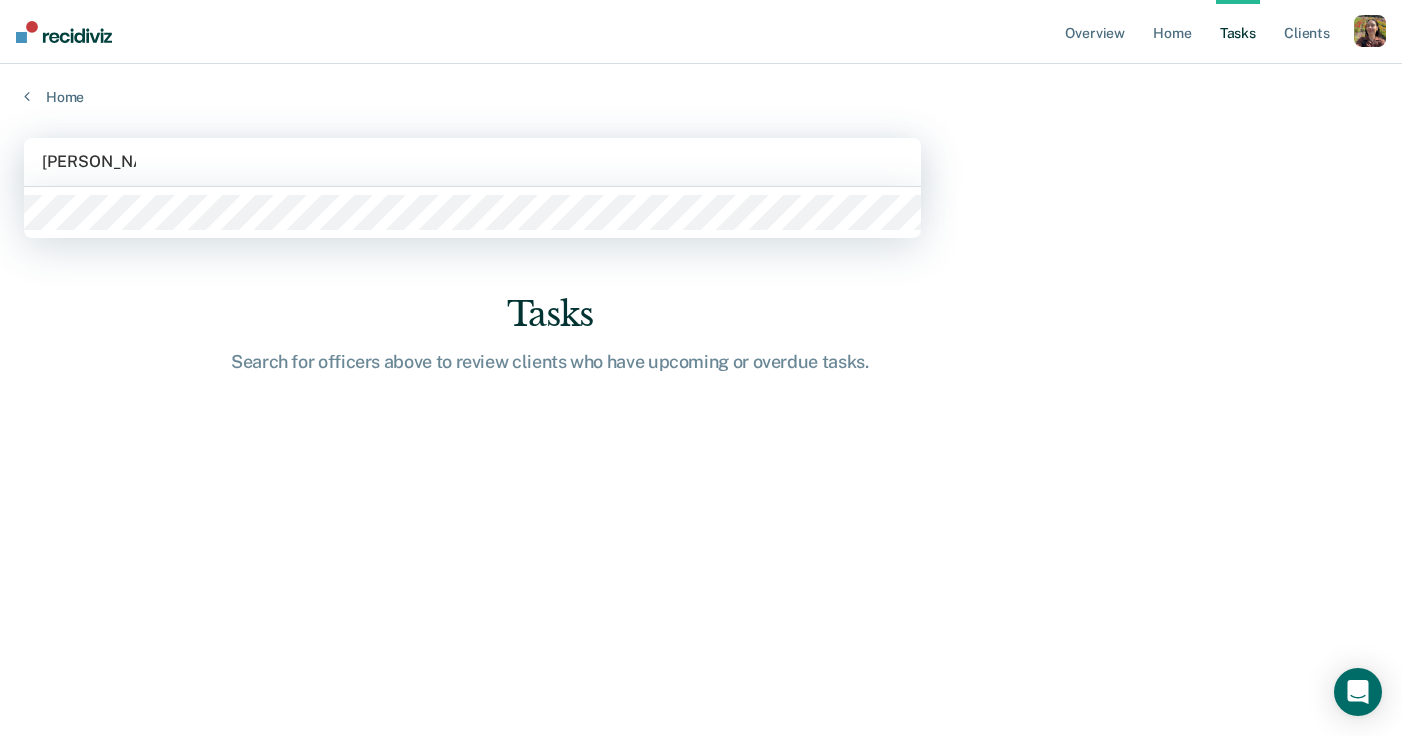 type 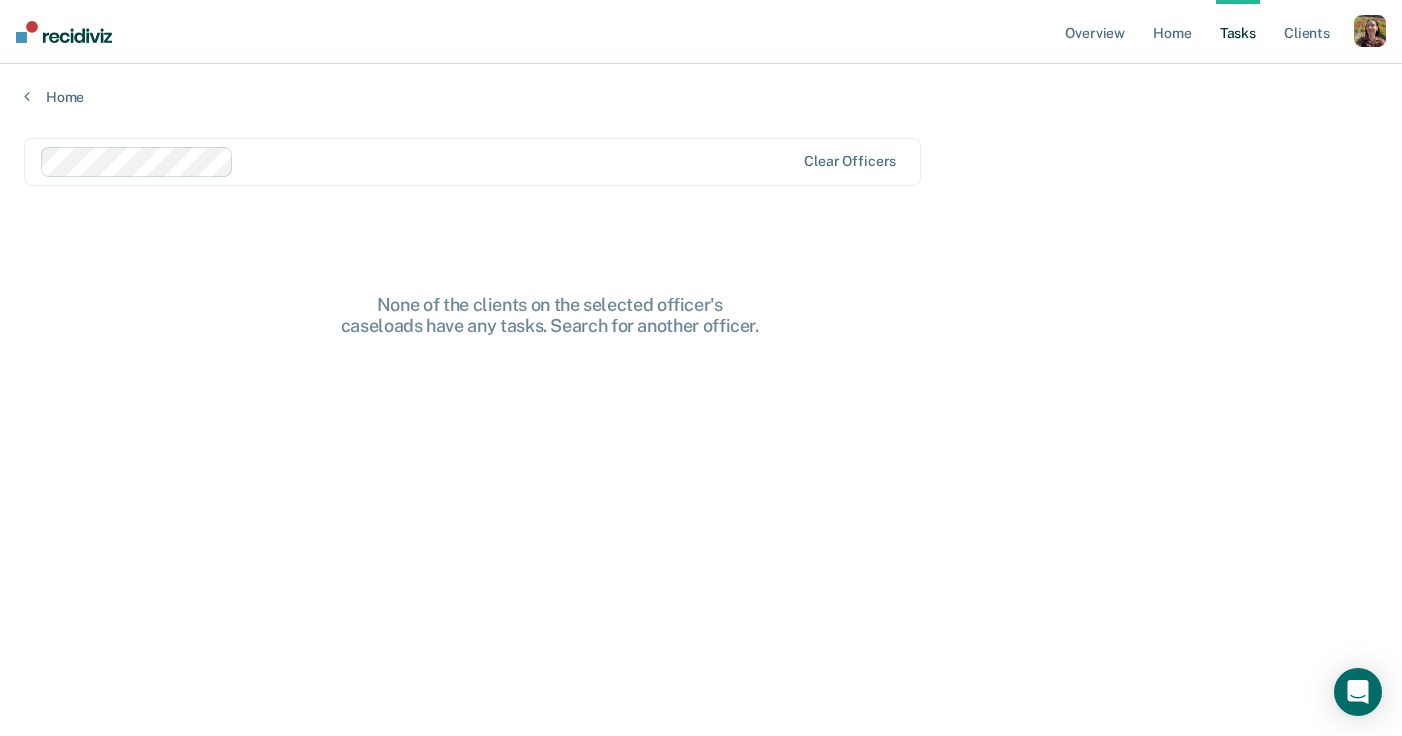click on "None of the clients on the selected officer's caseloads have any tasks. Search for another officer." at bounding box center (550, 315) 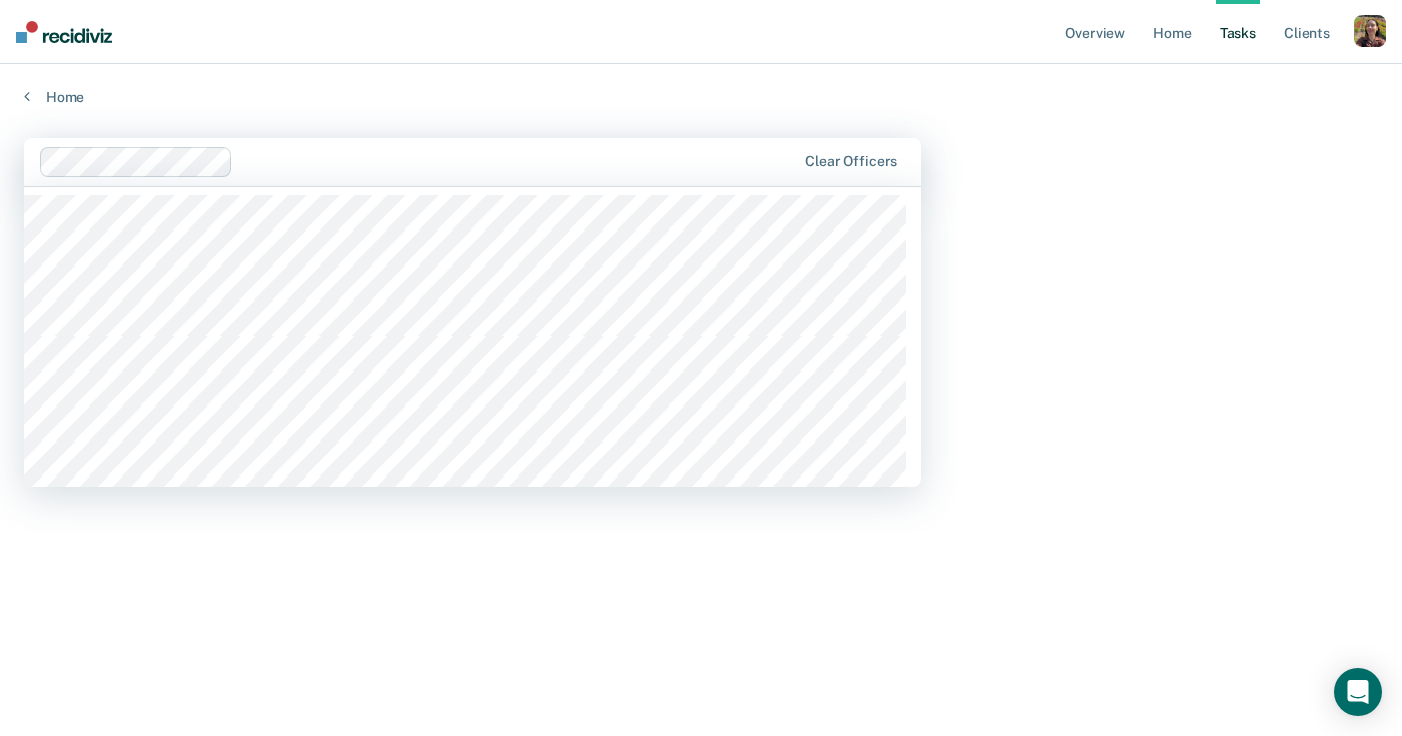 click at bounding box center (518, 161) 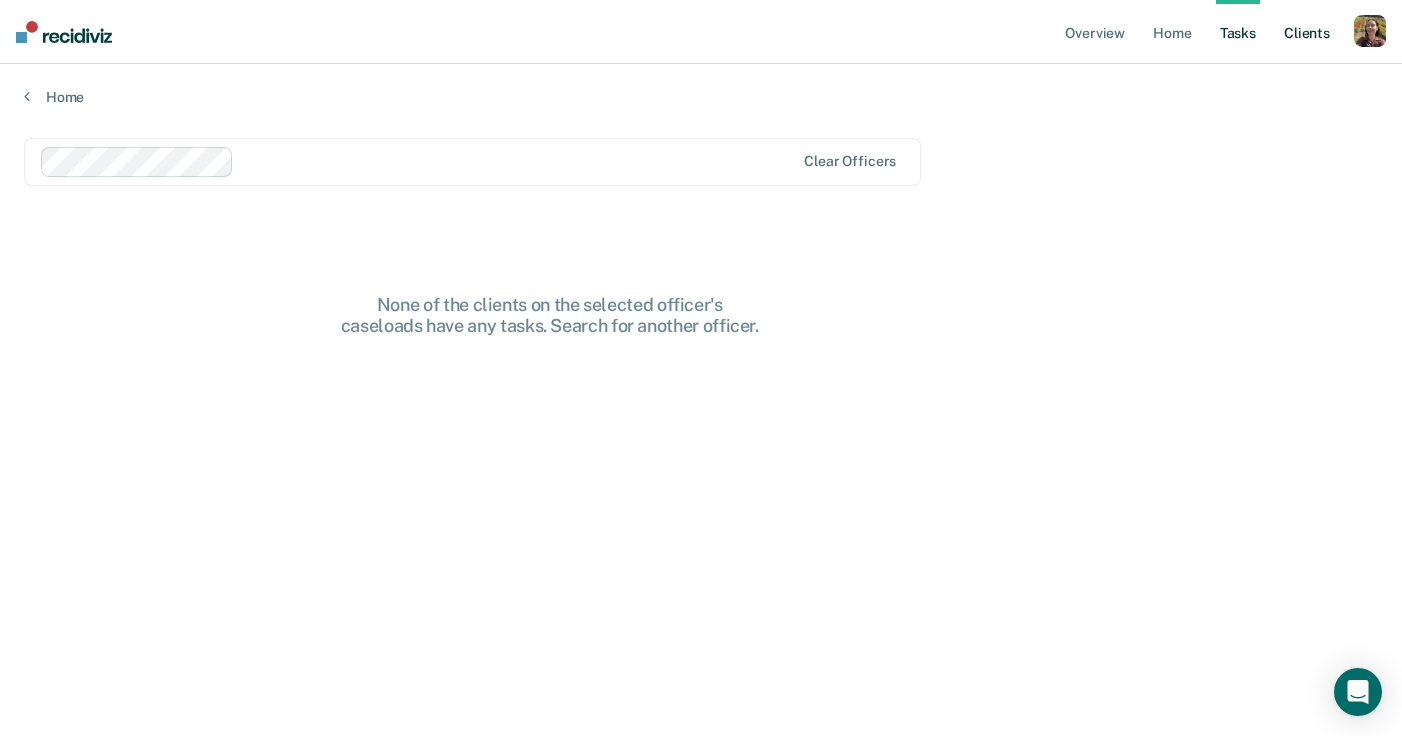 click on "Client s" at bounding box center (1307, 32) 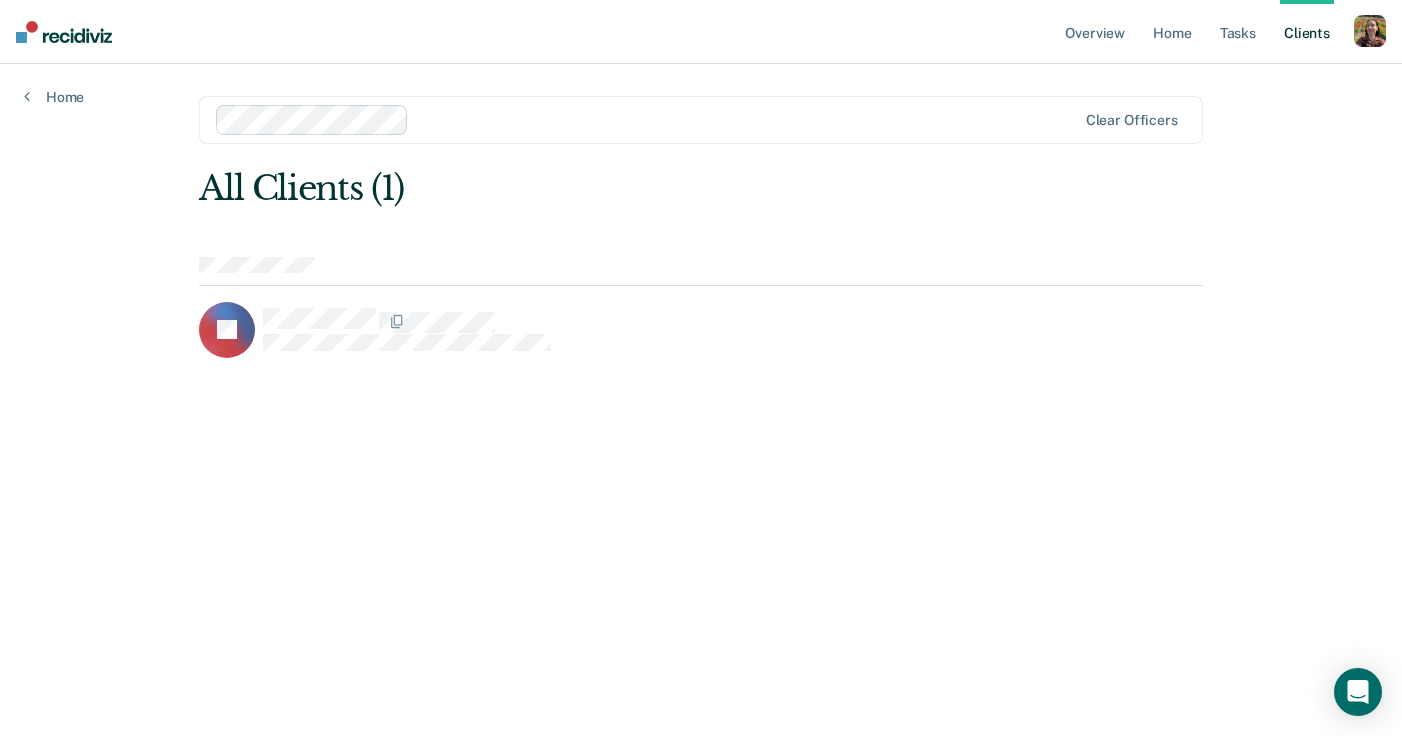 click on "JB" at bounding box center (446, 330) 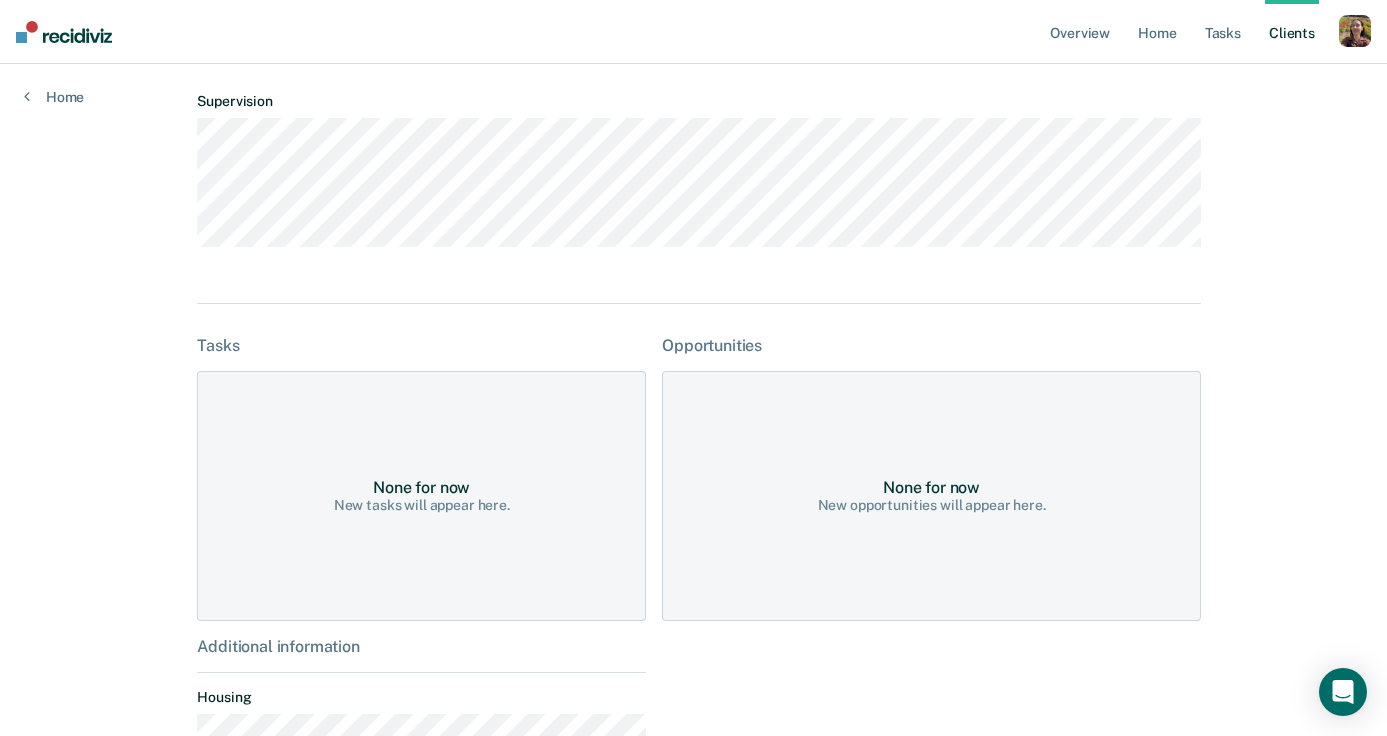 scroll, scrollTop: 296, scrollLeft: 0, axis: vertical 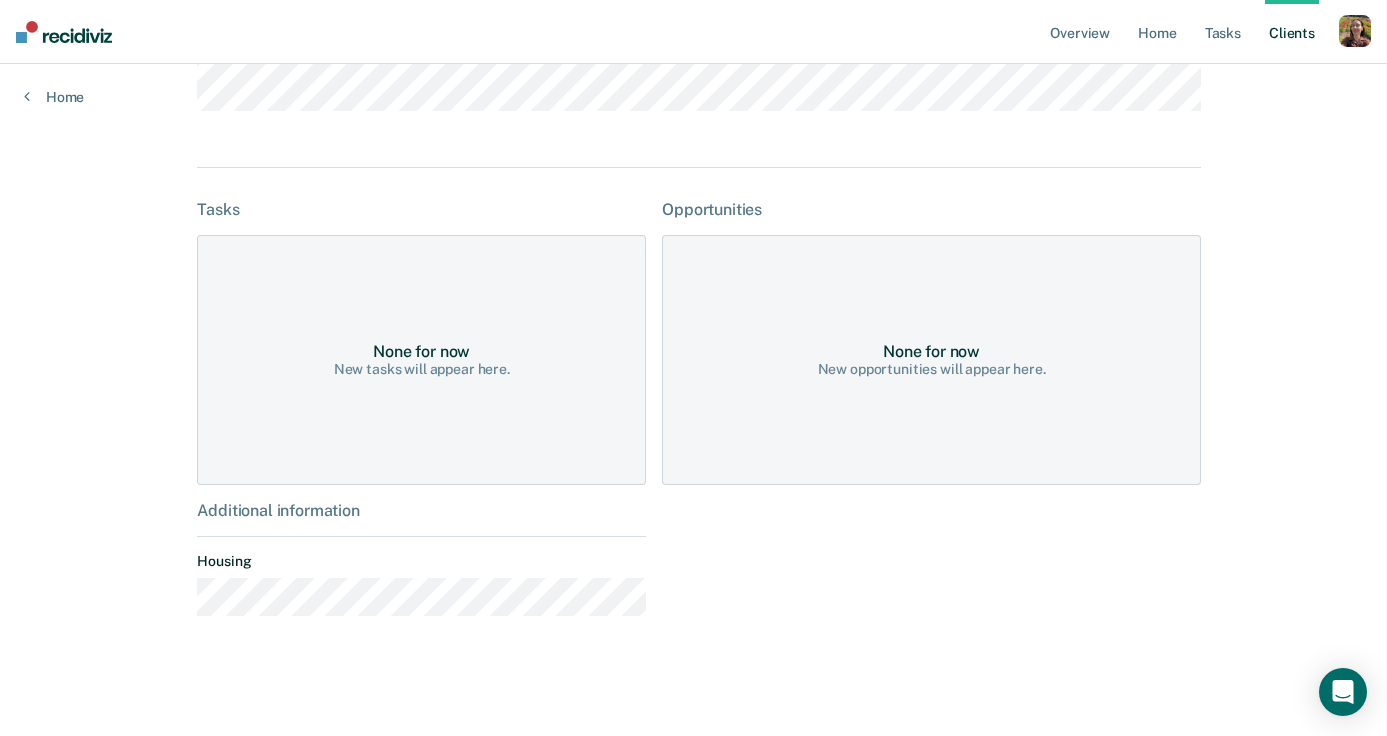 click at bounding box center [1355, 31] 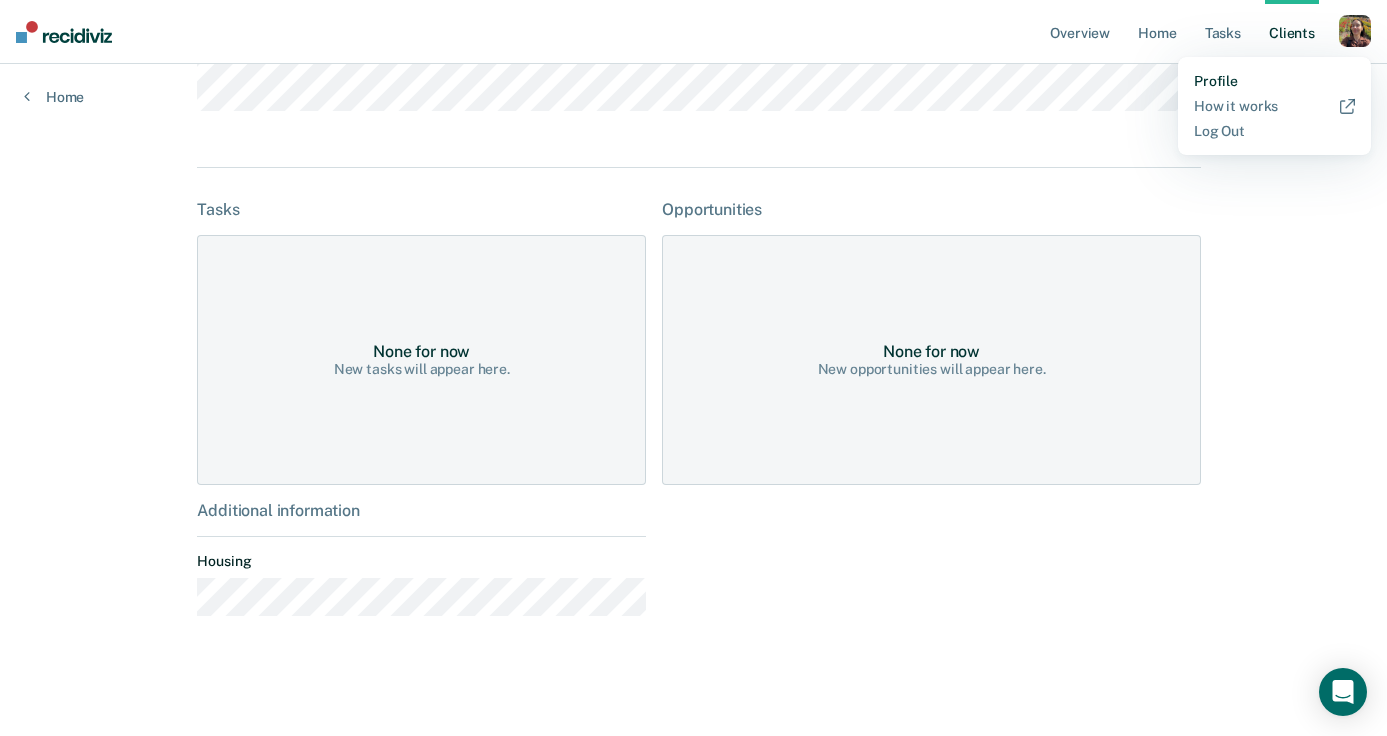 click on "Profile" at bounding box center [1274, 81] 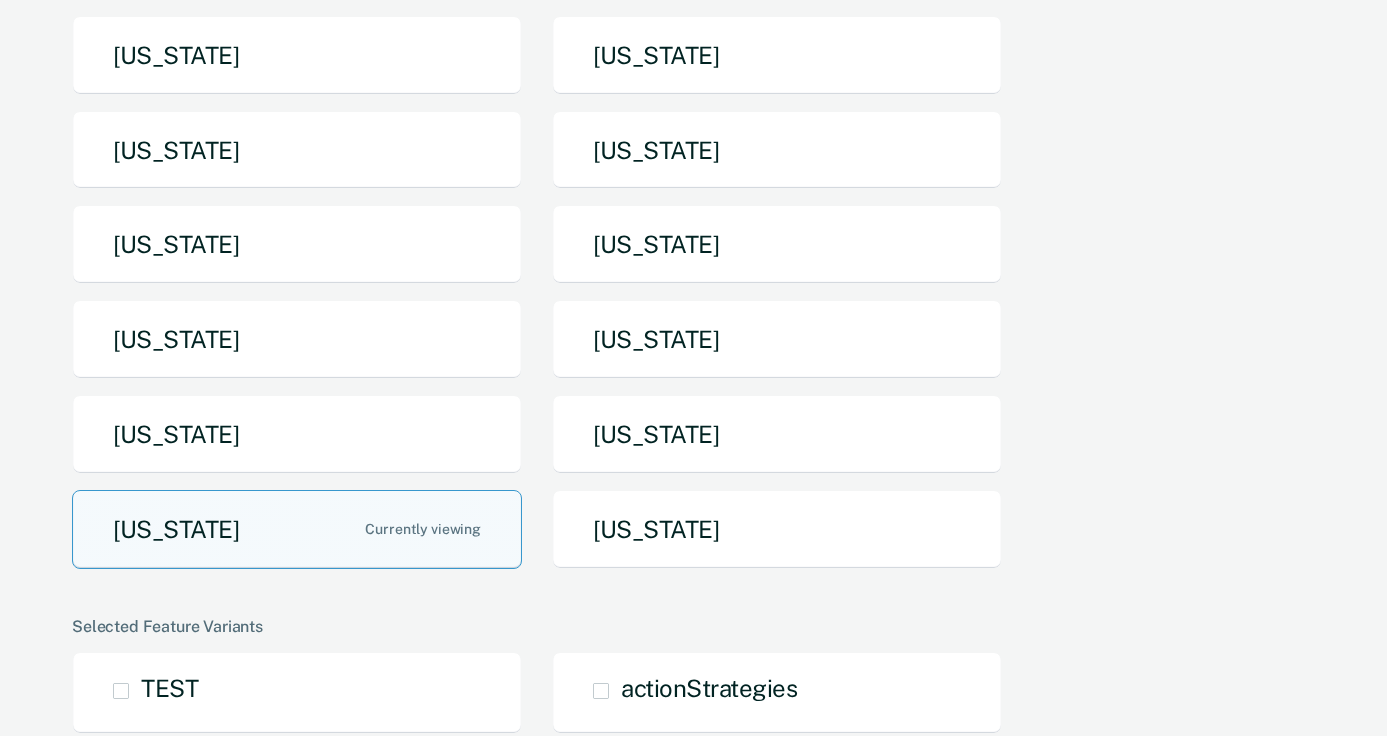 scroll, scrollTop: 0, scrollLeft: 0, axis: both 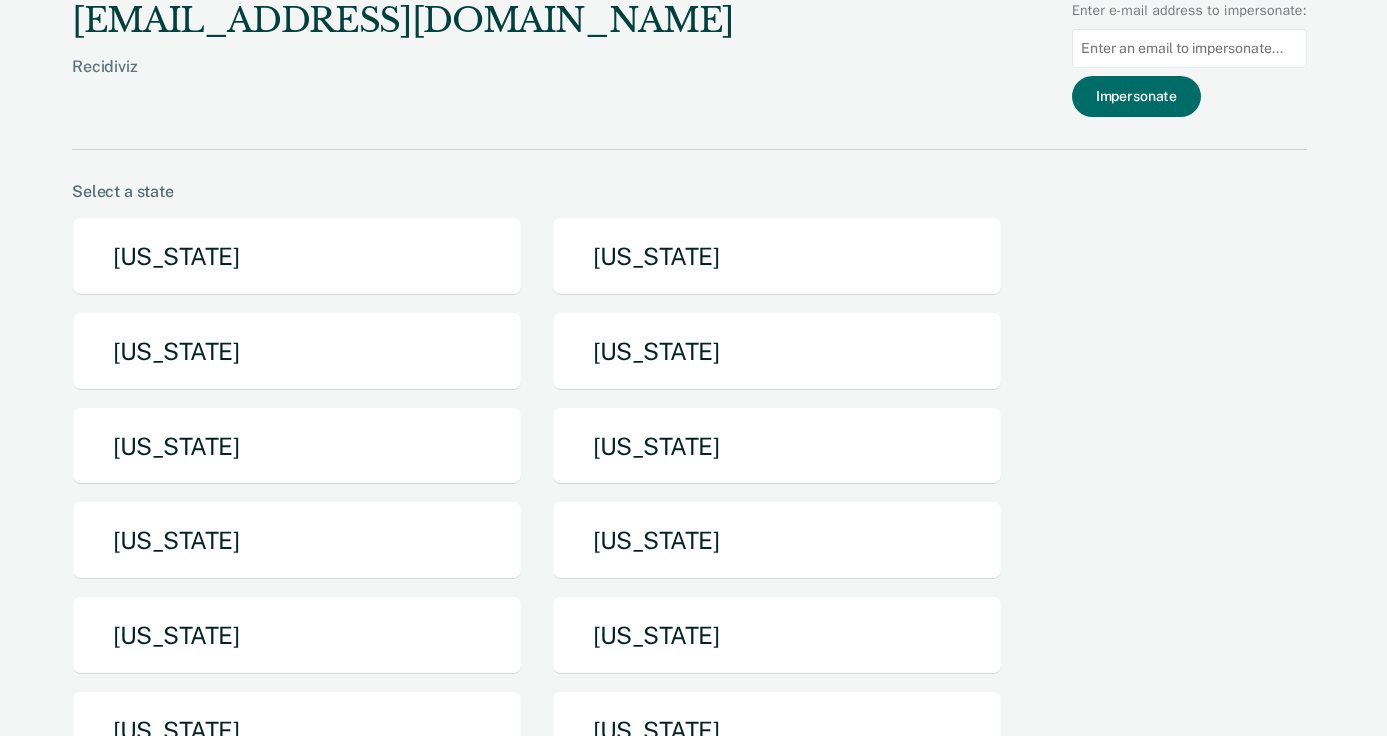 paste on "[PERSON_NAME][EMAIL_ADDRESS][PERSON_NAME][DOMAIN_NAME][US_STATE]" 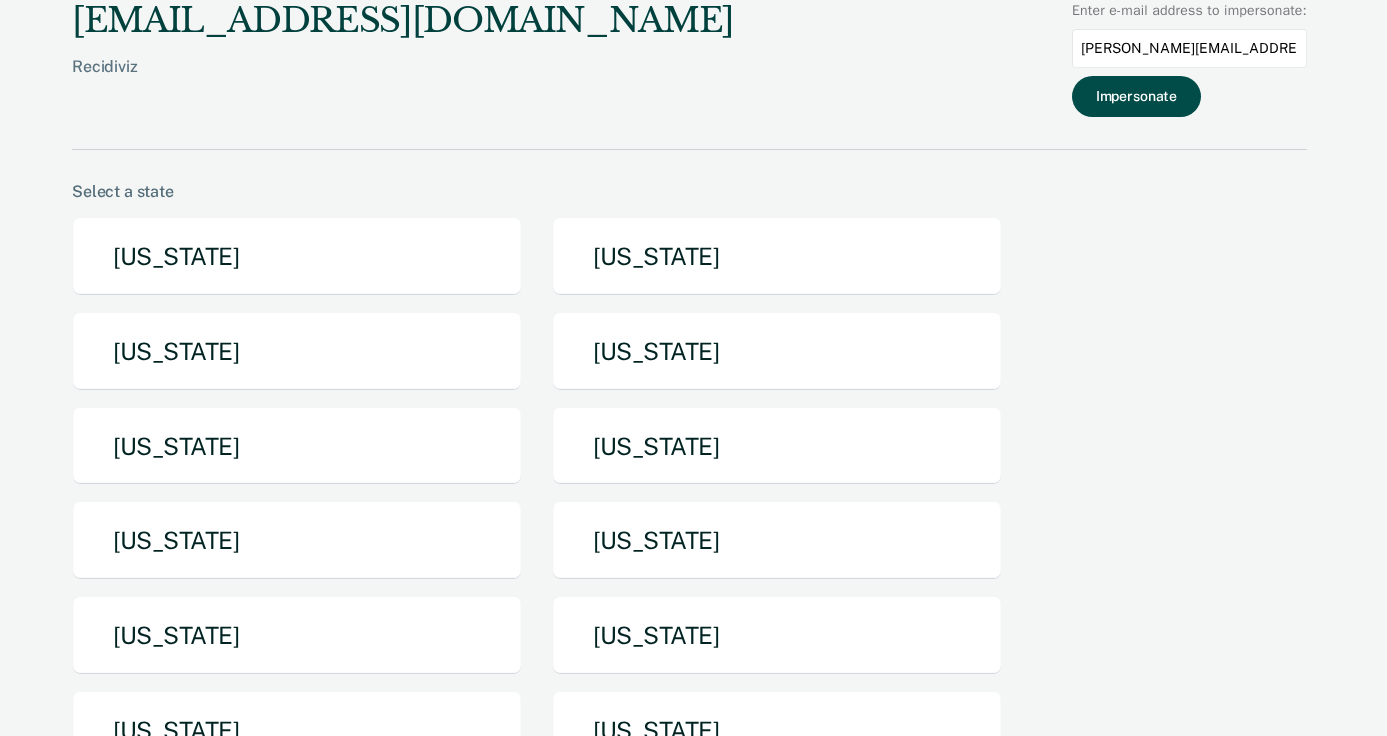 type on "[PERSON_NAME][EMAIL_ADDRESS][PERSON_NAME][DOMAIN_NAME][US_STATE]" 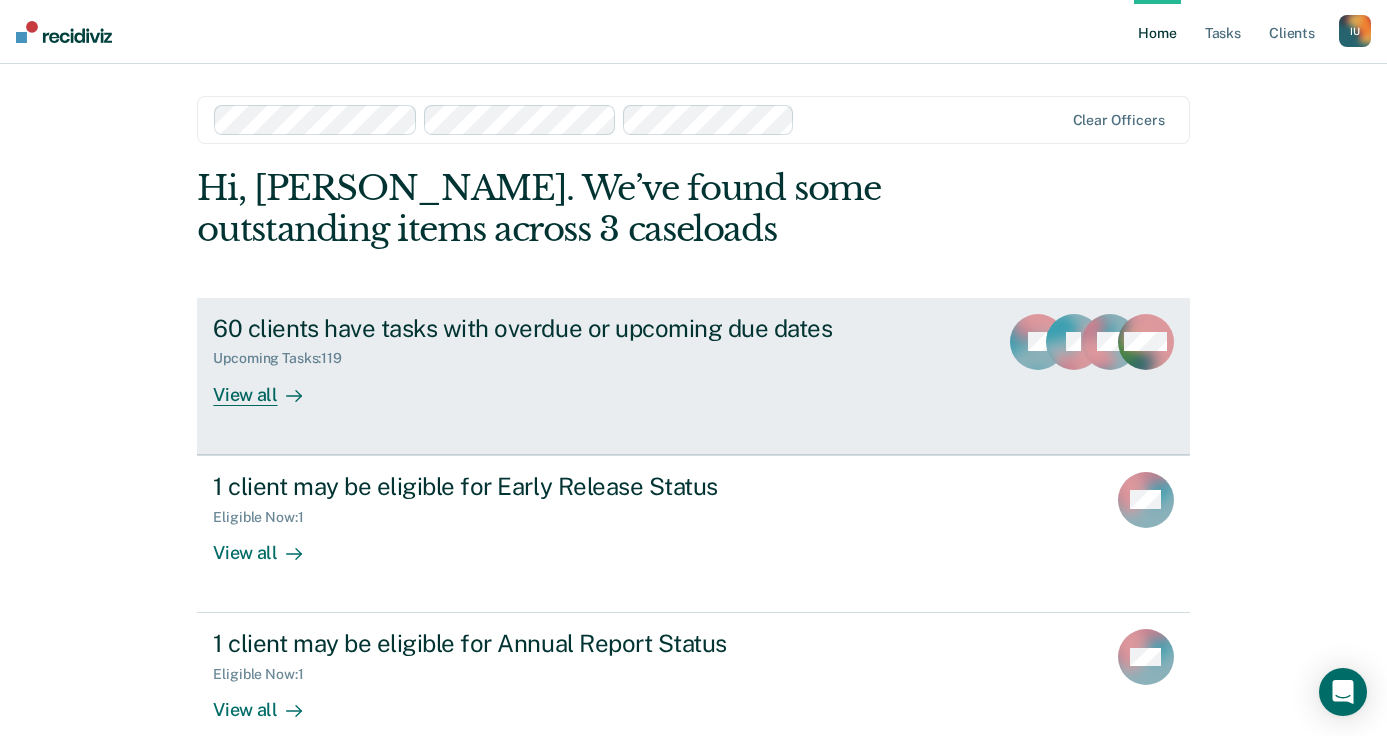 click on "60 clients have tasks with overdue or upcoming due dates Upcoming Tasks :  119 View all   JP JJ RB + 116" at bounding box center [693, 376] 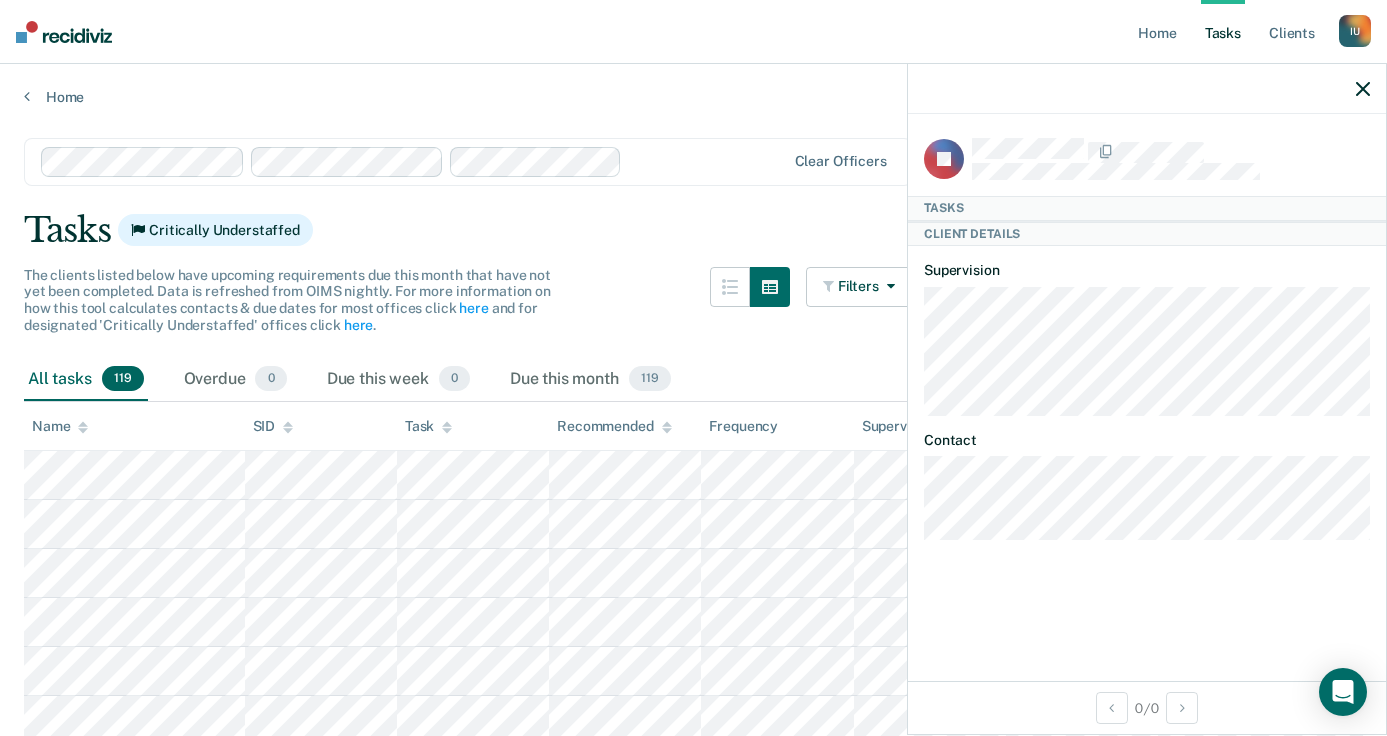click 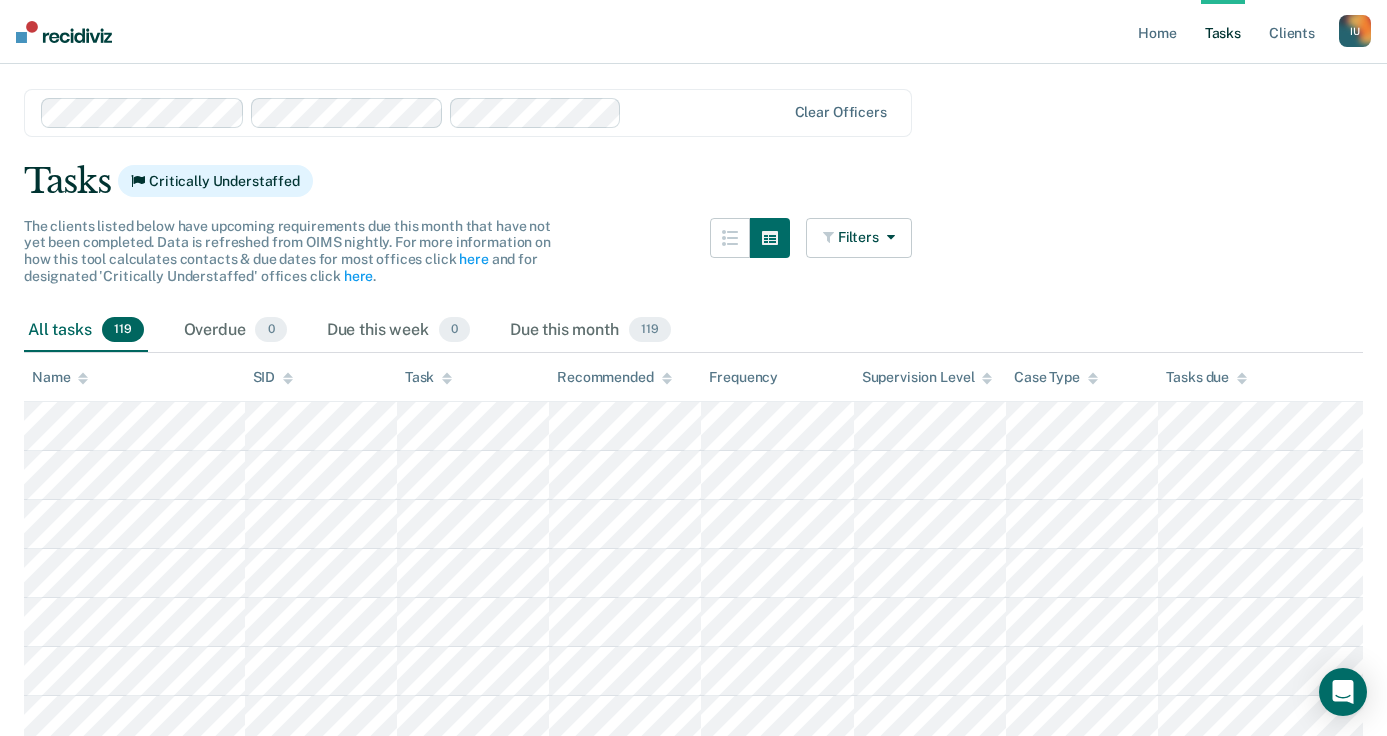 scroll, scrollTop: 65, scrollLeft: 0, axis: vertical 